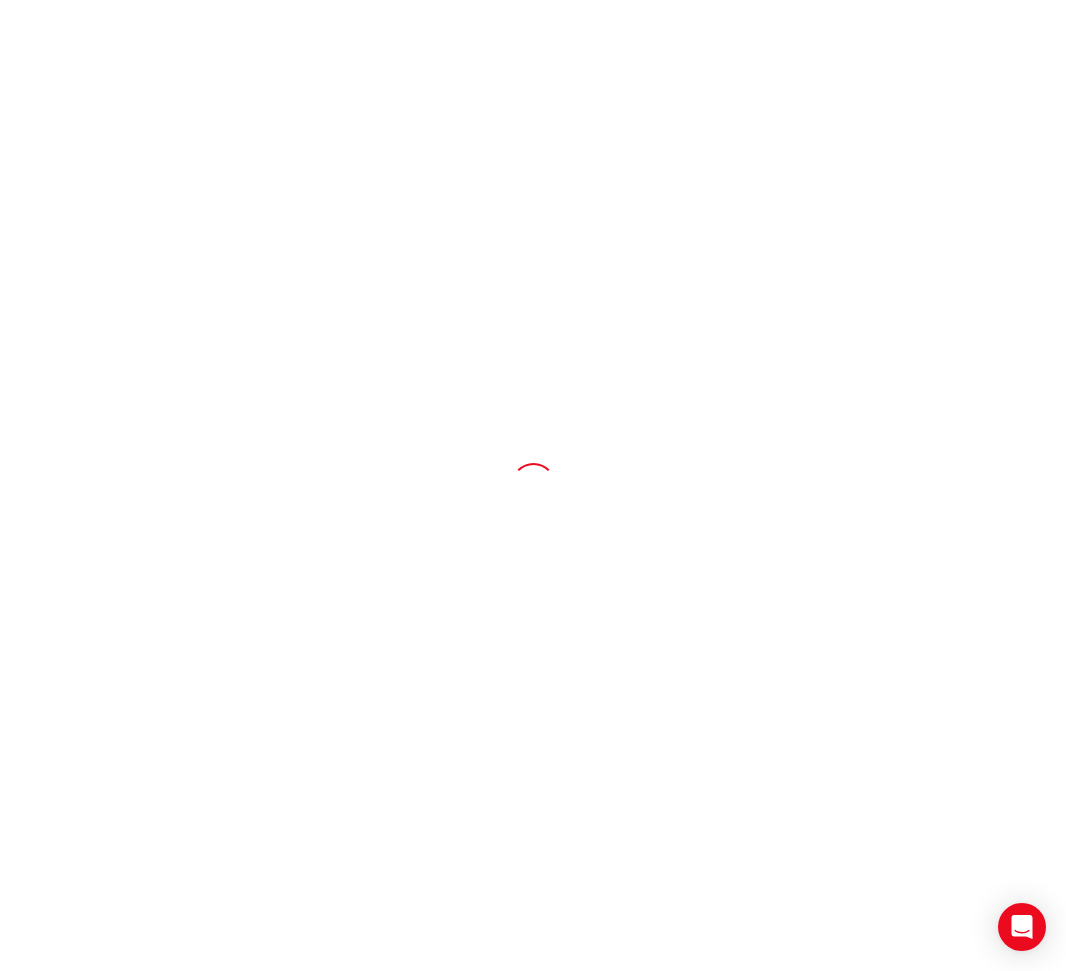 scroll, scrollTop: 0, scrollLeft: 0, axis: both 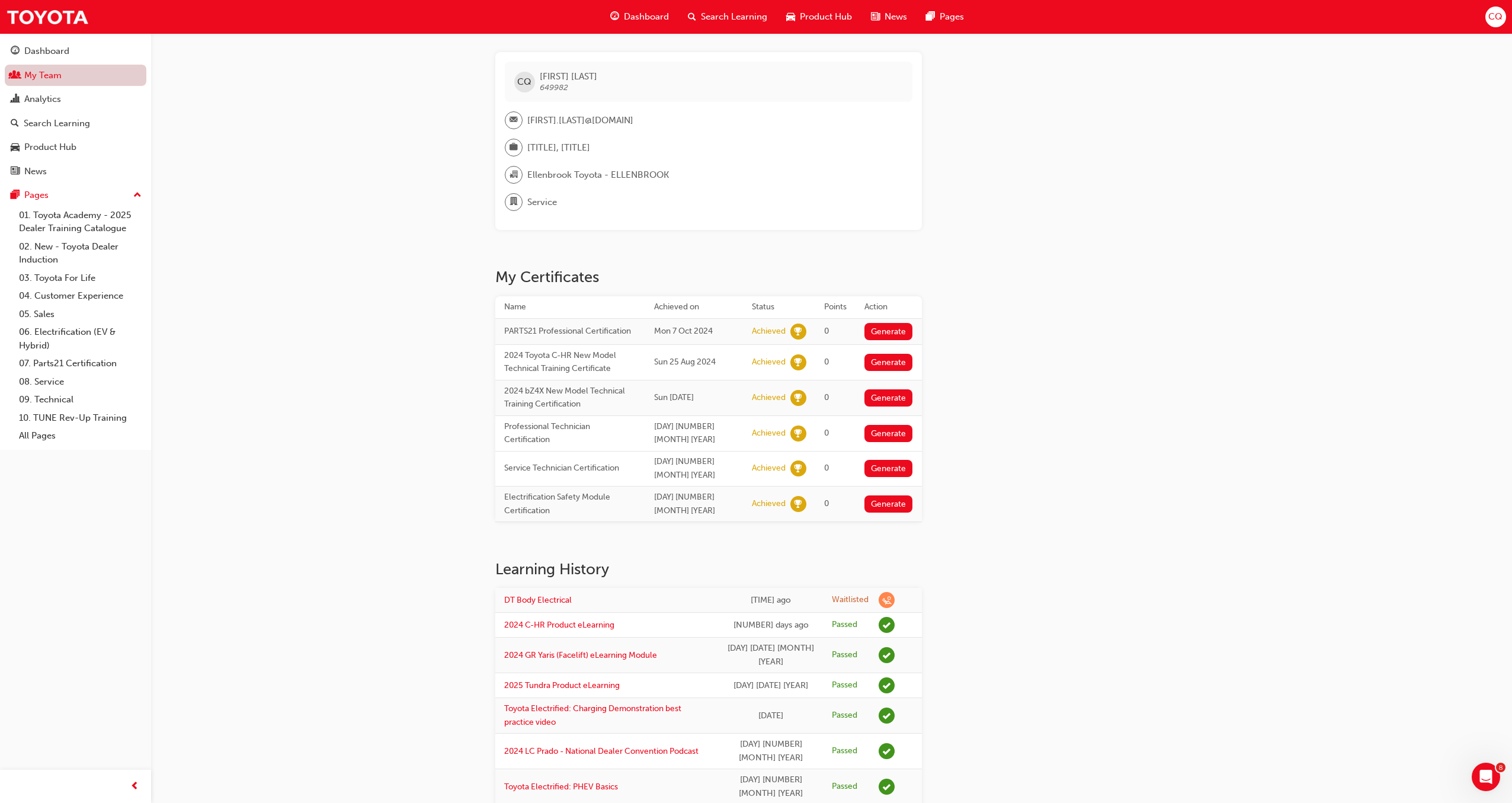 click on "My Team" at bounding box center [75, 75] 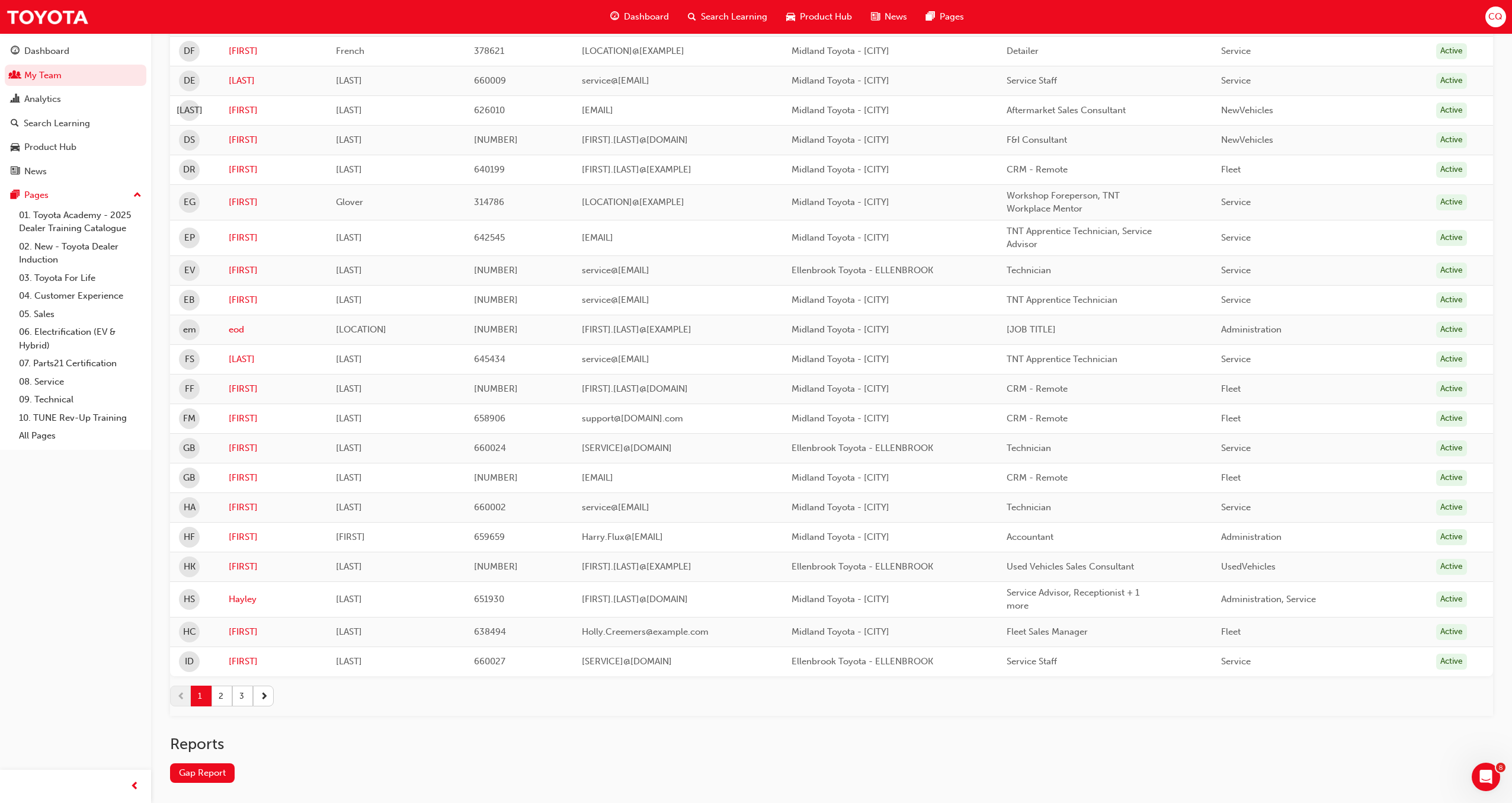 scroll, scrollTop: 1061, scrollLeft: 0, axis: vertical 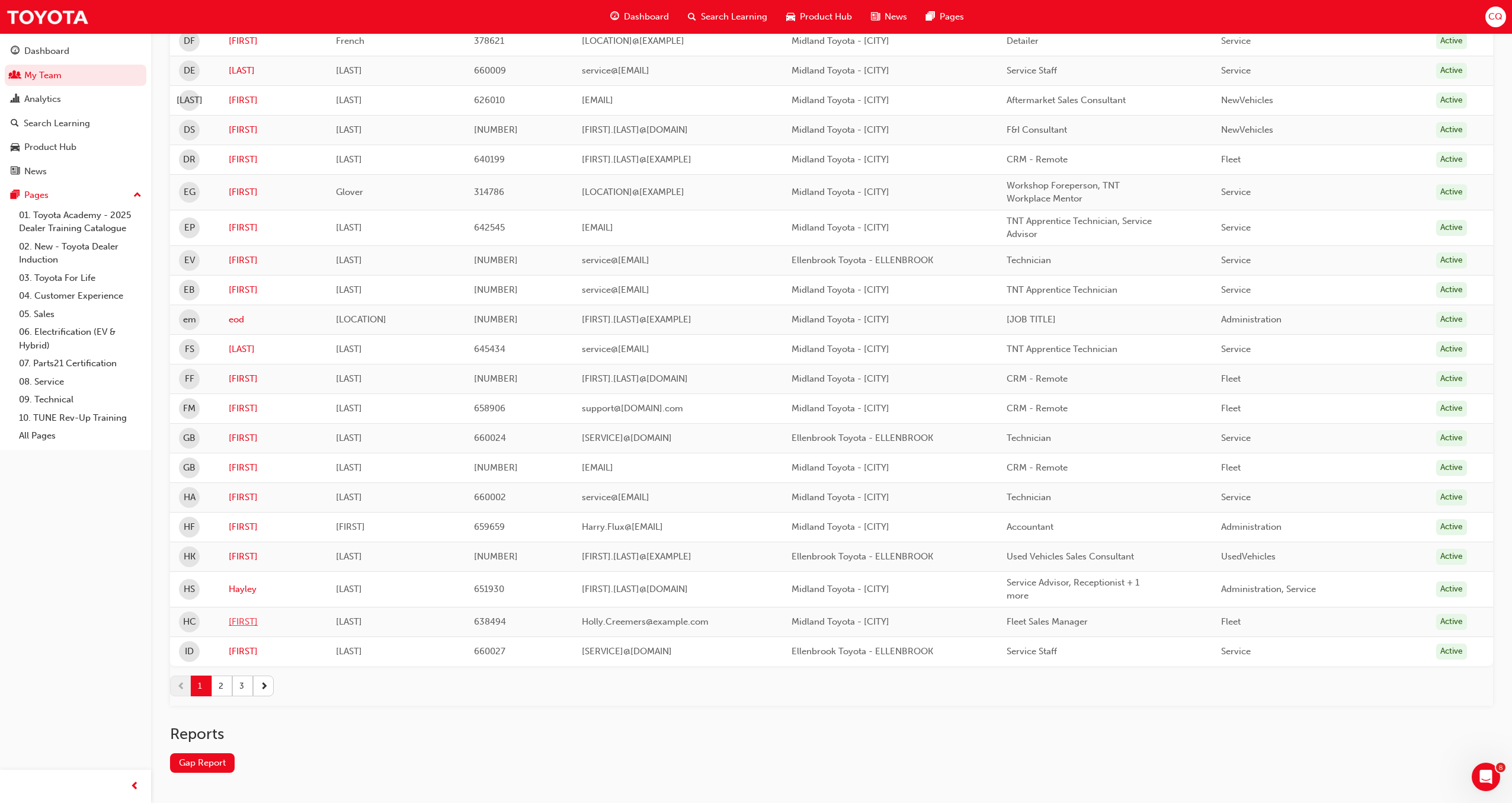 click on "[FIRST]" at bounding box center (273, 622) 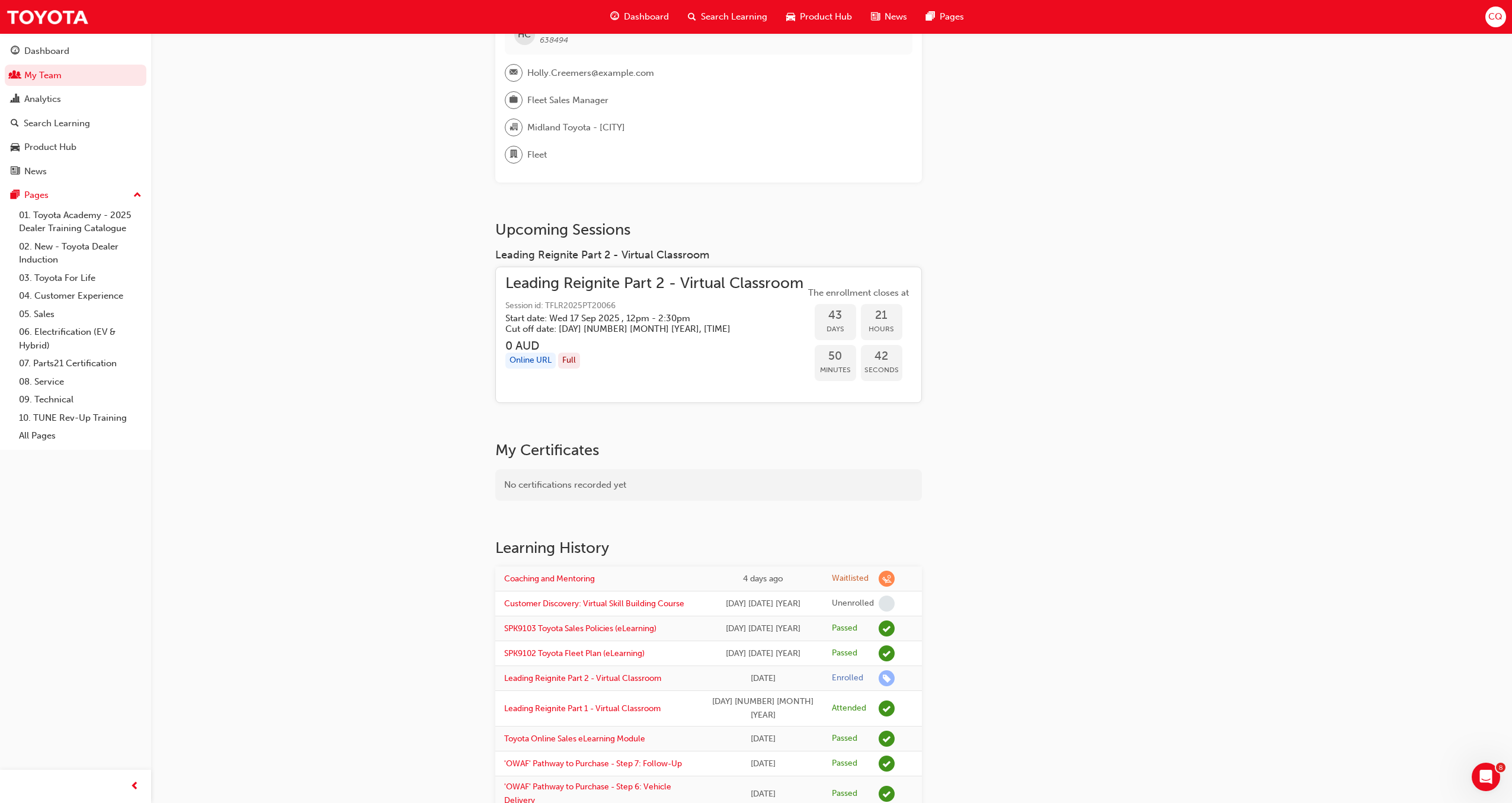 scroll, scrollTop: 0, scrollLeft: 0, axis: both 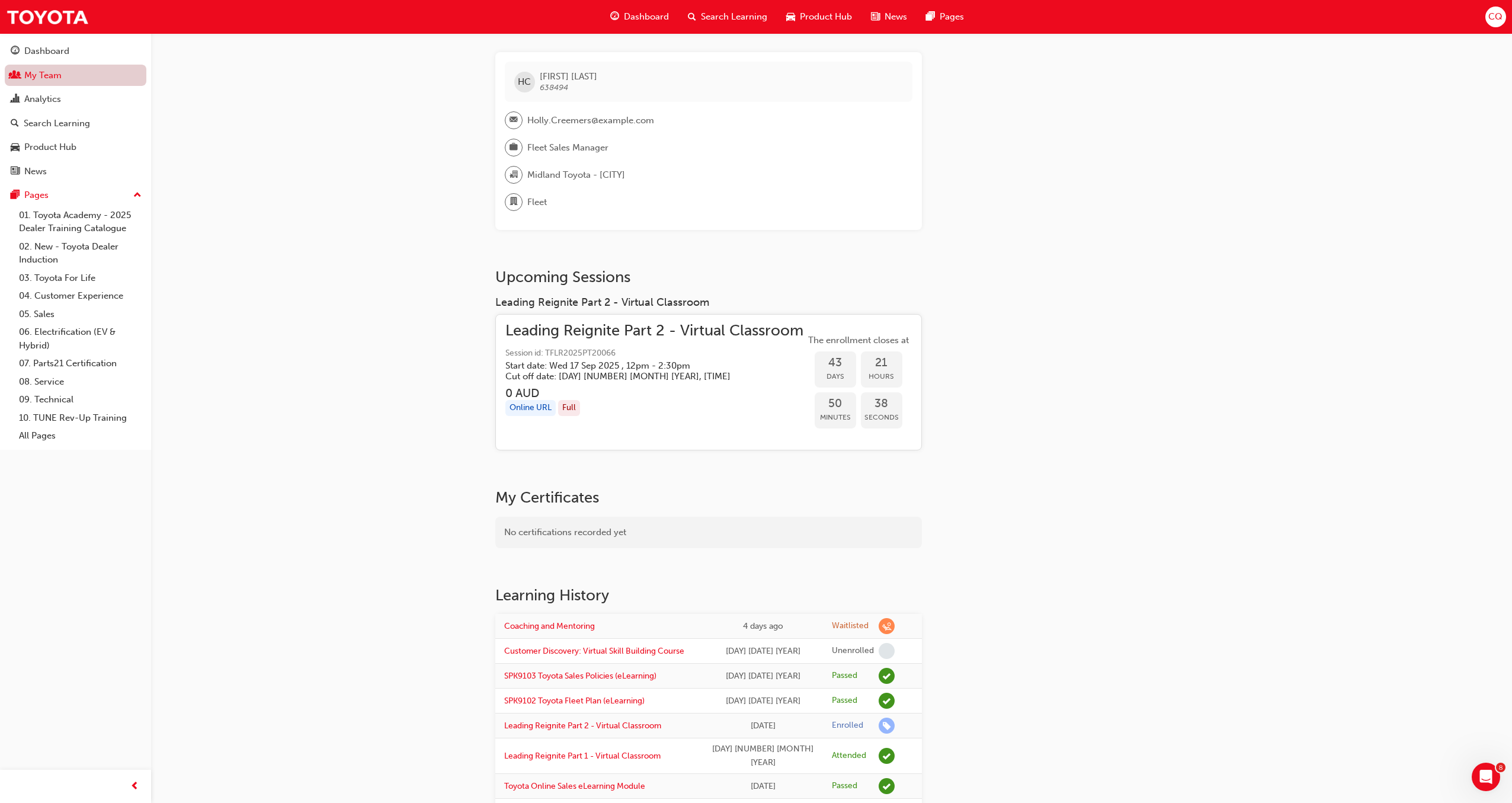 click on "My Team" at bounding box center (75, 75) 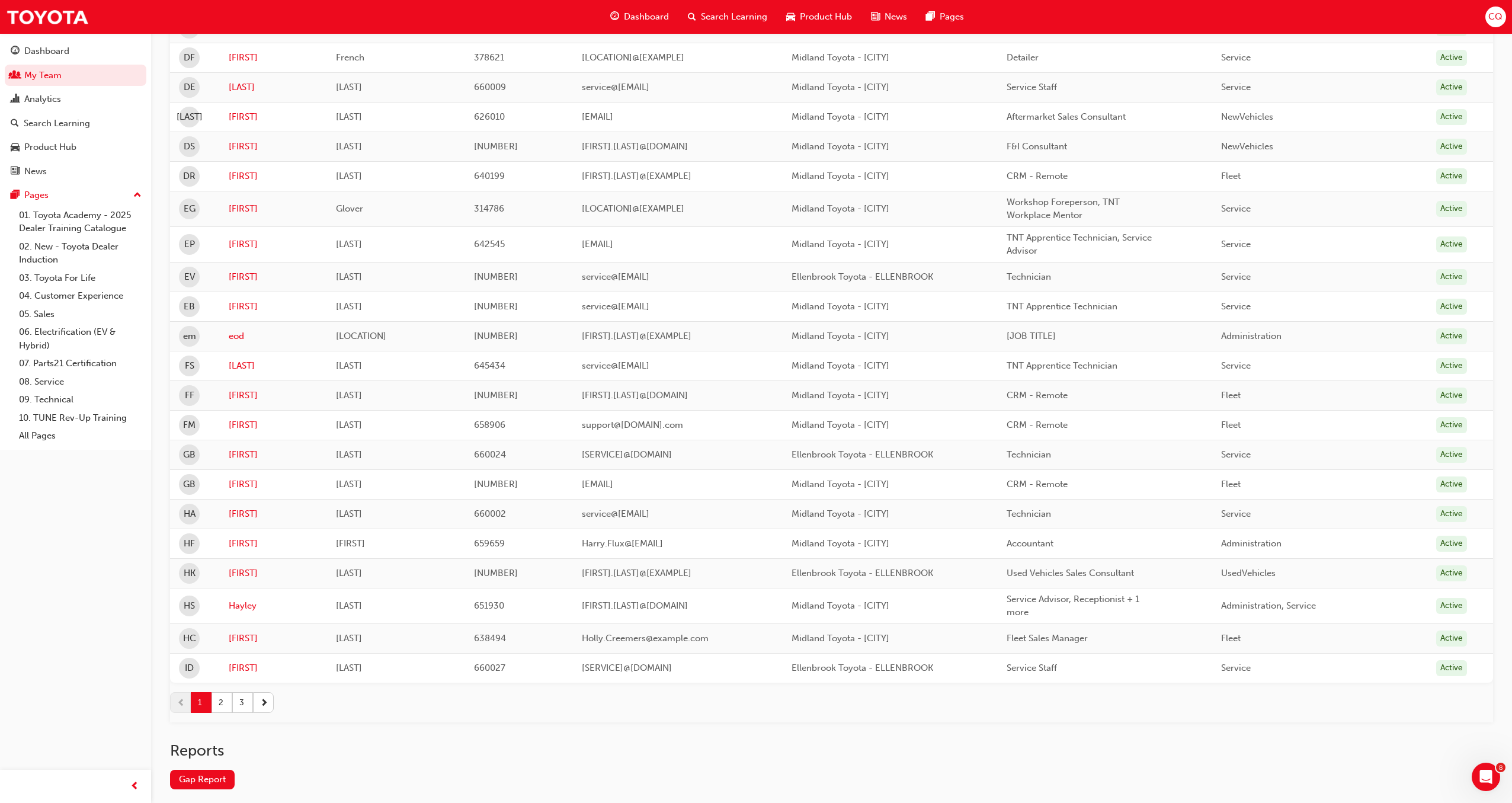 scroll, scrollTop: 1110, scrollLeft: 0, axis: vertical 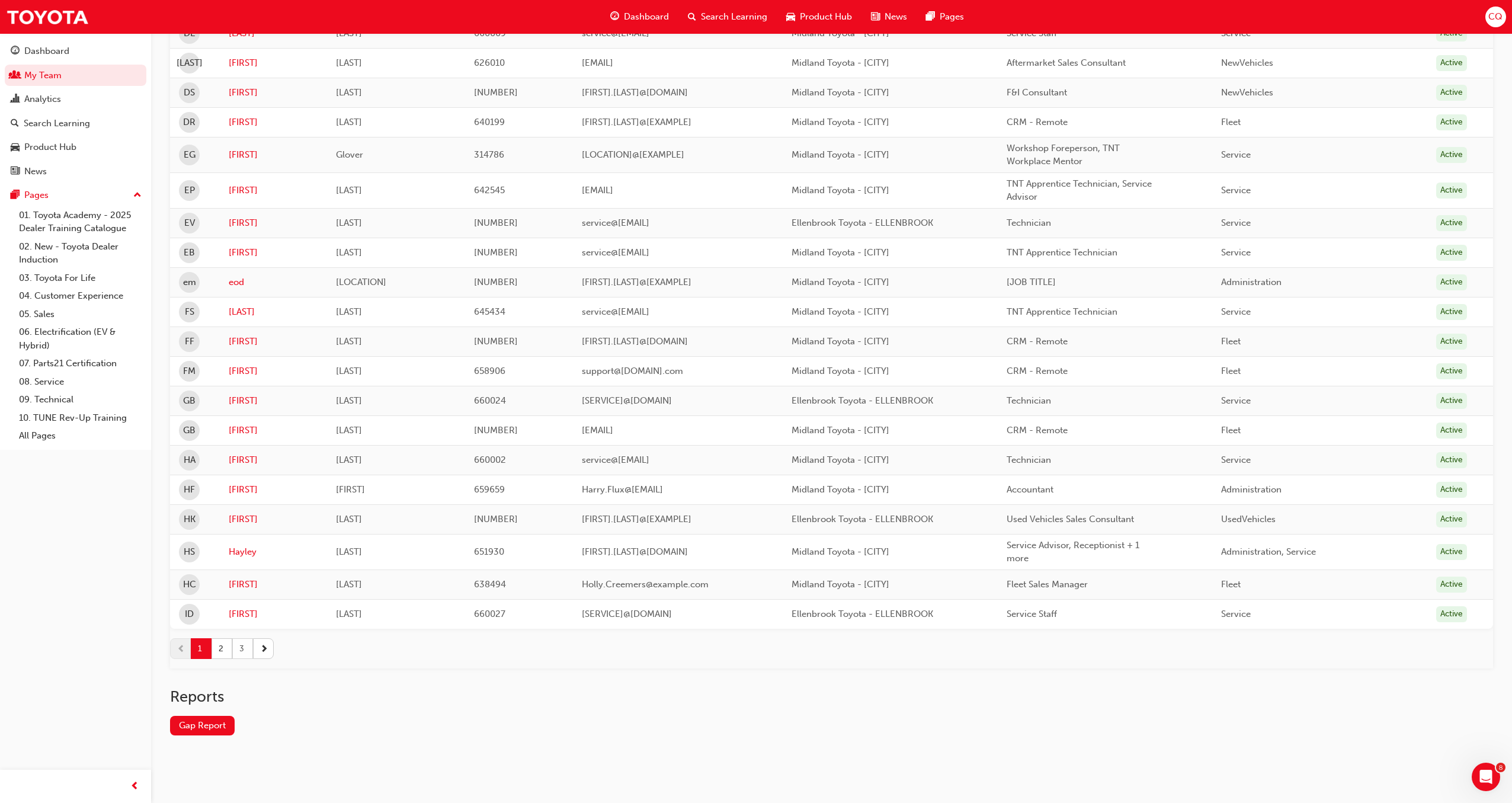click on "3" at bounding box center [242, 648] 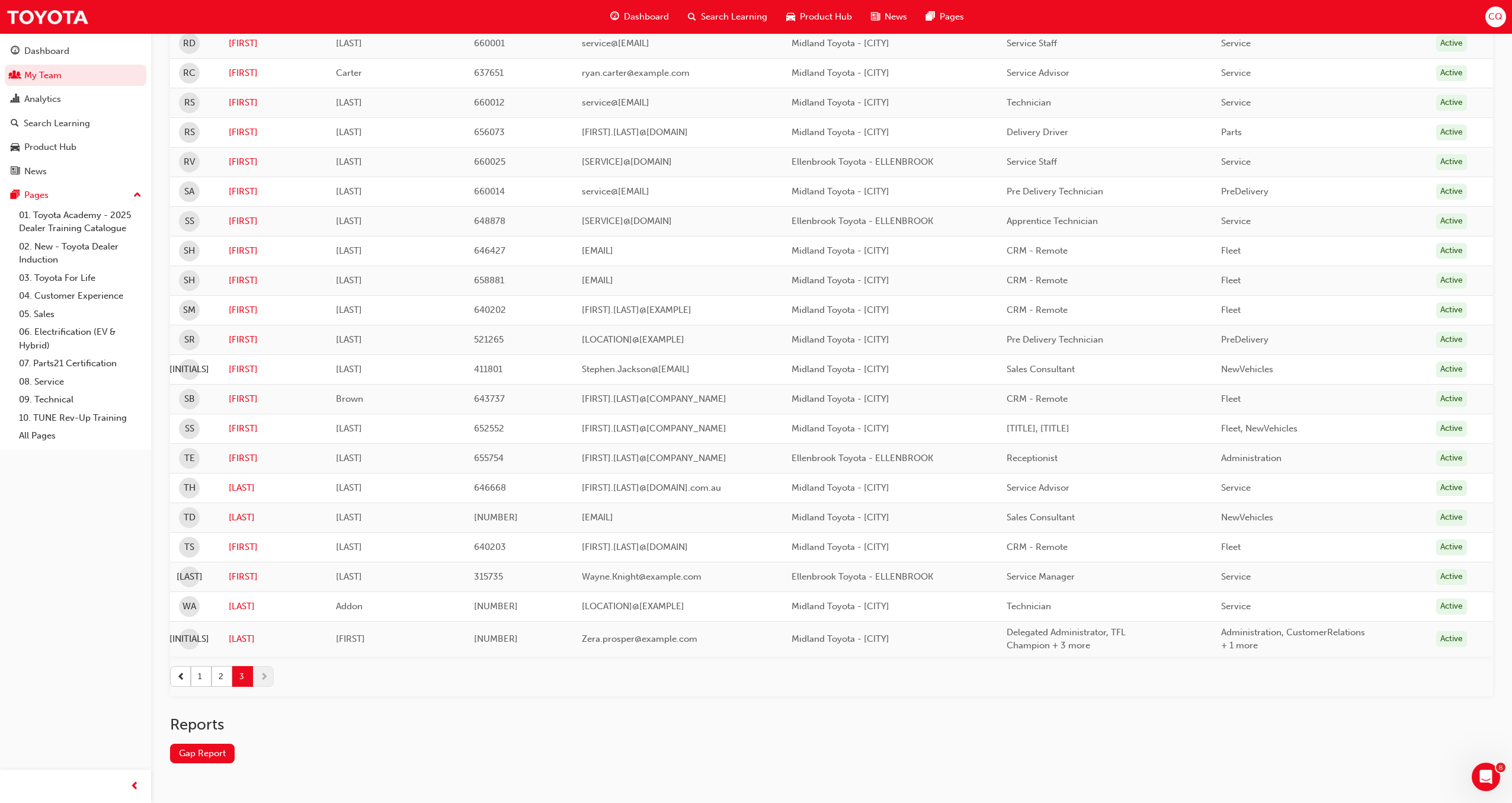 scroll, scrollTop: 435, scrollLeft: 0, axis: vertical 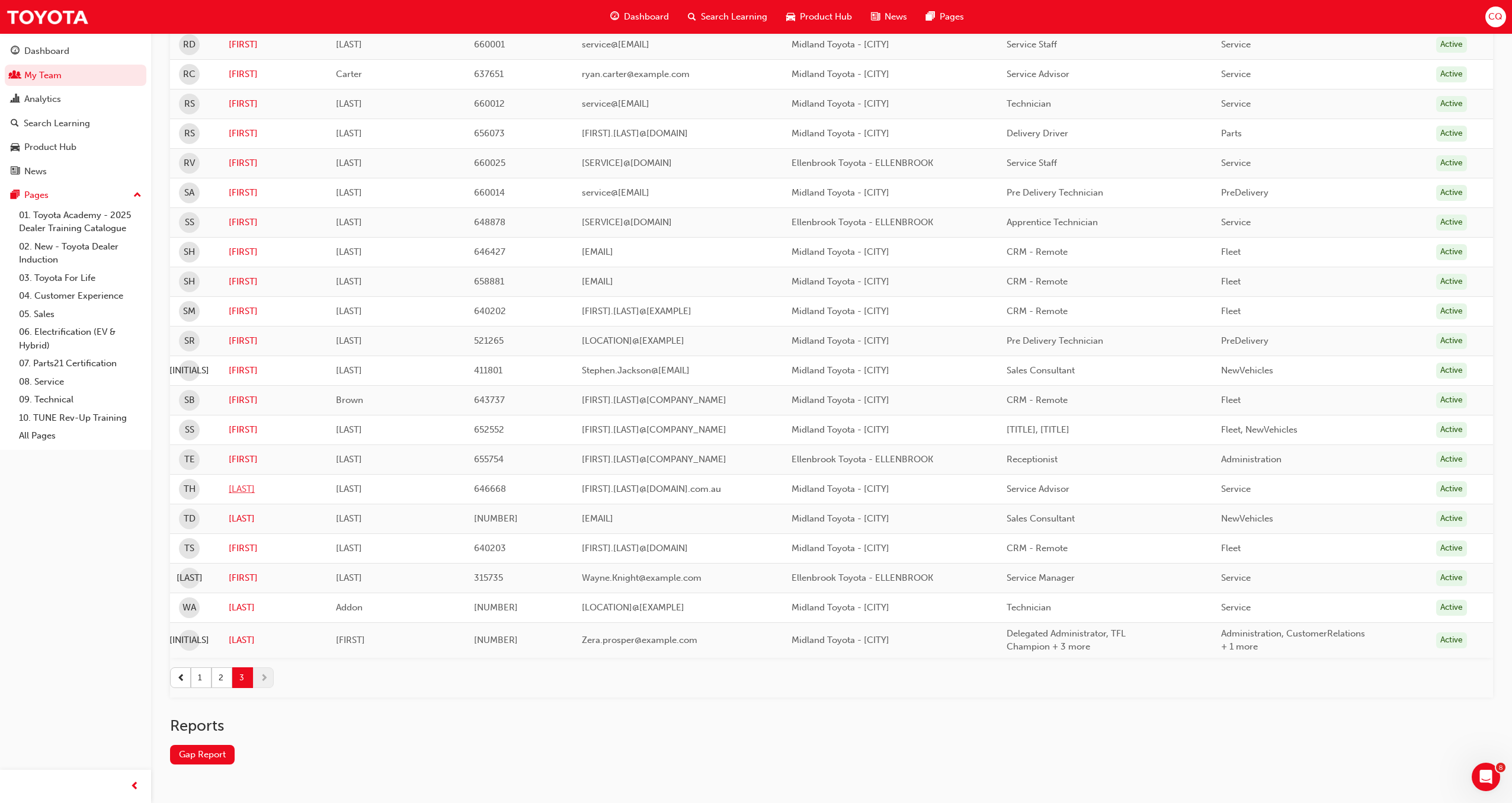 click on "[LAST]" at bounding box center [273, 489] 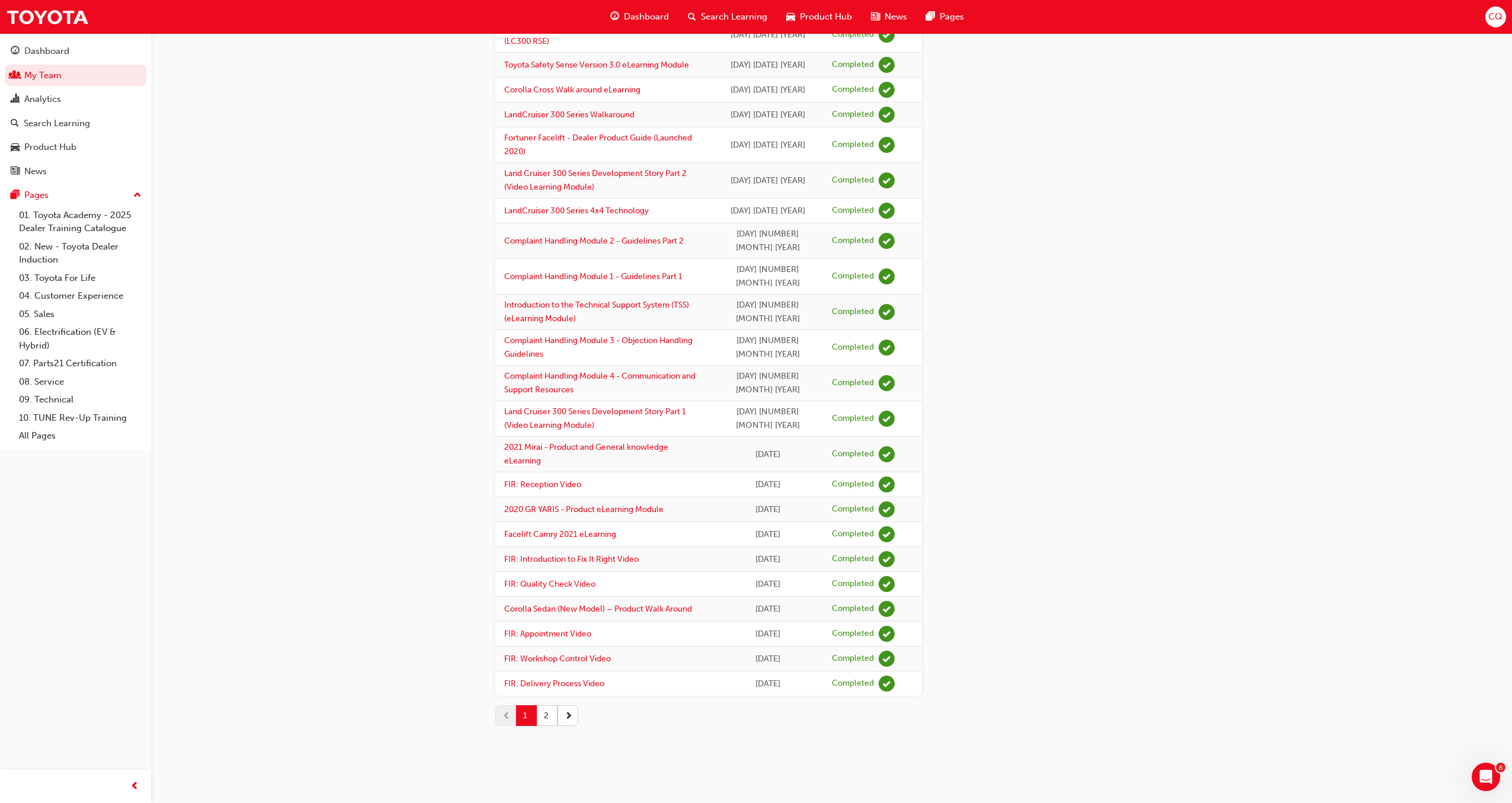 scroll, scrollTop: 1470, scrollLeft: 0, axis: vertical 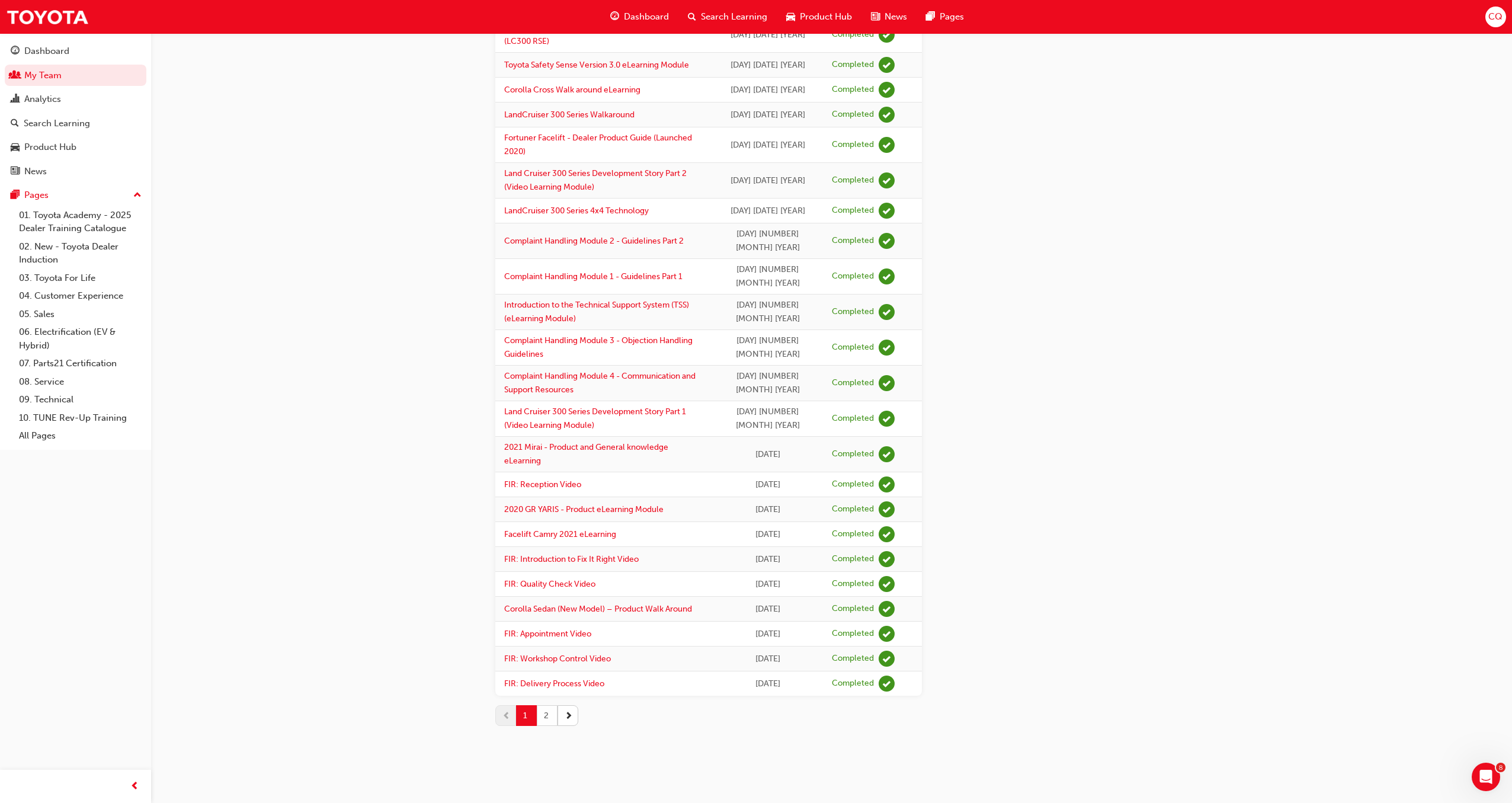 click on "2" at bounding box center [547, 715] 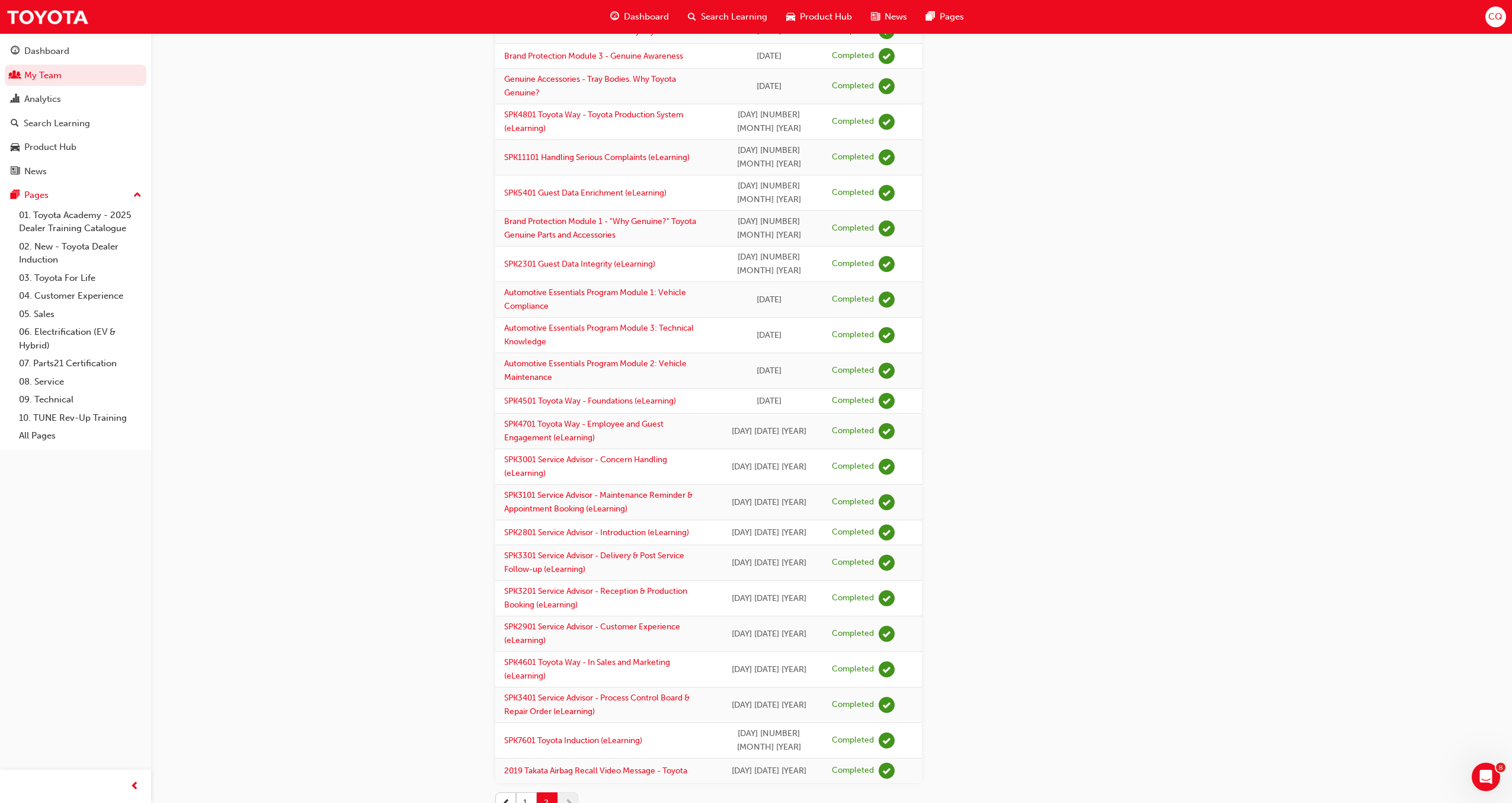 scroll, scrollTop: 597, scrollLeft: 0, axis: vertical 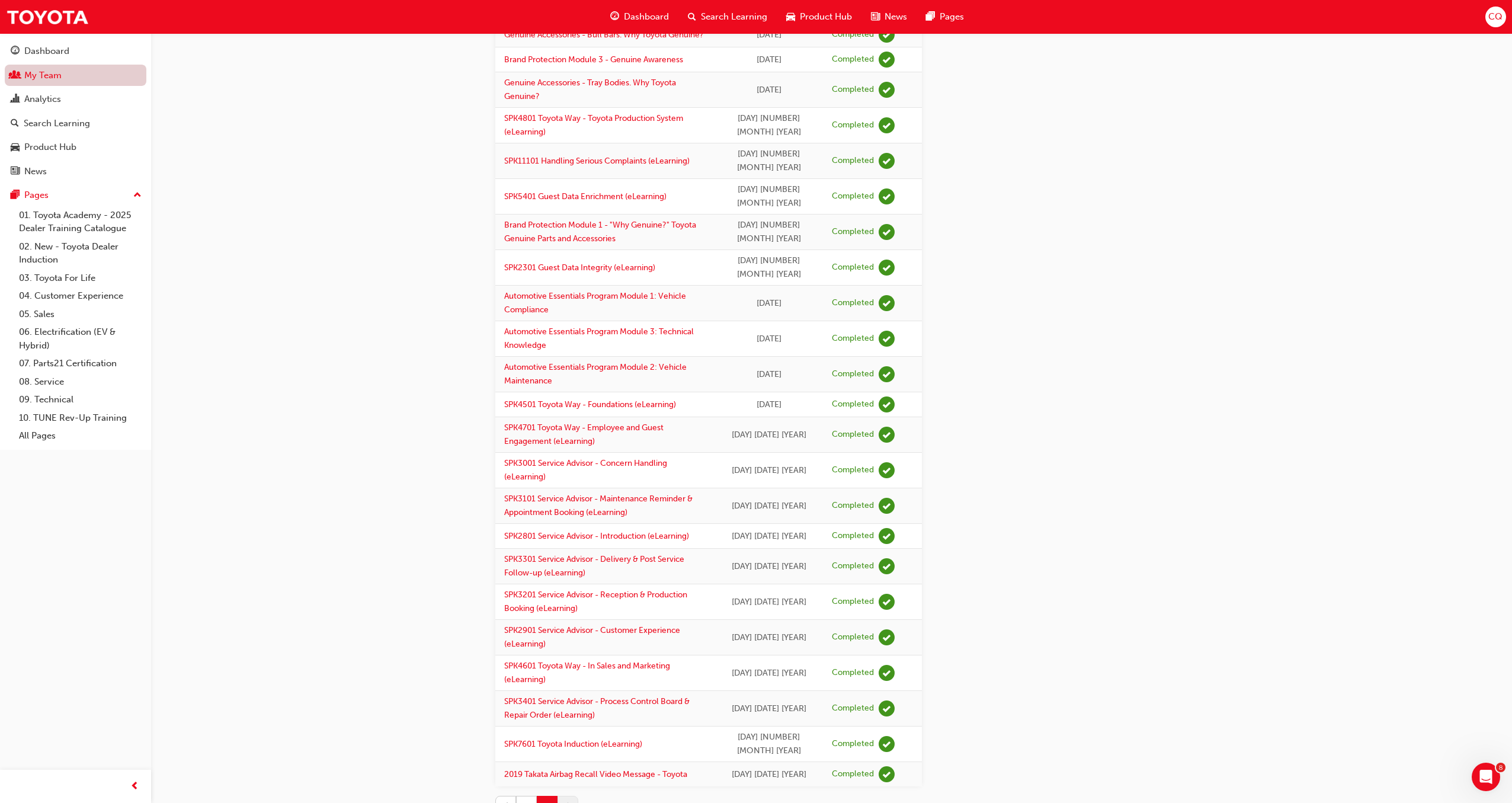 click on "My Team" at bounding box center [75, 75] 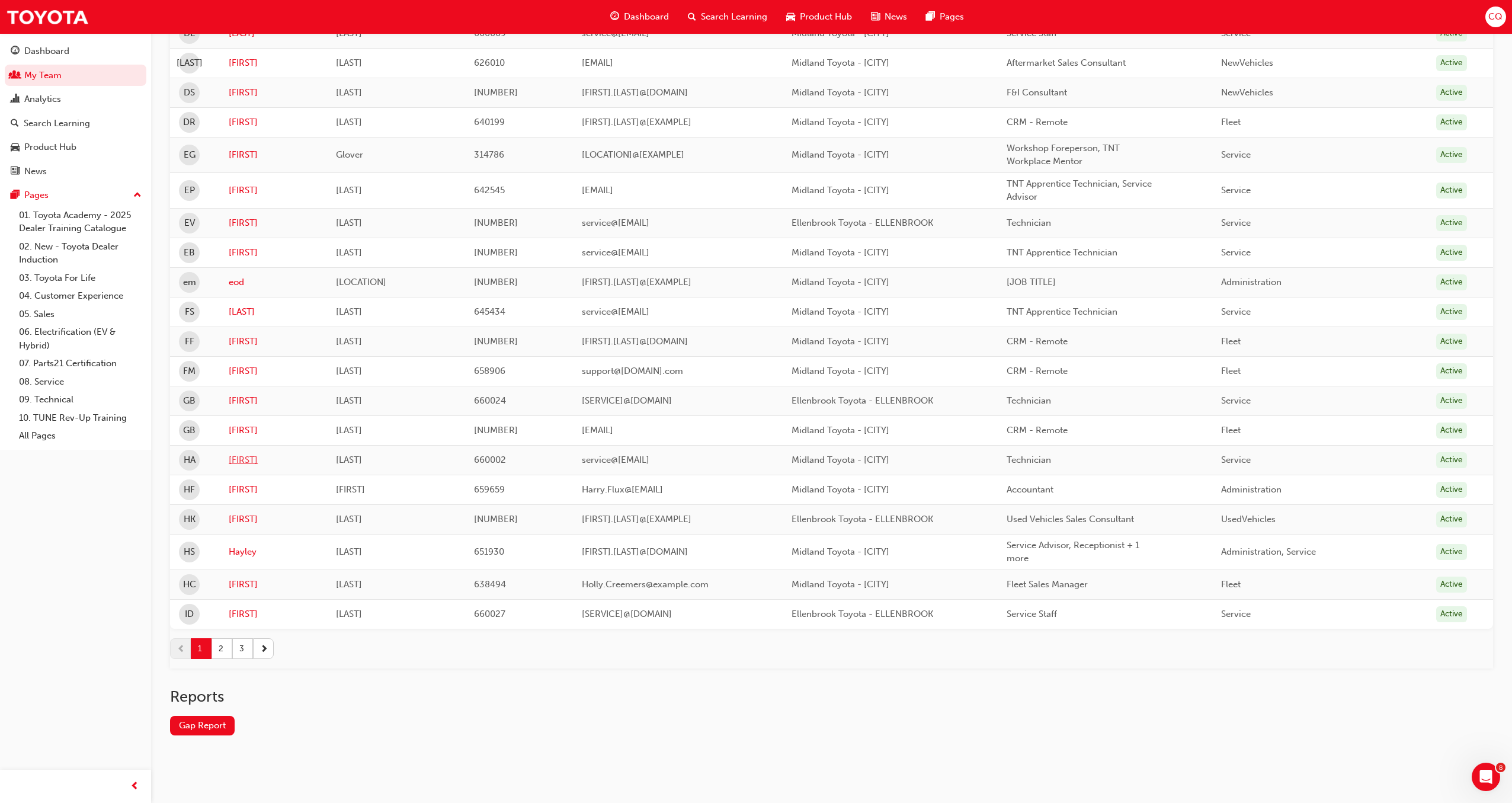 scroll, scrollTop: 1106, scrollLeft: 0, axis: vertical 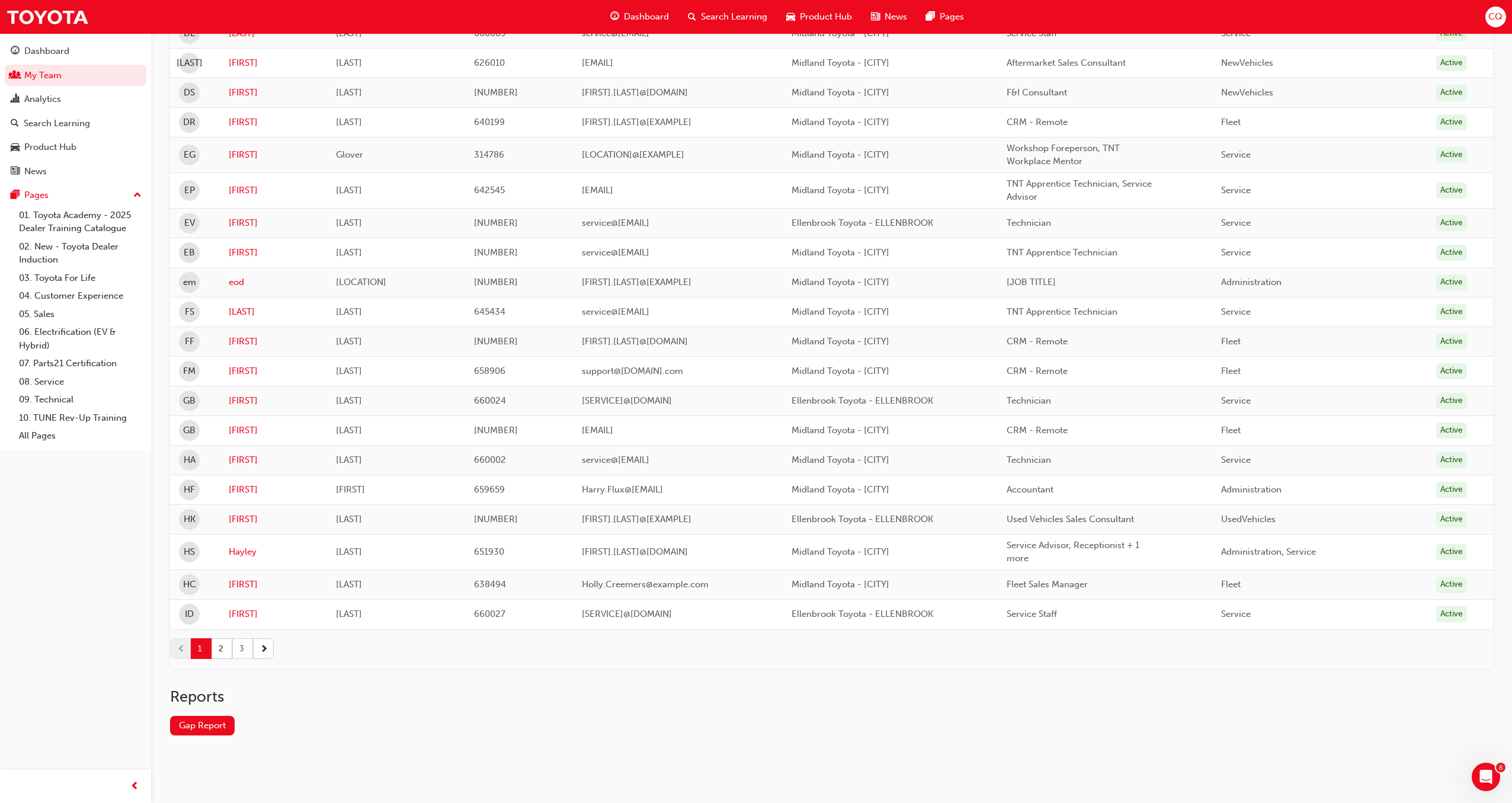 click on "3" at bounding box center (242, 648) 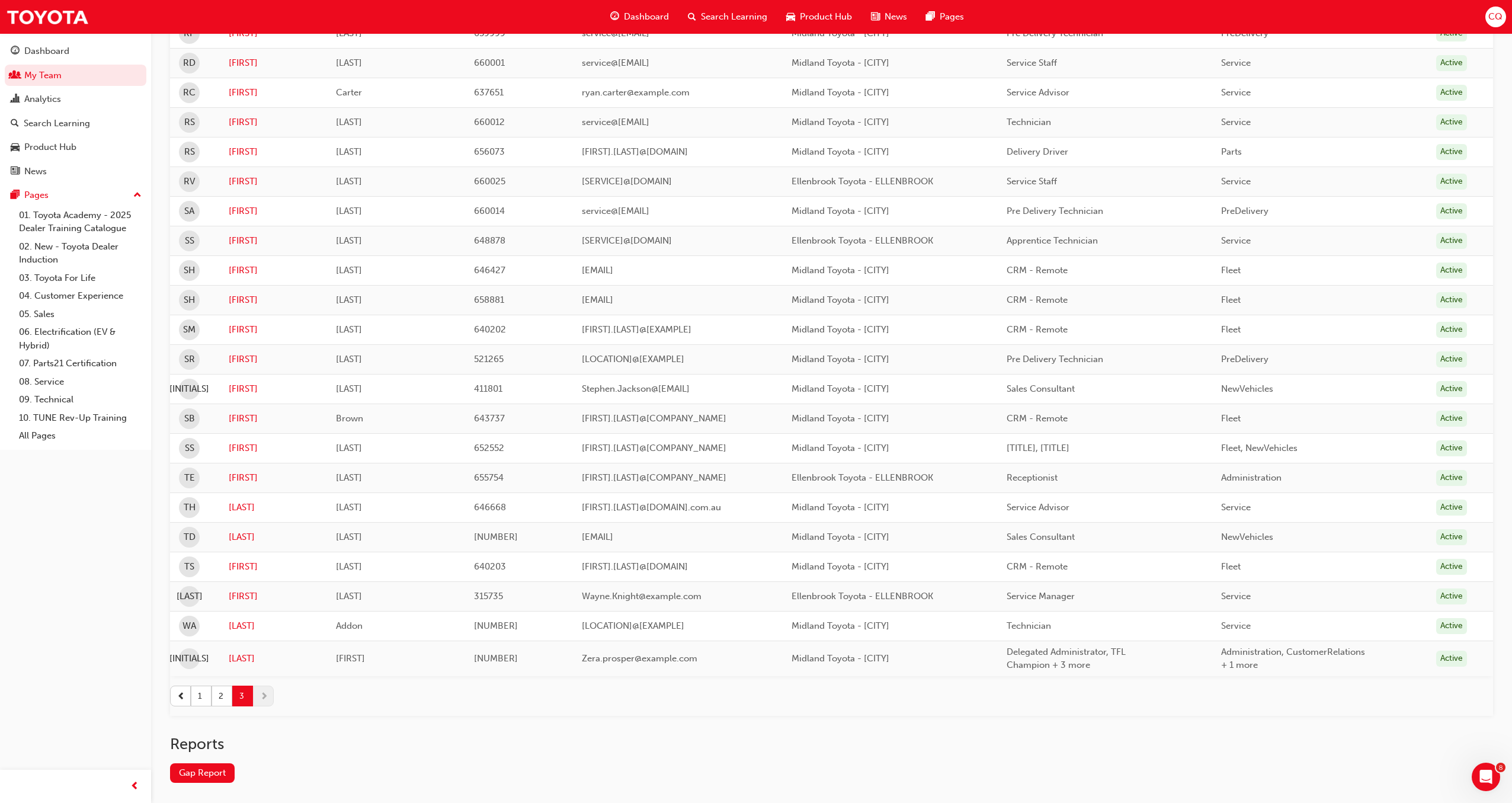 scroll, scrollTop: 470, scrollLeft: 0, axis: vertical 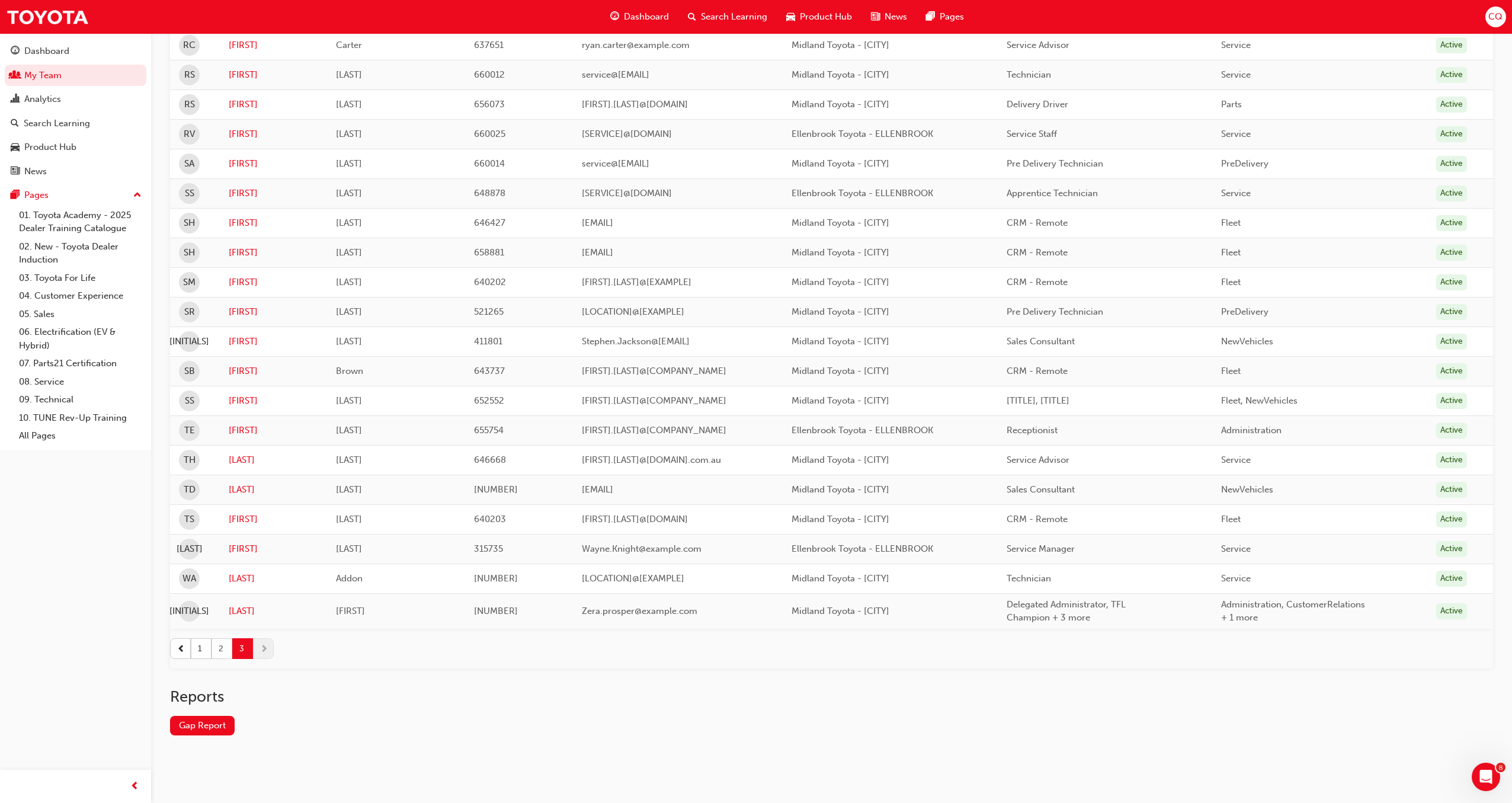 click on "2" at bounding box center [222, 648] 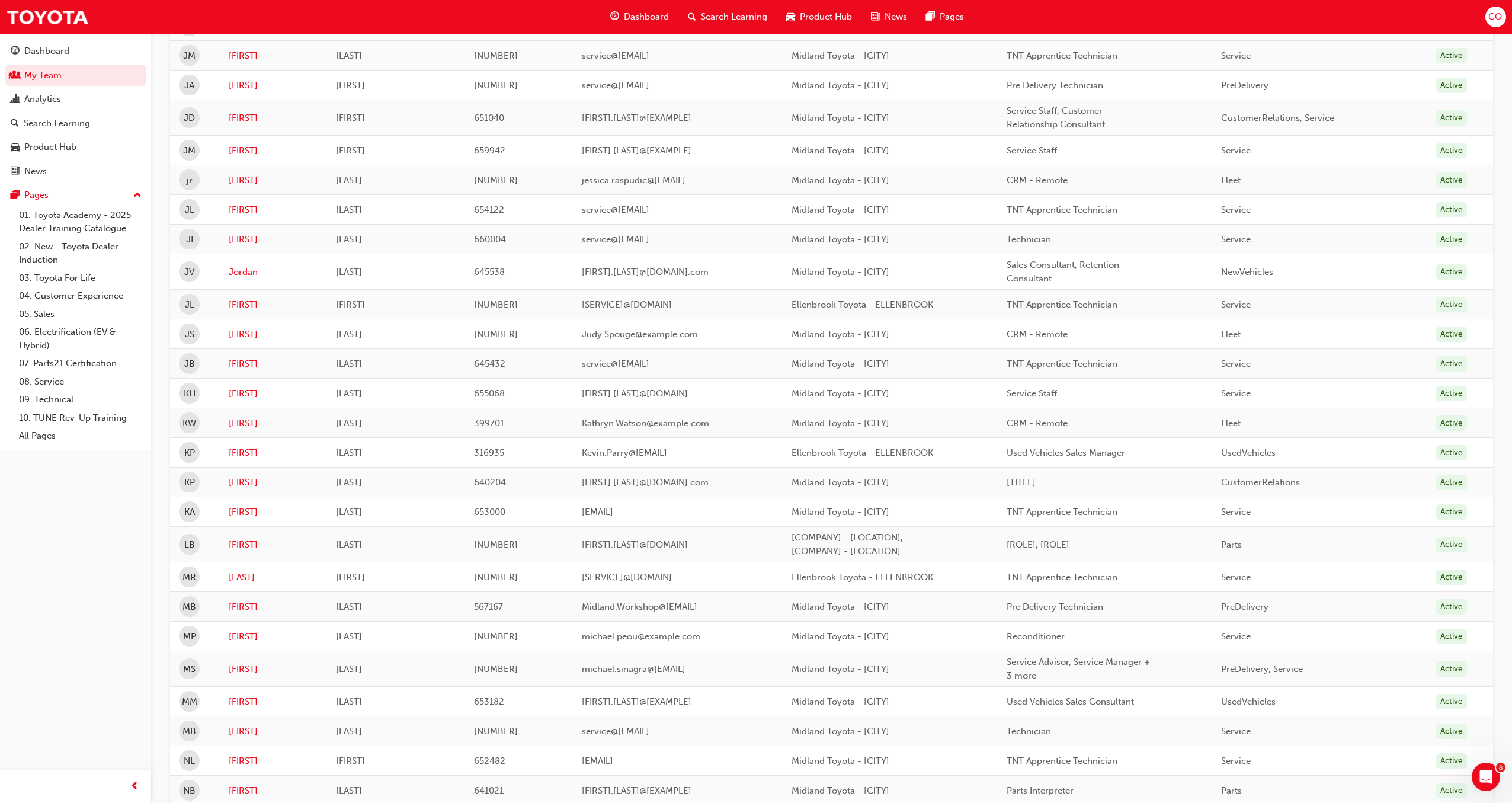 scroll, scrollTop: 504, scrollLeft: 0, axis: vertical 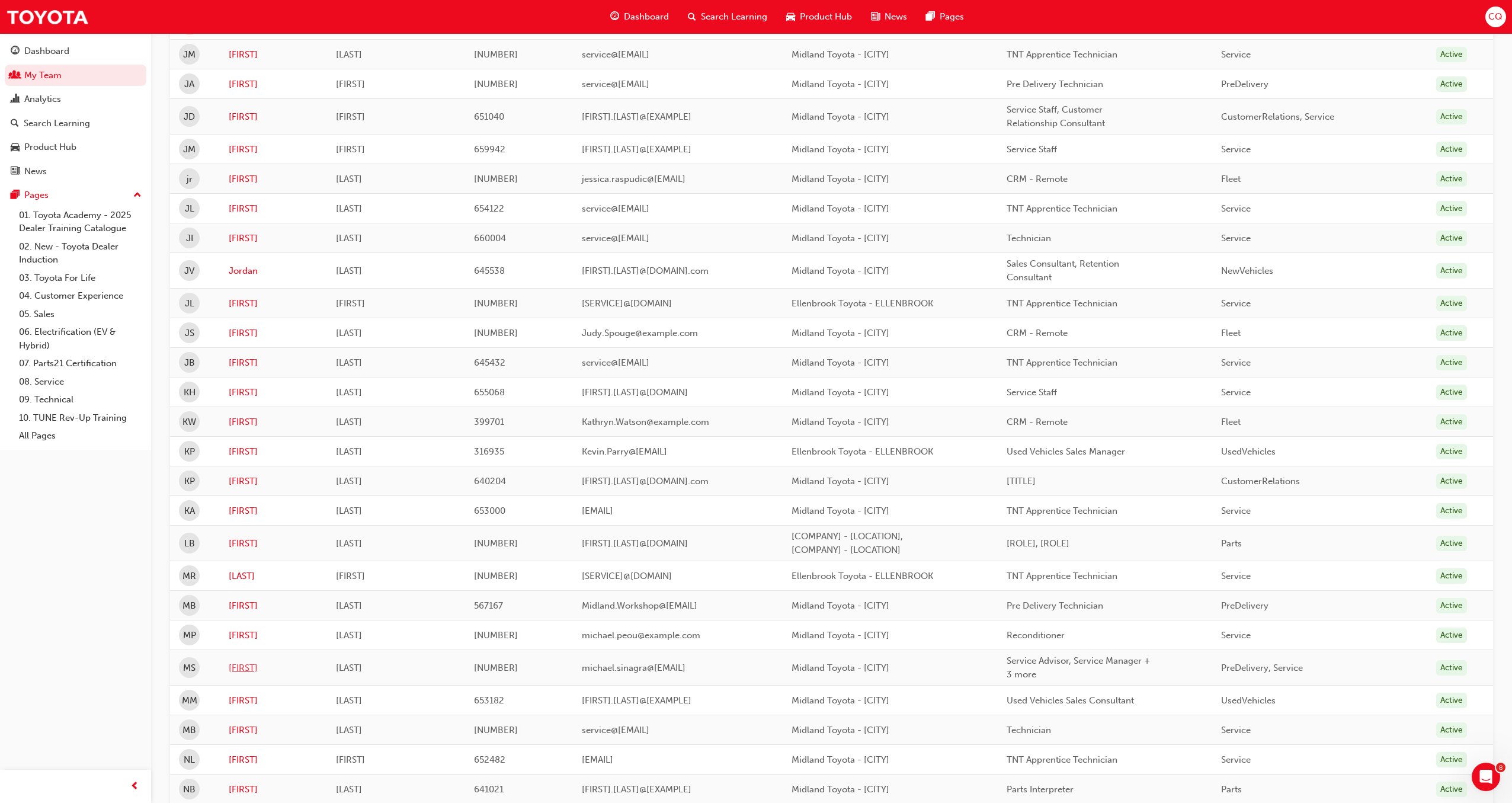 click on "[FIRST]" at bounding box center [273, 668] 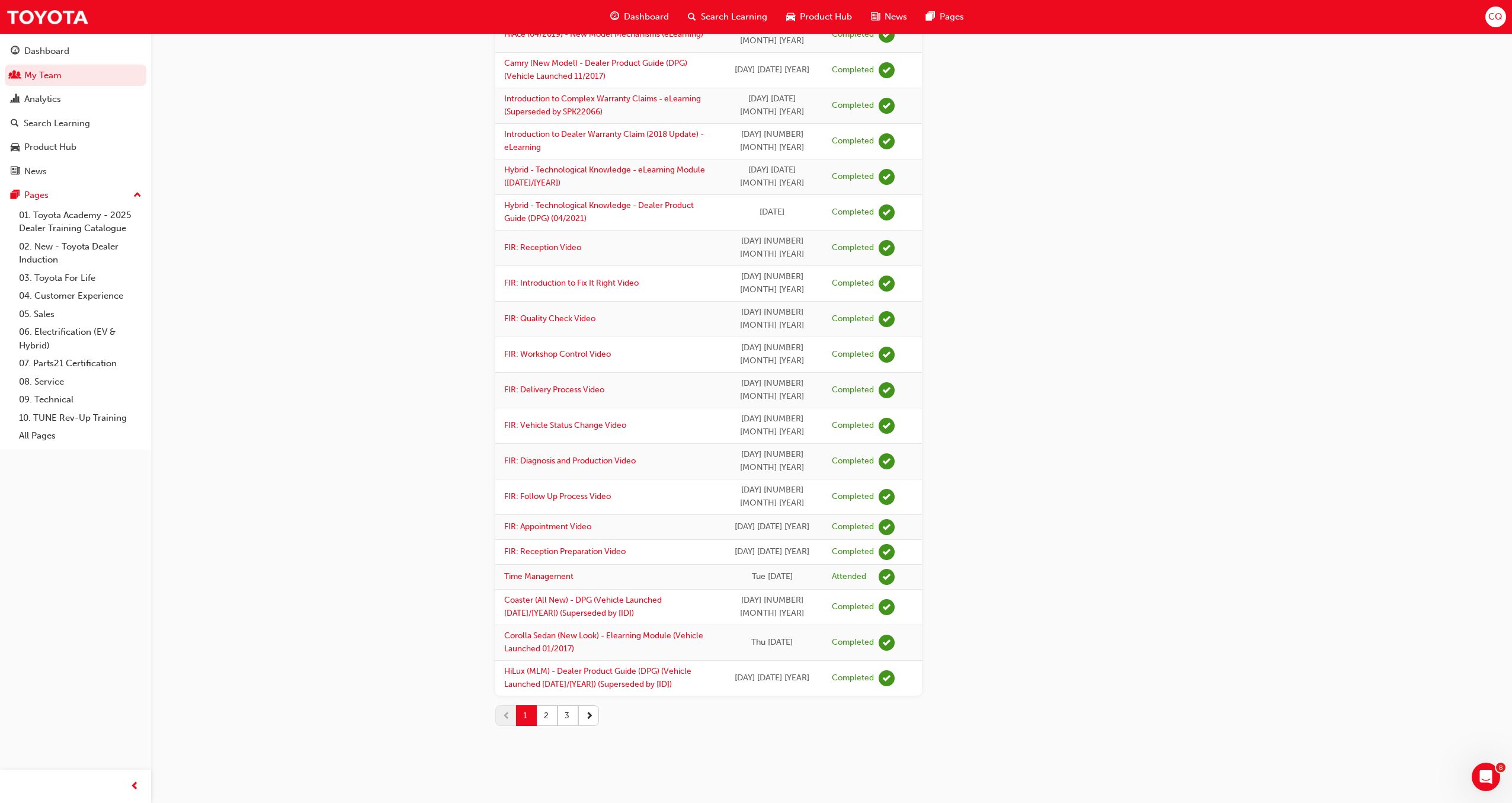 scroll, scrollTop: 1771, scrollLeft: 0, axis: vertical 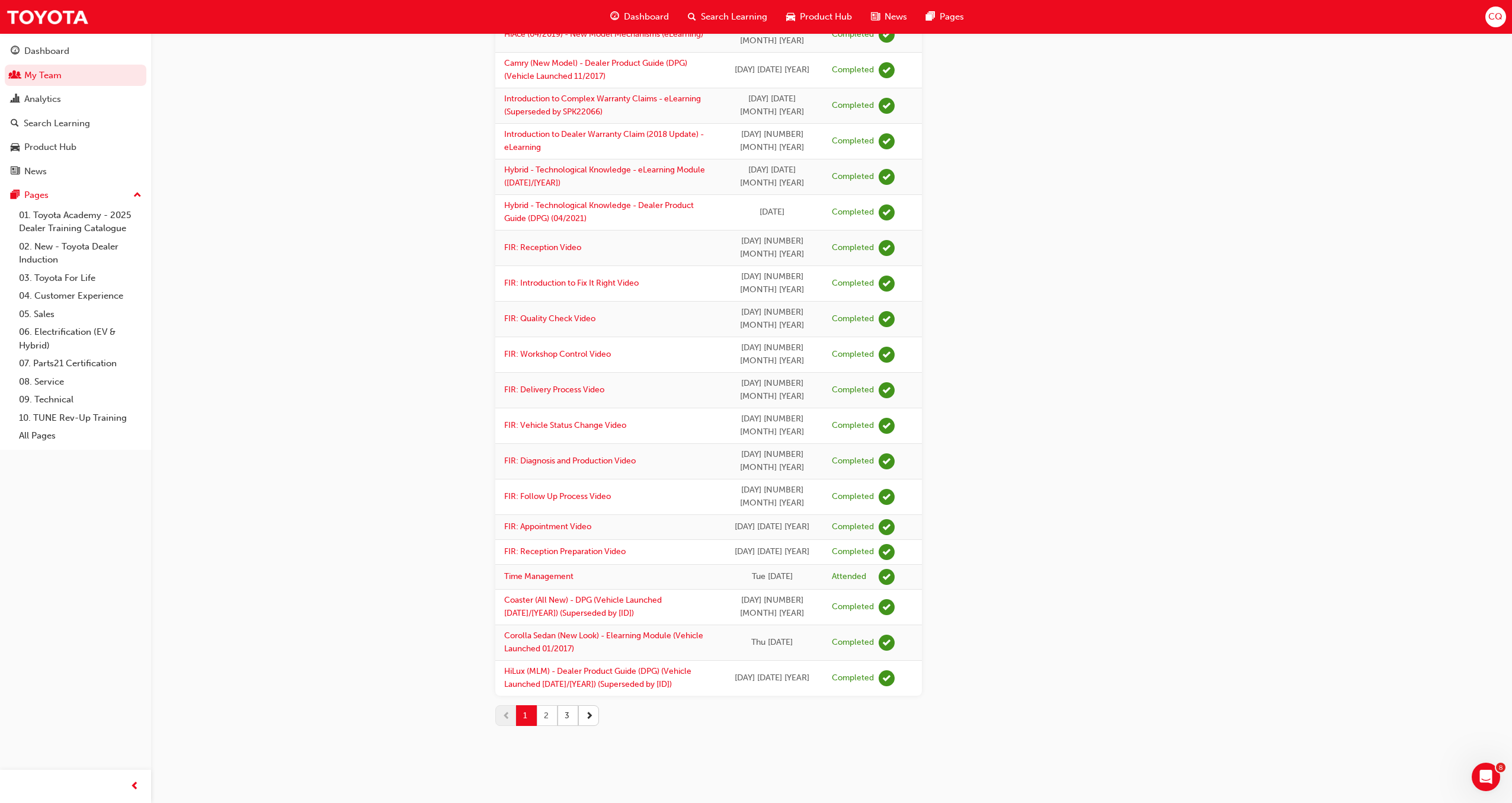 click on "2" at bounding box center [547, 715] 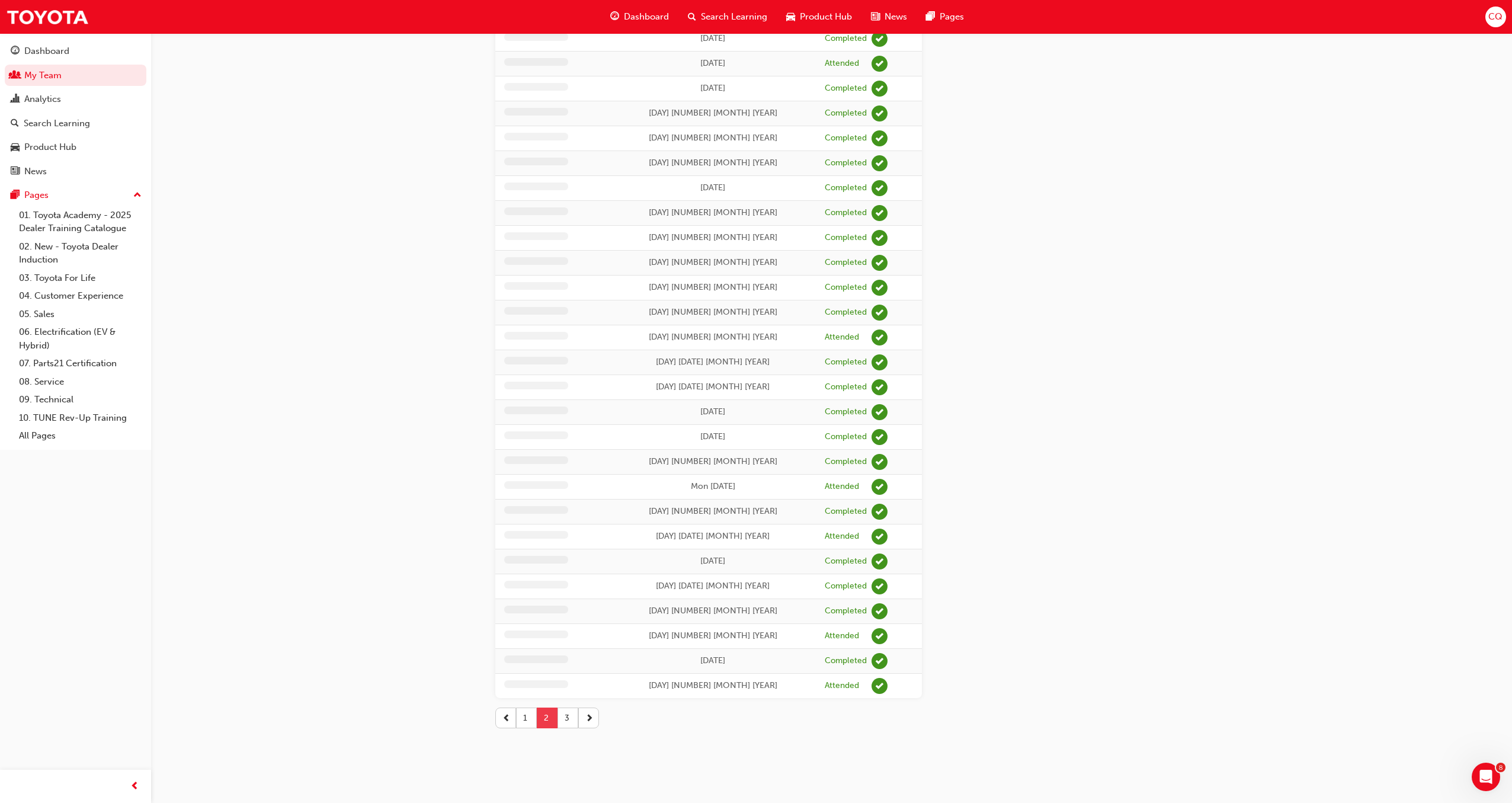 scroll, scrollTop: 1771, scrollLeft: 0, axis: vertical 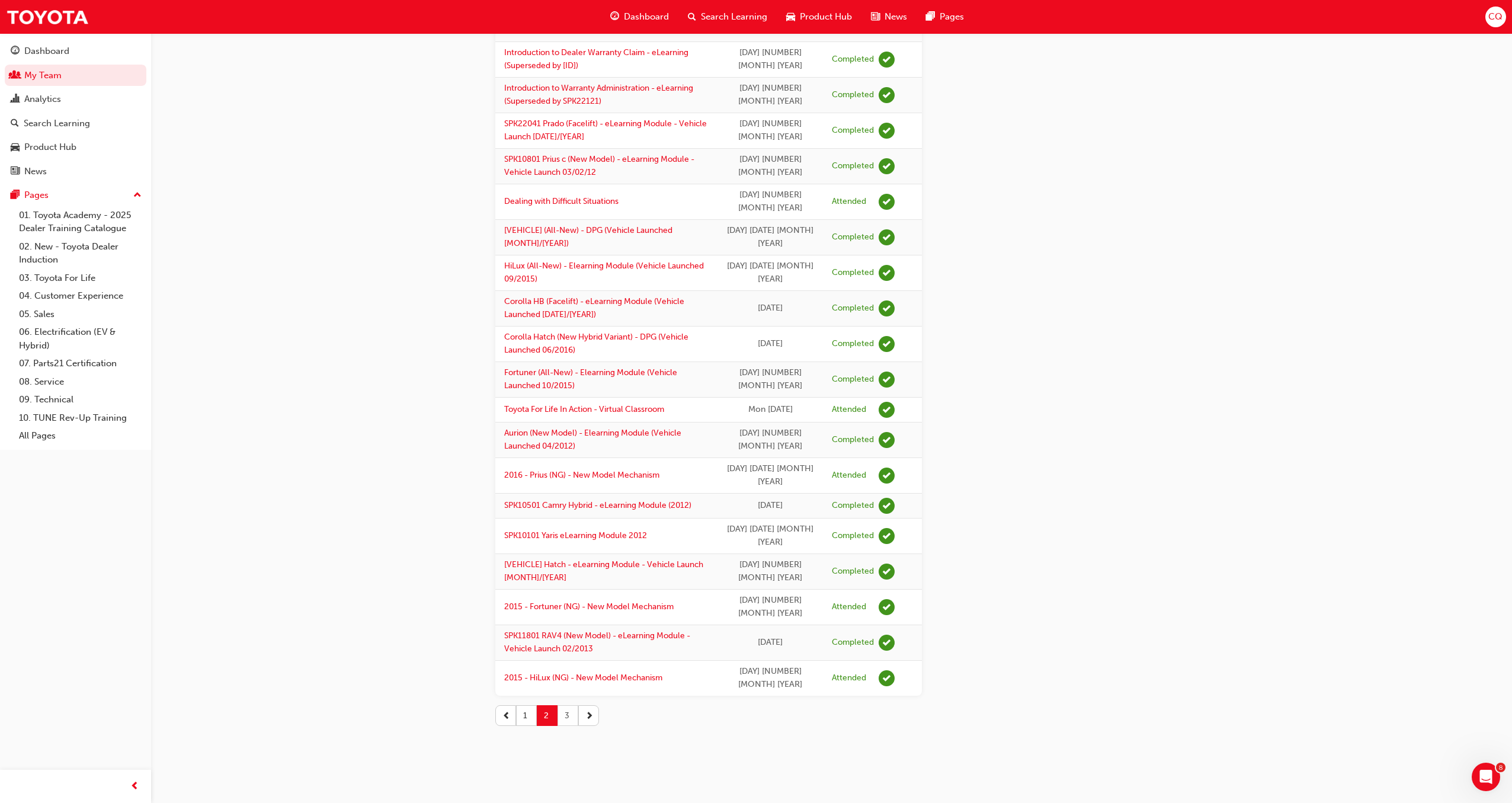 click on "3" at bounding box center (568, 715) 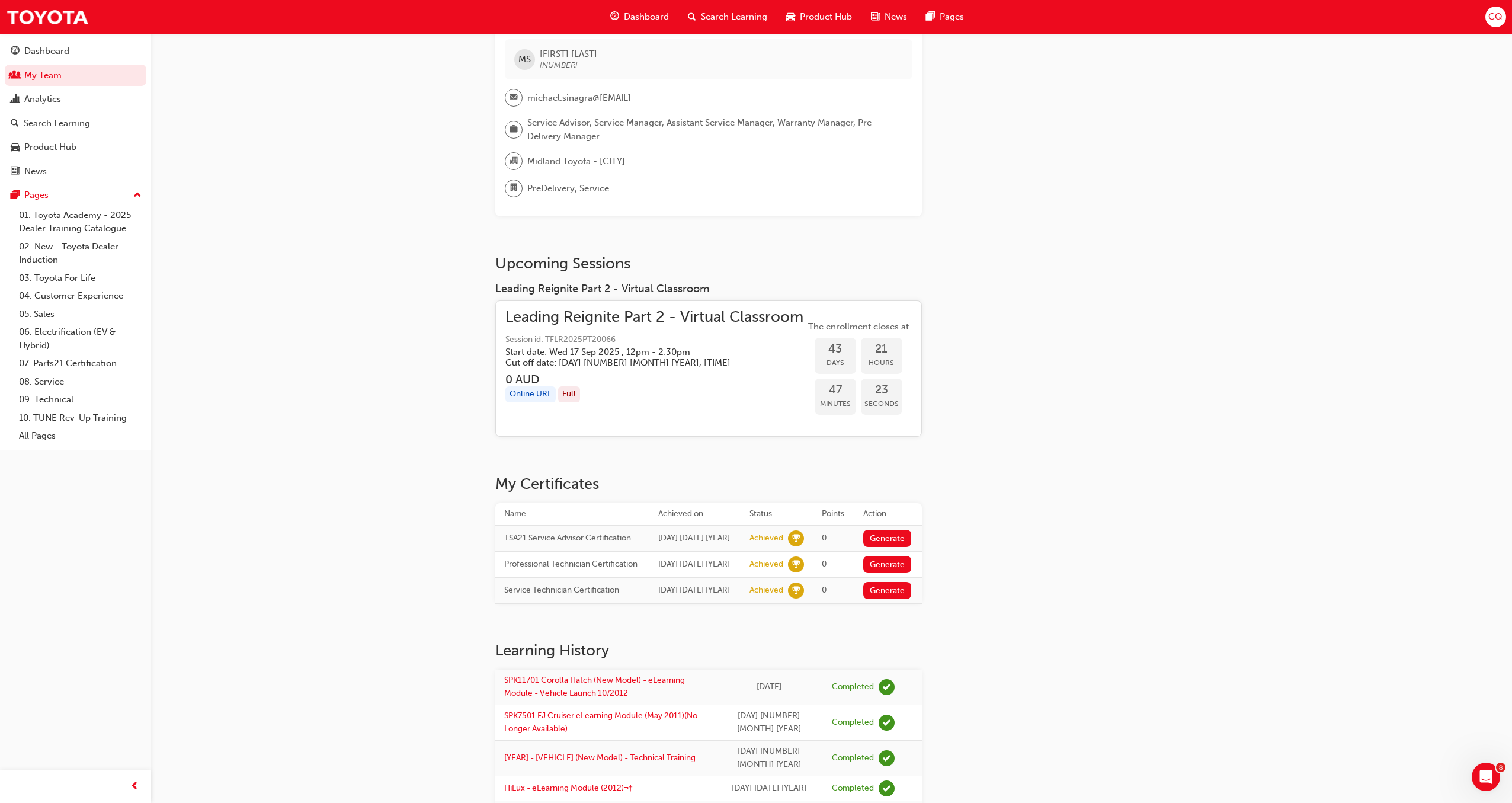 scroll, scrollTop: 0, scrollLeft: 0, axis: both 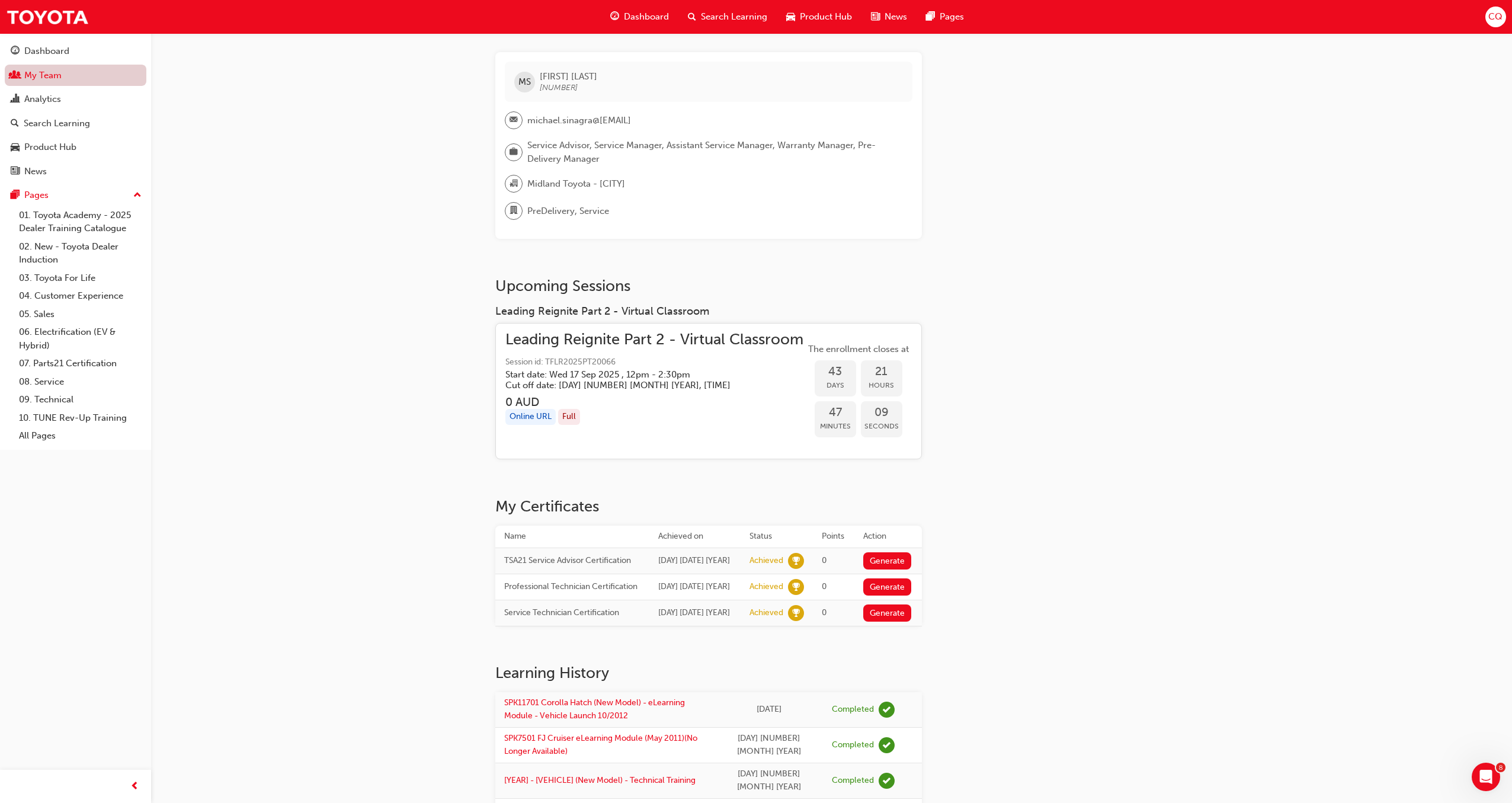 click on "My Team" at bounding box center (75, 75) 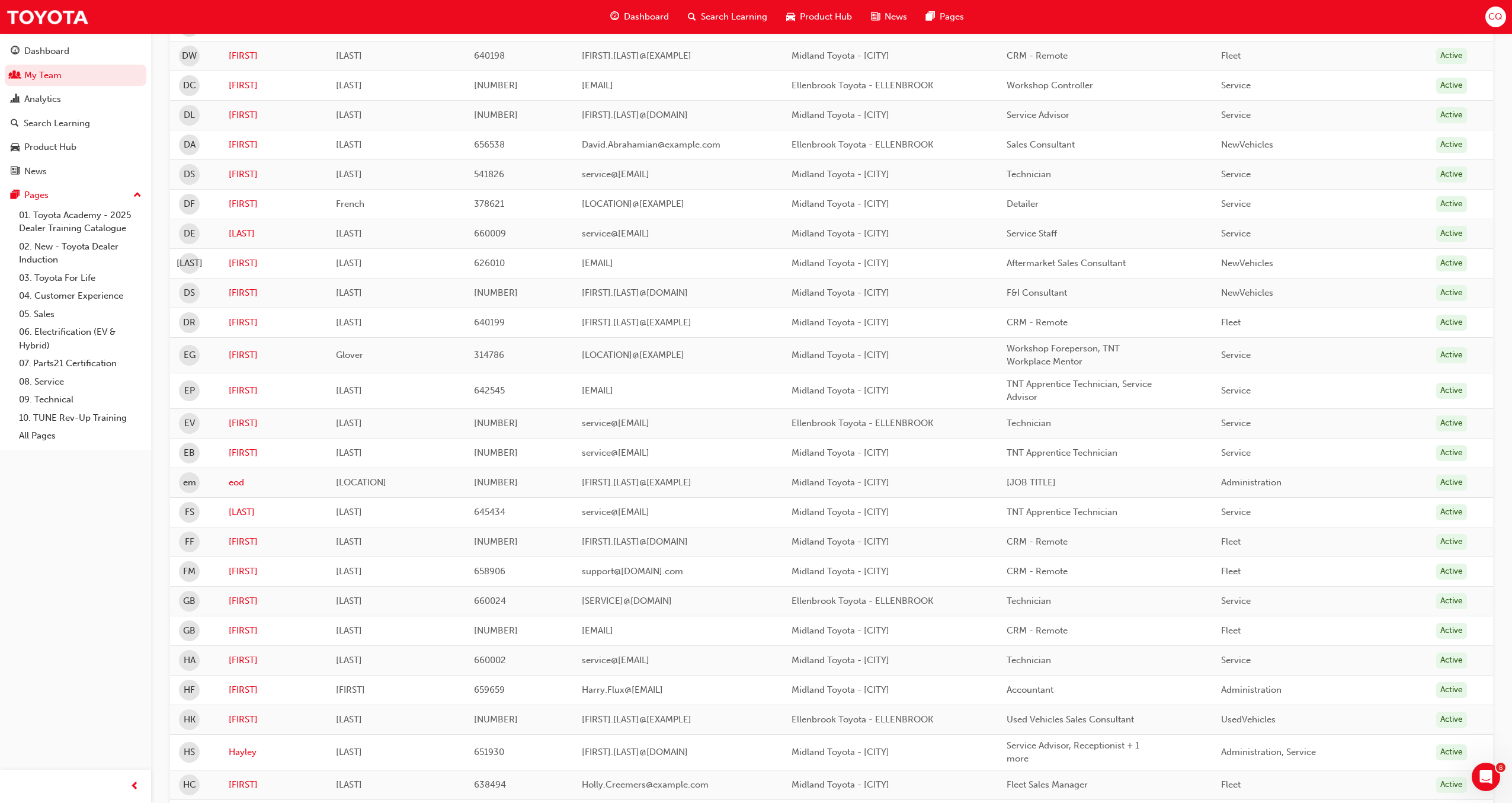 scroll, scrollTop: 1110, scrollLeft: 0, axis: vertical 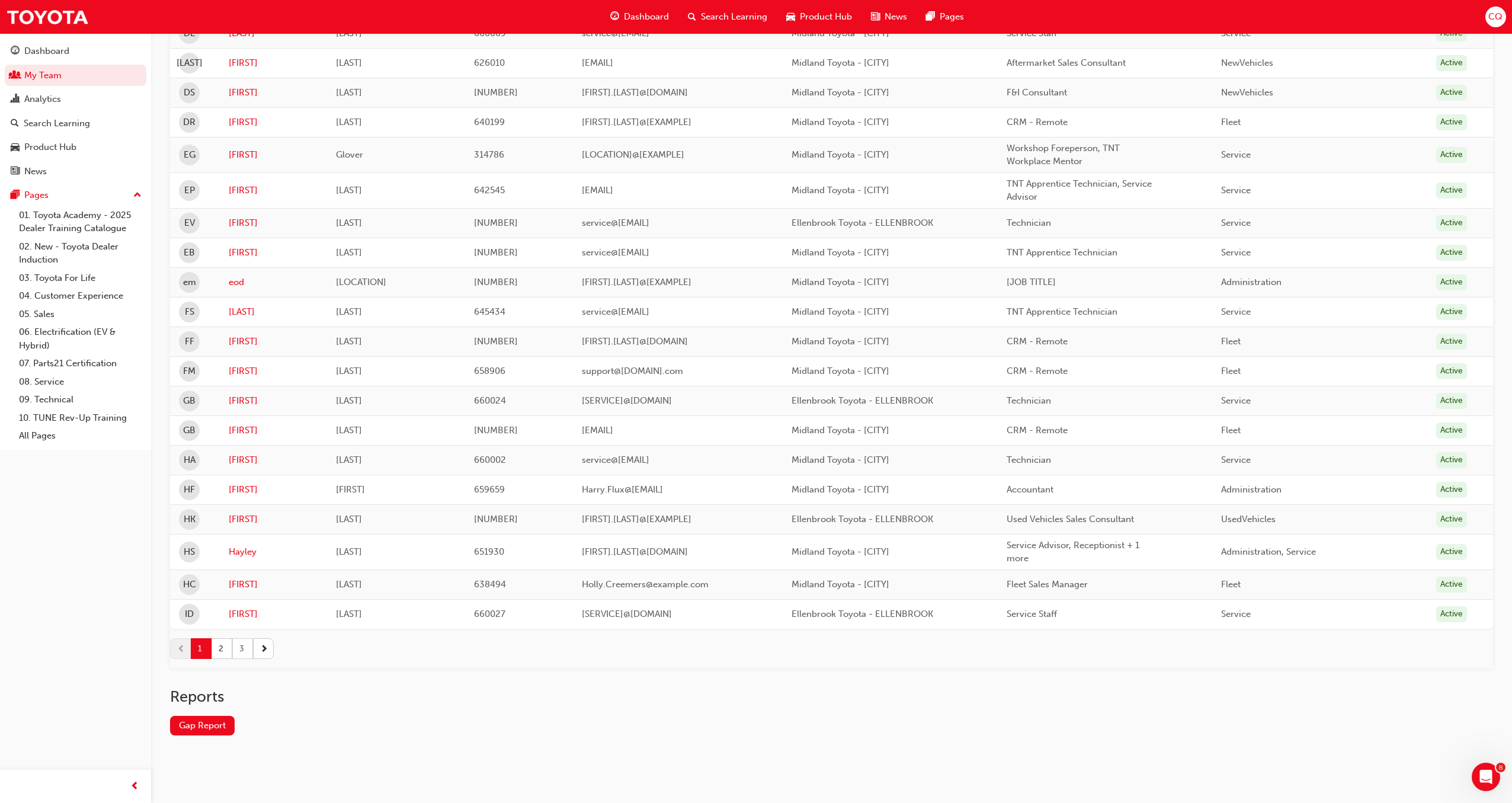 click on "3" at bounding box center [242, 648] 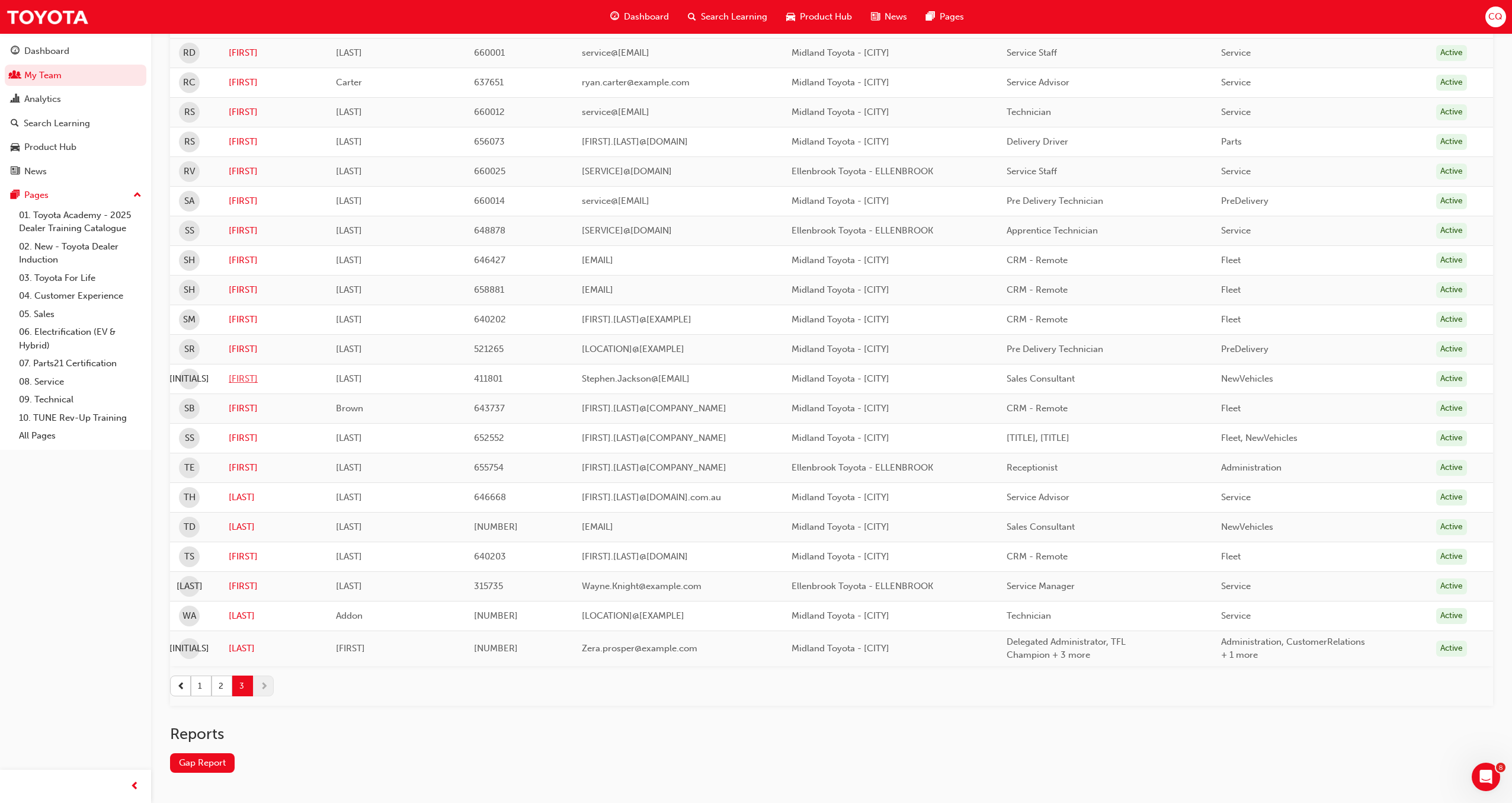 scroll, scrollTop: 424, scrollLeft: 0, axis: vertical 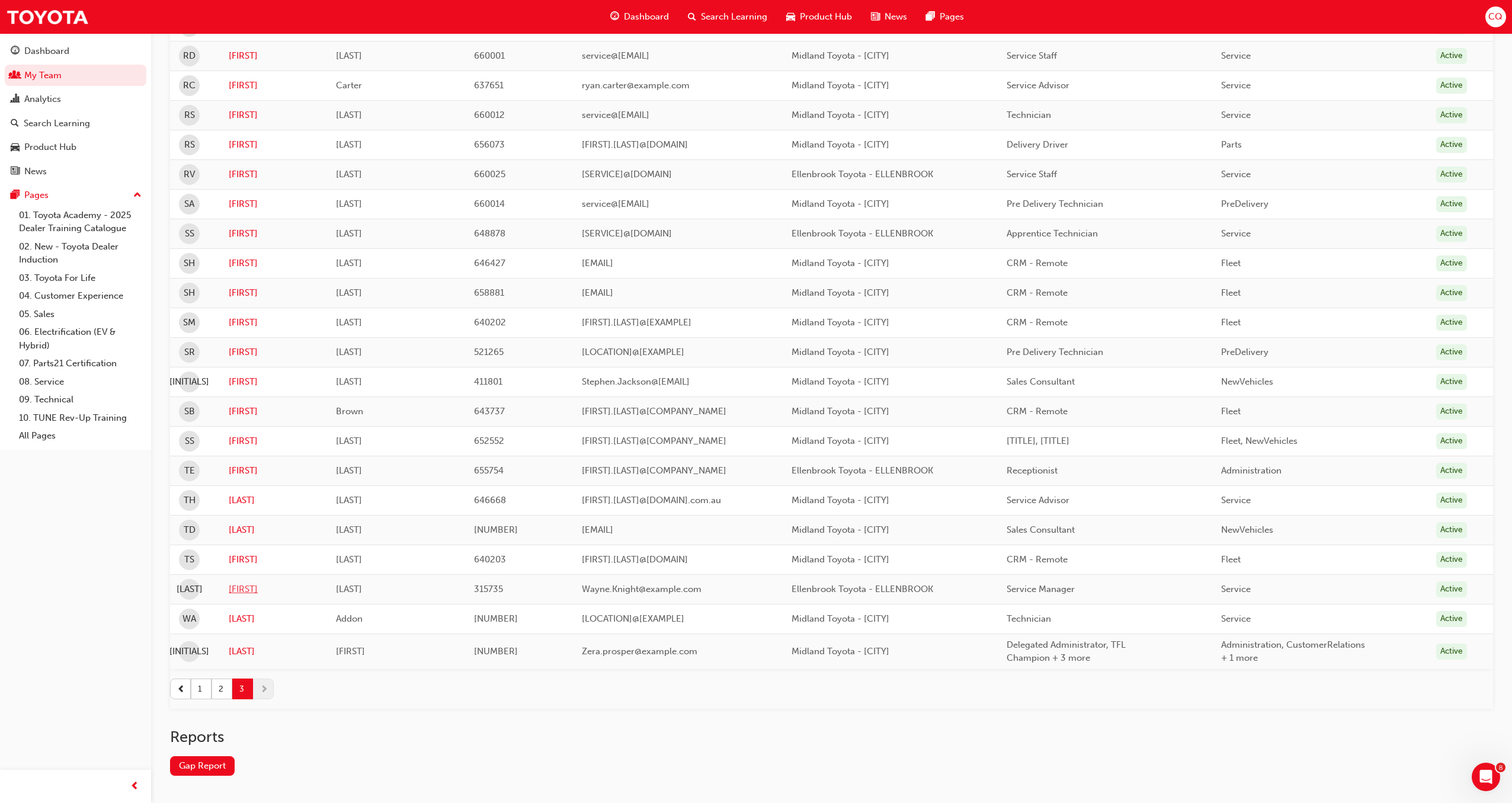 click on "[FIRST]" at bounding box center (273, 589) 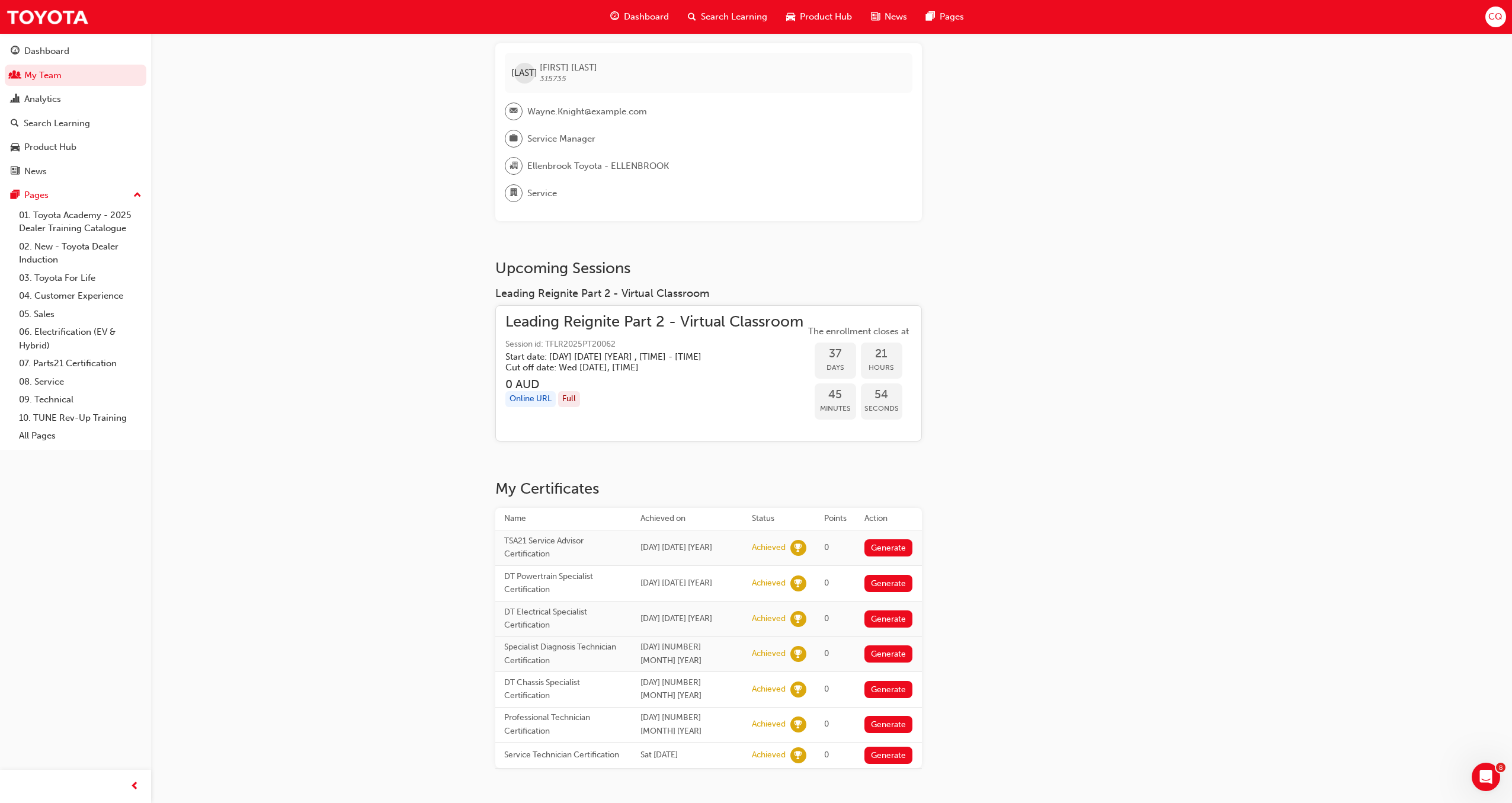 scroll, scrollTop: 8, scrollLeft: 0, axis: vertical 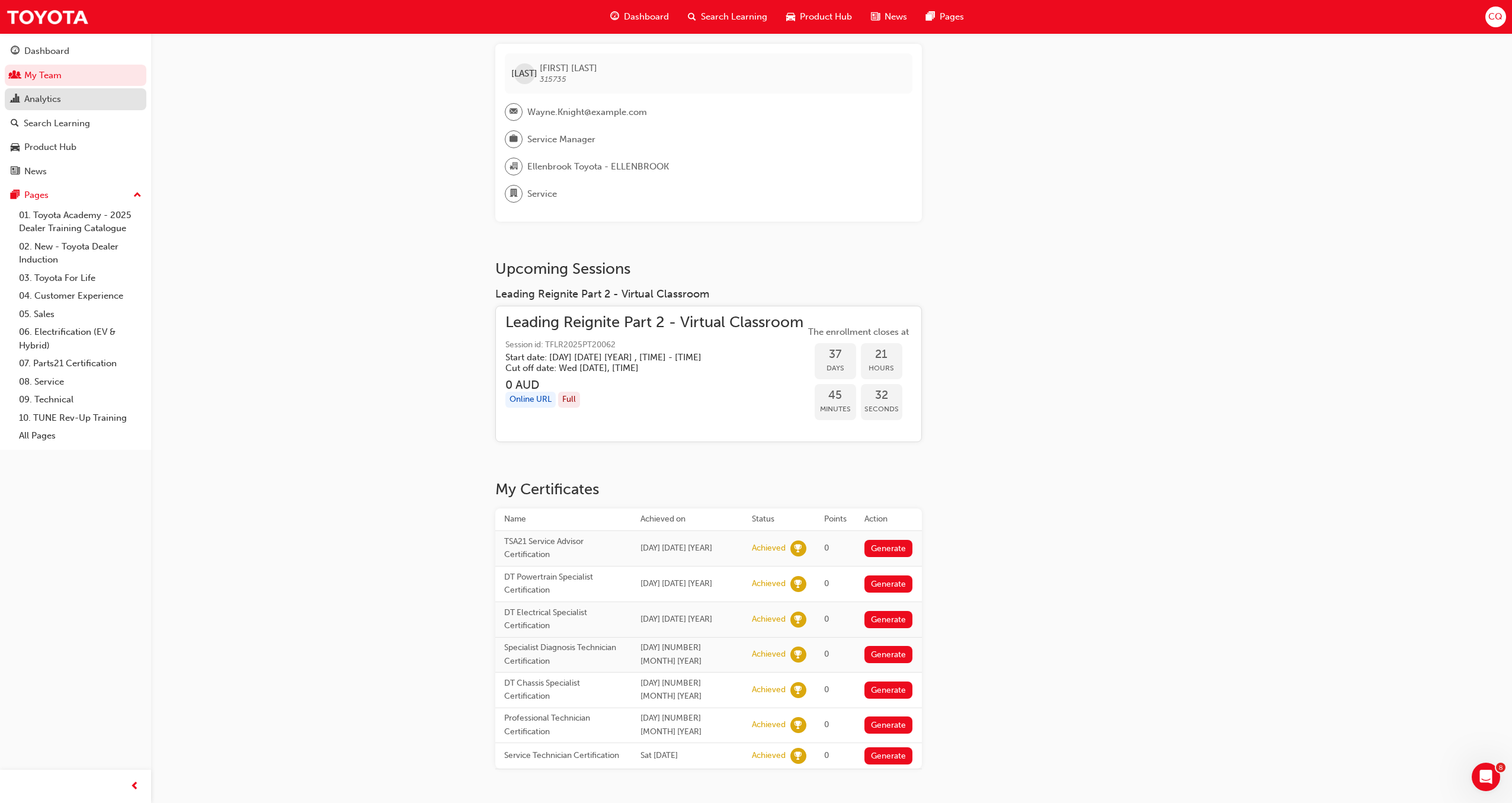 click on "Analytics" at bounding box center [43, 99] 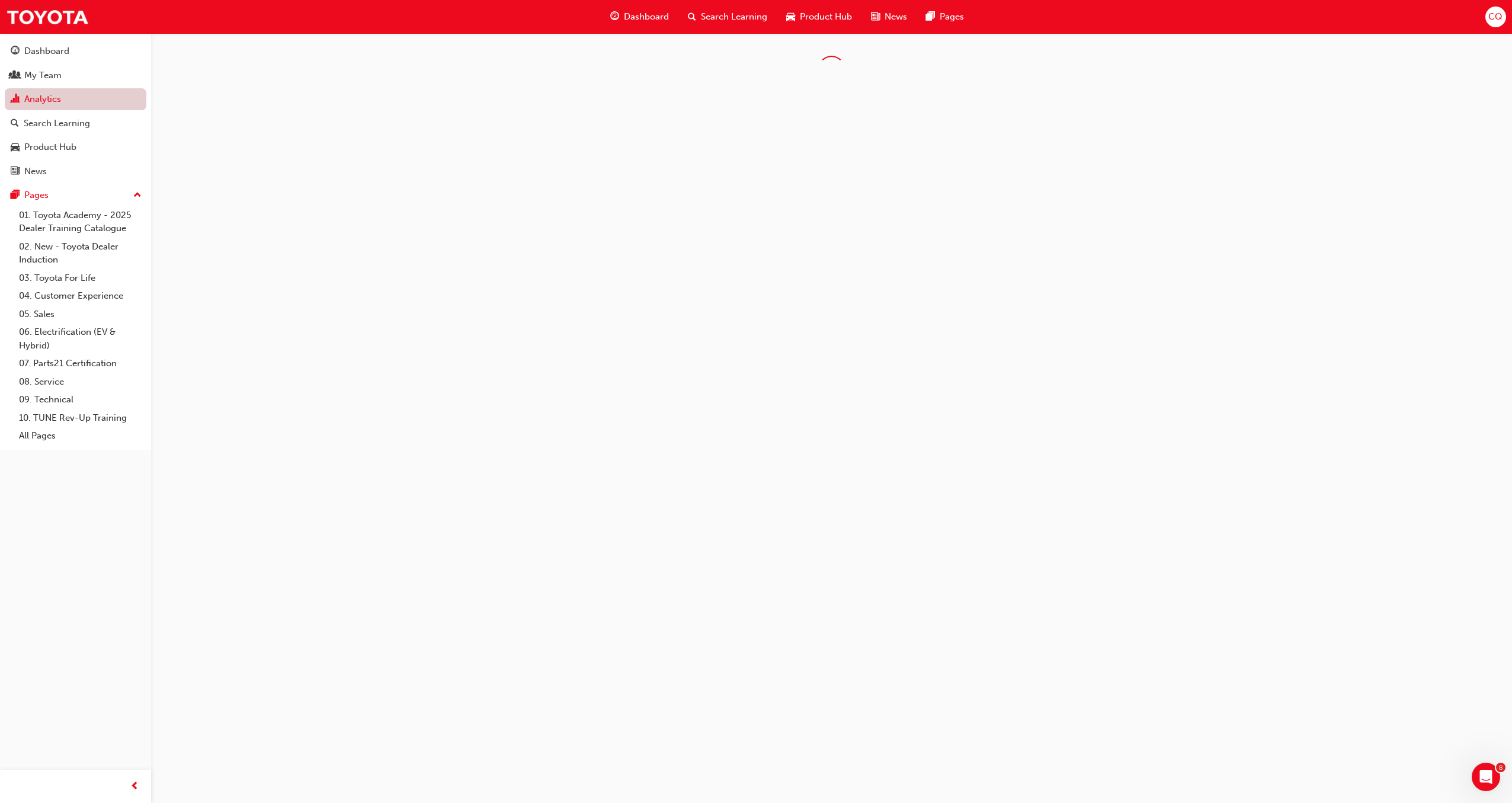 scroll, scrollTop: 0, scrollLeft: 0, axis: both 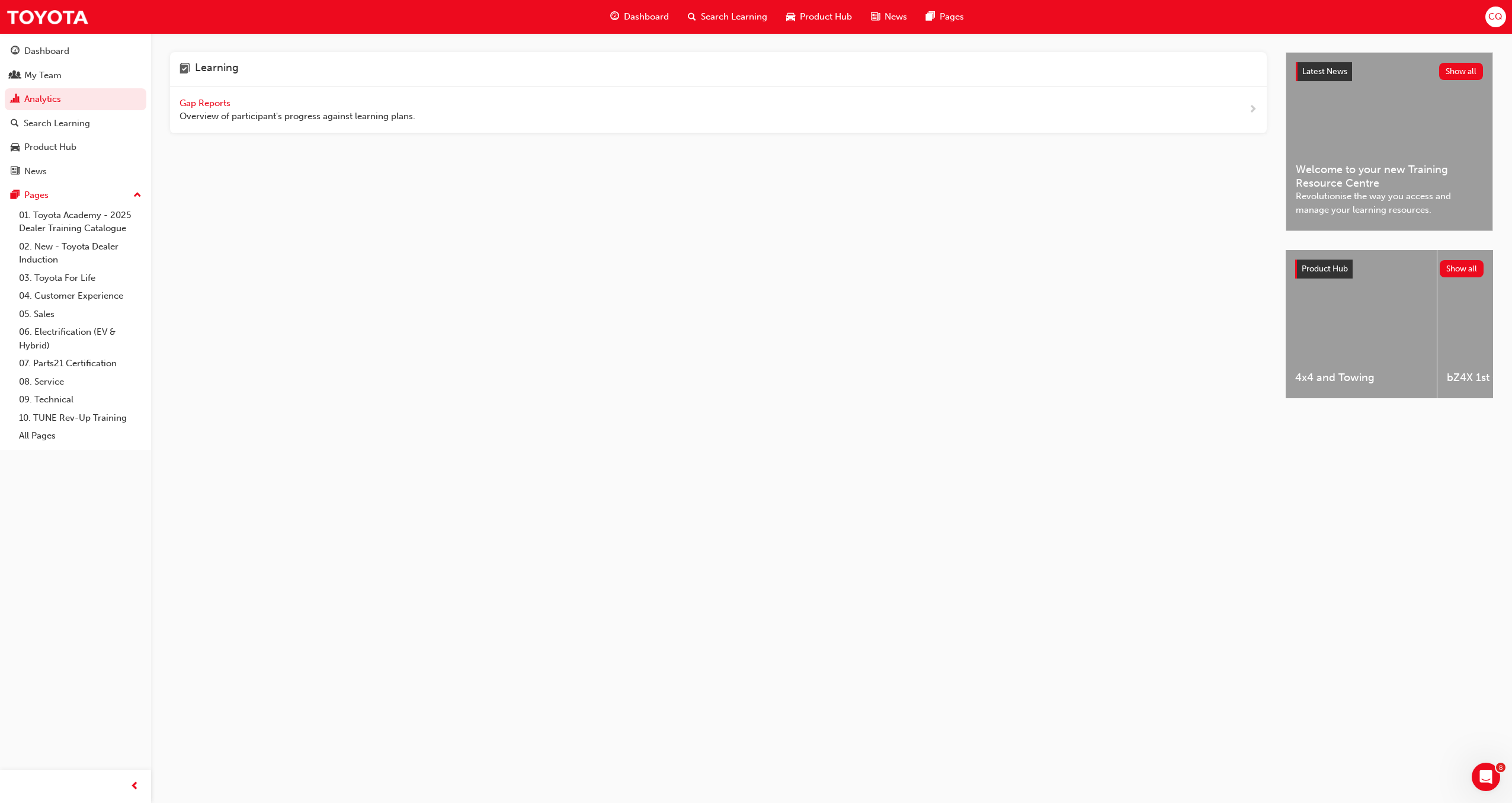 click on "Overview of participant's progress against learning plans." at bounding box center (297, 116) 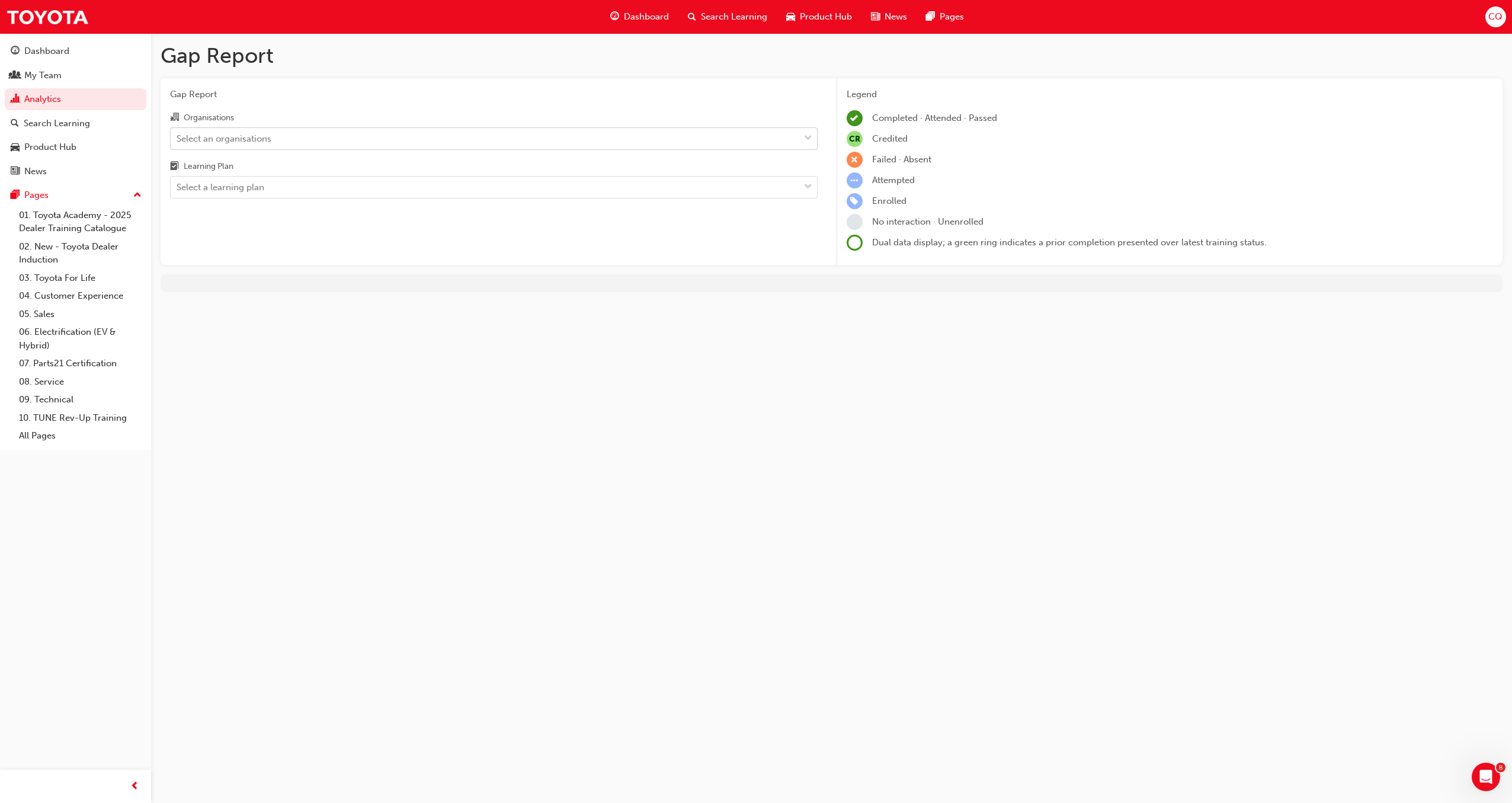 click on "Select an organisations" at bounding box center [485, 138] 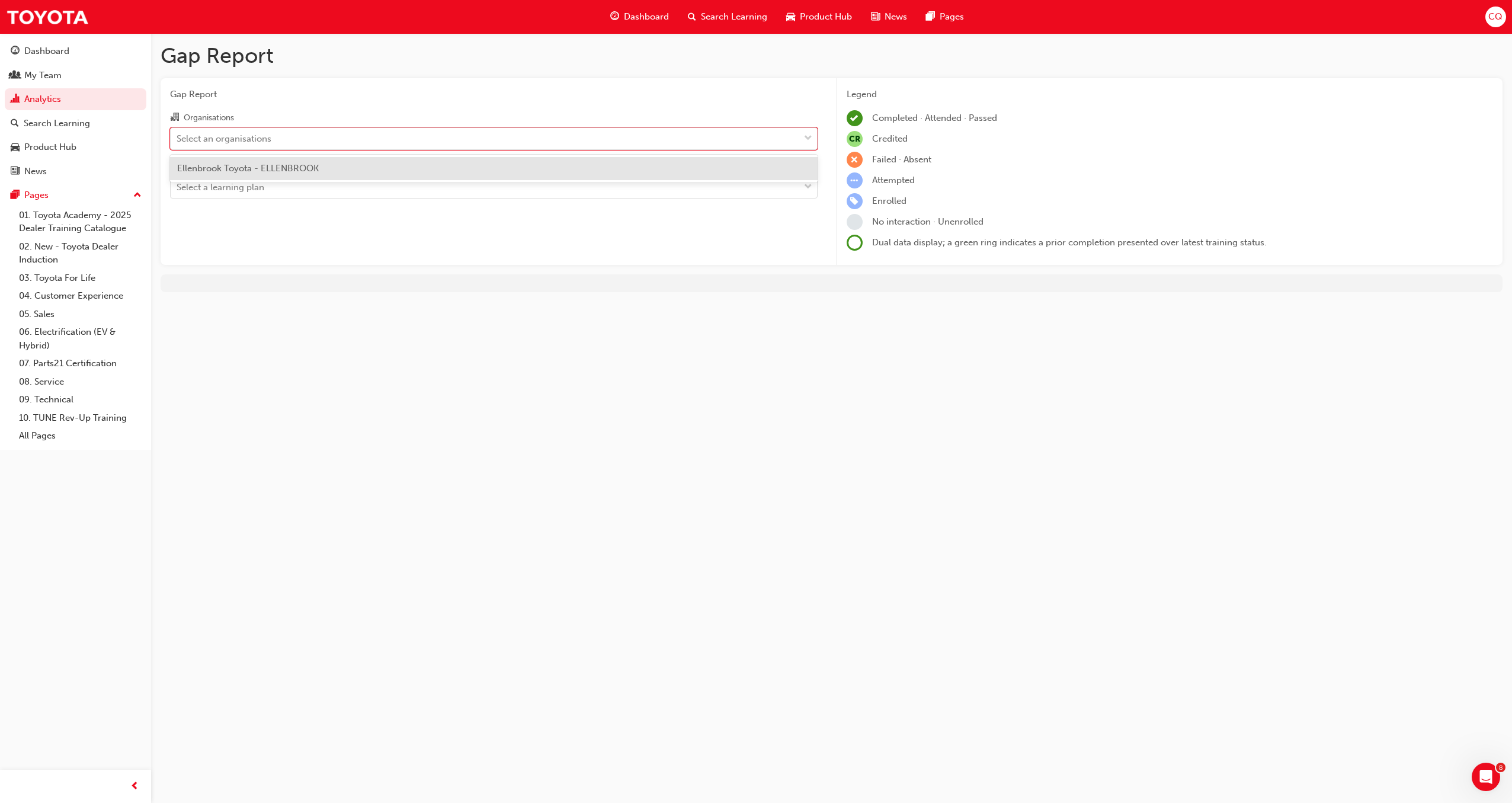 click on "Ellenbrook Toyota - ELLENBROOK" at bounding box center [494, 168] 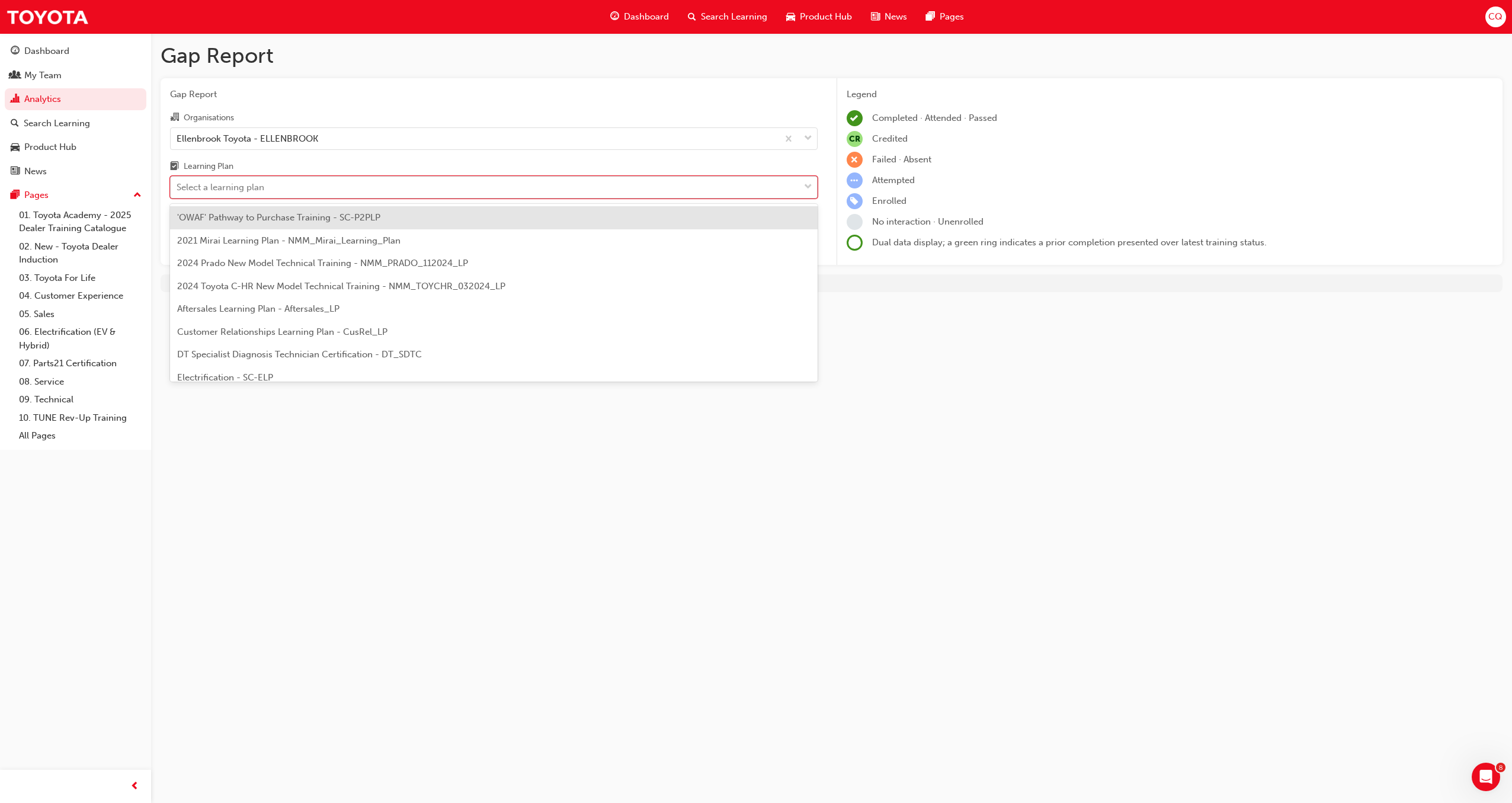 click on "Select a learning plan" at bounding box center [485, 187] 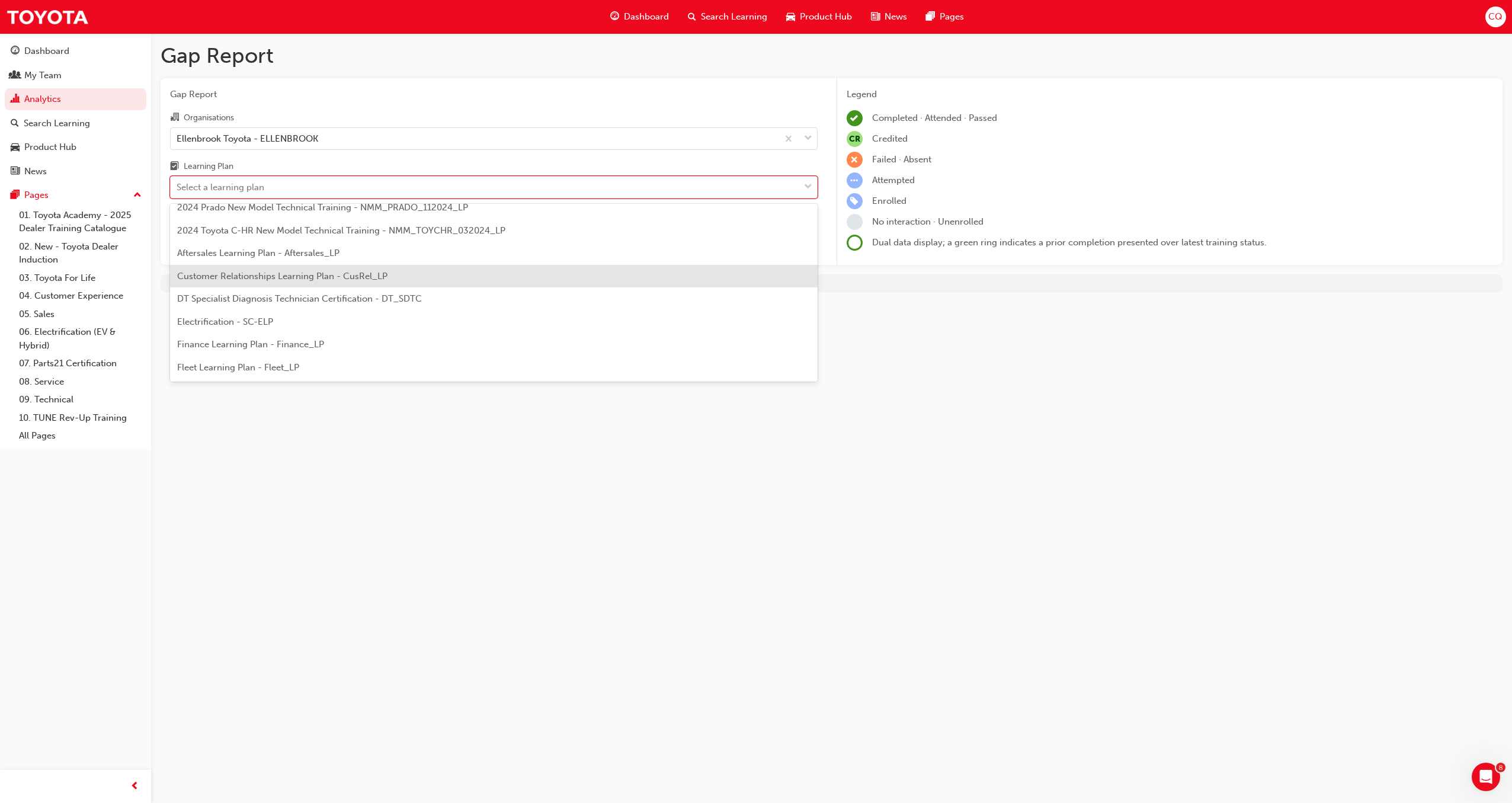 scroll, scrollTop: 61, scrollLeft: 0, axis: vertical 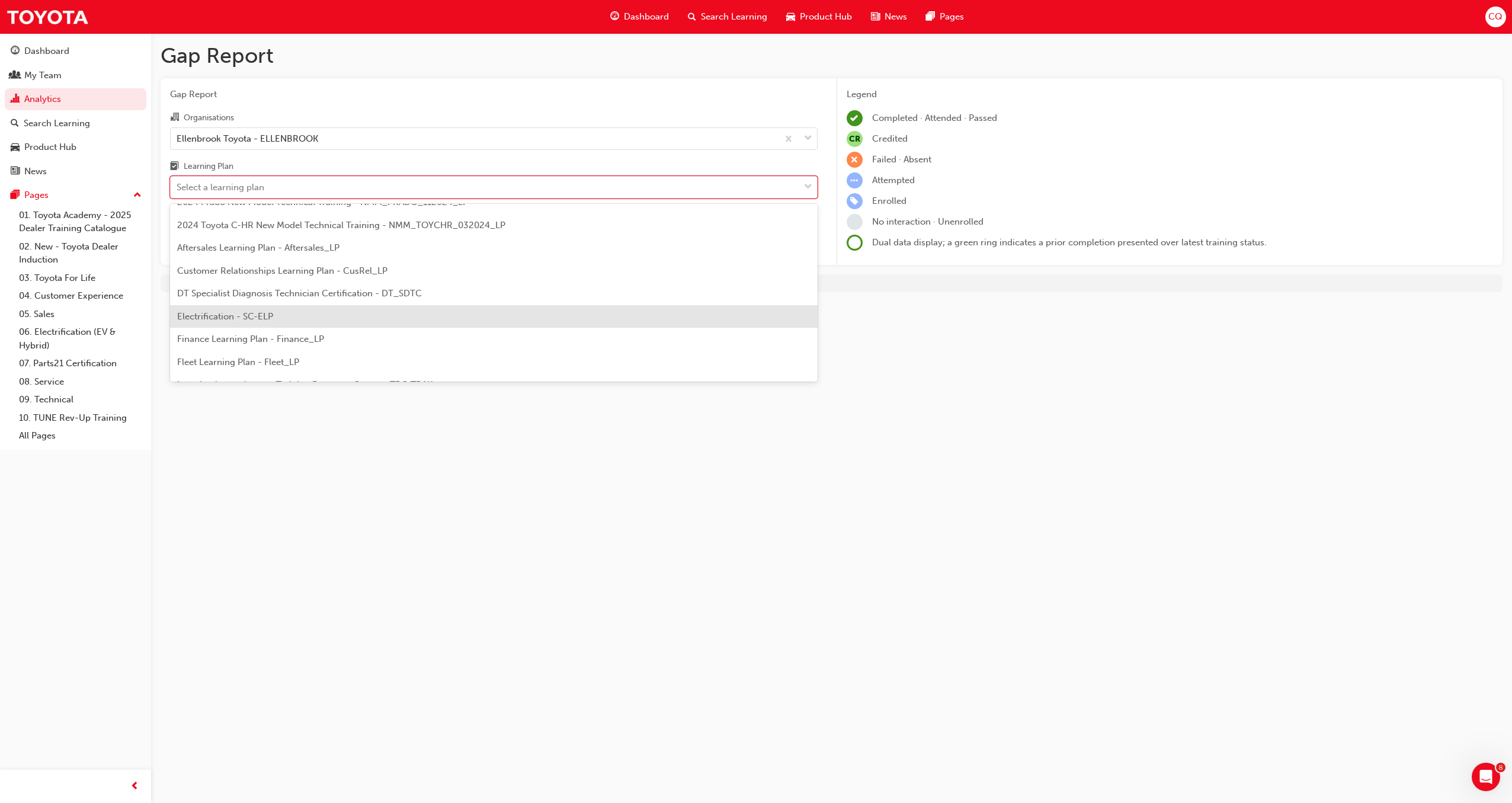 click on "Electrification - SC-ELP" at bounding box center (494, 316) 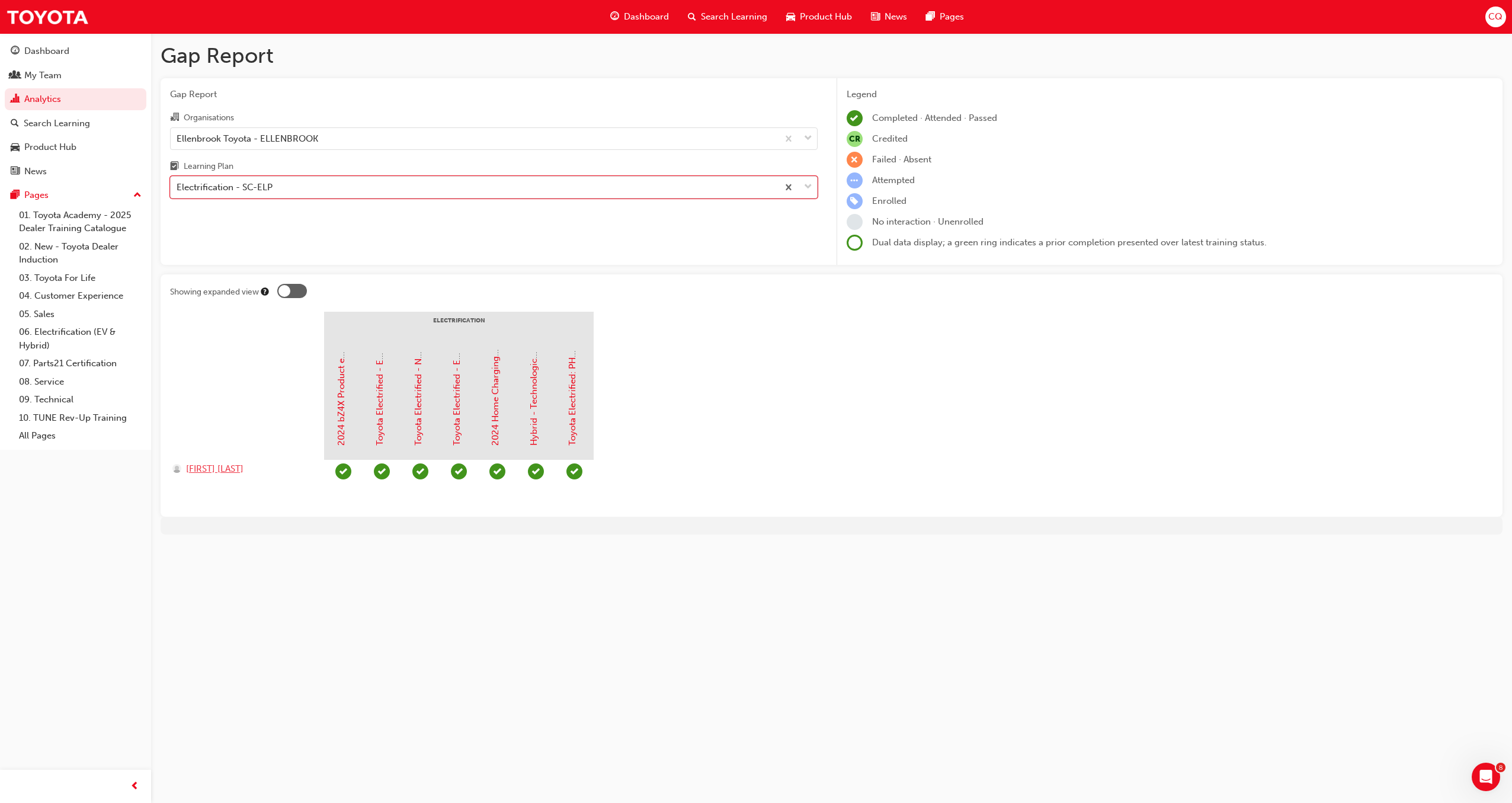 click on "David Abrahamian" at bounding box center [214, 469] 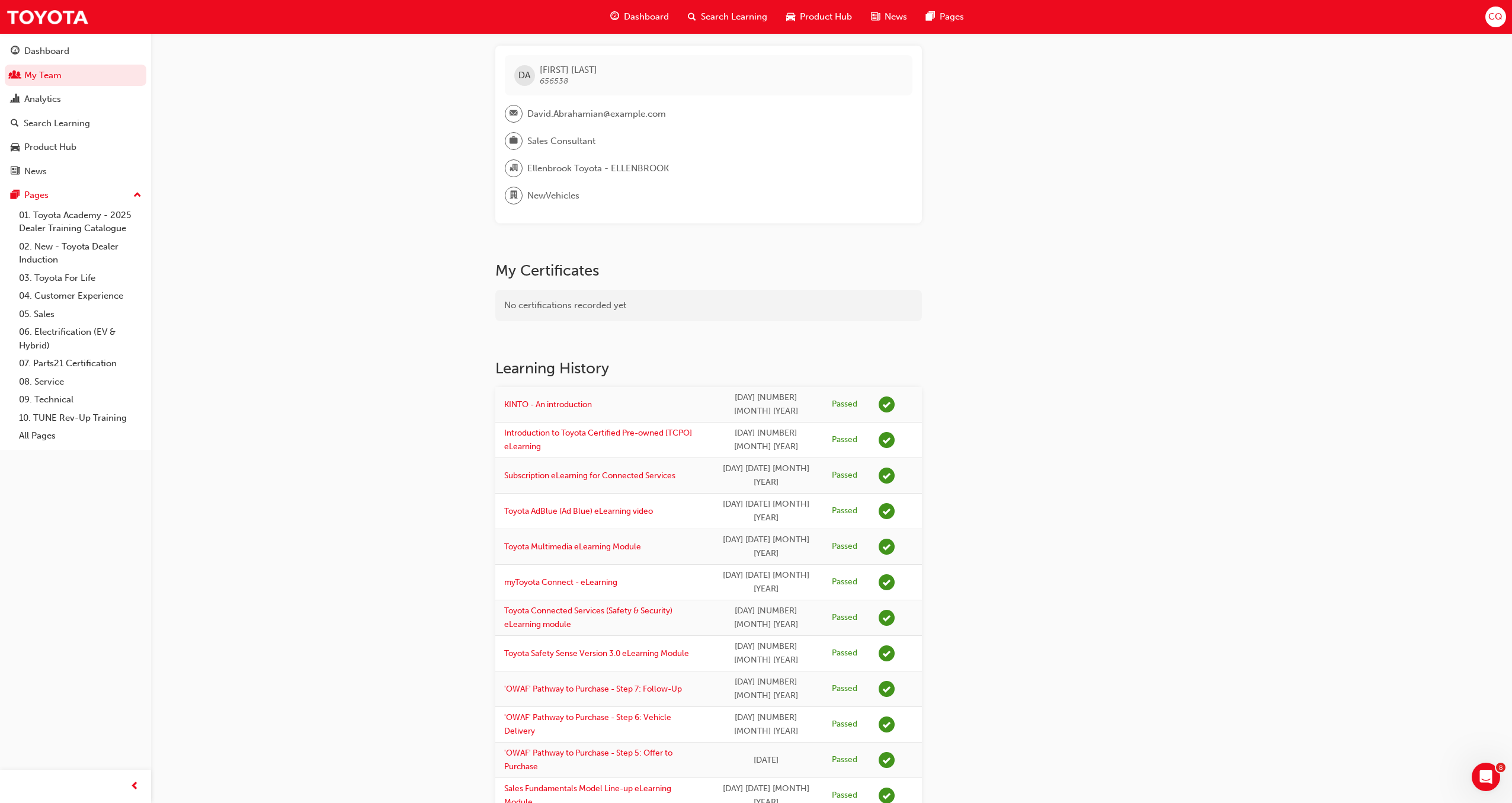 scroll, scrollTop: 0, scrollLeft: 0, axis: both 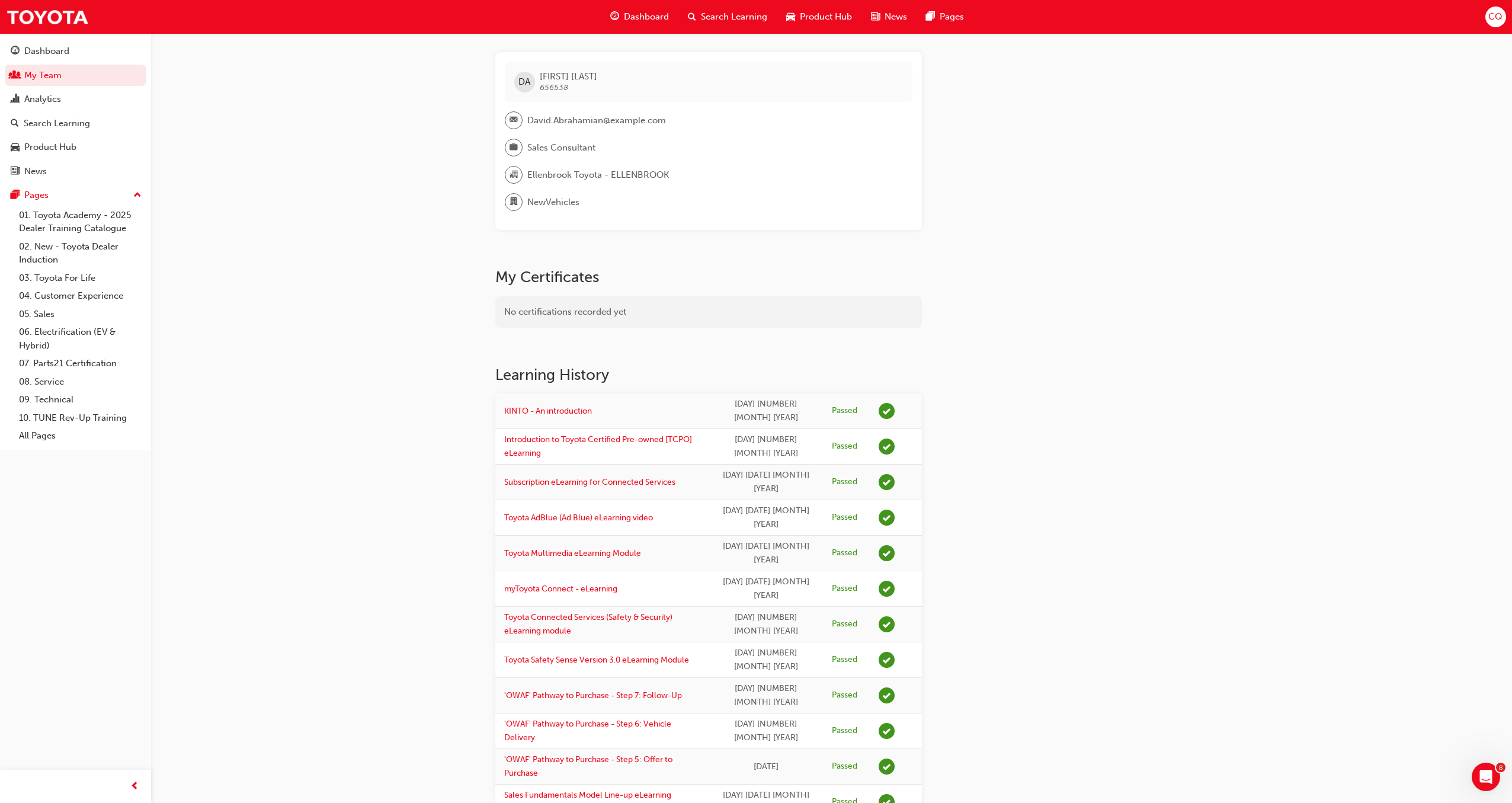 click on "Search Learning" at bounding box center [734, 17] 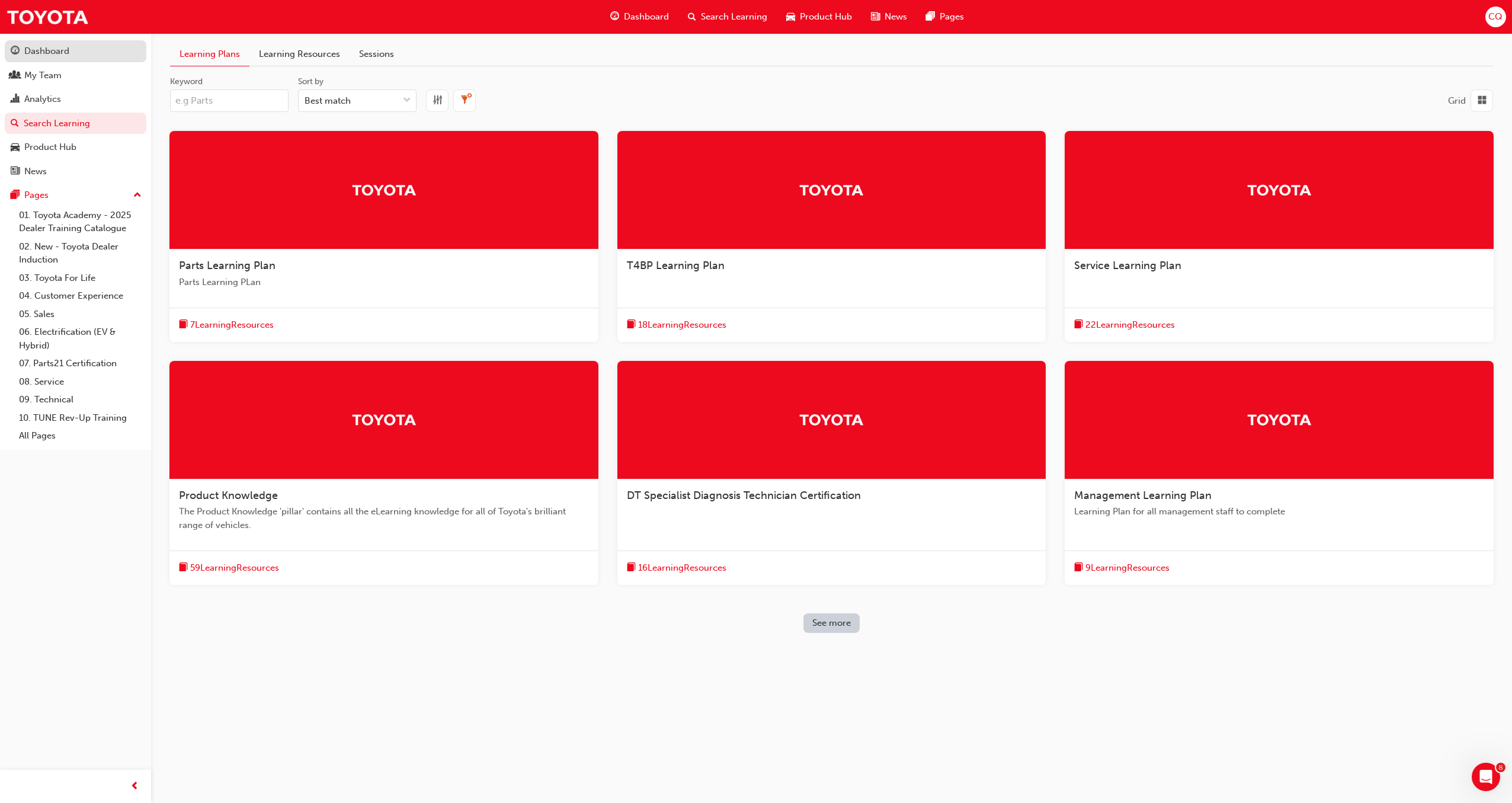 click on "Dashboard" at bounding box center [47, 51] 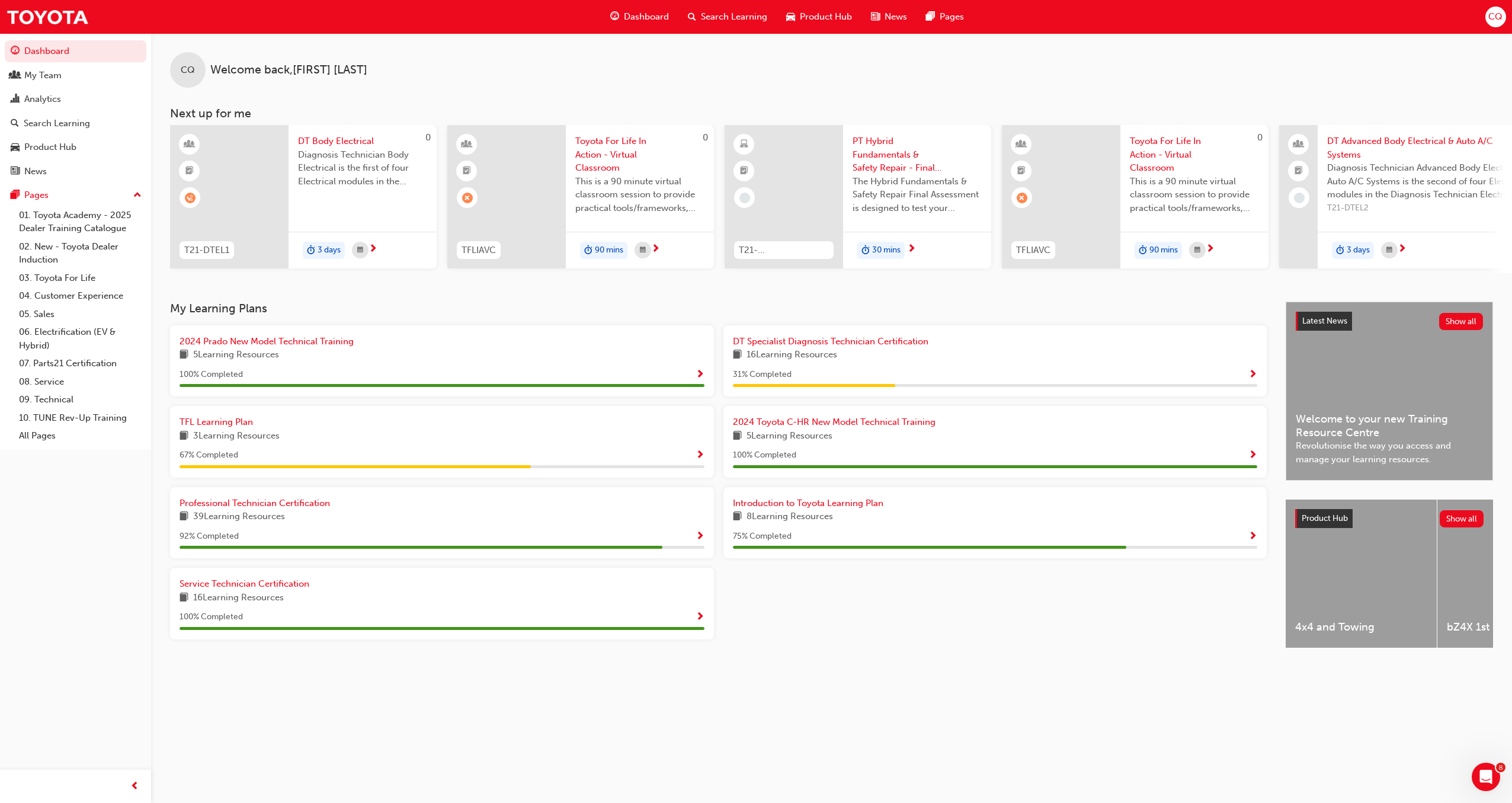 click at bounding box center [700, 537] 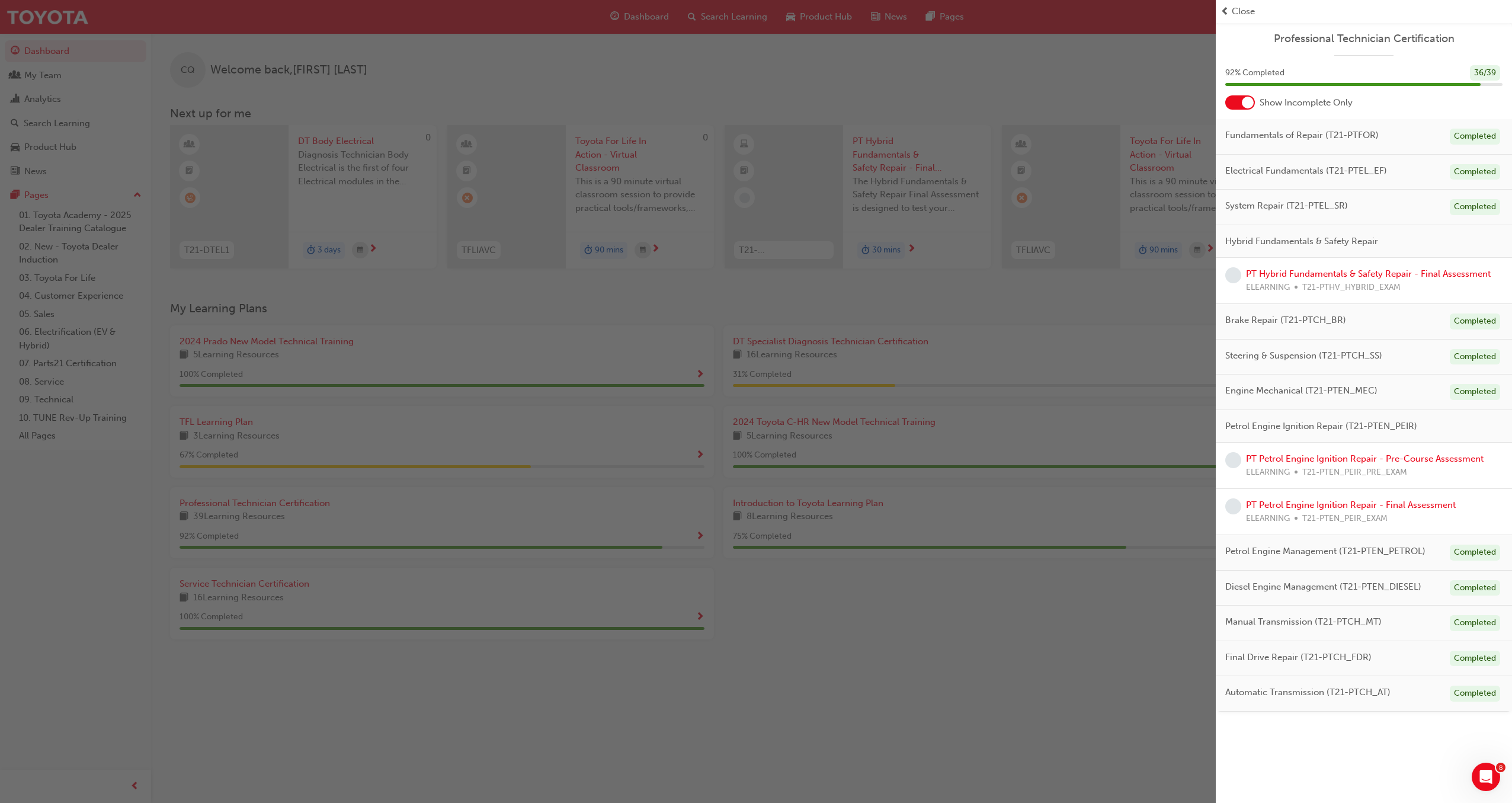 scroll, scrollTop: 0, scrollLeft: 0, axis: both 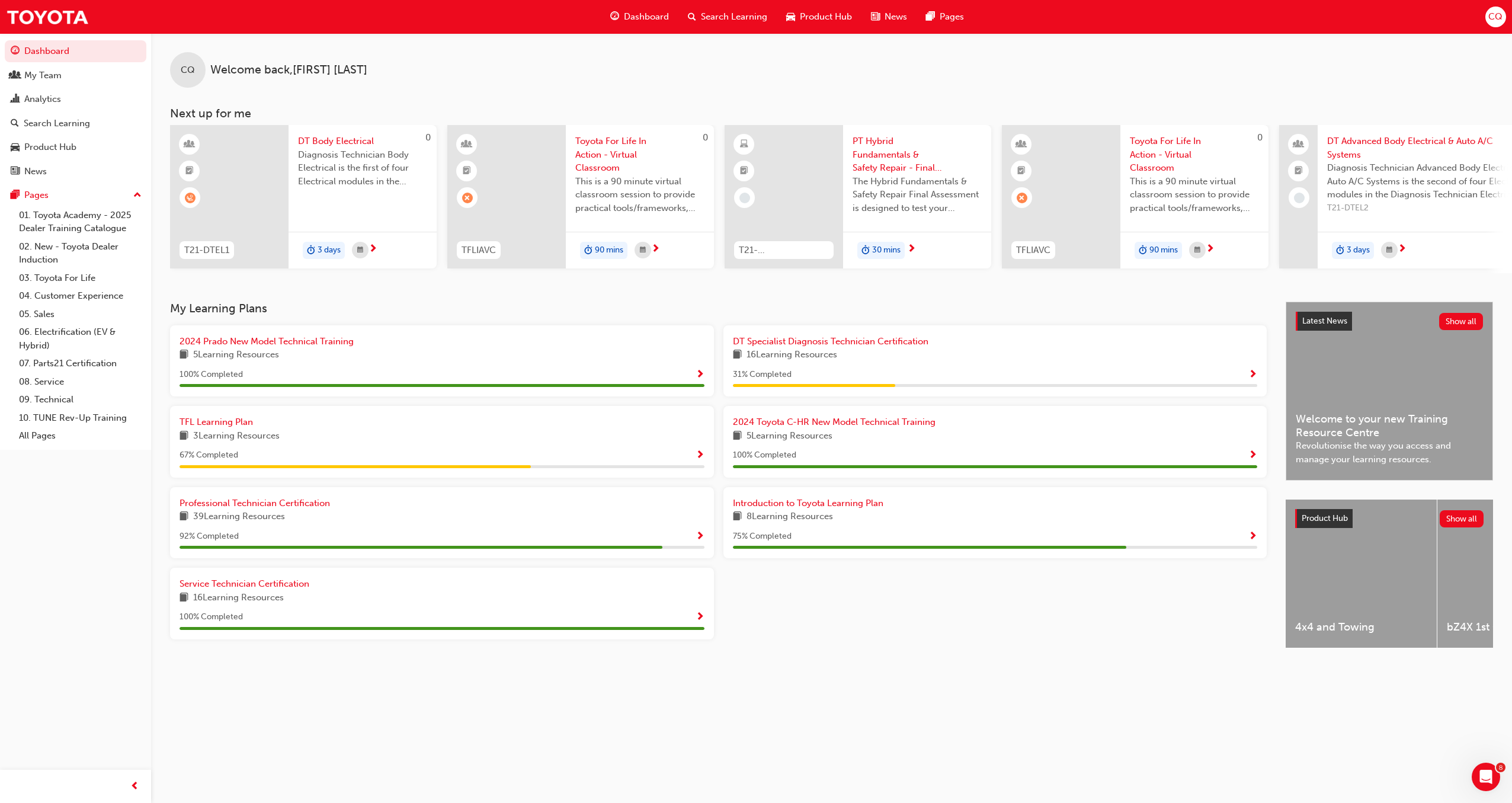 click at bounding box center (1252, 537) 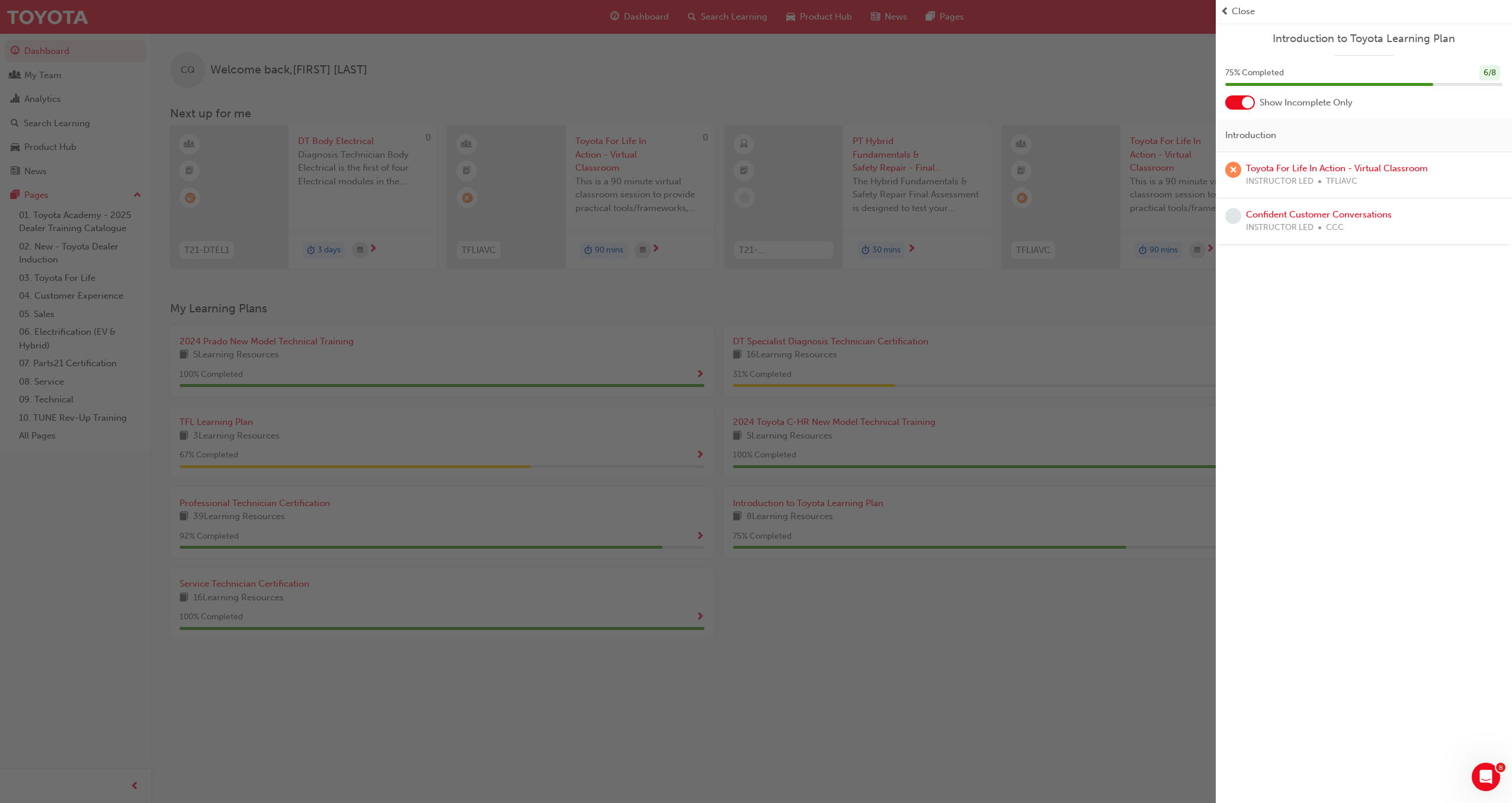 click at bounding box center [608, 401] 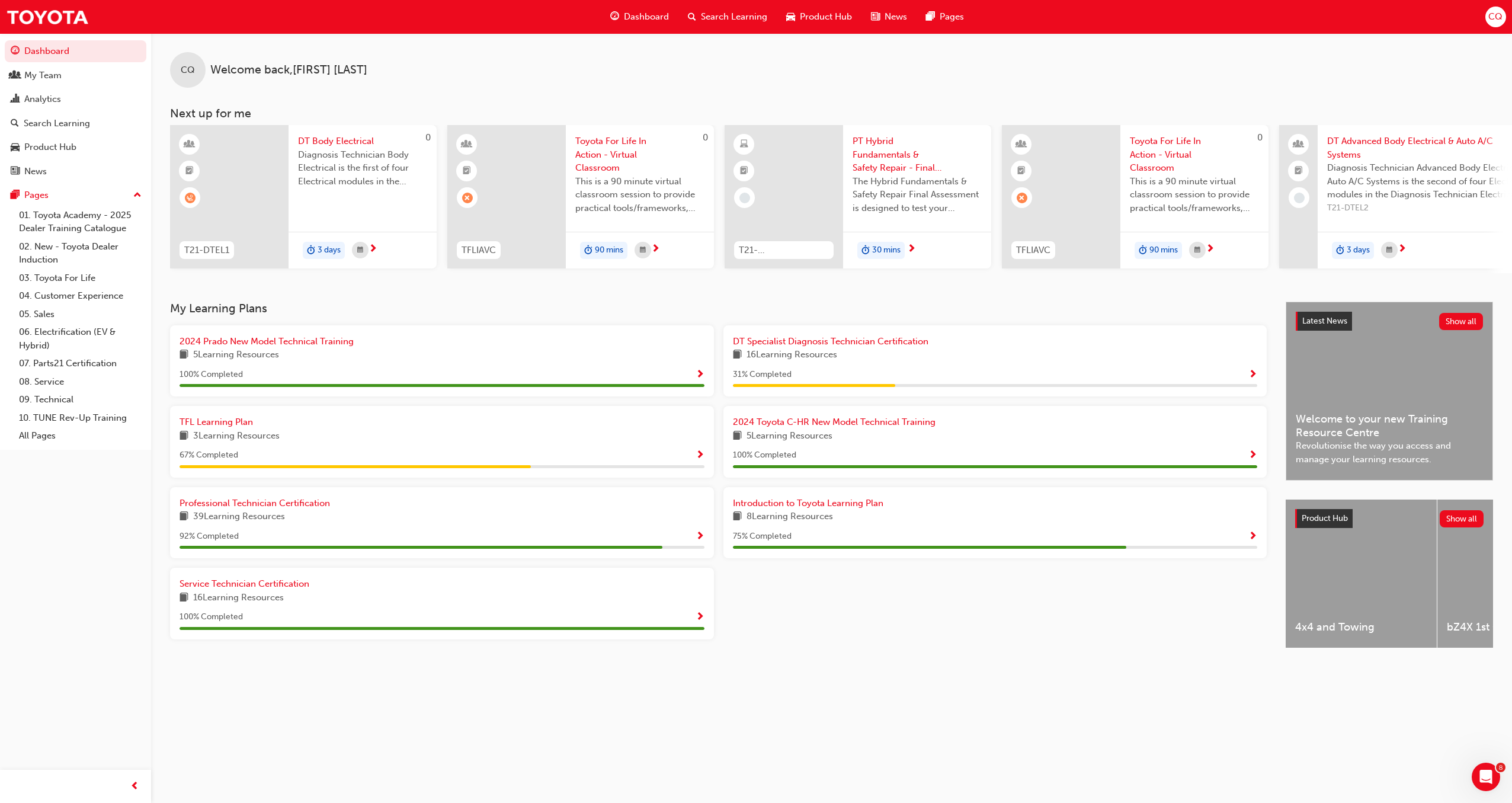 click at bounding box center [700, 456] 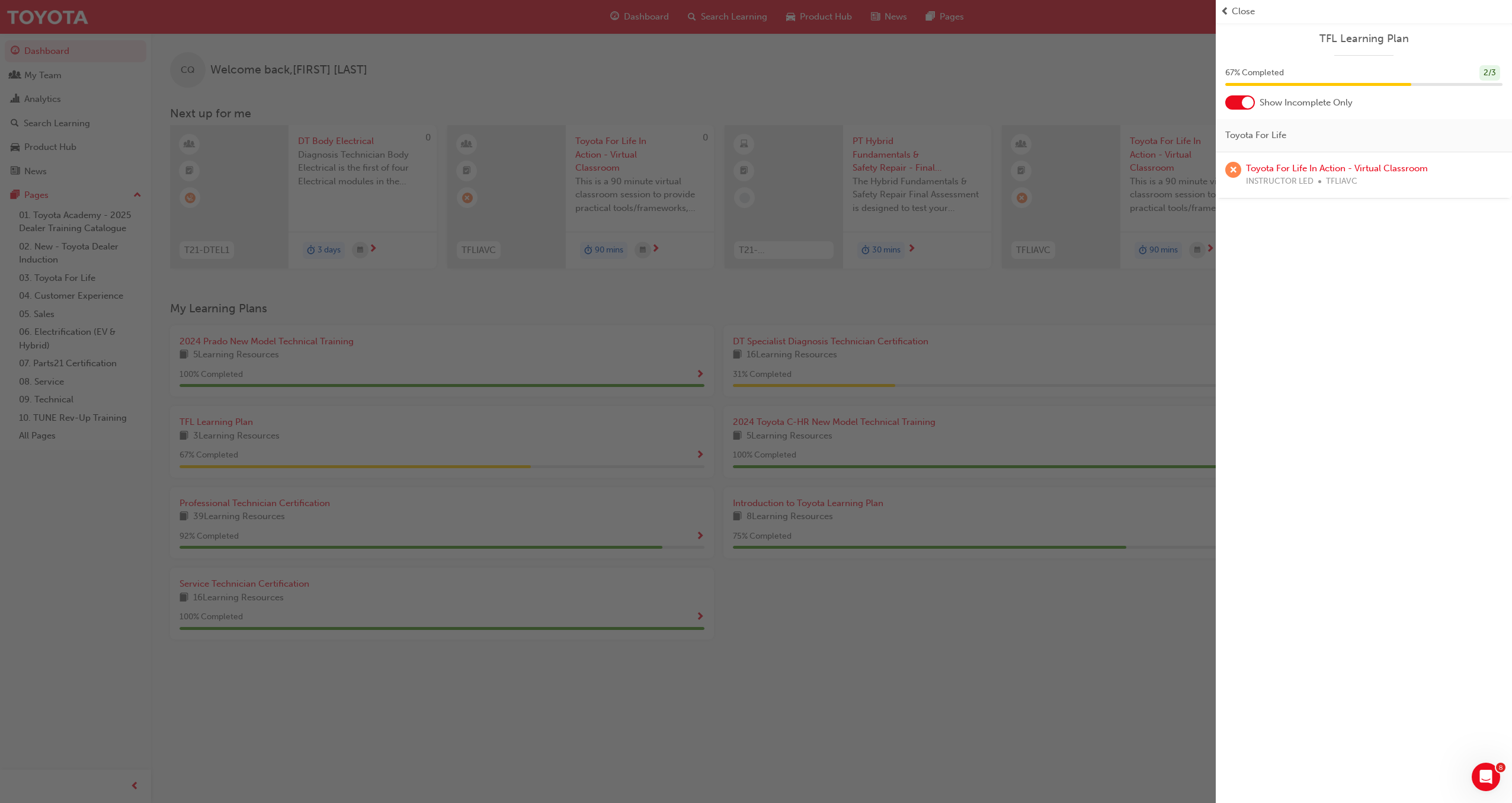 click at bounding box center [1248, 103] 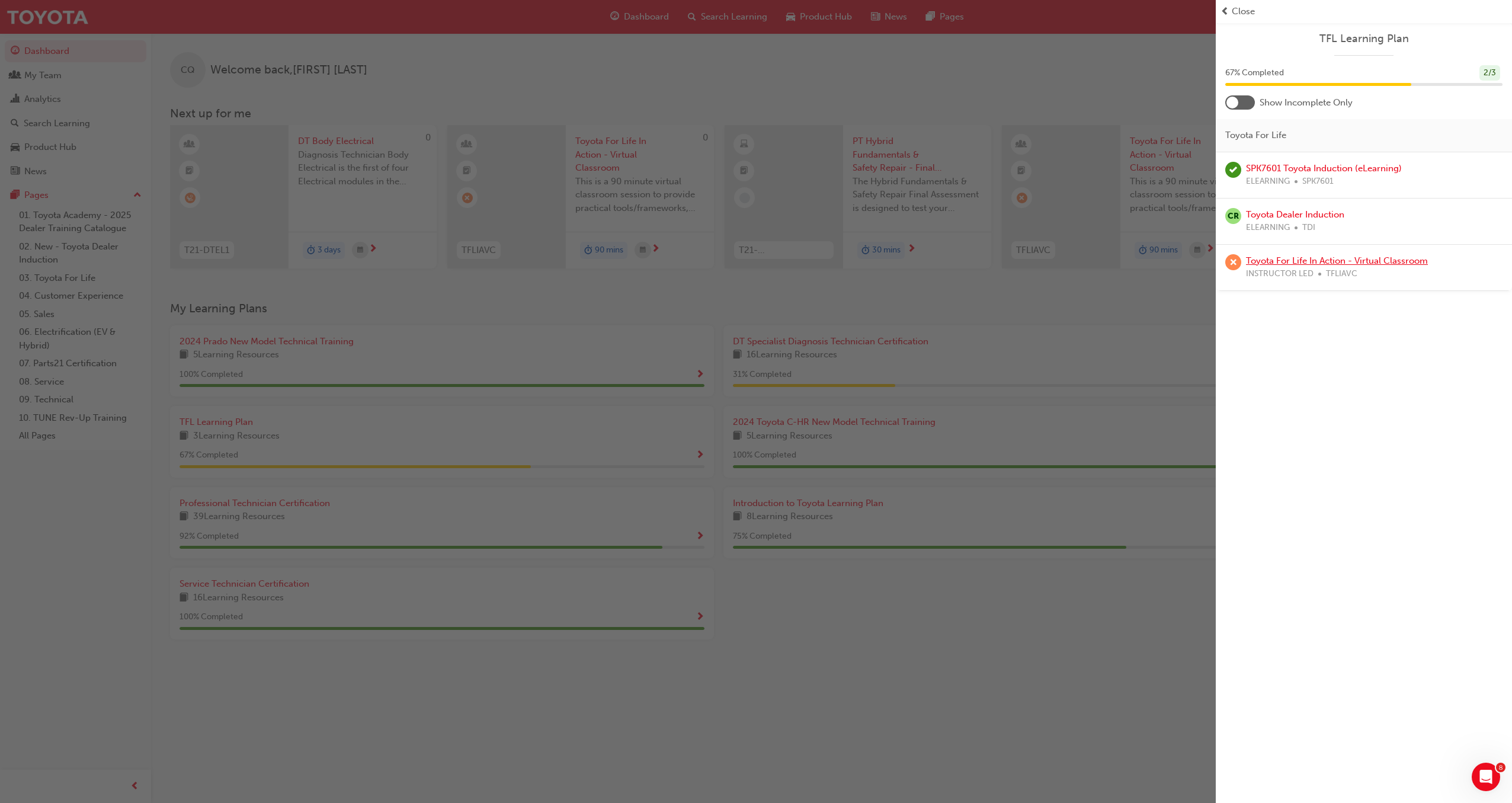 click on "Toyota For Life In Action - Virtual Classroom" at bounding box center (1337, 261) 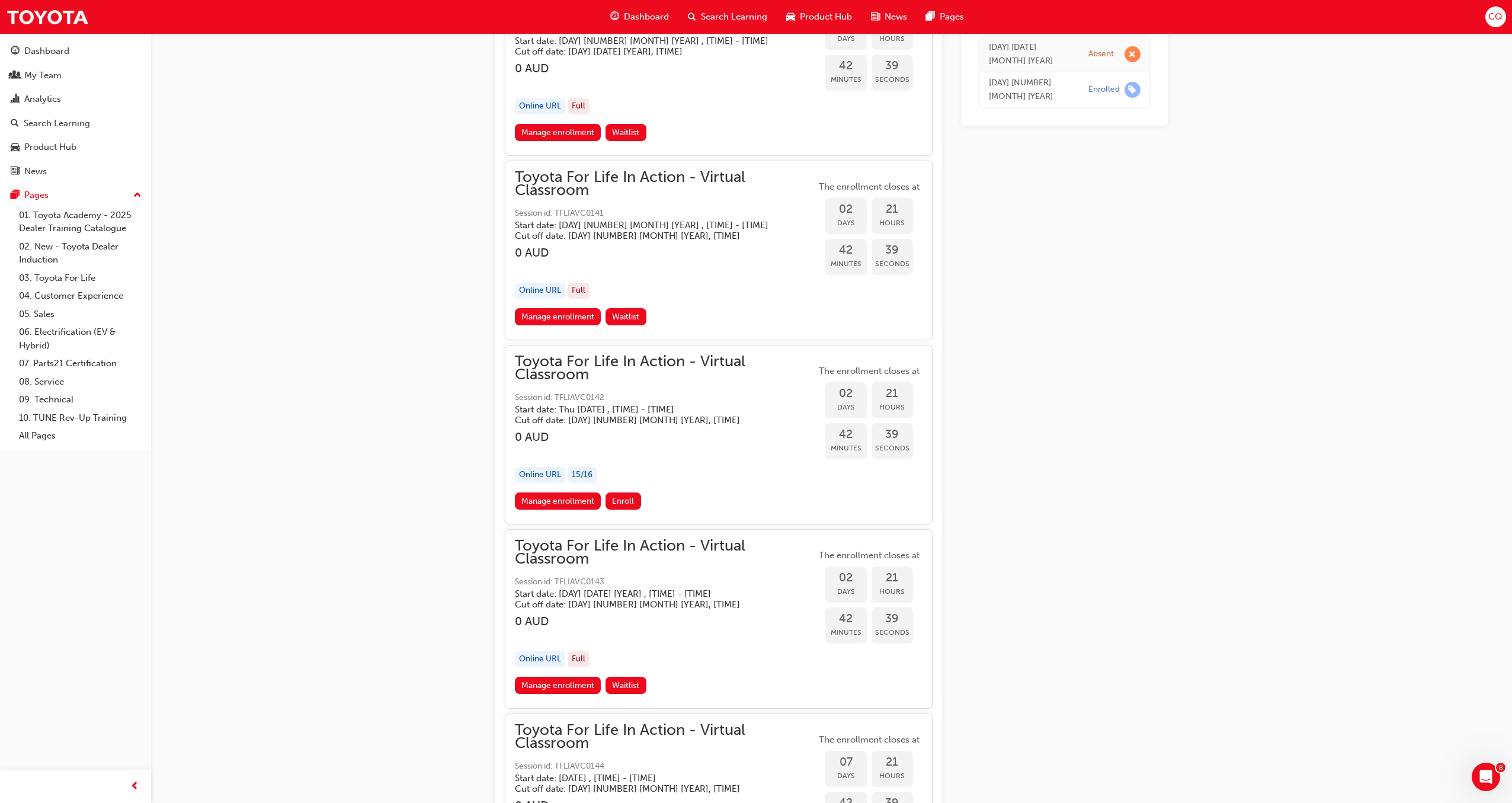 scroll, scrollTop: 1886, scrollLeft: 0, axis: vertical 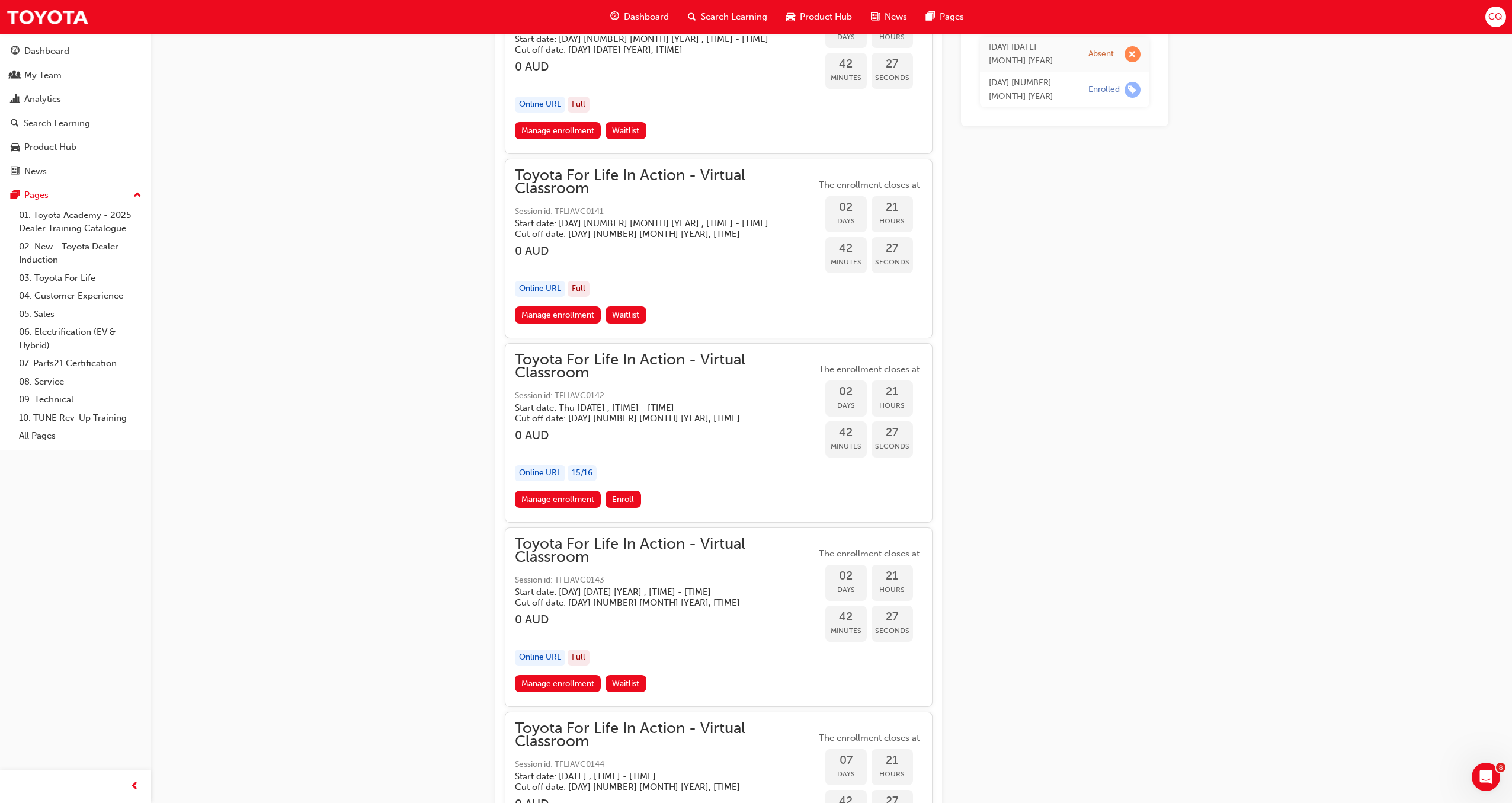 click on "Toyota For Life In Action - Virtual Classroom" at bounding box center (665, 366) 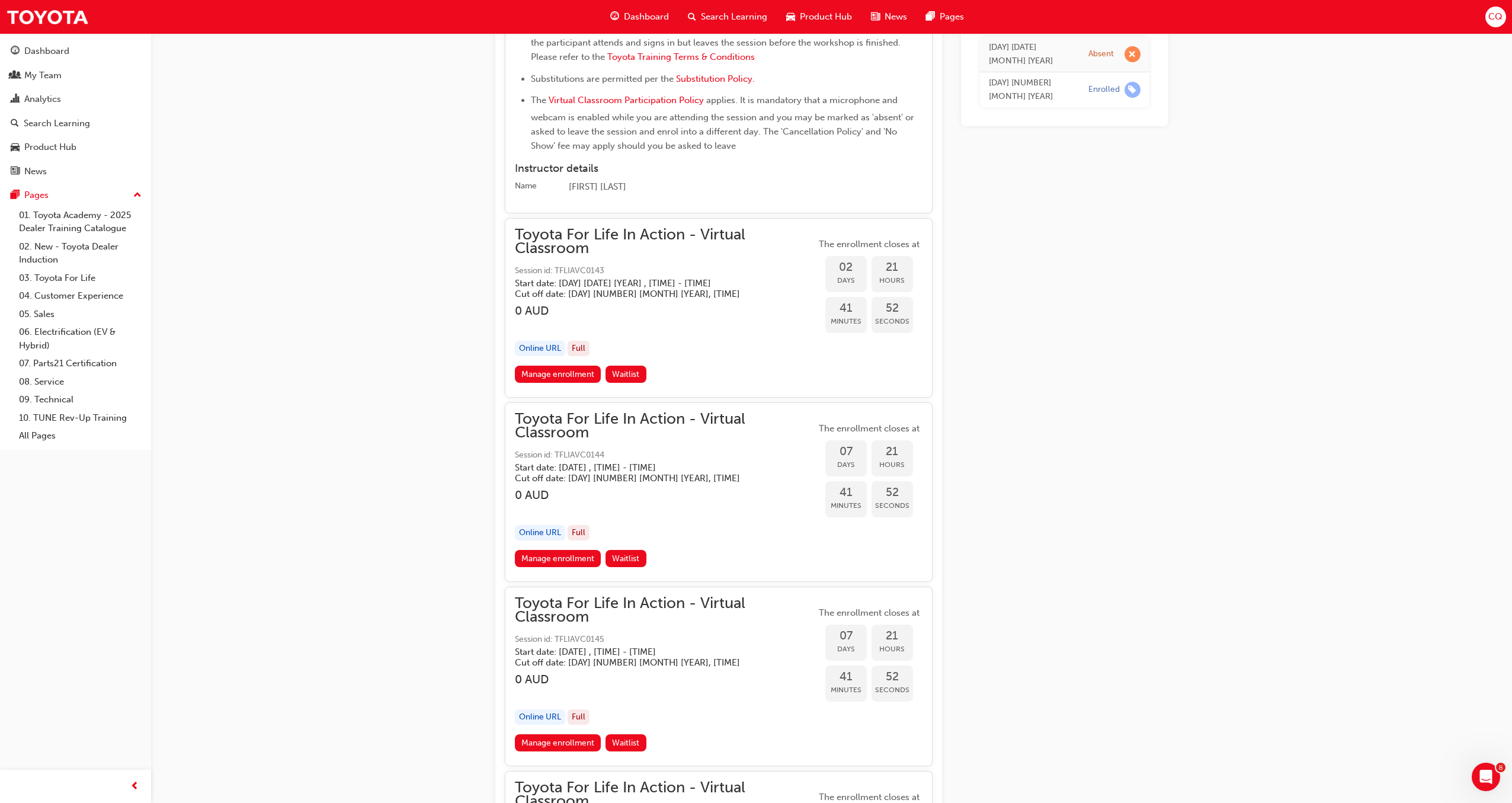 scroll, scrollTop: 2604, scrollLeft: 0, axis: vertical 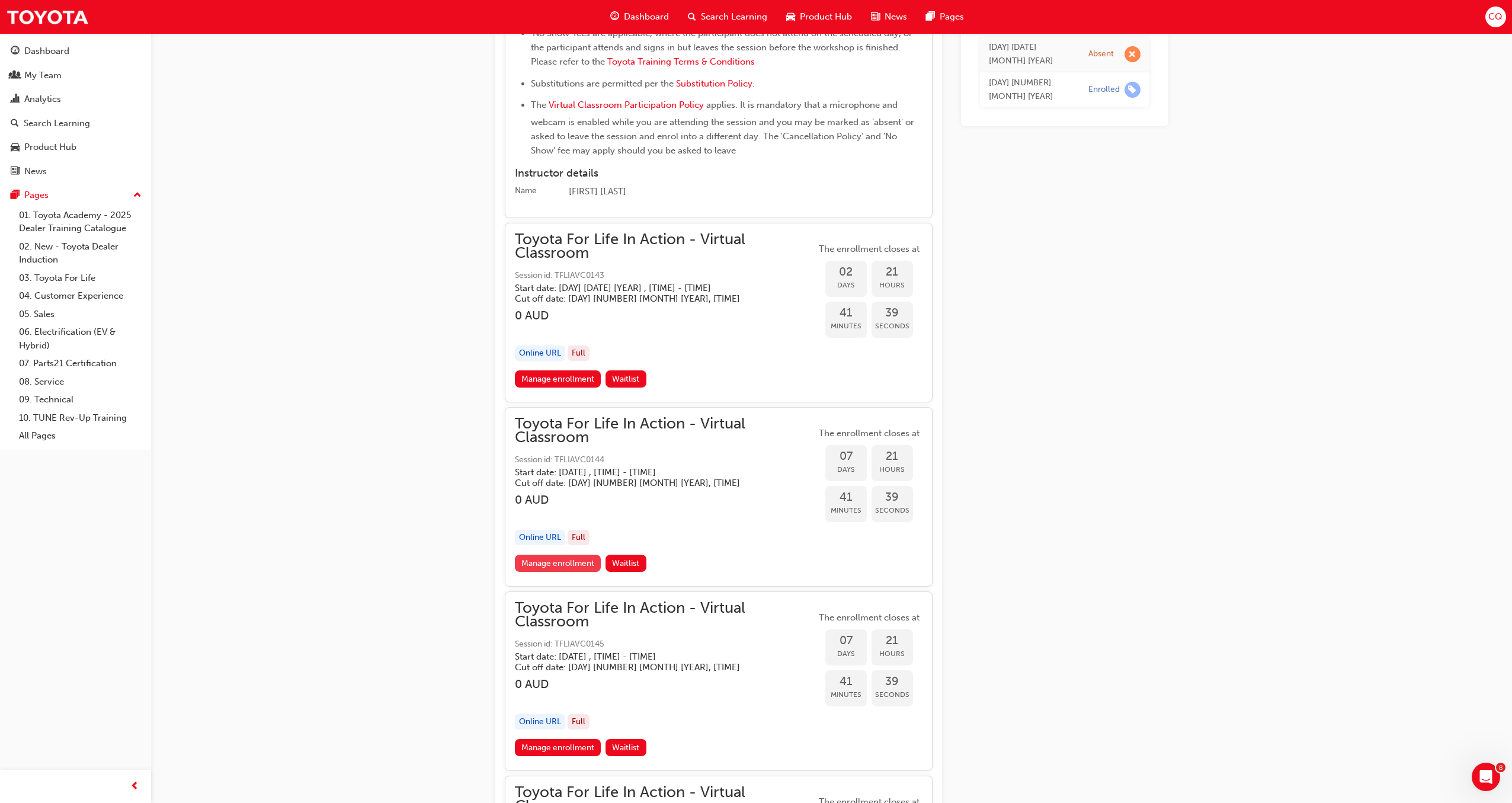 click on "Manage enrollment" at bounding box center (558, 563) 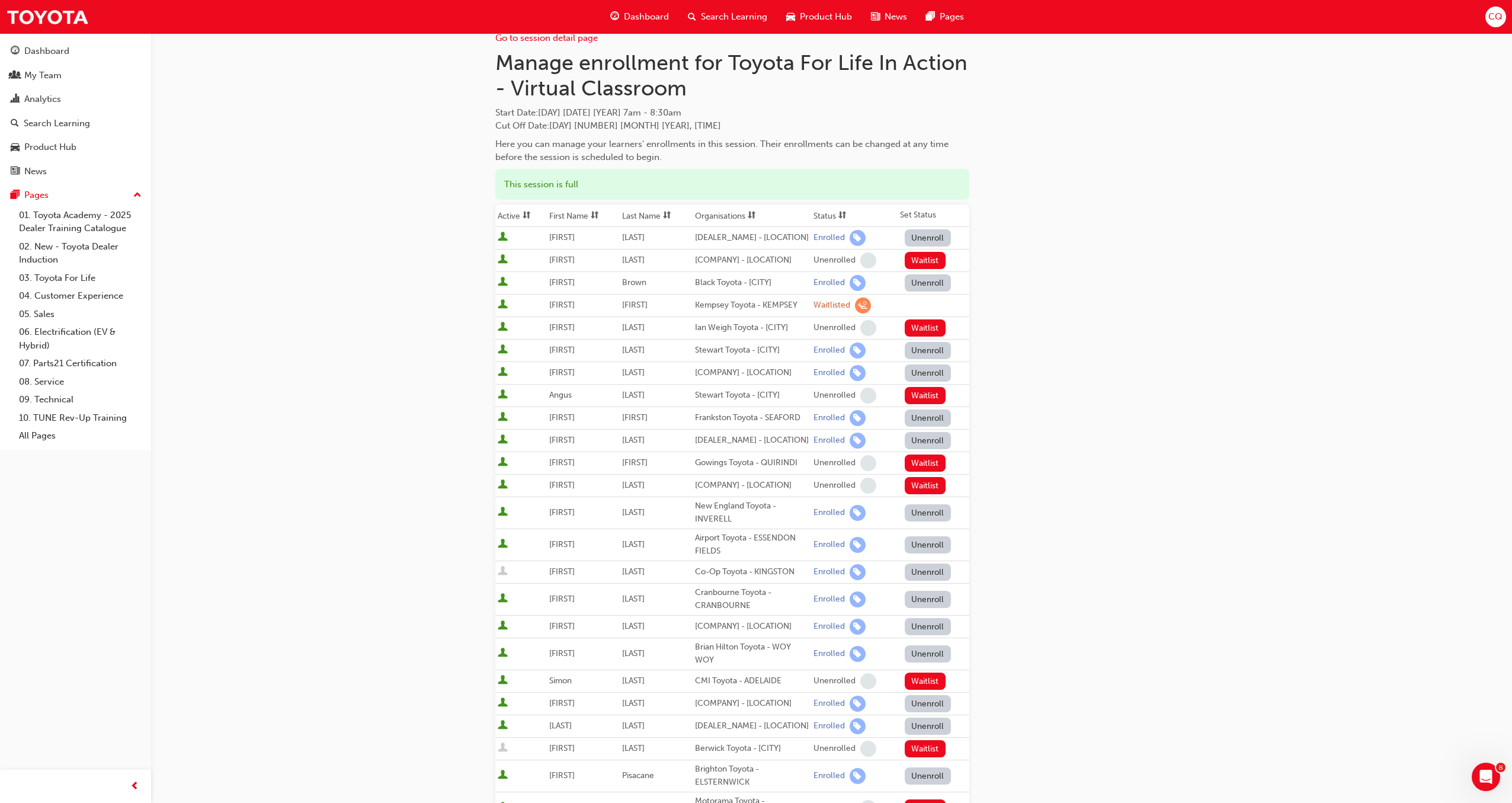 scroll, scrollTop: 0, scrollLeft: 0, axis: both 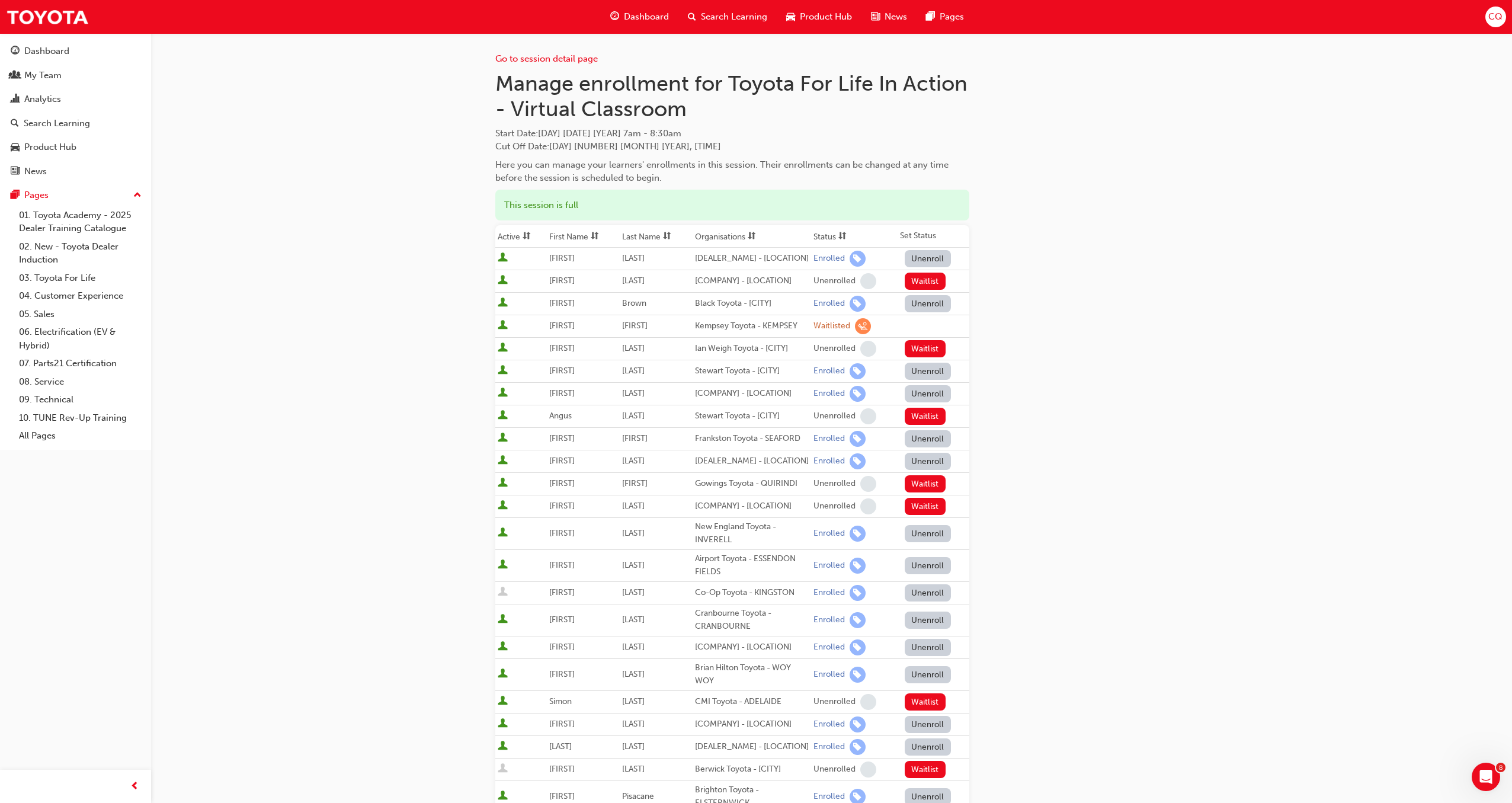 click on "Search Learning" at bounding box center [734, 17] 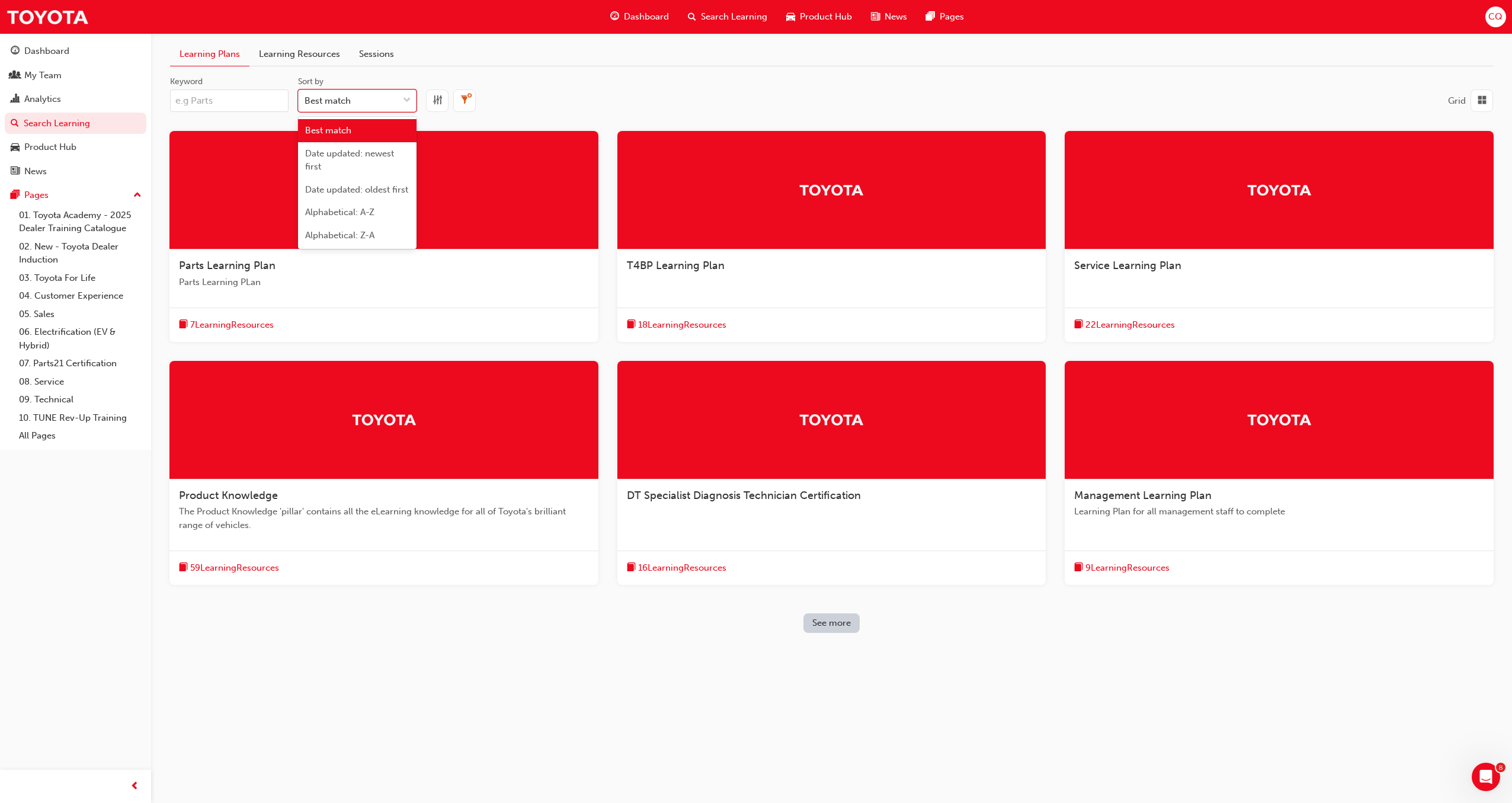 click on "Best match" at bounding box center (348, 101) 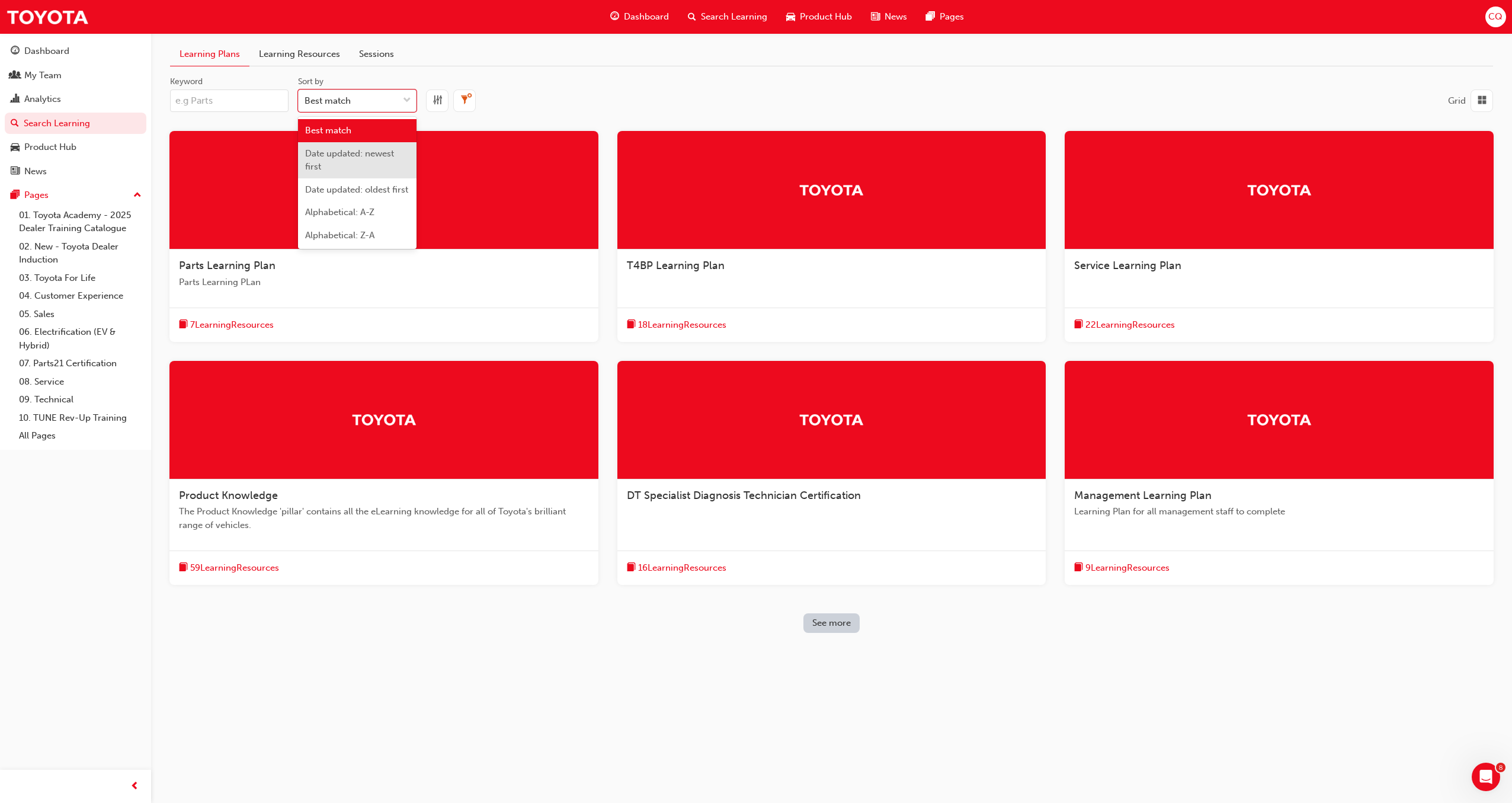 click on "Date updated: newest first" at bounding box center (350, 160) 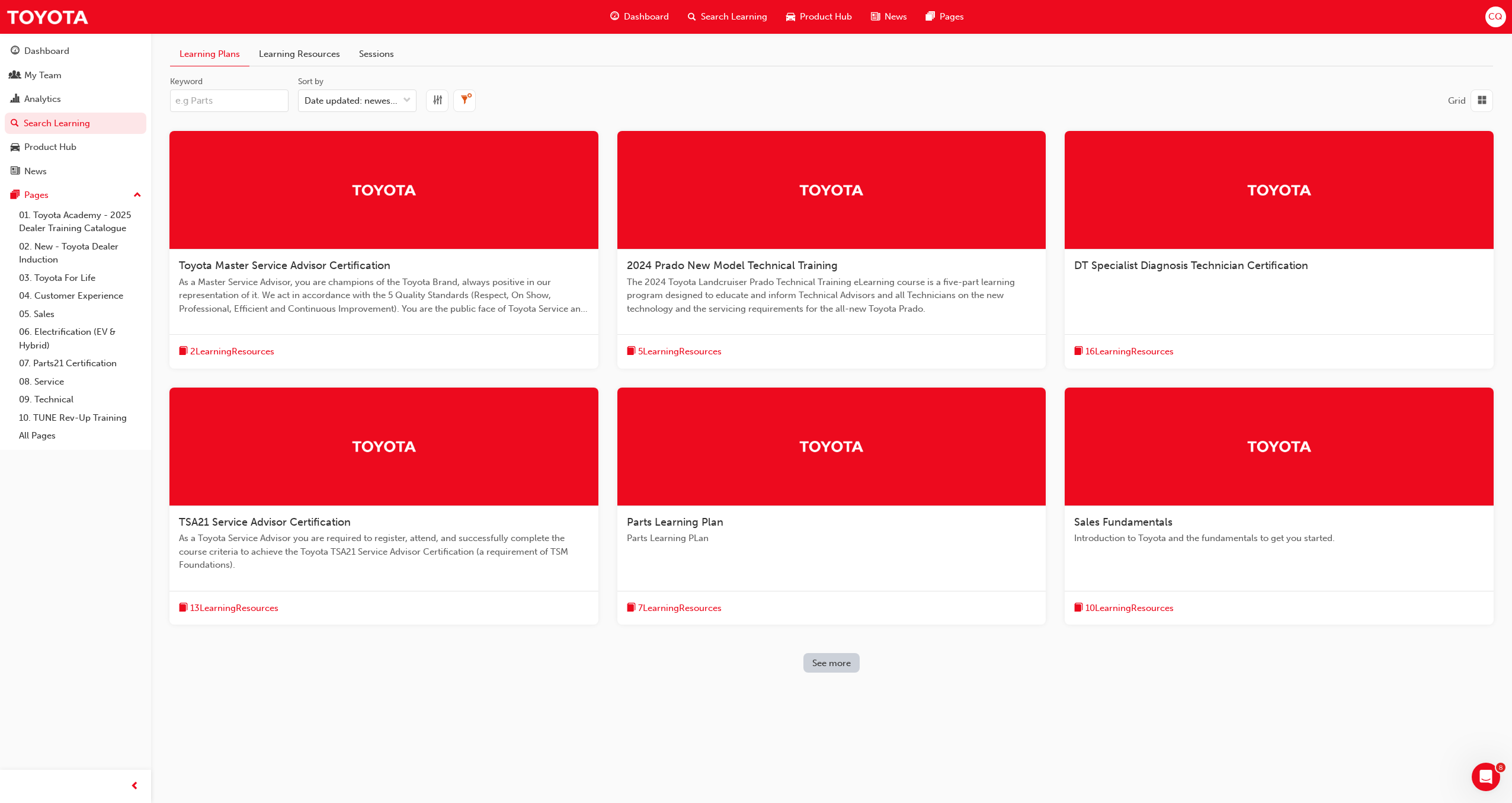 click at bounding box center [437, 101] 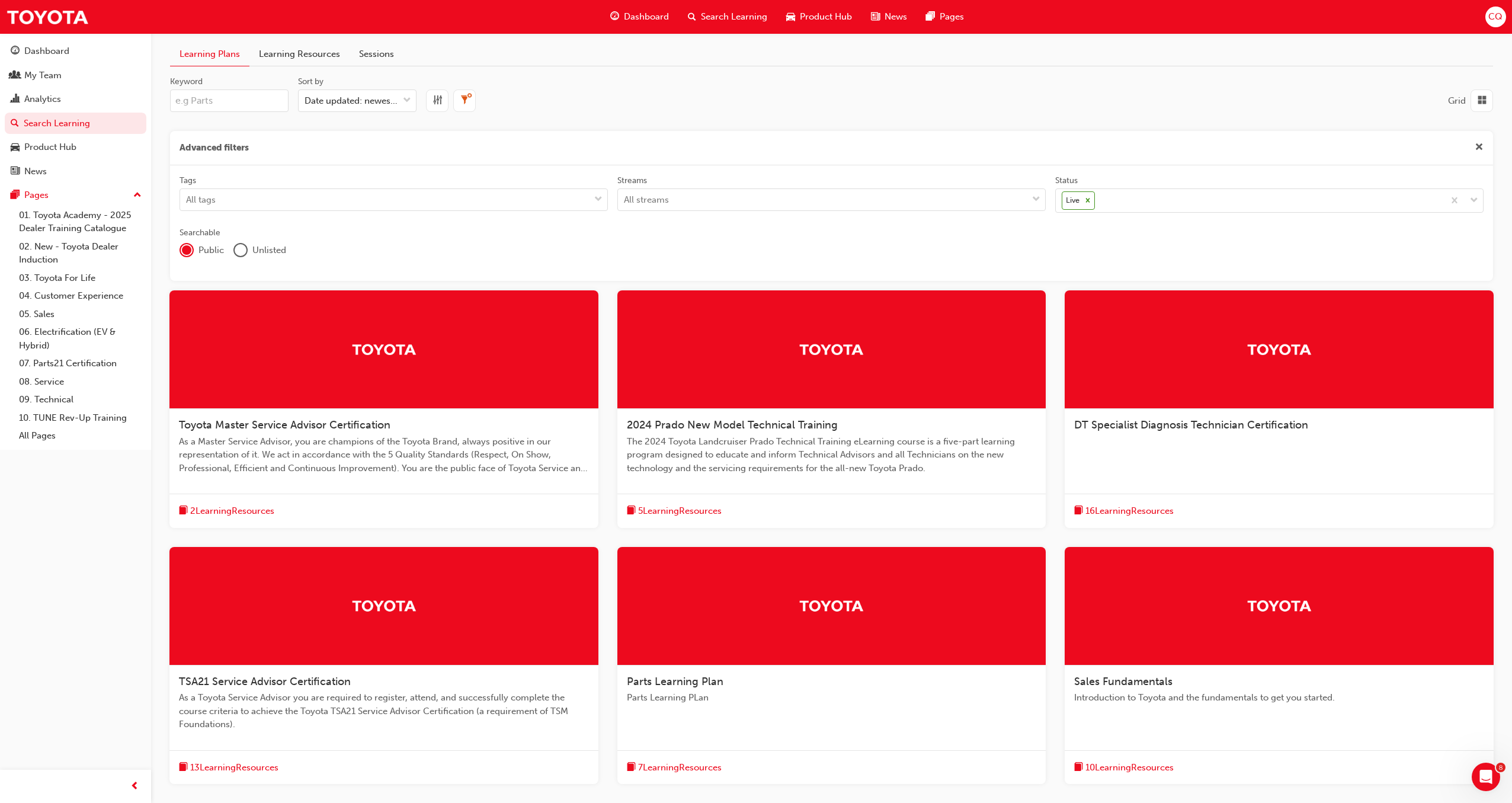click at bounding box center [241, 250] 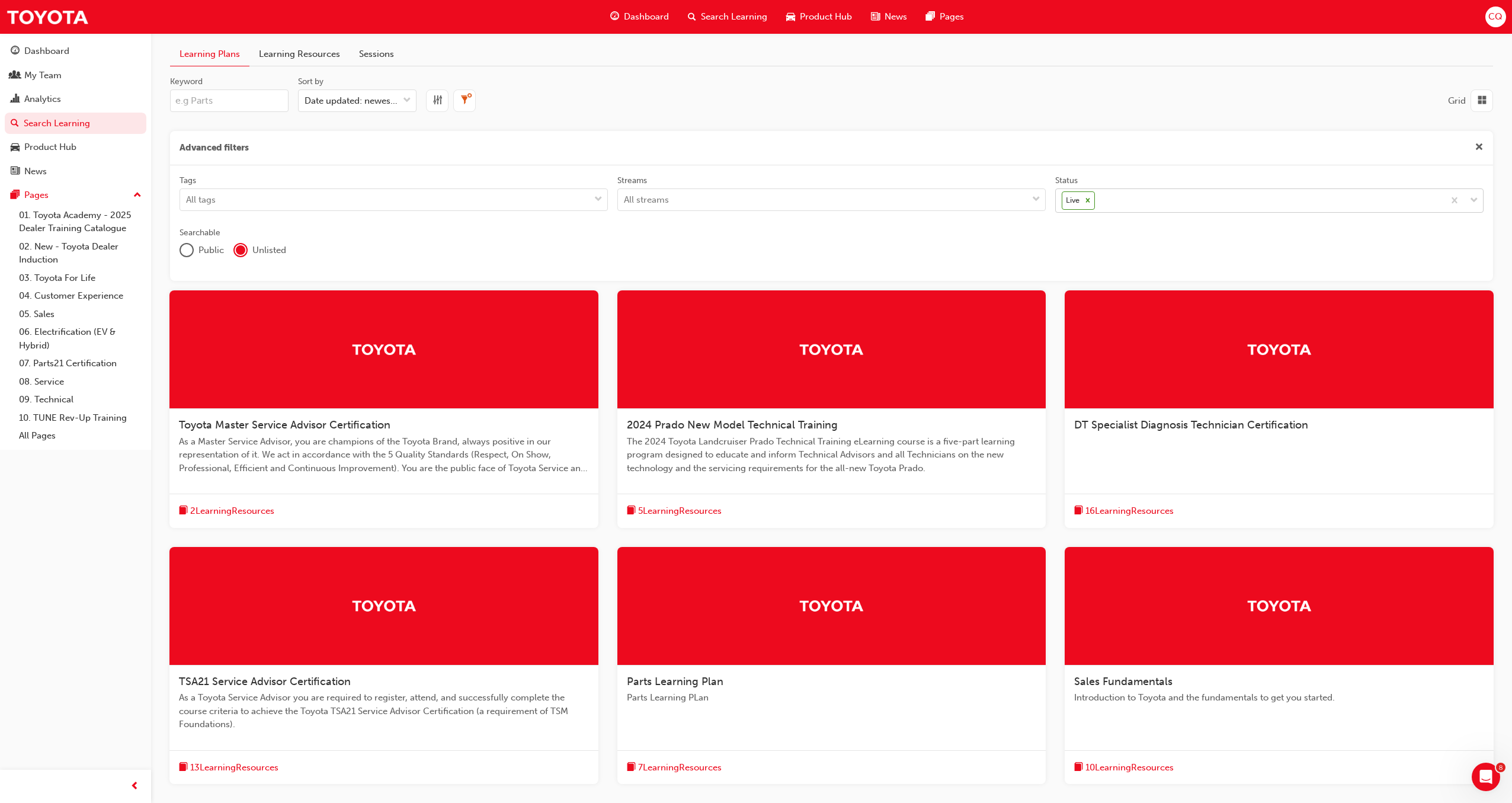 click at bounding box center (1474, 201) 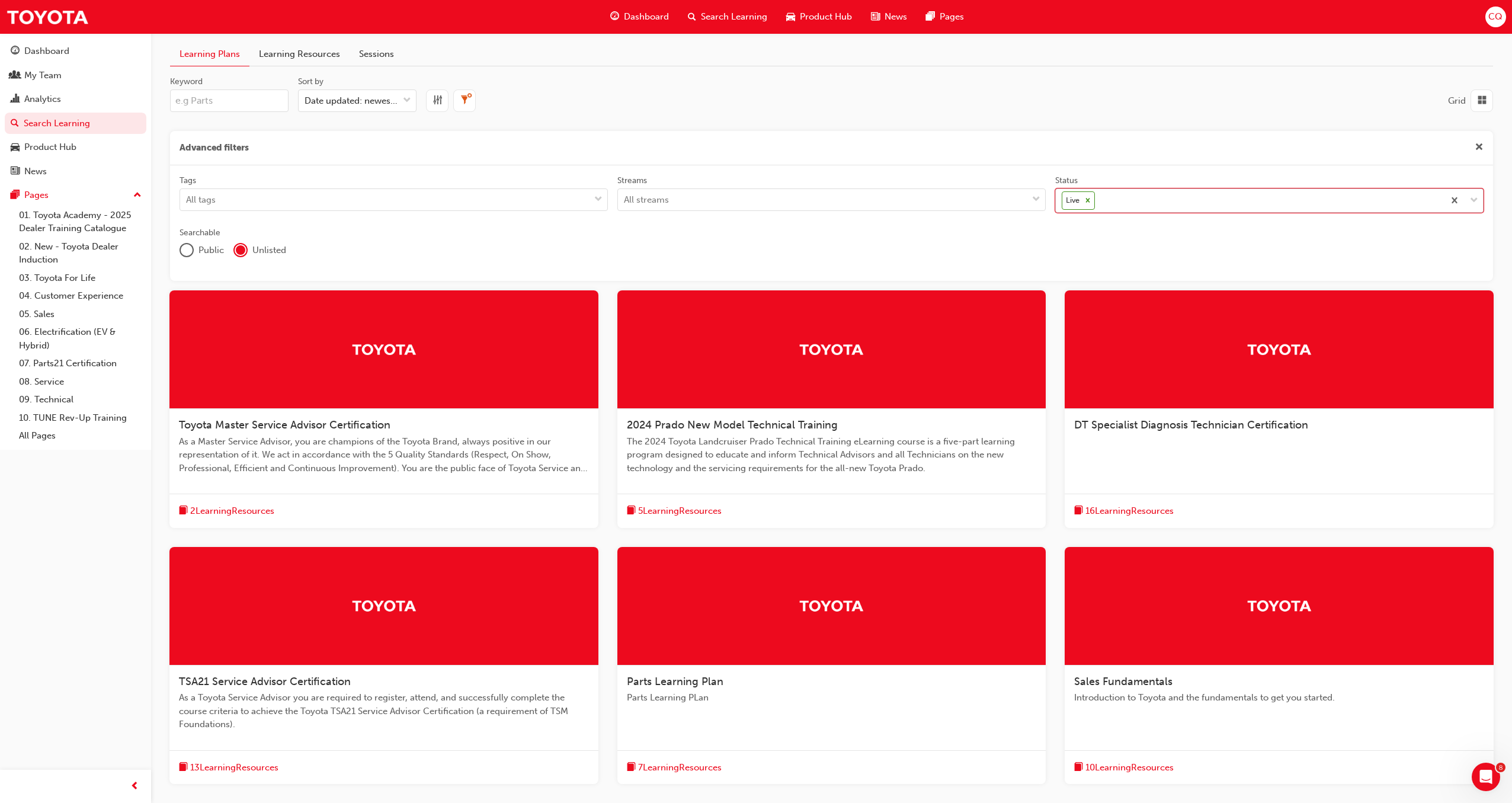 click at bounding box center [1474, 201] 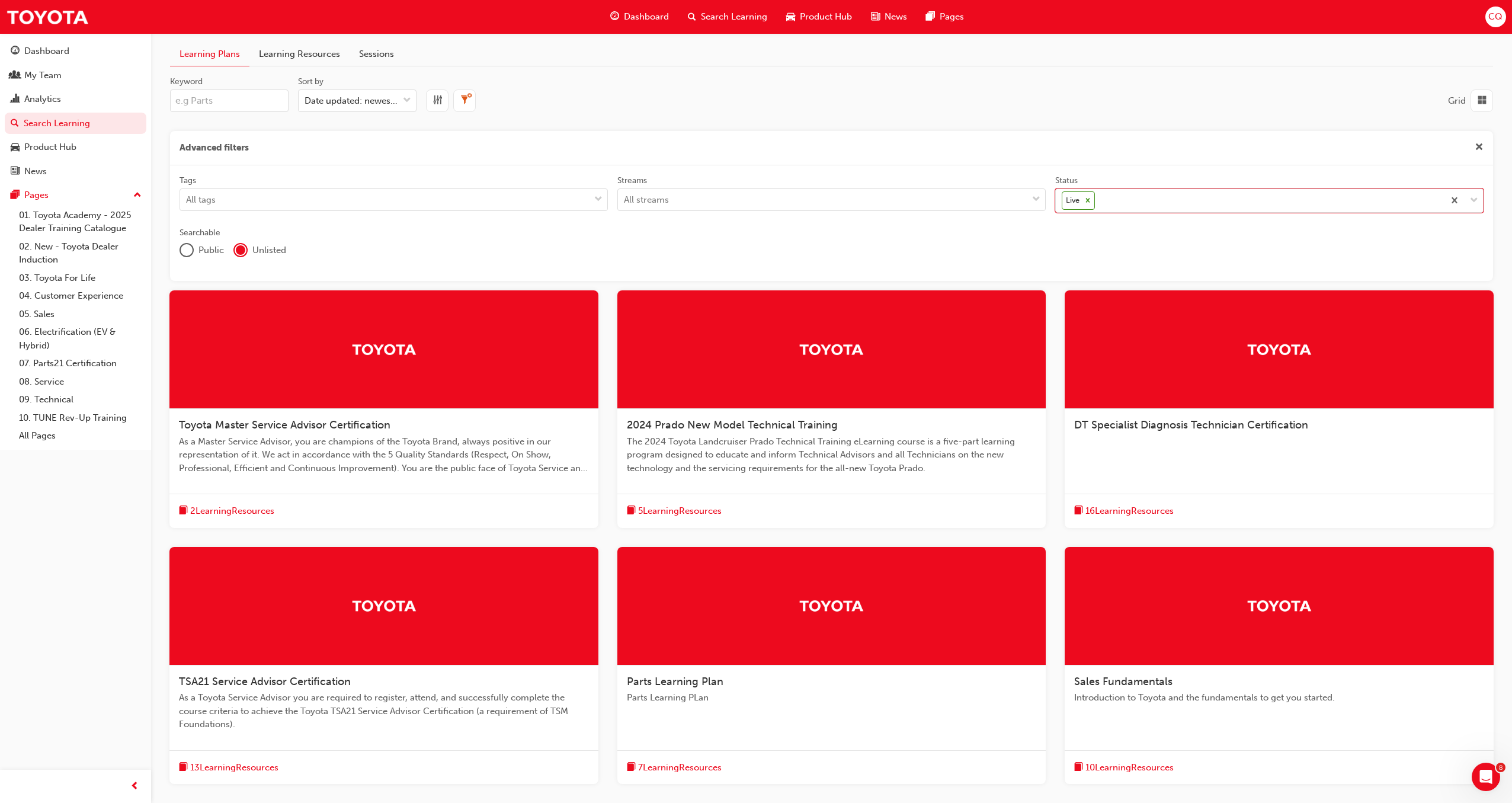click at bounding box center [1482, 101] 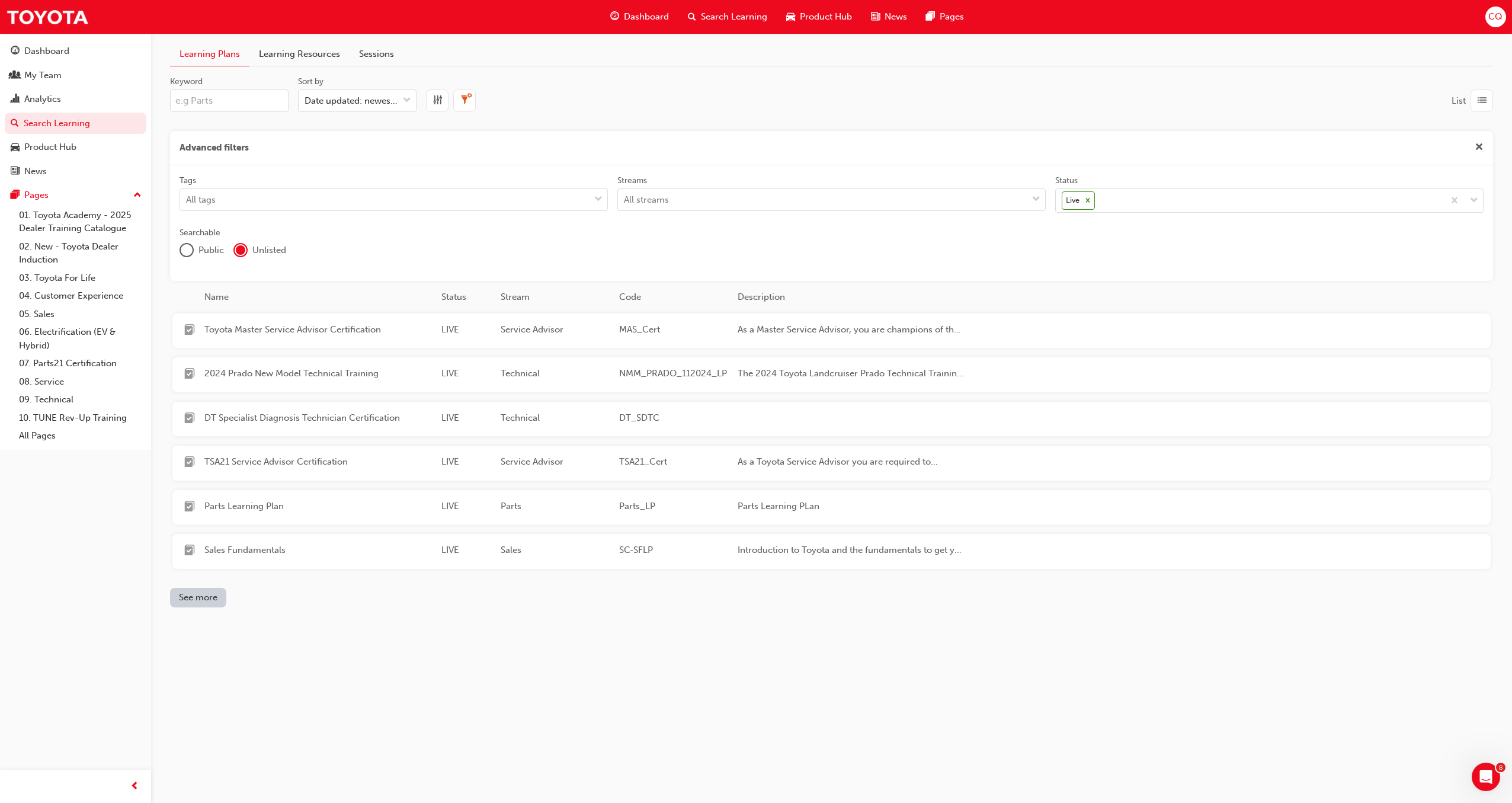 click on "See more" at bounding box center (198, 597) 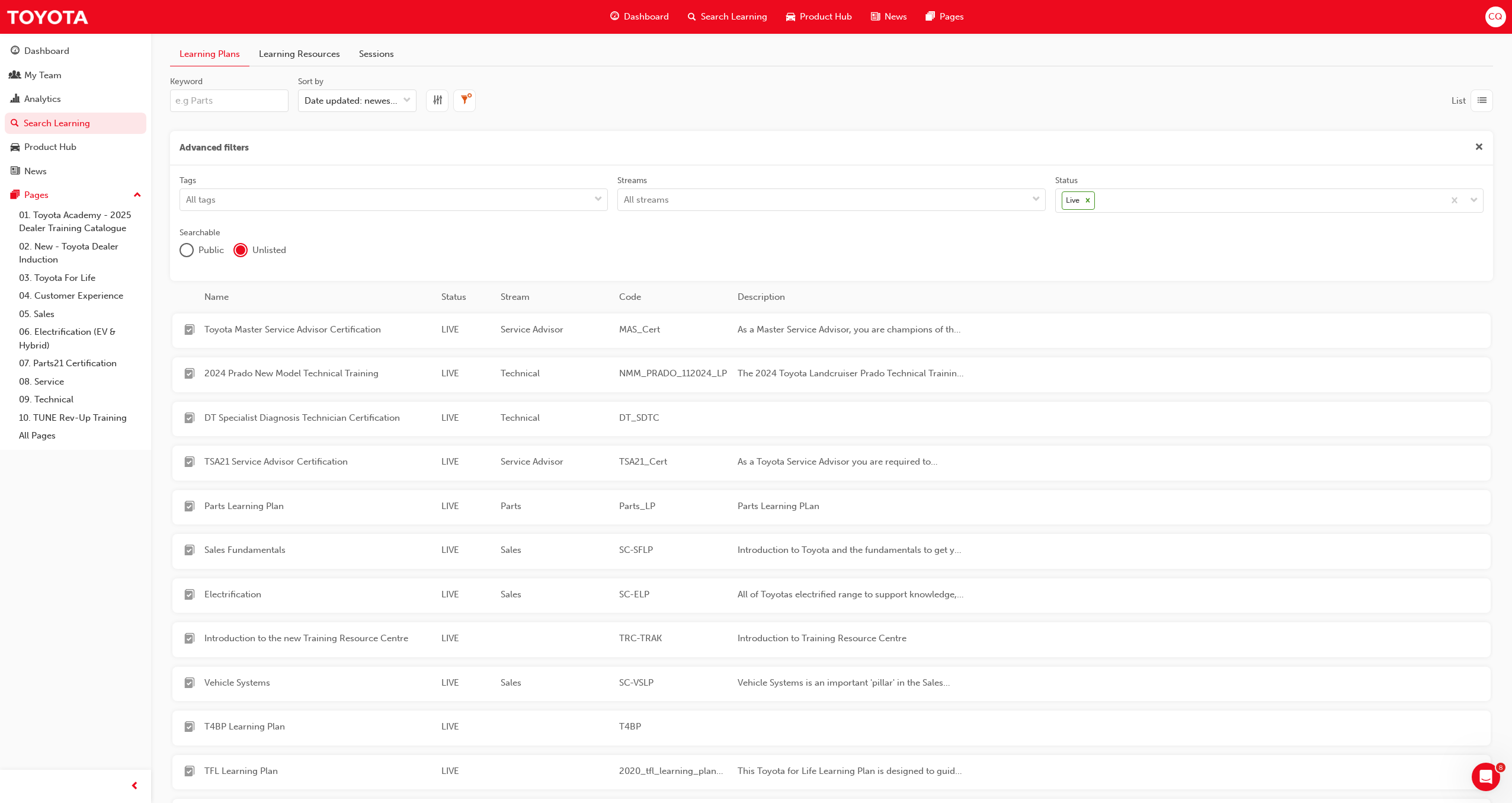 click at bounding box center (1482, 101) 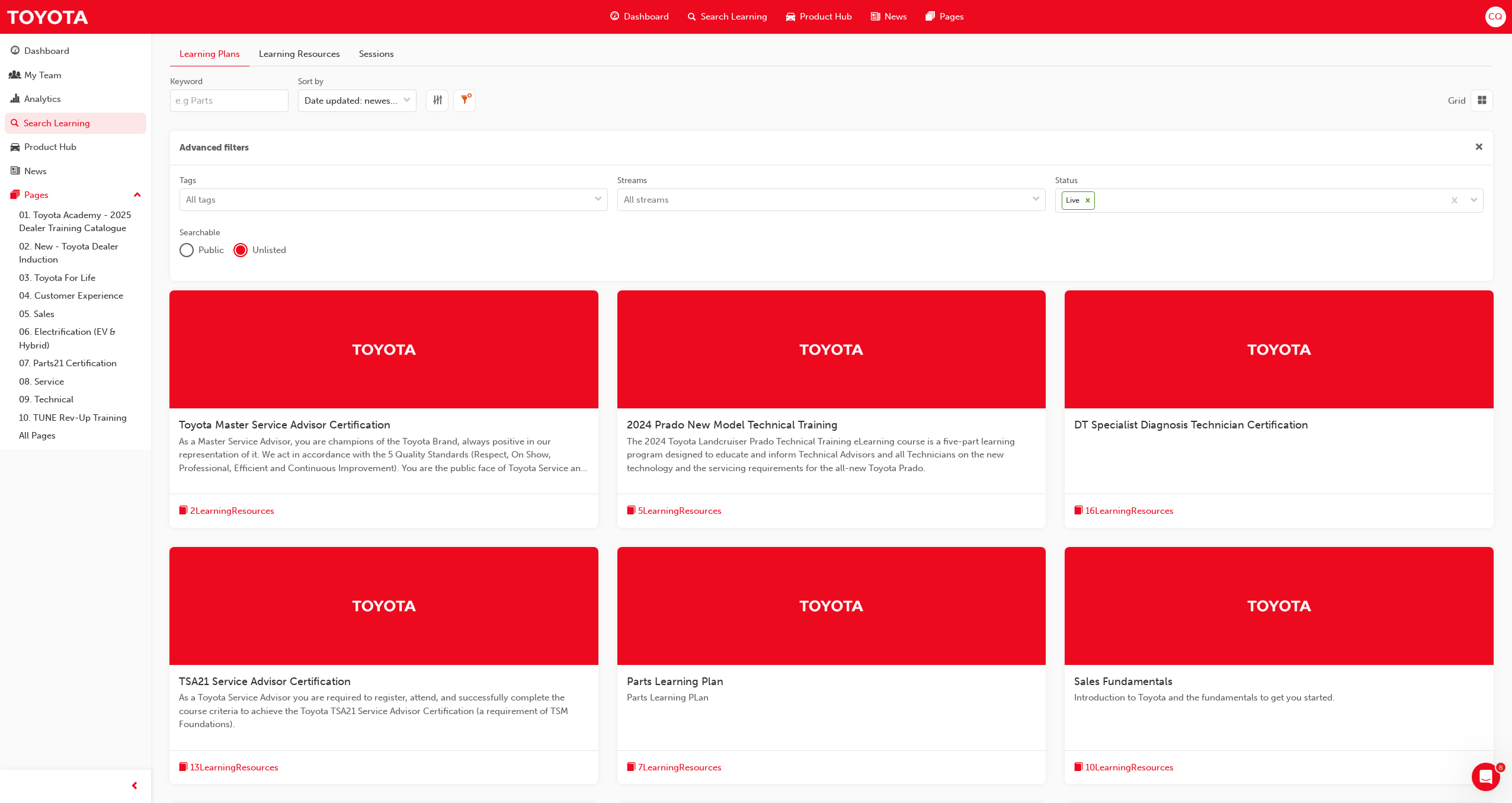 click on "Learning Resources" at bounding box center (299, 54) 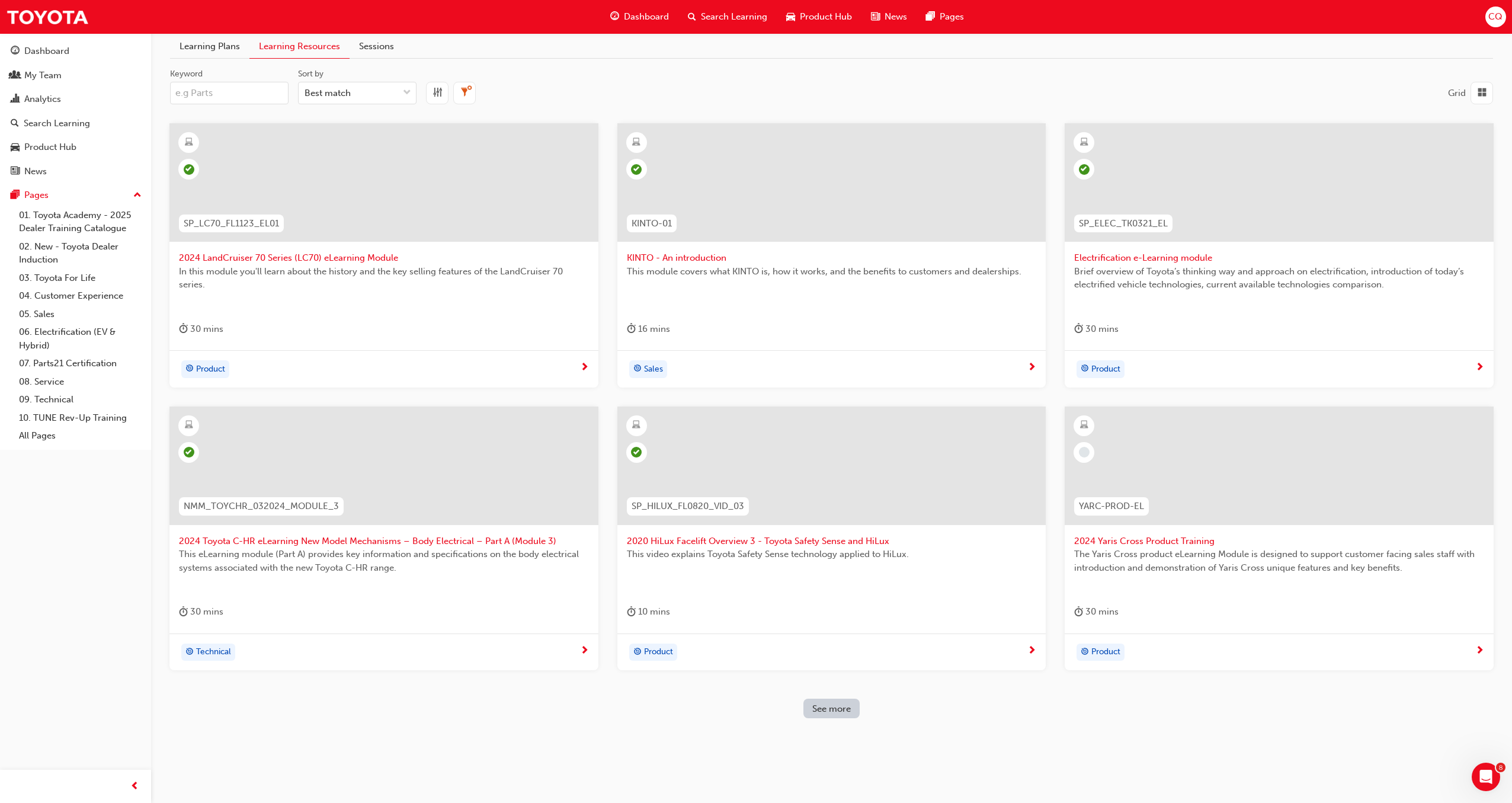 scroll, scrollTop: 9, scrollLeft: 0, axis: vertical 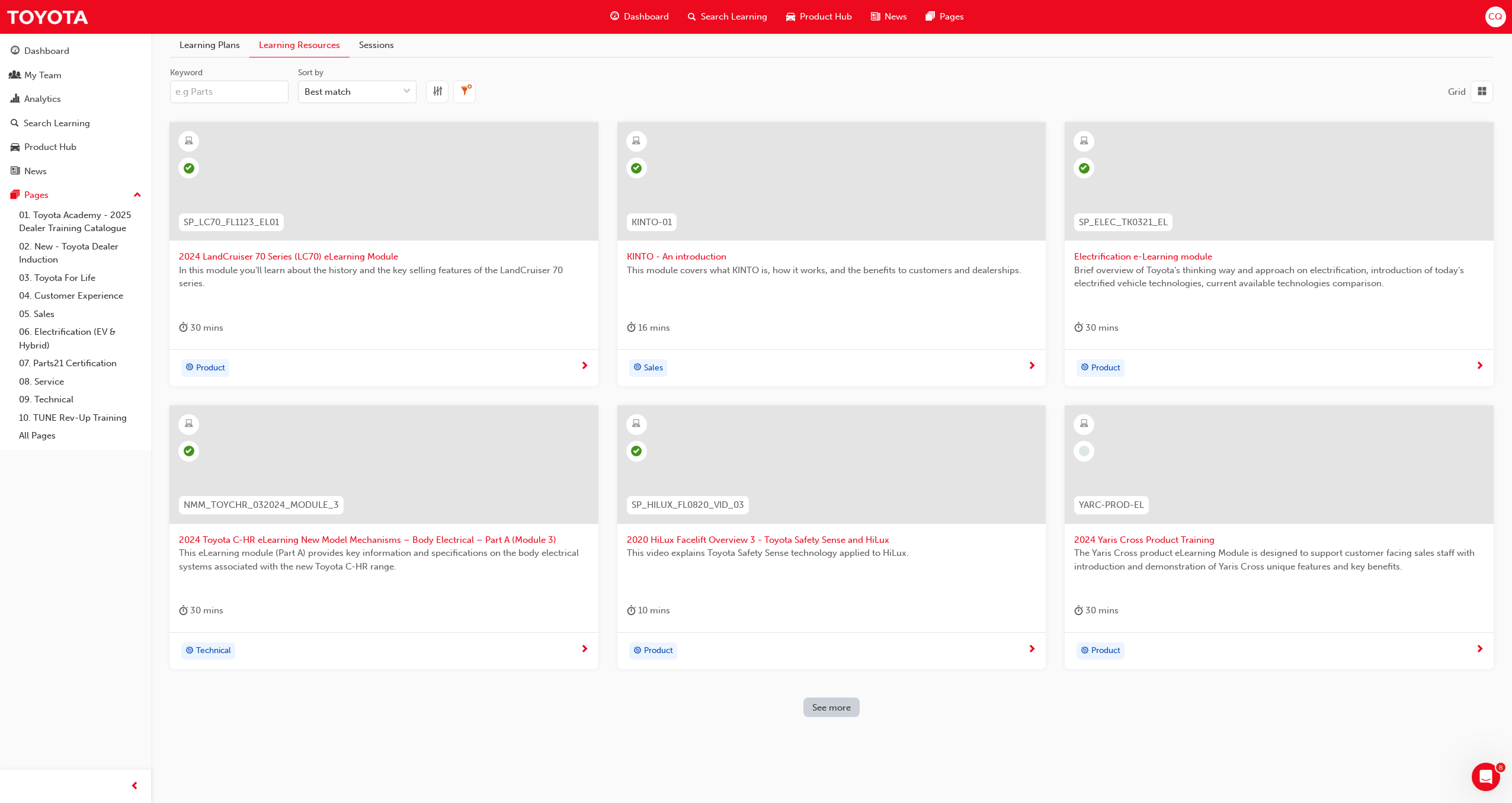 click on "See more" at bounding box center [831, 708] 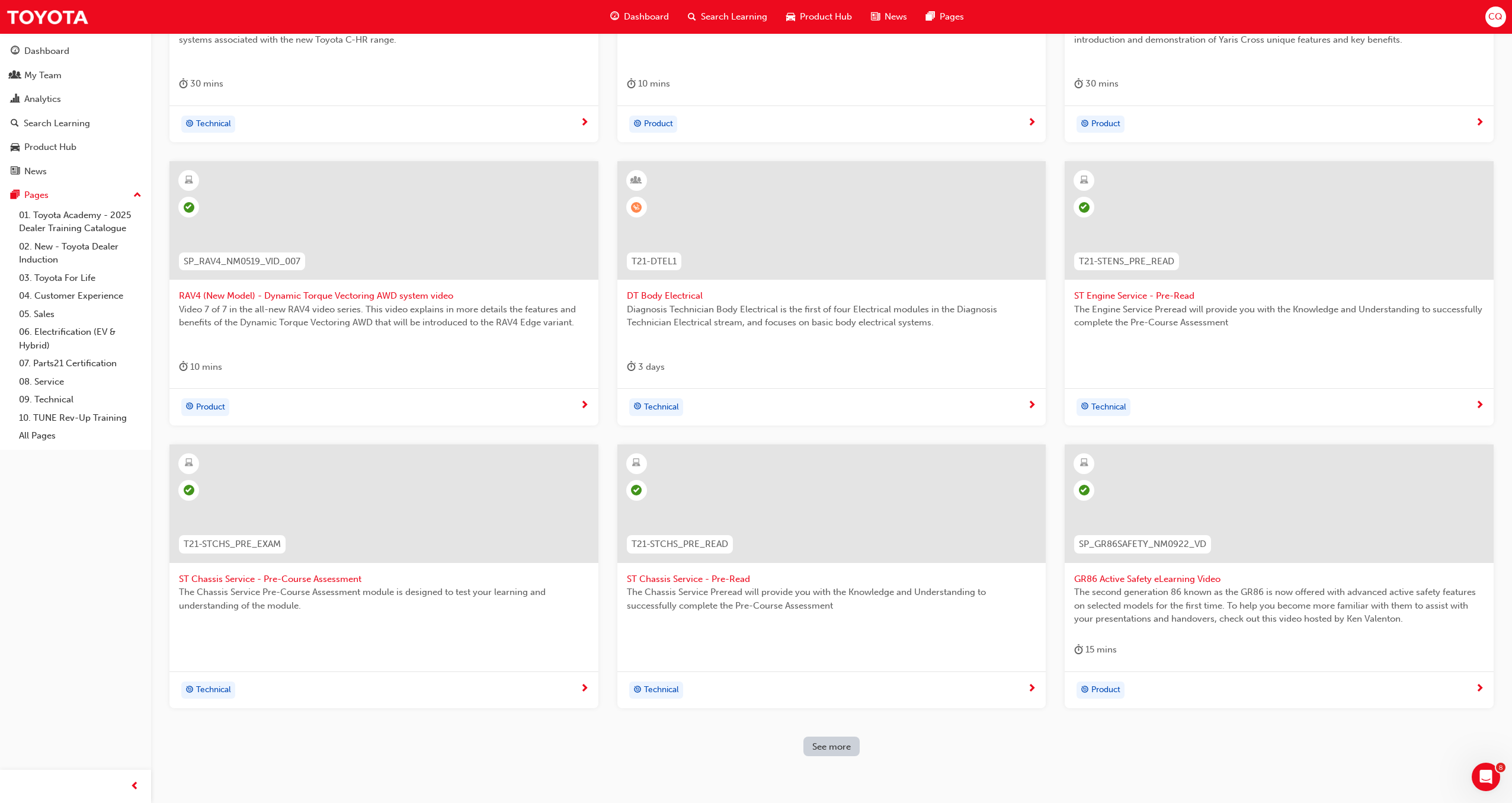 scroll, scrollTop: 535, scrollLeft: 0, axis: vertical 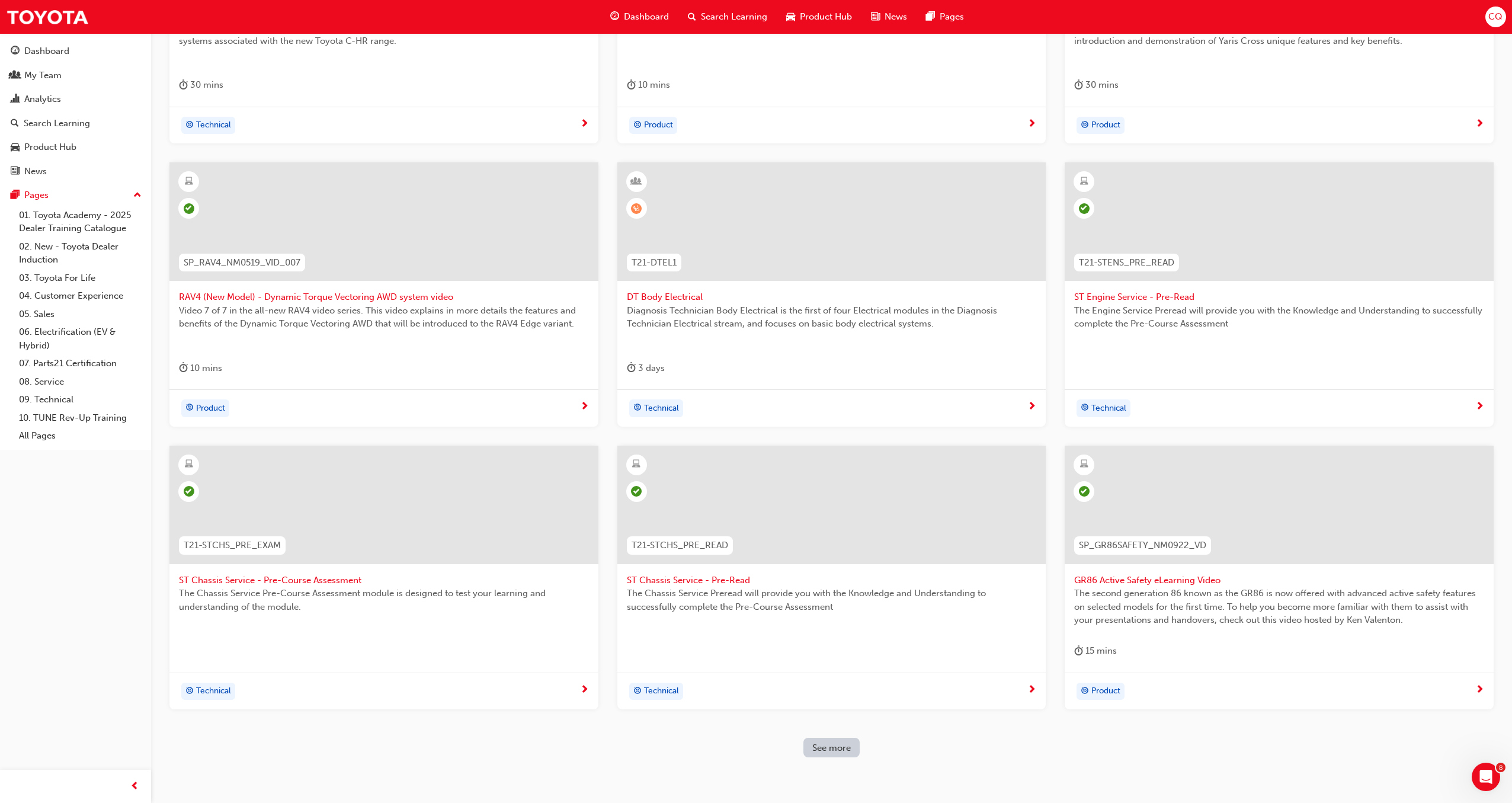 click on "See more" at bounding box center (831, 748) 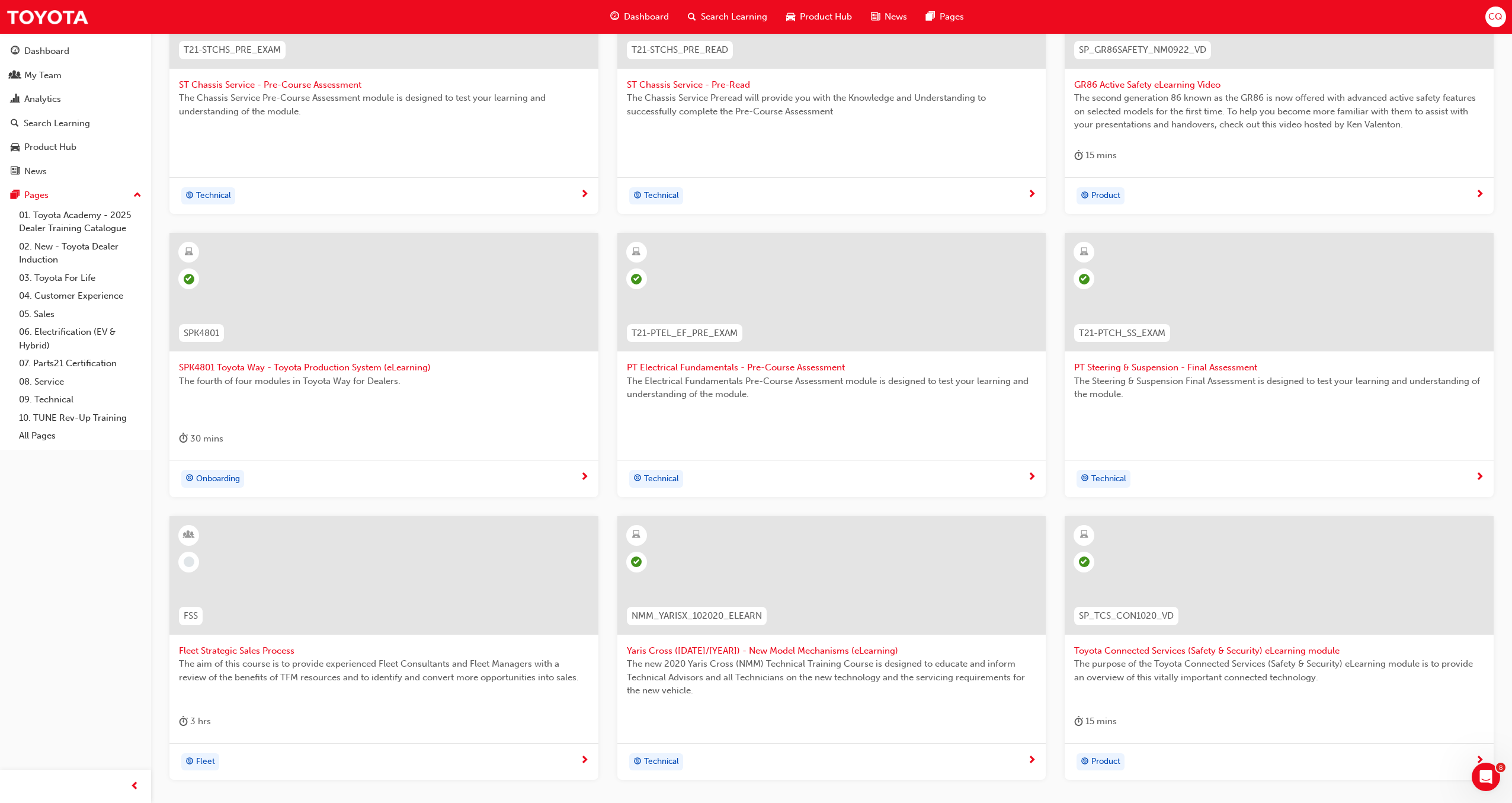 scroll, scrollTop: 1140, scrollLeft: 0, axis: vertical 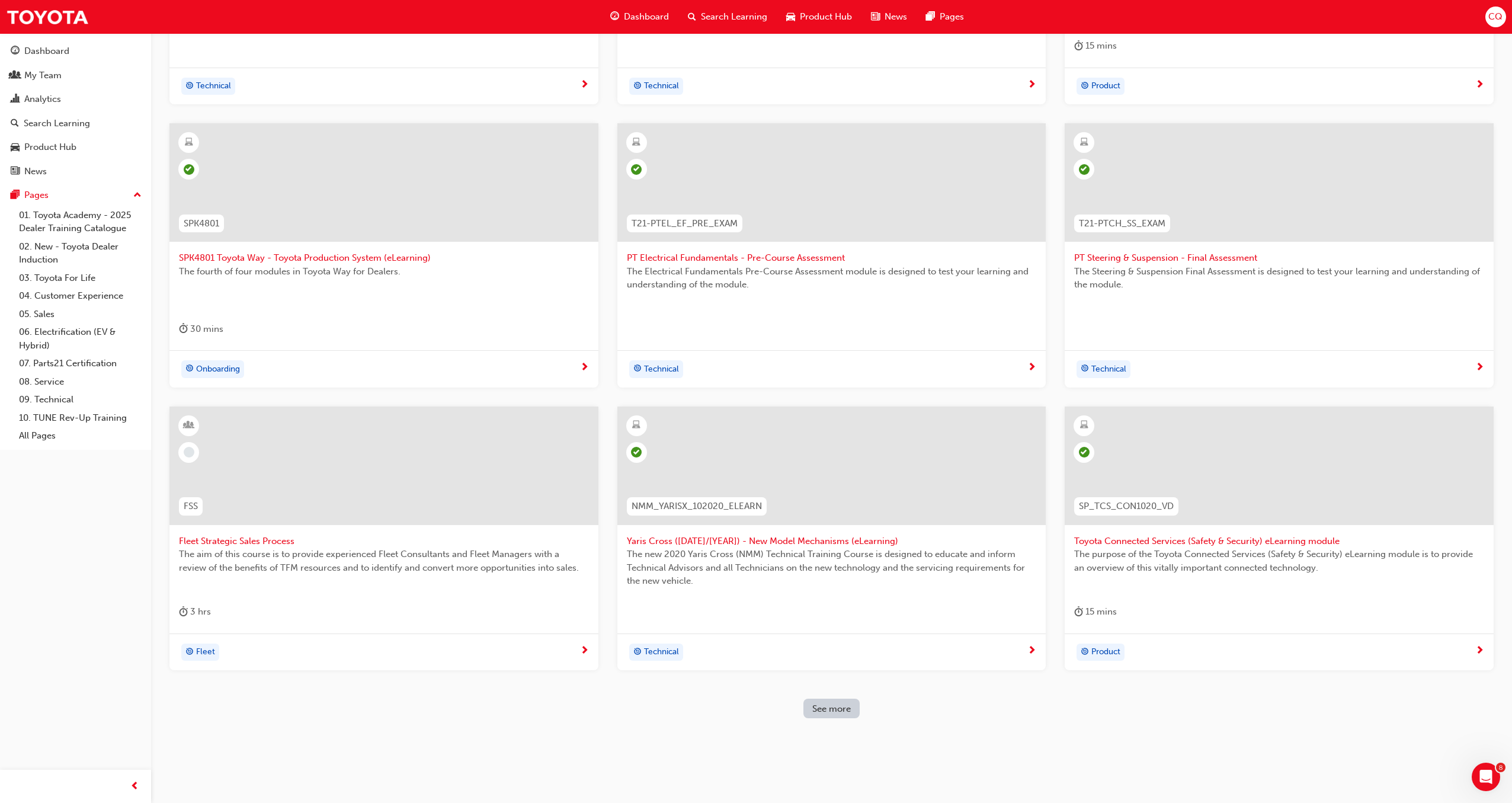click on "See more" at bounding box center [831, 709] 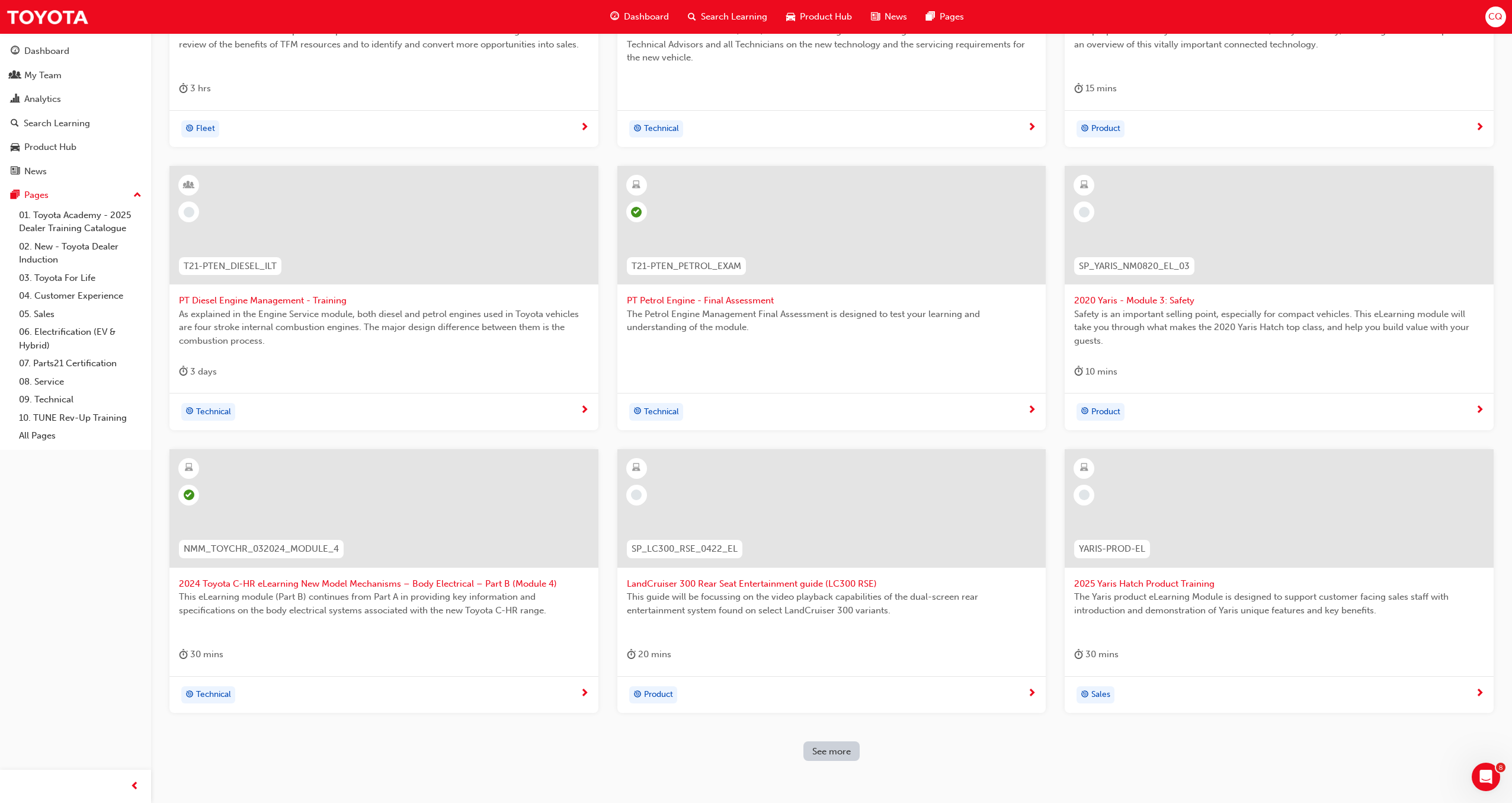 scroll, scrollTop: 1705, scrollLeft: 0, axis: vertical 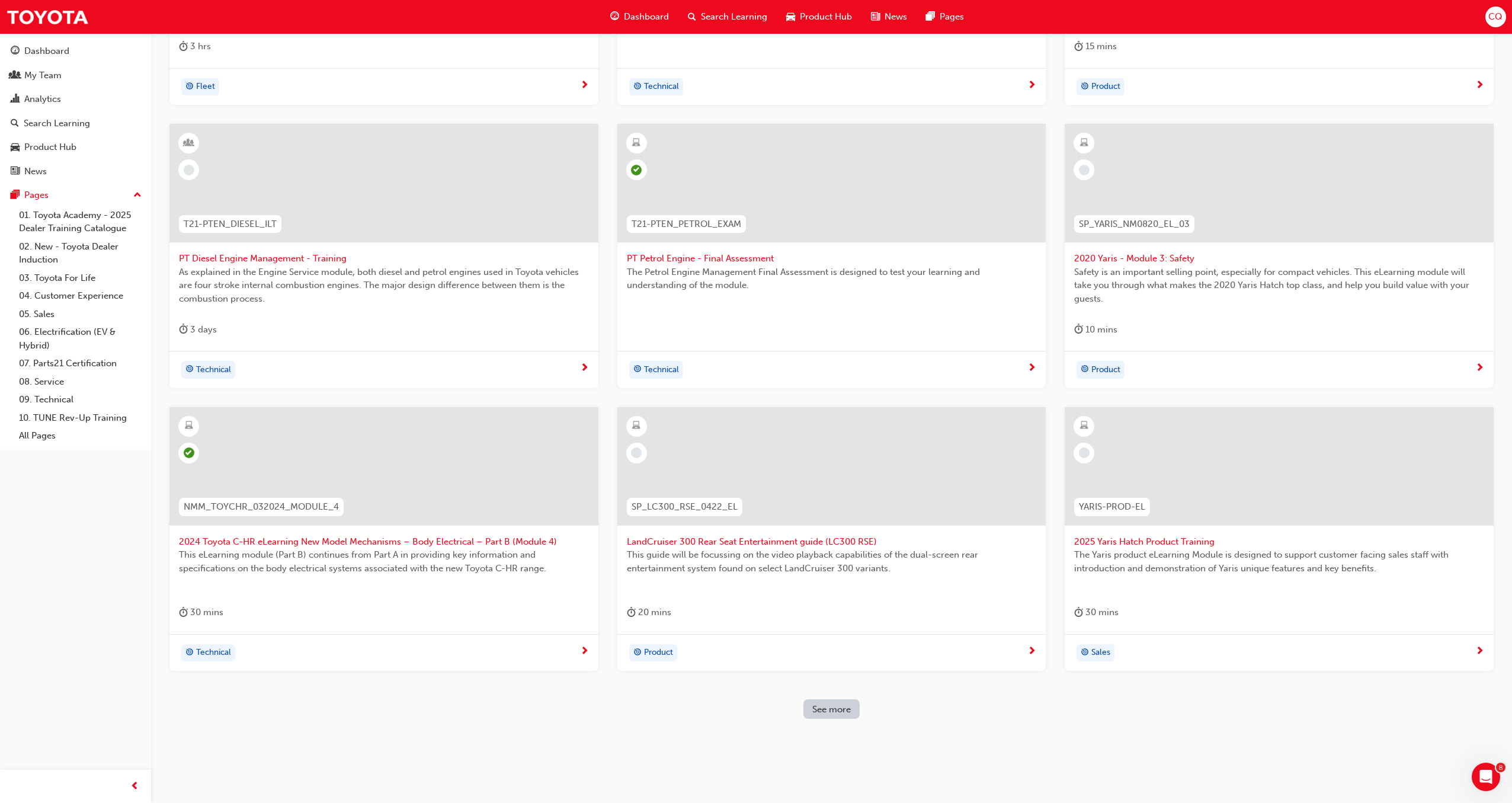 click on "LandCruiser 300 Rear Seat Entertainment guide (LC300 RSE)" at bounding box center (832, 542) 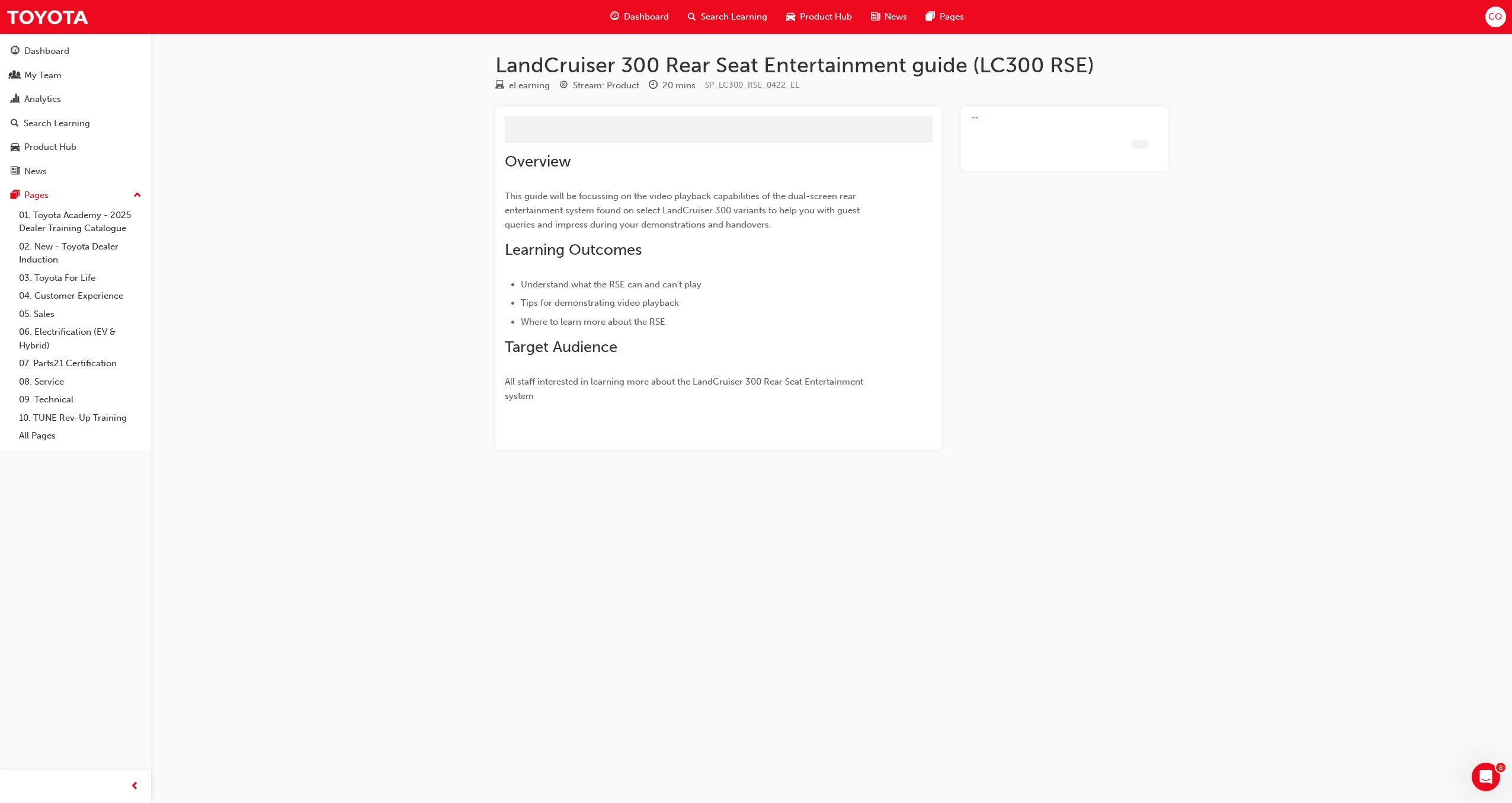scroll, scrollTop: 0, scrollLeft: 0, axis: both 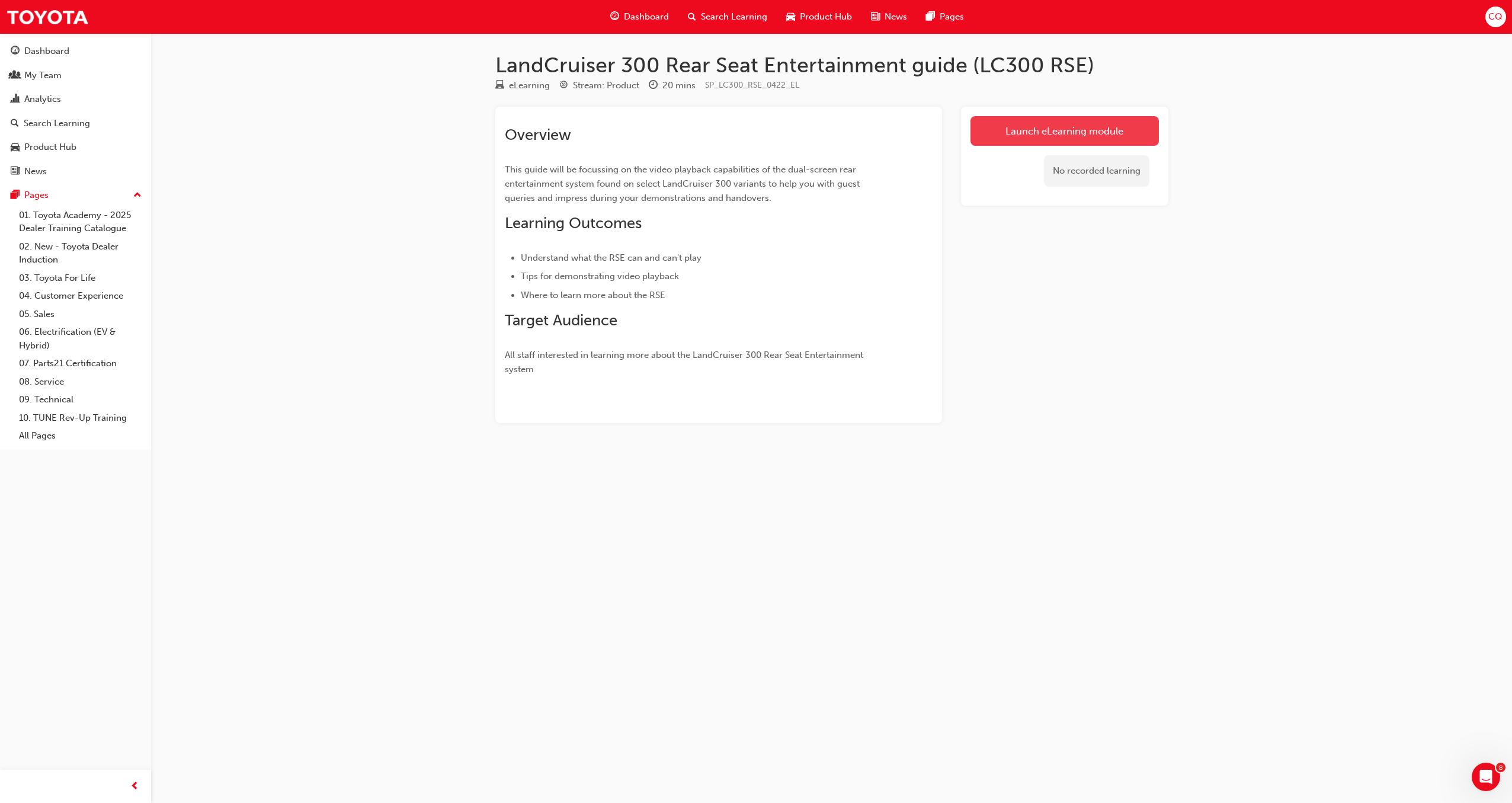 click on "Launch eLearning module" at bounding box center (1065, 131) 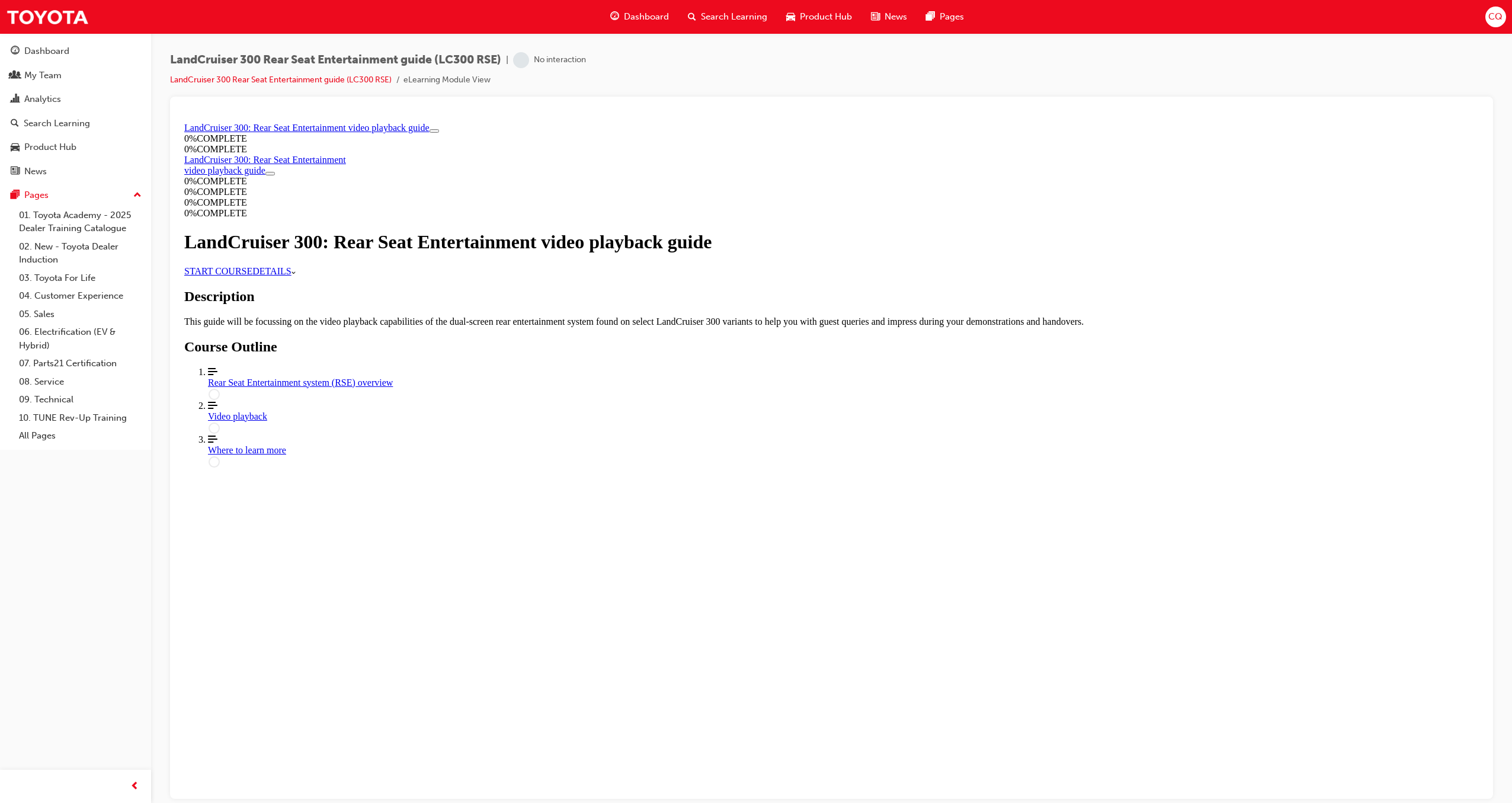 scroll, scrollTop: 0, scrollLeft: 0, axis: both 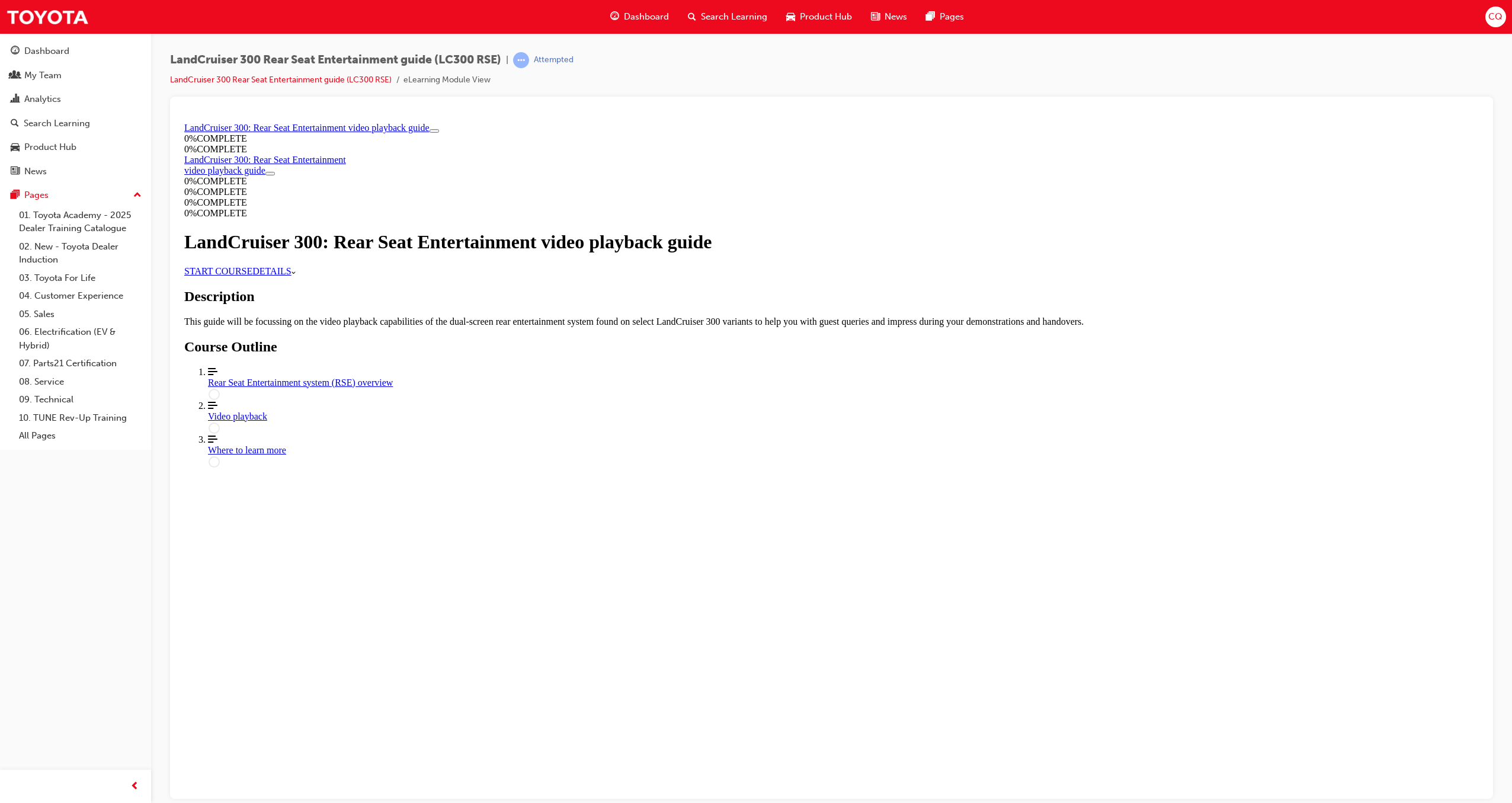 click on "START COURSE" at bounding box center (218, 270) 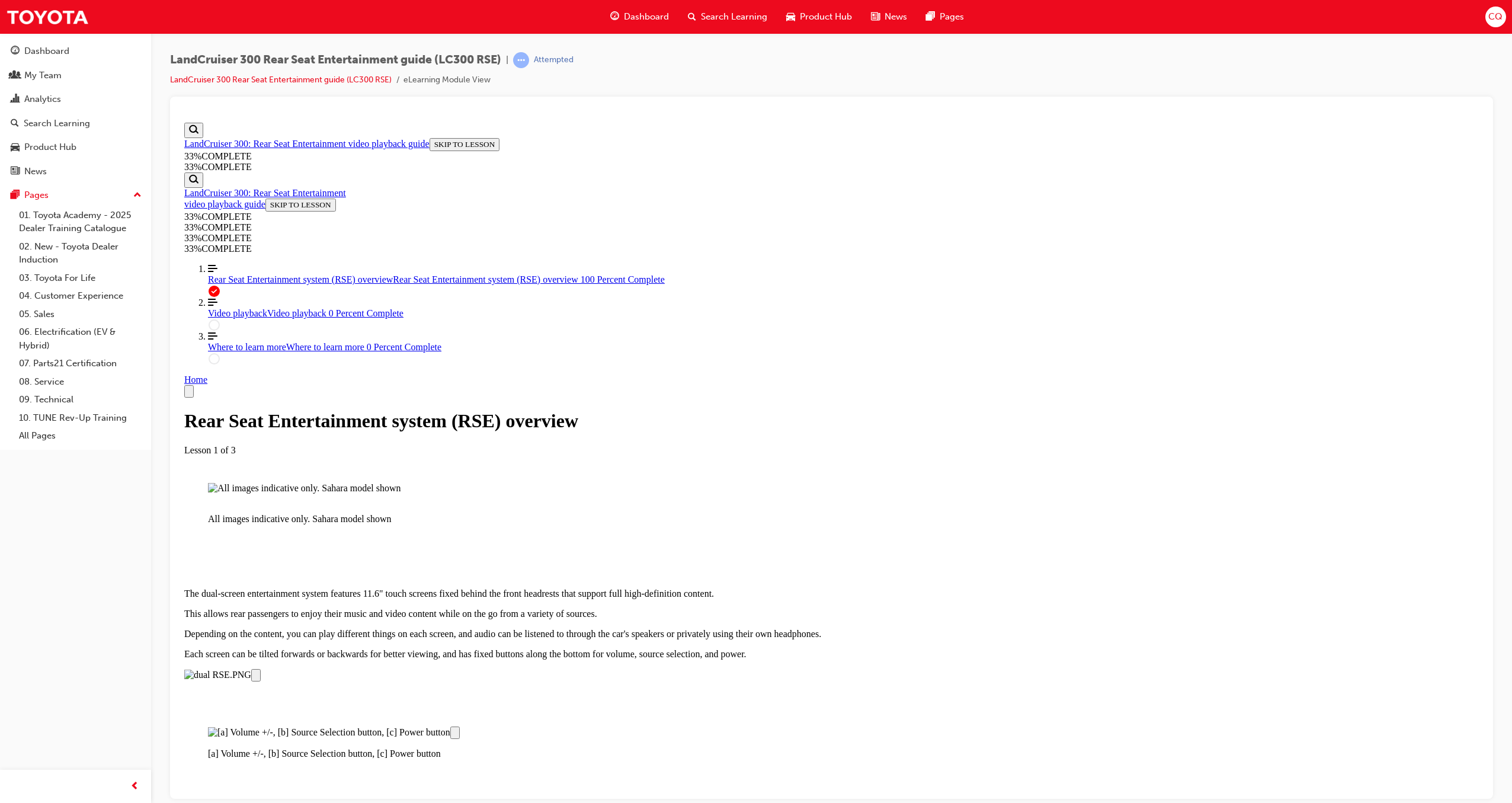scroll, scrollTop: 1810, scrollLeft: 0, axis: vertical 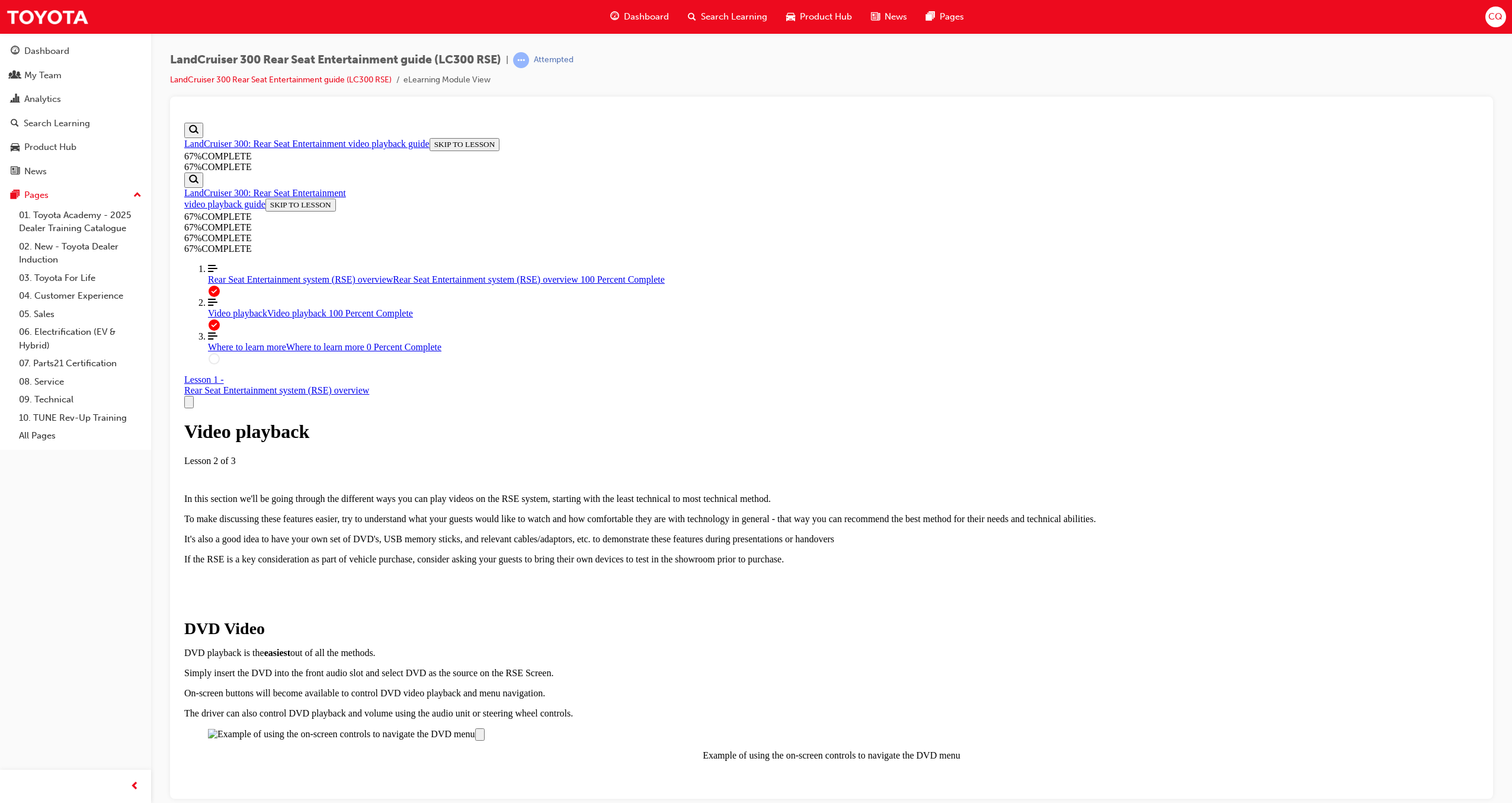 click on "Lesson 3 -    Where to learn more More Caret pointing down" at bounding box center [831, 2949] 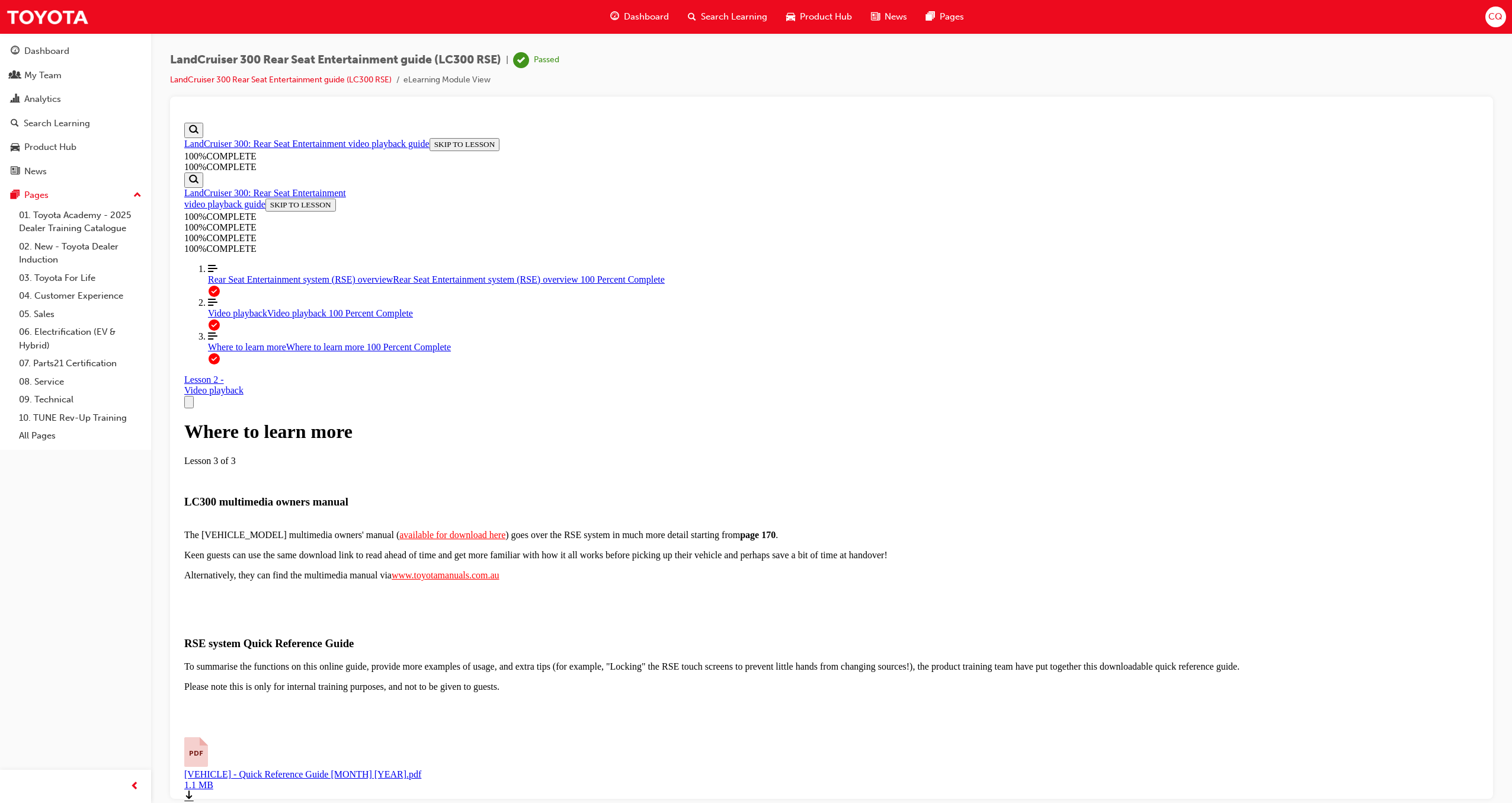 scroll, scrollTop: 75, scrollLeft: 0, axis: vertical 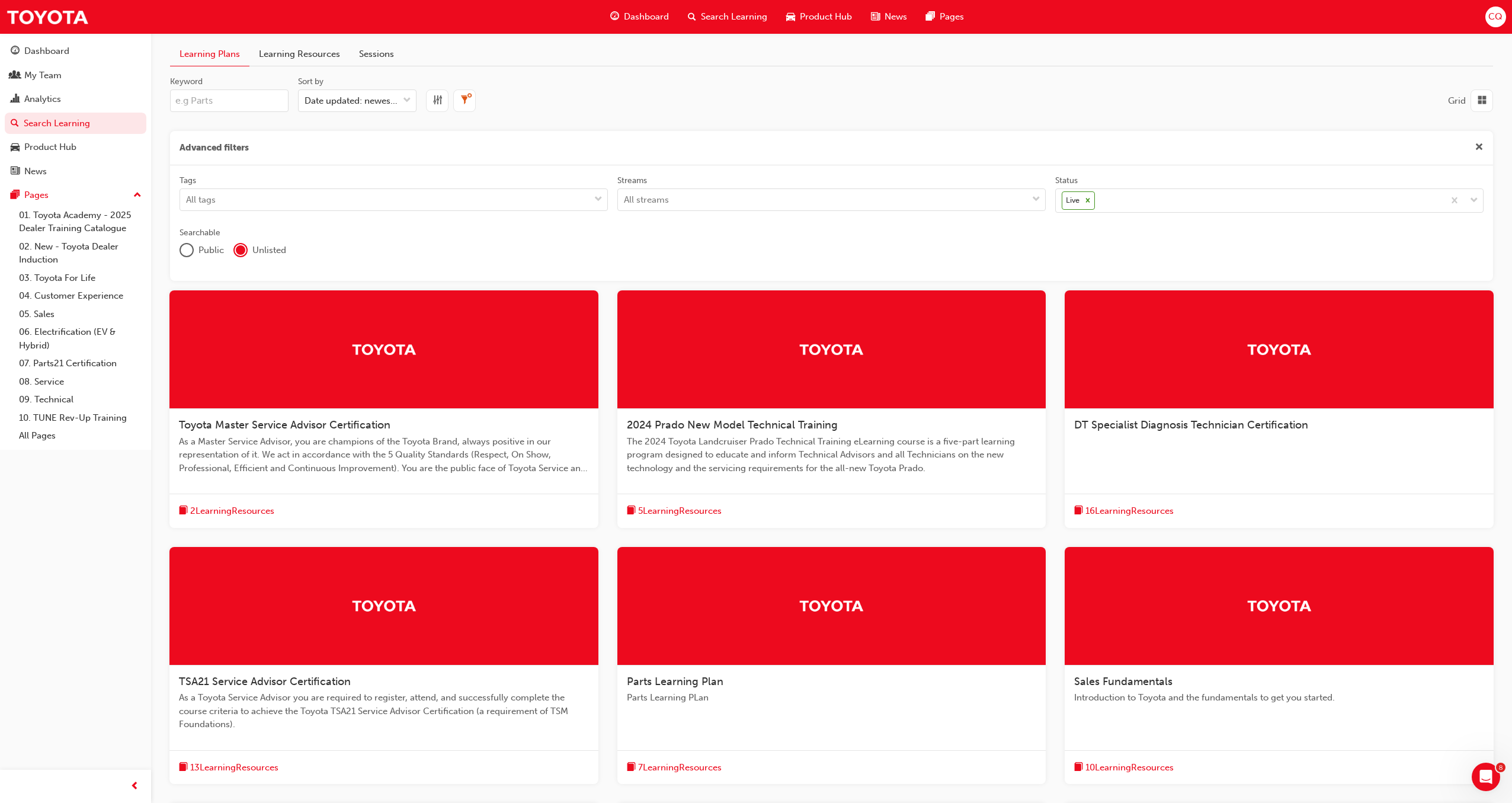click on "Learning Resources" at bounding box center (299, 54) 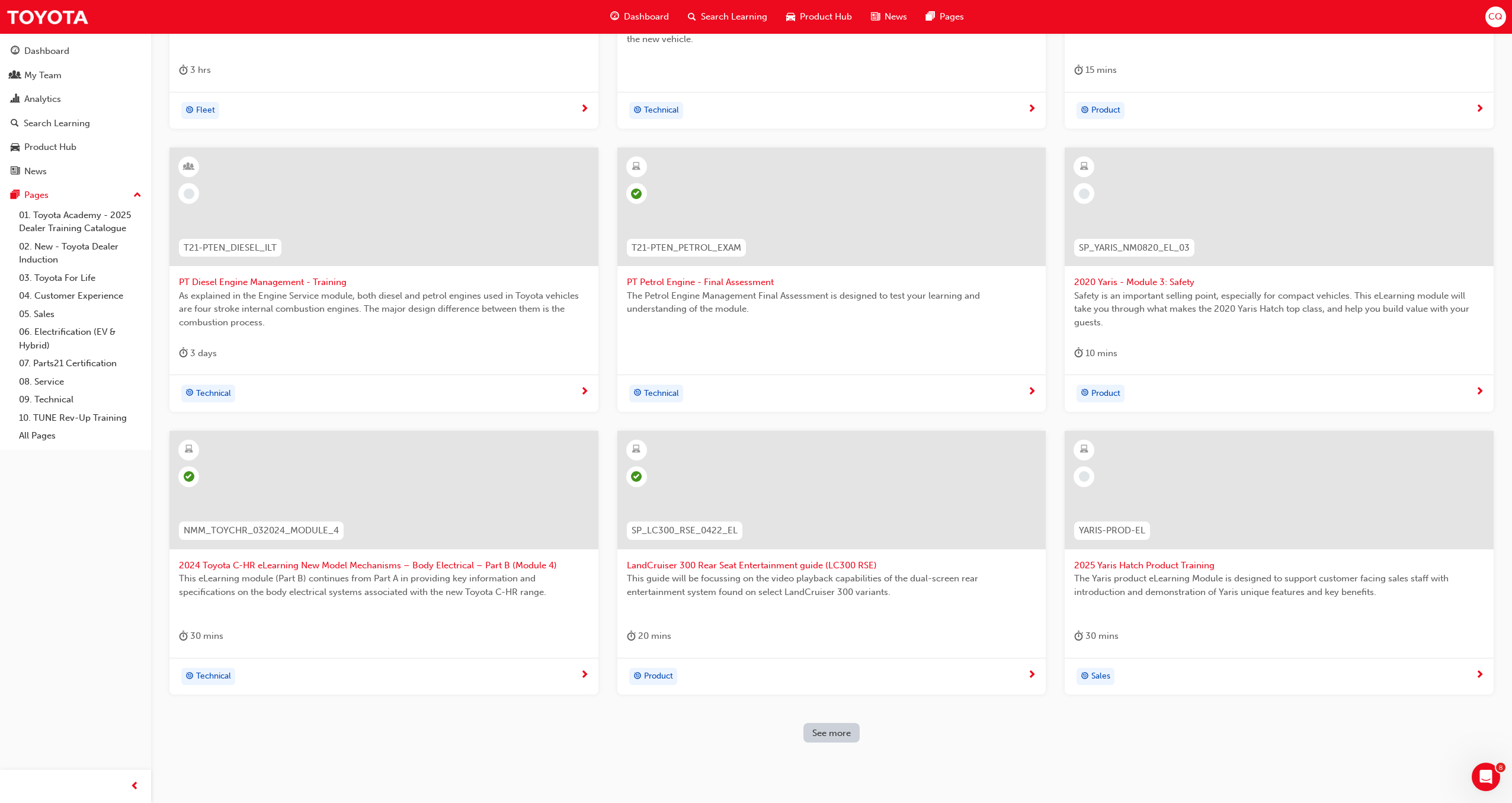 scroll, scrollTop: 1705, scrollLeft: 0, axis: vertical 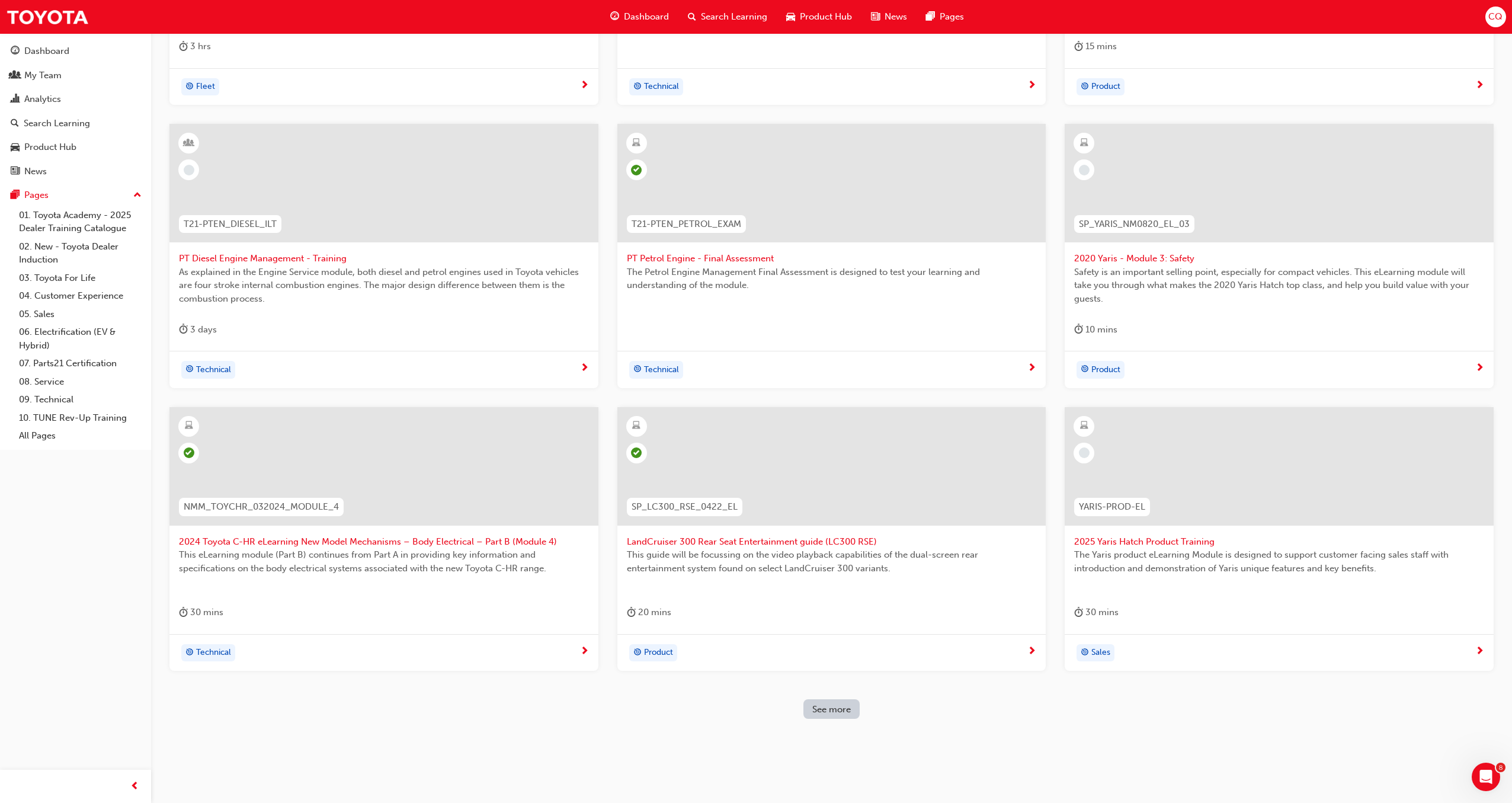 click on "SP_LC70_FL1123_EL01 2024 LandCruiser 70 Series (LC70) eLearning Module In this module you'll learn about the history and the key selling features of the LandCruiser 70 series.   30 mins Product KINTO-01 KINTO - An introduction This module covers what KINTO is, how it works, and the benefits to customers and dealerships.   16 mins Sales SP_ELEC_TK0321_EL Electrification  e-Learning module Brief overview of Toyota’s thinking way and approach on electrification, introduction of today’s electrified vehicle technologies, current available technologies comparison.   30 mins Product NMM_TOYCHR_032024_MODULE_3 2024 Toyota C-HR eLearning New Model Mechanisms – Body Electrical – Part A (Module 3) This eLearning module (Part A) provides key information and specifications on the body electrical systems associated with the new Toyota C-HR range.   30 mins Technical SP_HILUX_FL0820_VID_03 2020 HiLux Facelift Overview 3 - Toyota Safety Sense and HiLux    10 mins Product YARC-PROD-EL 2024 Yaris Cross Product Training" at bounding box center [831, -418] 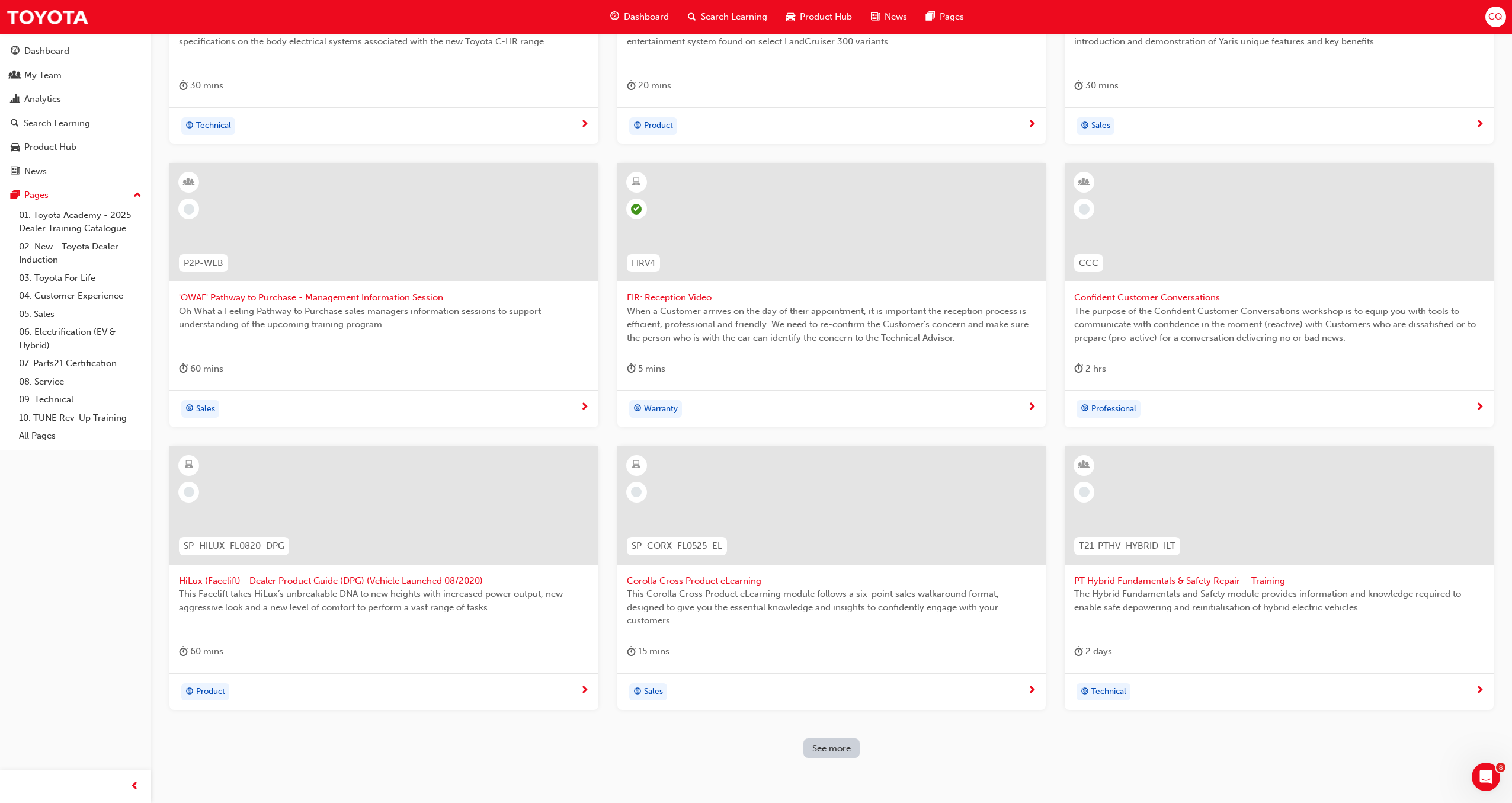 scroll, scrollTop: 2270, scrollLeft: 0, axis: vertical 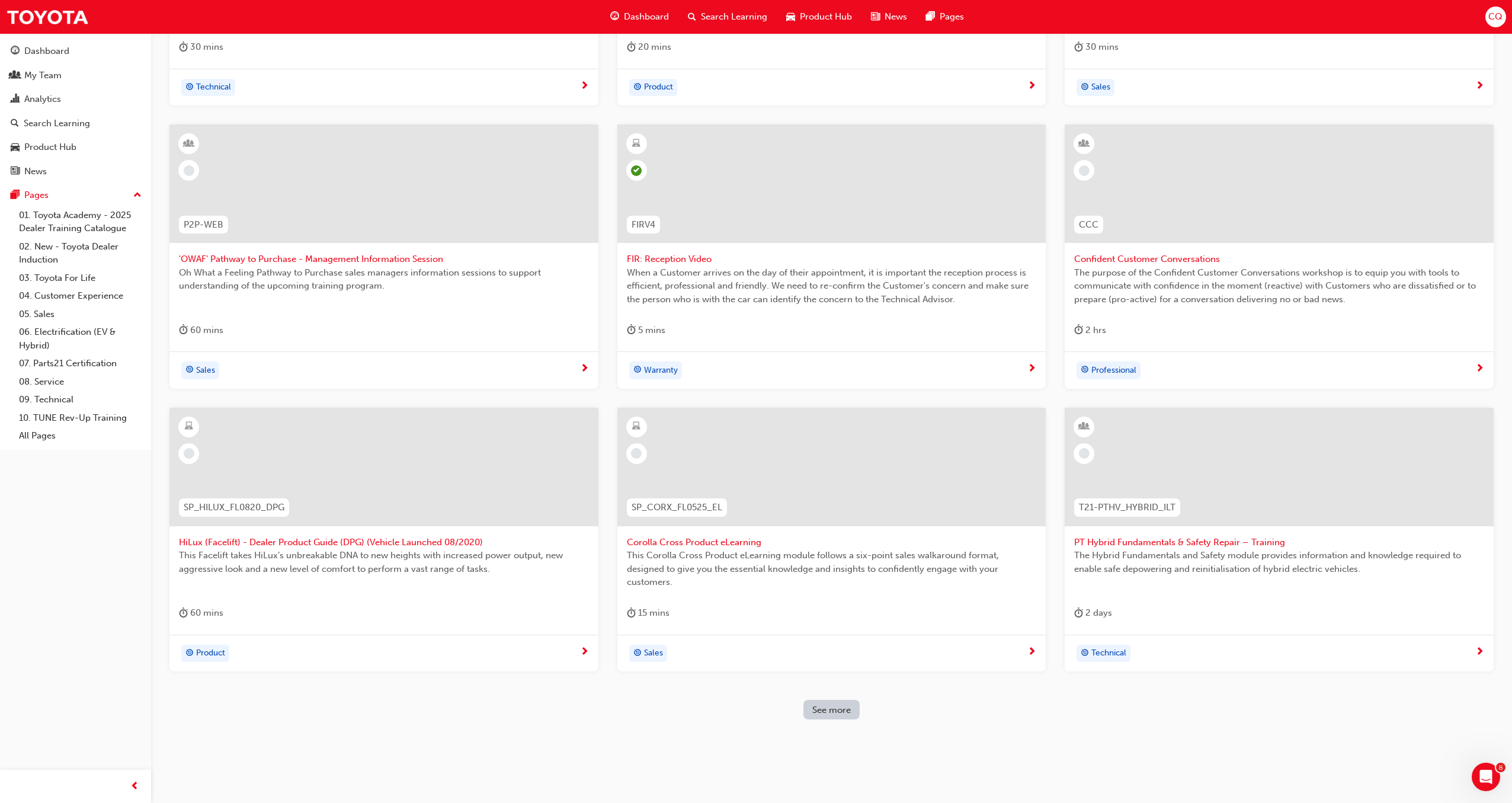 click on "HiLux (Facelift) - Dealer Product Guide (DPG) (Vehicle Launched 08/2020)" at bounding box center (384, 542) 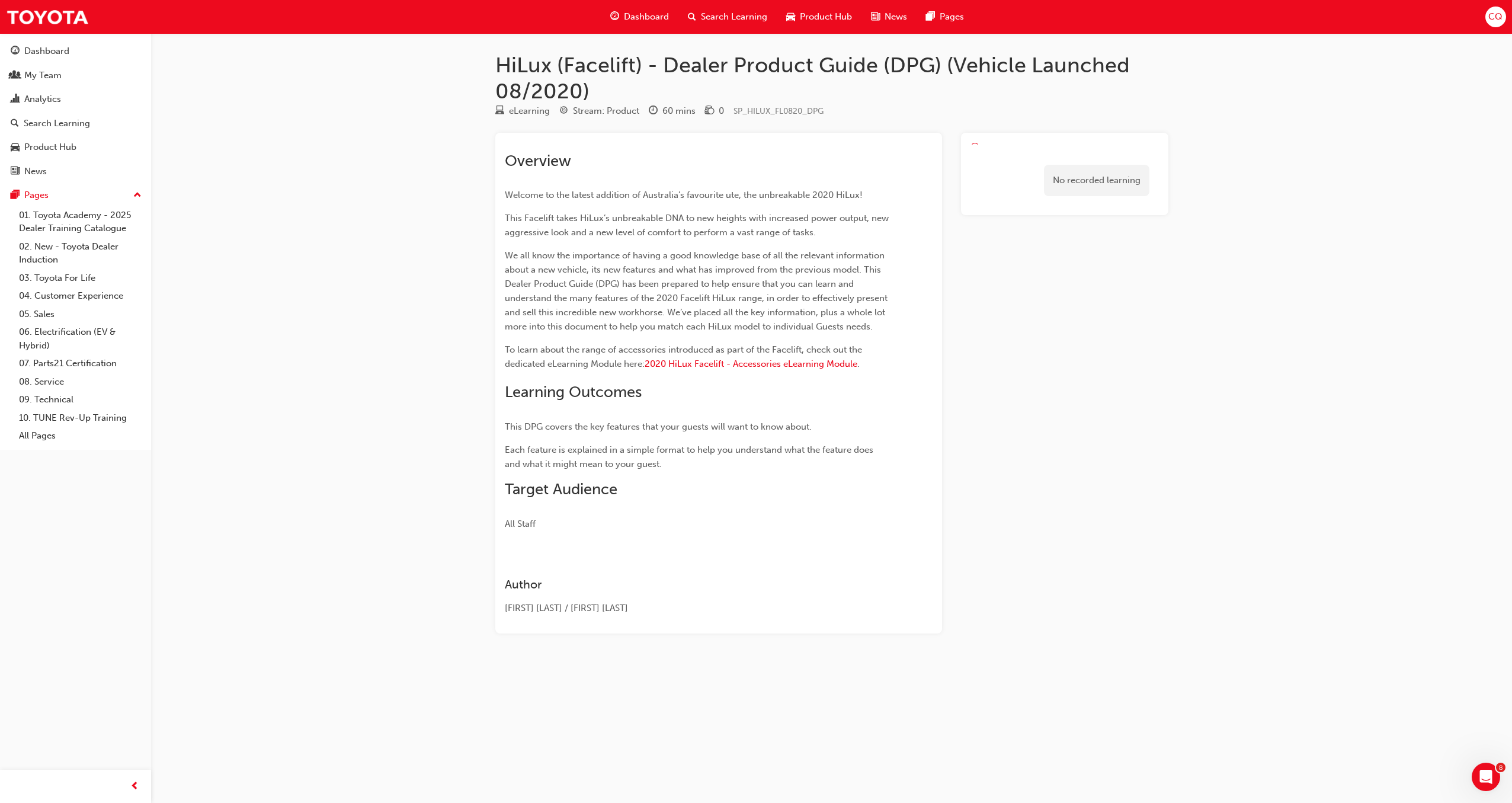 click on "Search Learning" at bounding box center [734, 17] 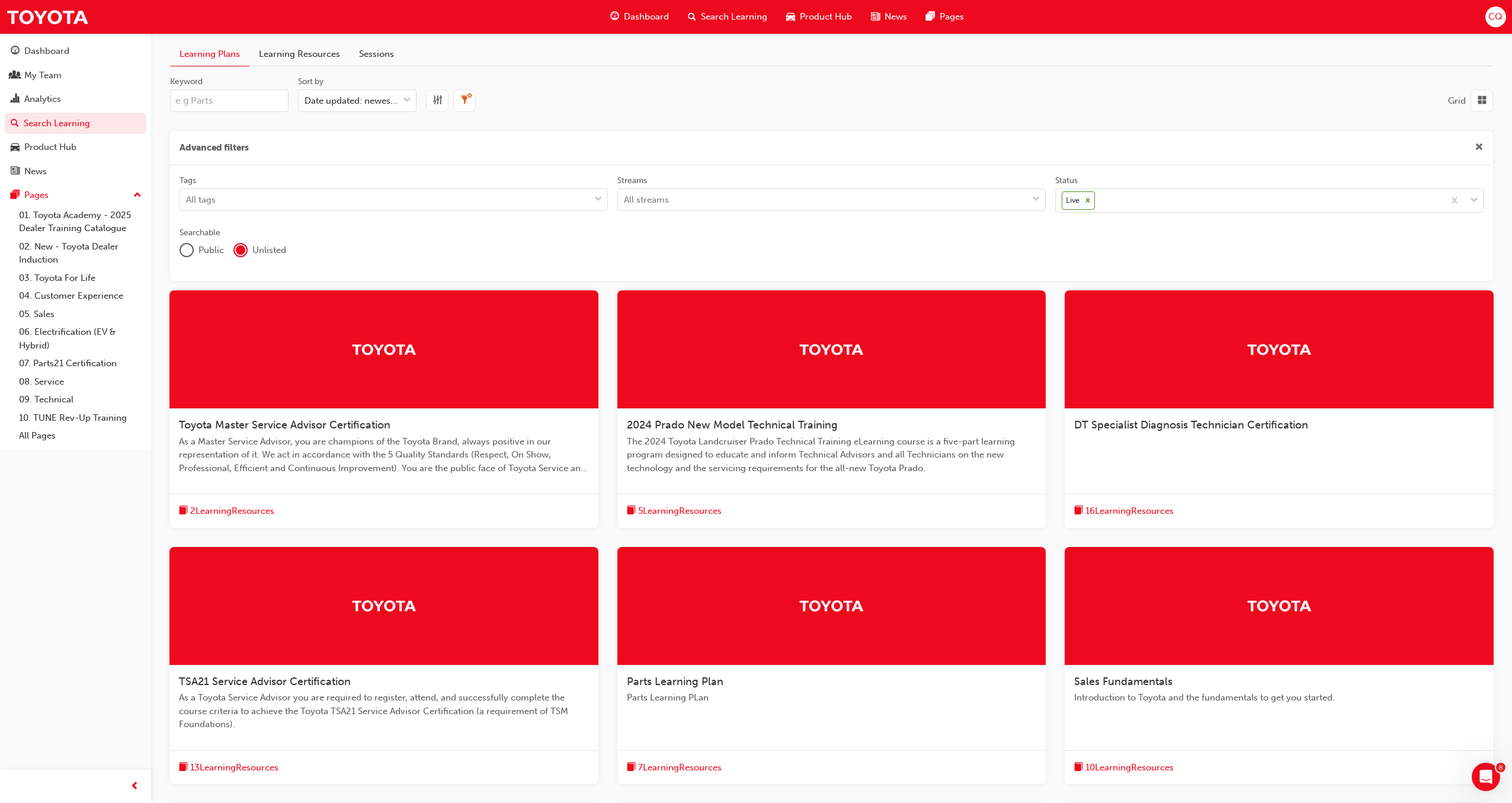 click on "Learning Resources" at bounding box center (299, 54) 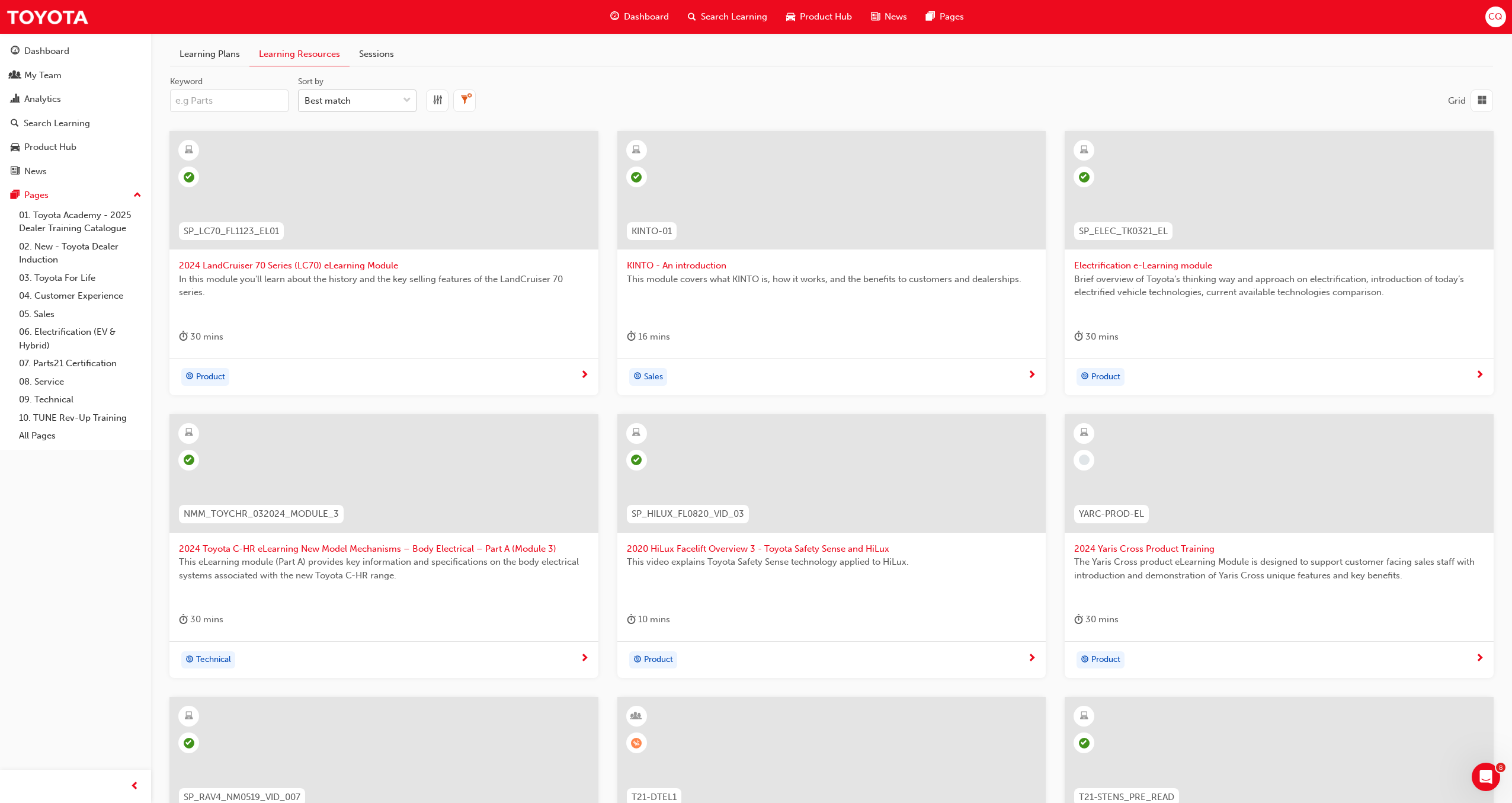 click on "Best match" at bounding box center [328, 101] 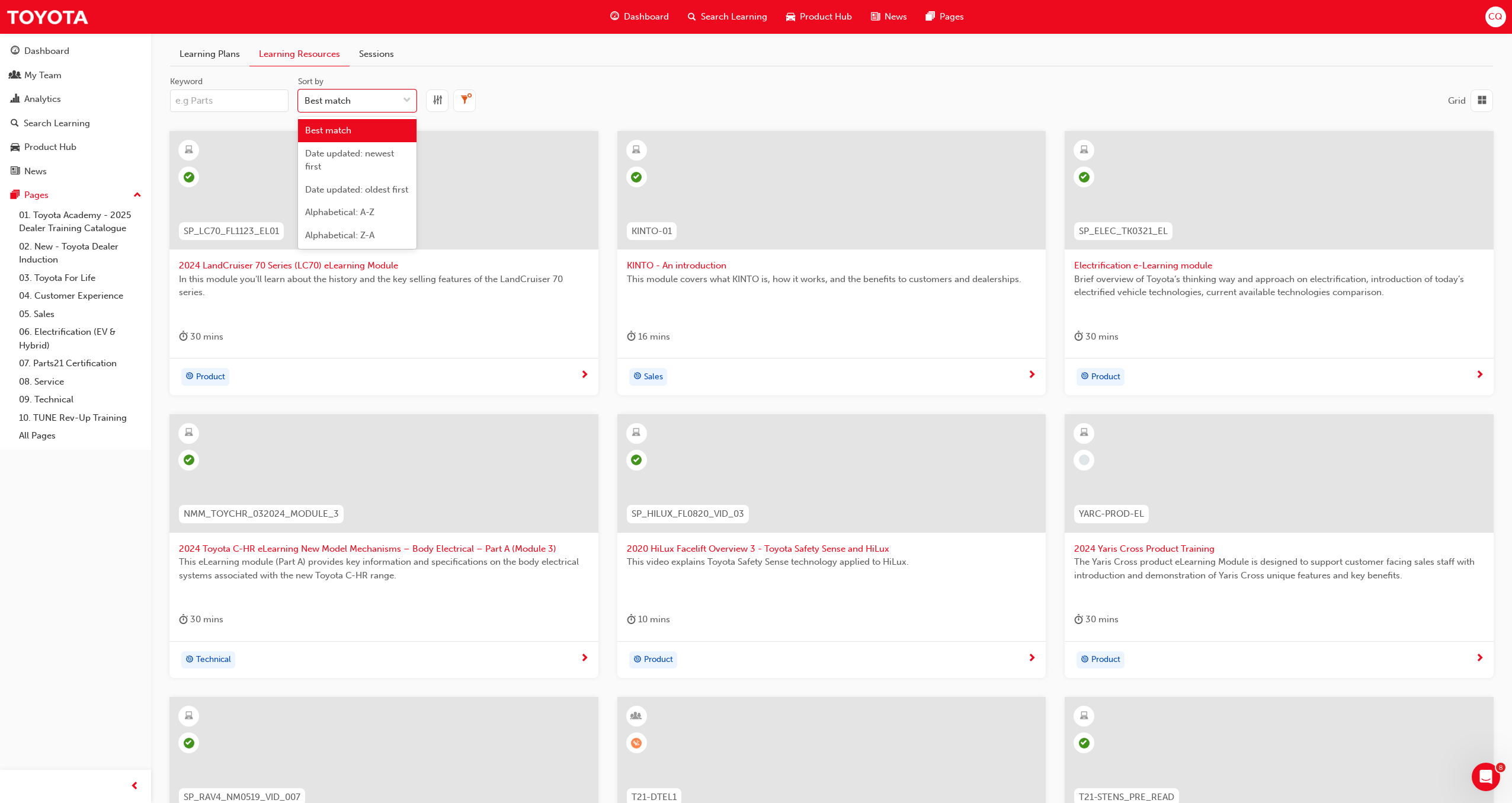 click on "Date updated: newest first" at bounding box center [350, 160] 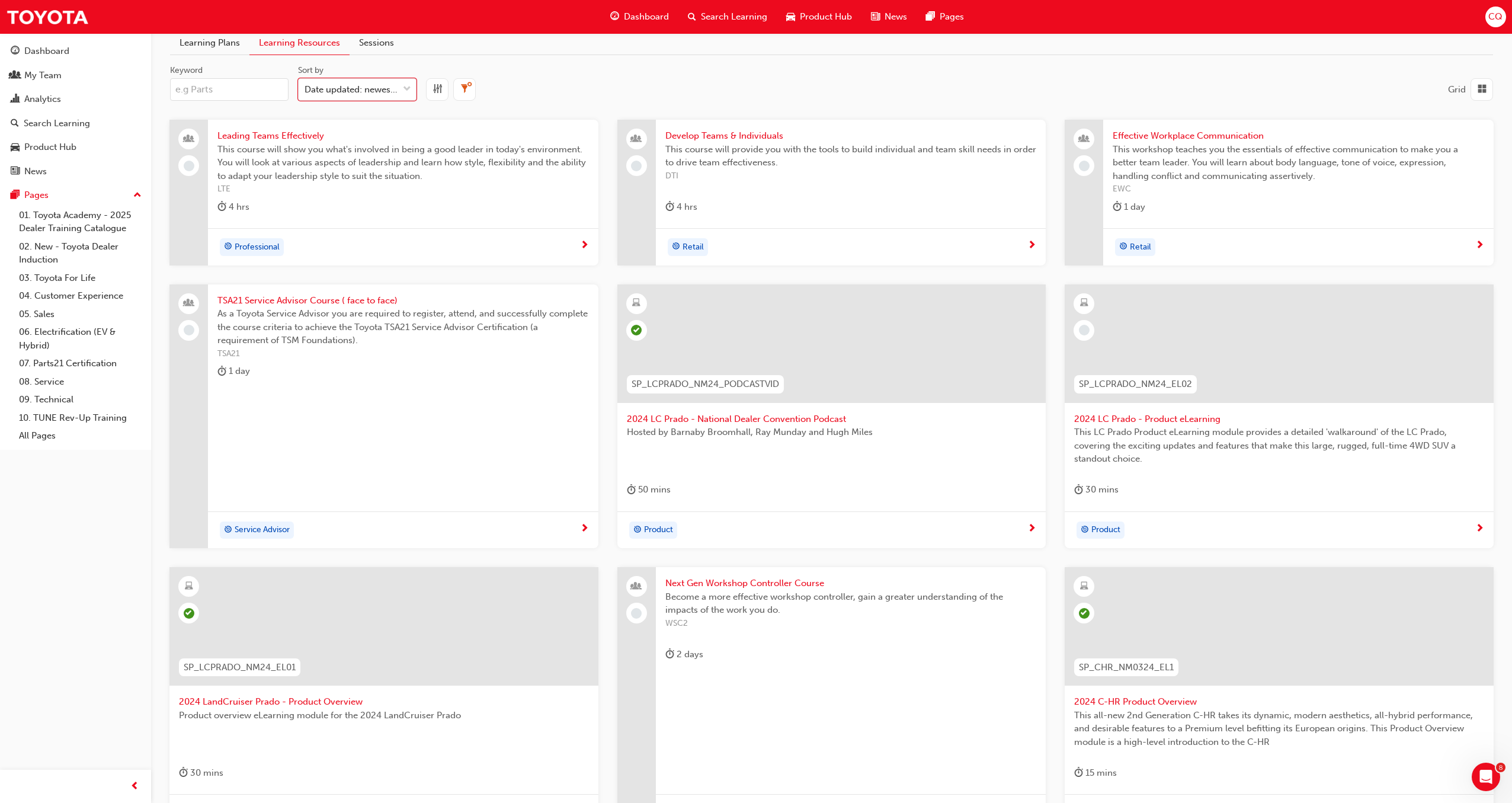 scroll, scrollTop: 0, scrollLeft: 0, axis: both 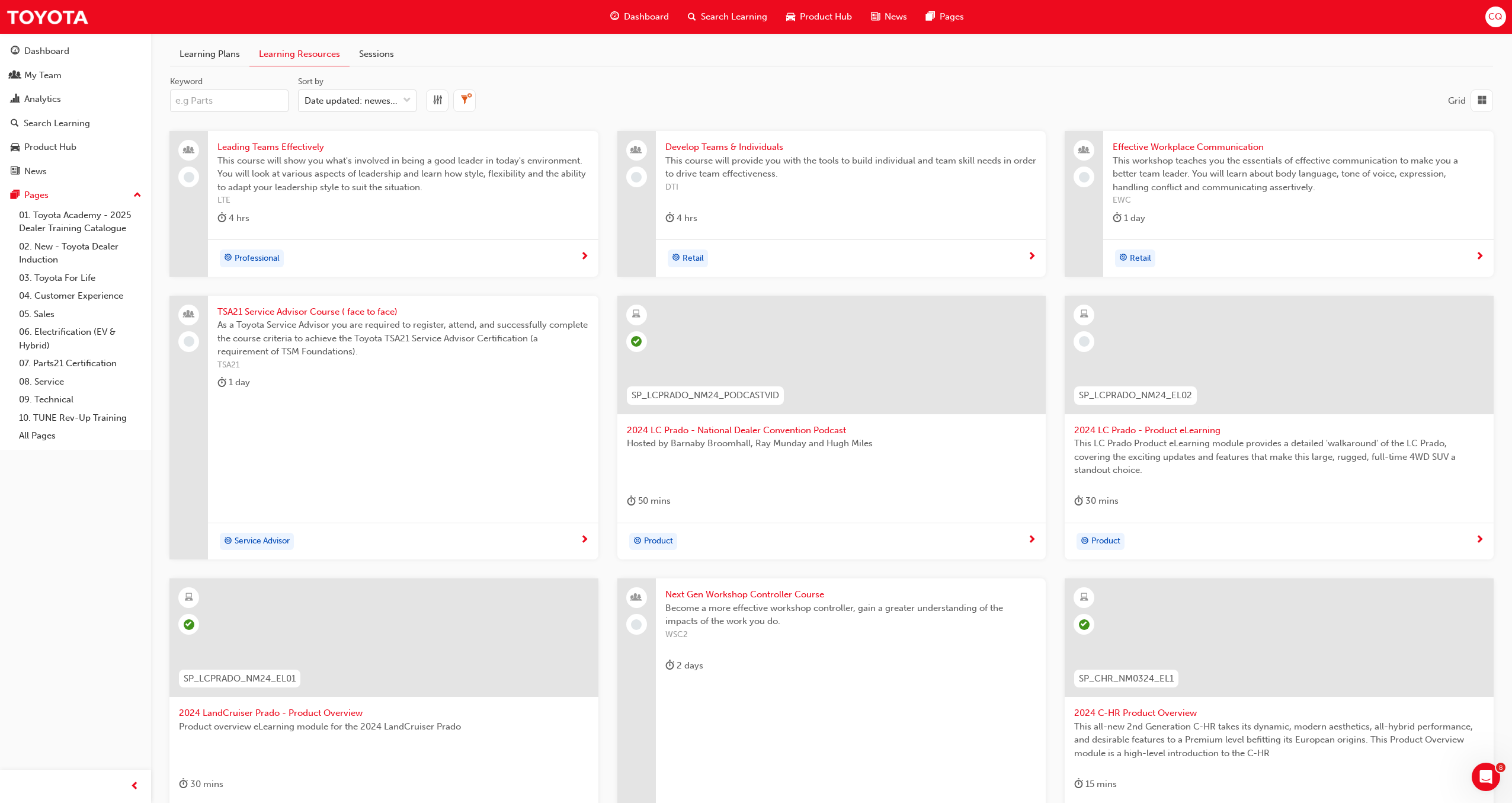click on "2024 LC Prado - Product eLearning" at bounding box center (1279, 430) 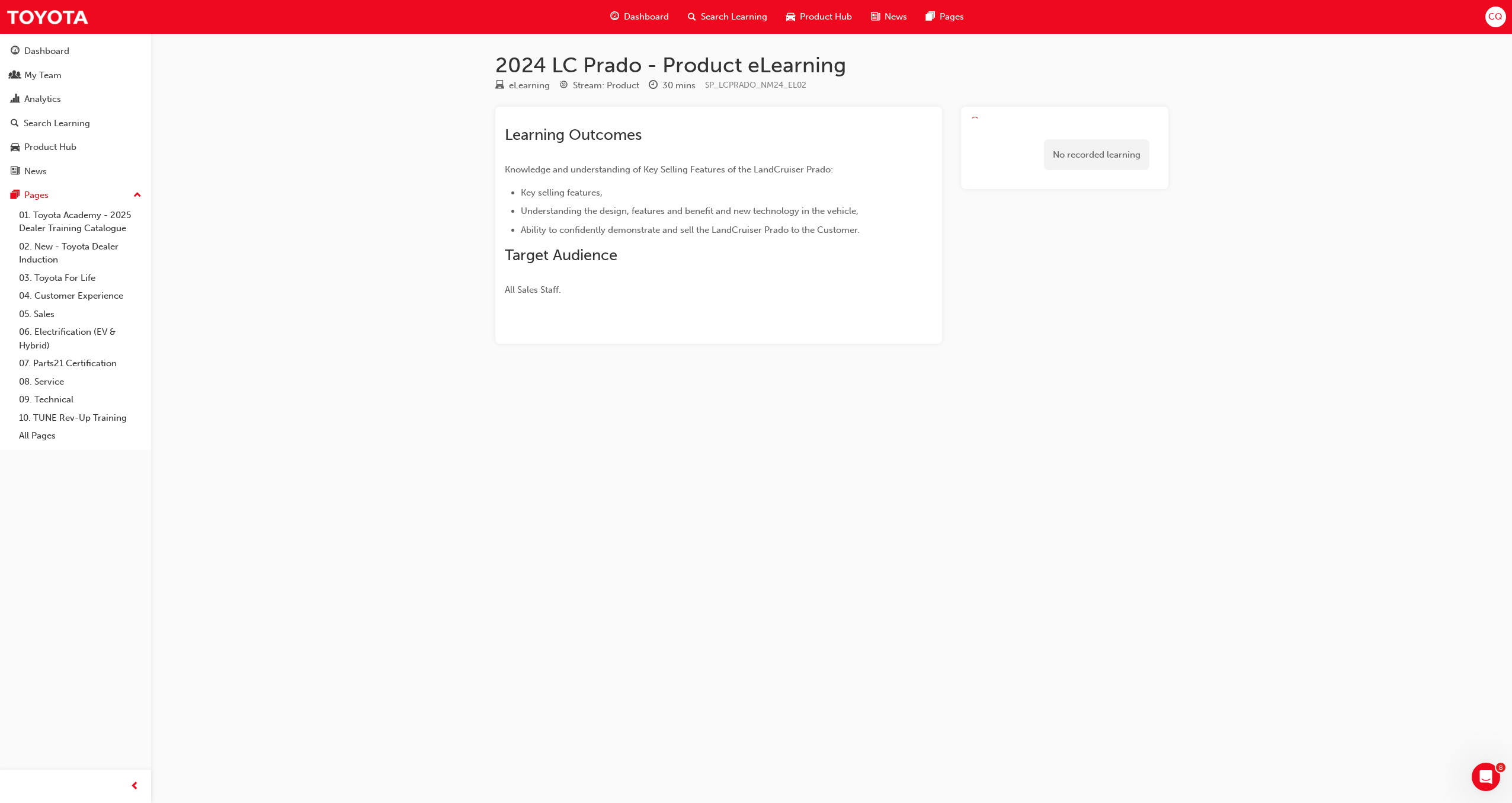 click on "2024 LC Prado - Product eLearning eLearning Stream:   Product 30 mins SP_LCPRADO_NM24_EL02 Learning Outcomes Knowledge and understanding of Key Selling Features of the LandCruiser Prado: Key selling features, Understanding the design, features and benefit and new technology in the vehicle, Ability to confidently demonstrate and sell the LandCruiser Prado to the Customer. Target Audience All Sales Staff. No recorded learning" at bounding box center [756, 401] 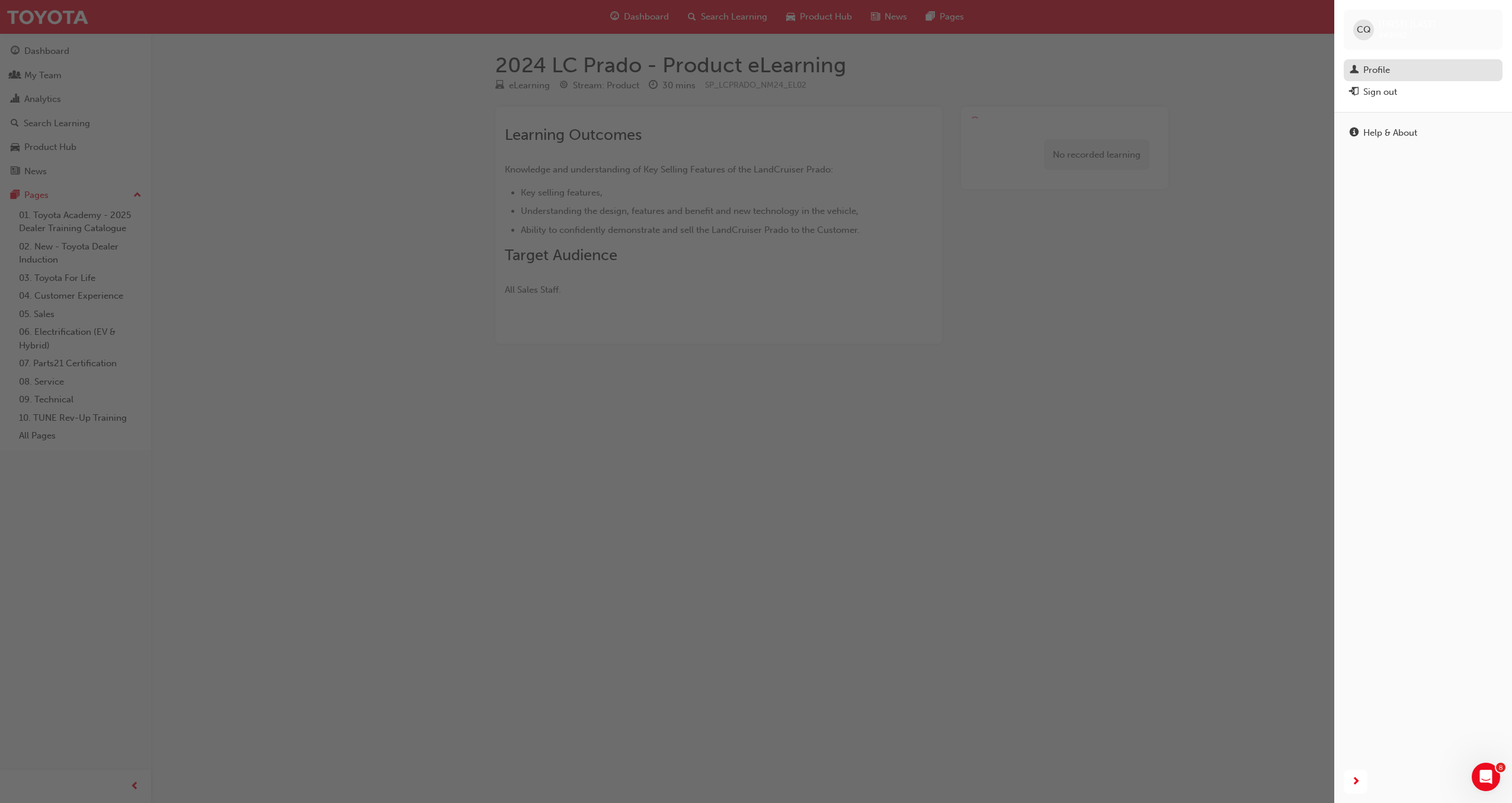 click on "Profile" at bounding box center [1376, 70] 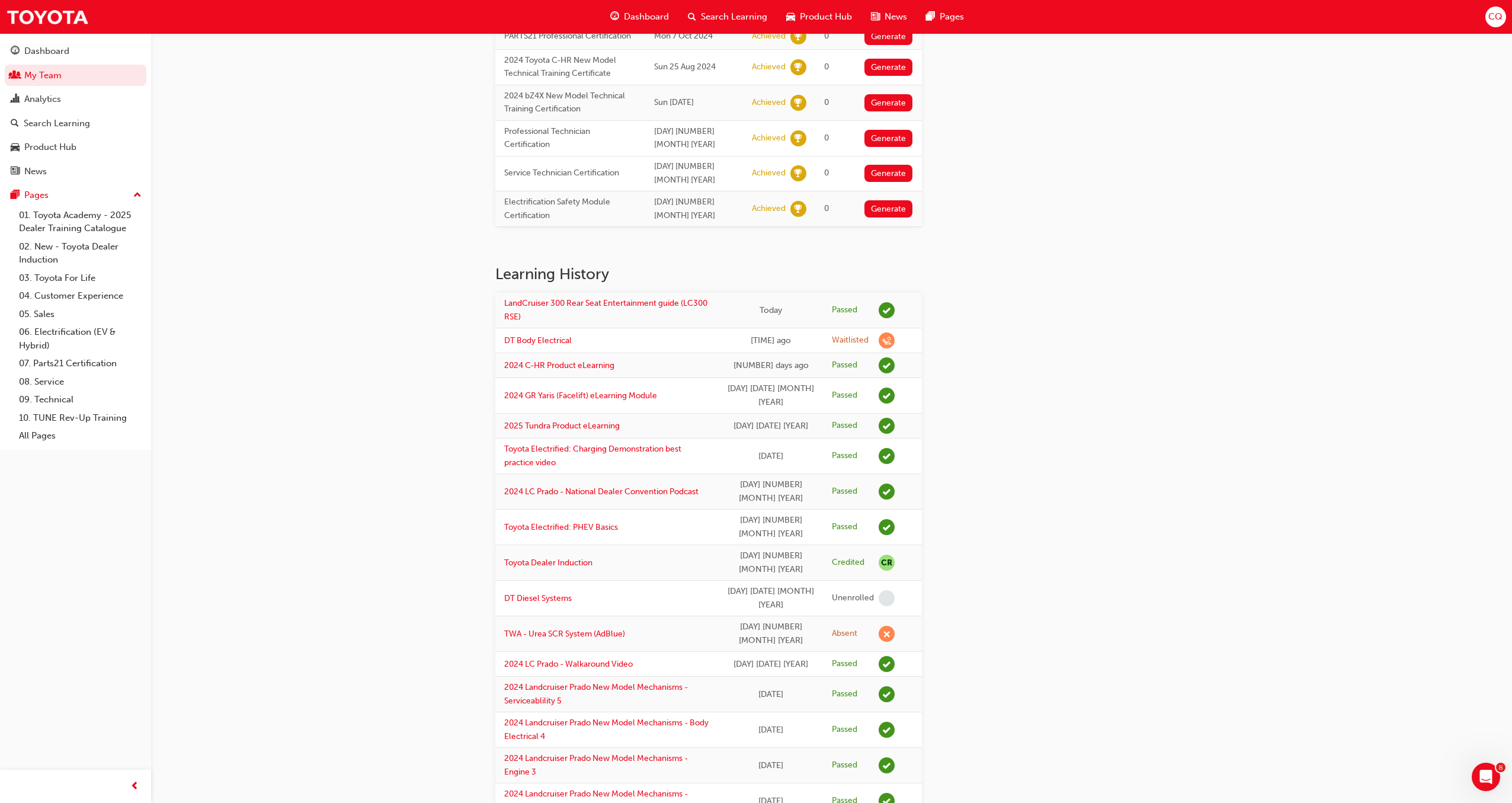 scroll, scrollTop: 297, scrollLeft: 0, axis: vertical 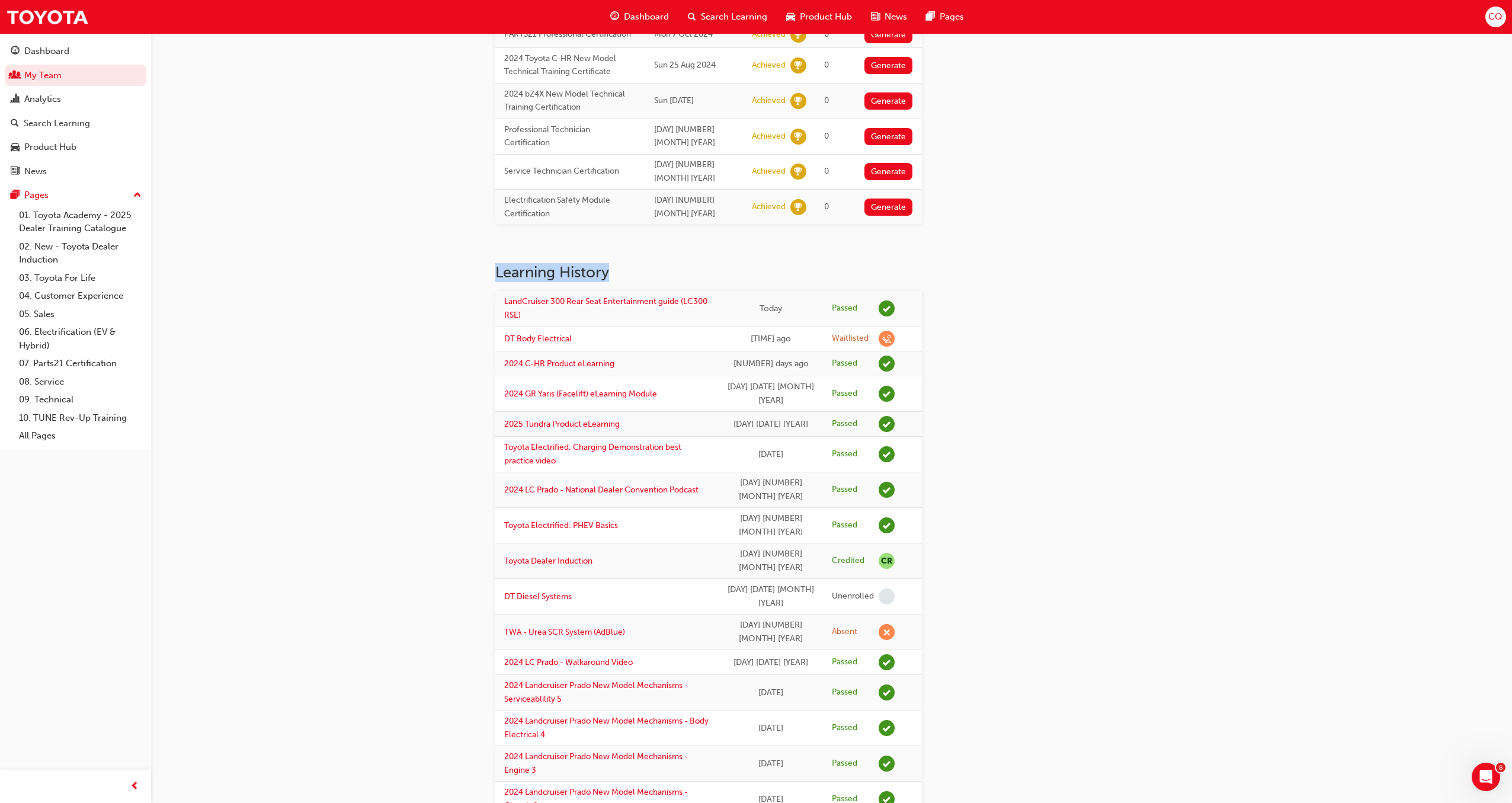 drag, startPoint x: 1167, startPoint y: 566, endPoint x: 354, endPoint y: 632, distance: 815.6746 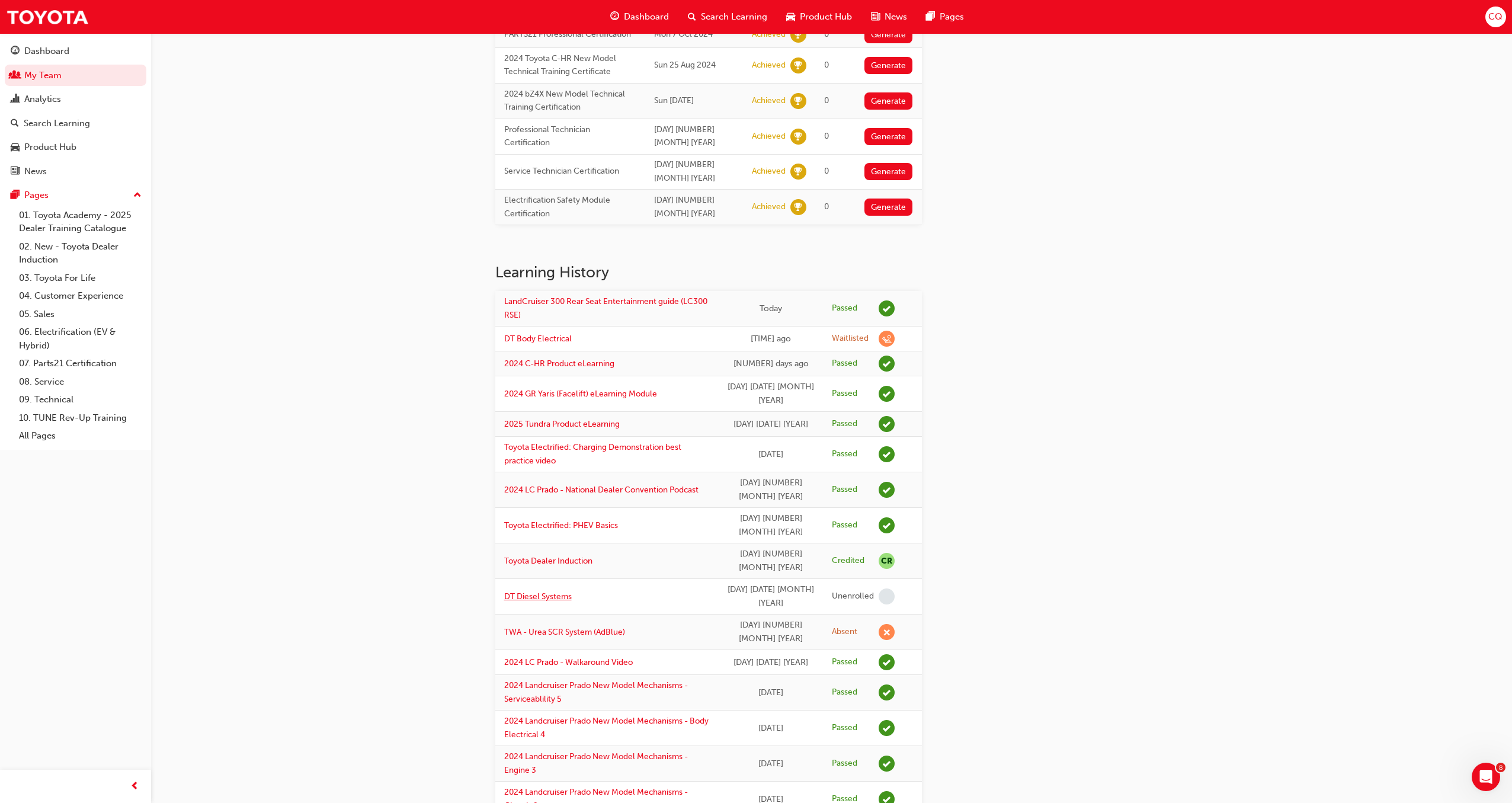 click on "DT Diesel Systems" at bounding box center [538, 596] 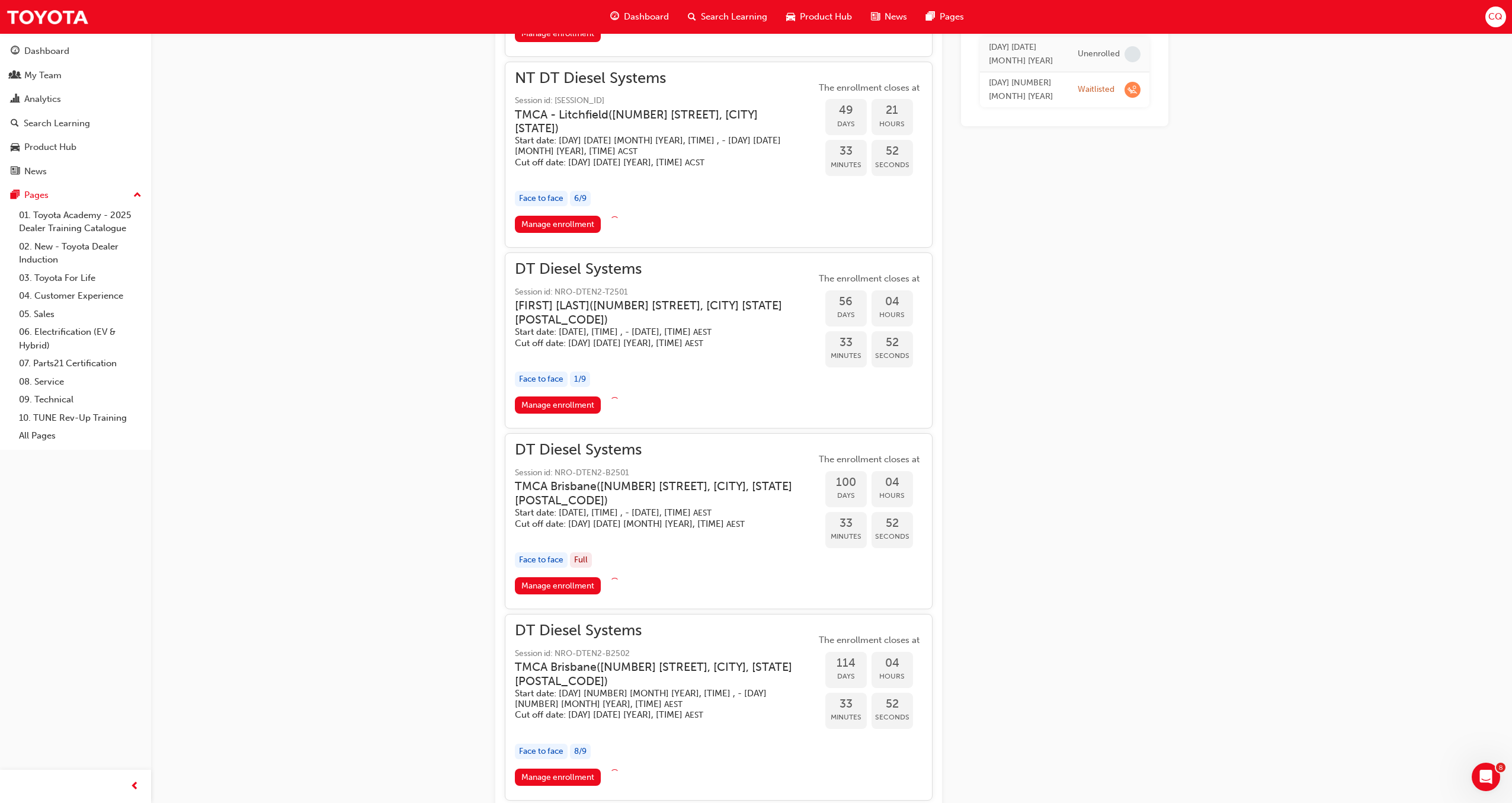scroll, scrollTop: 906, scrollLeft: 0, axis: vertical 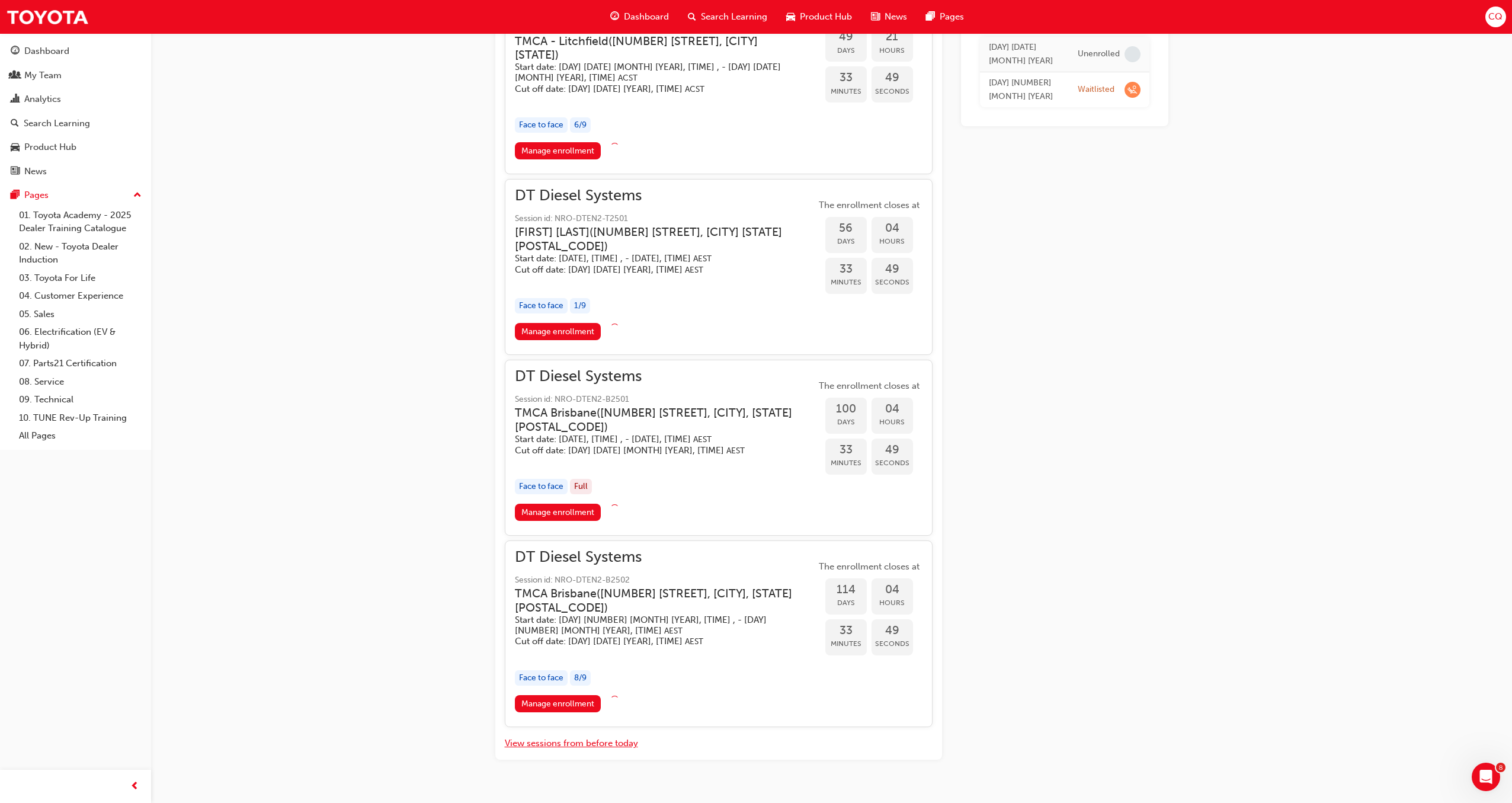 click on "View sessions from before today" at bounding box center [571, 743] 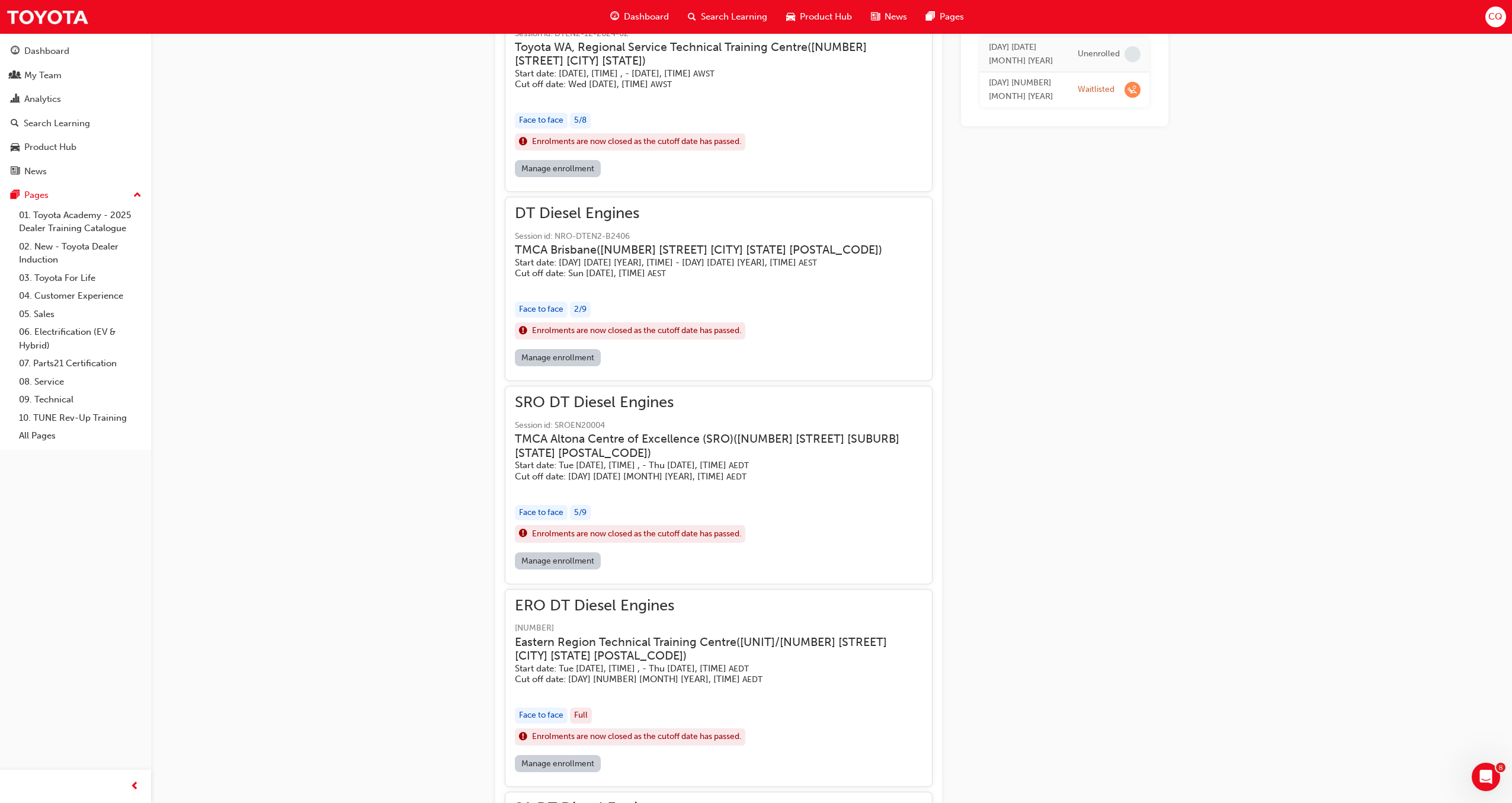 scroll, scrollTop: 10763, scrollLeft: 0, axis: vertical 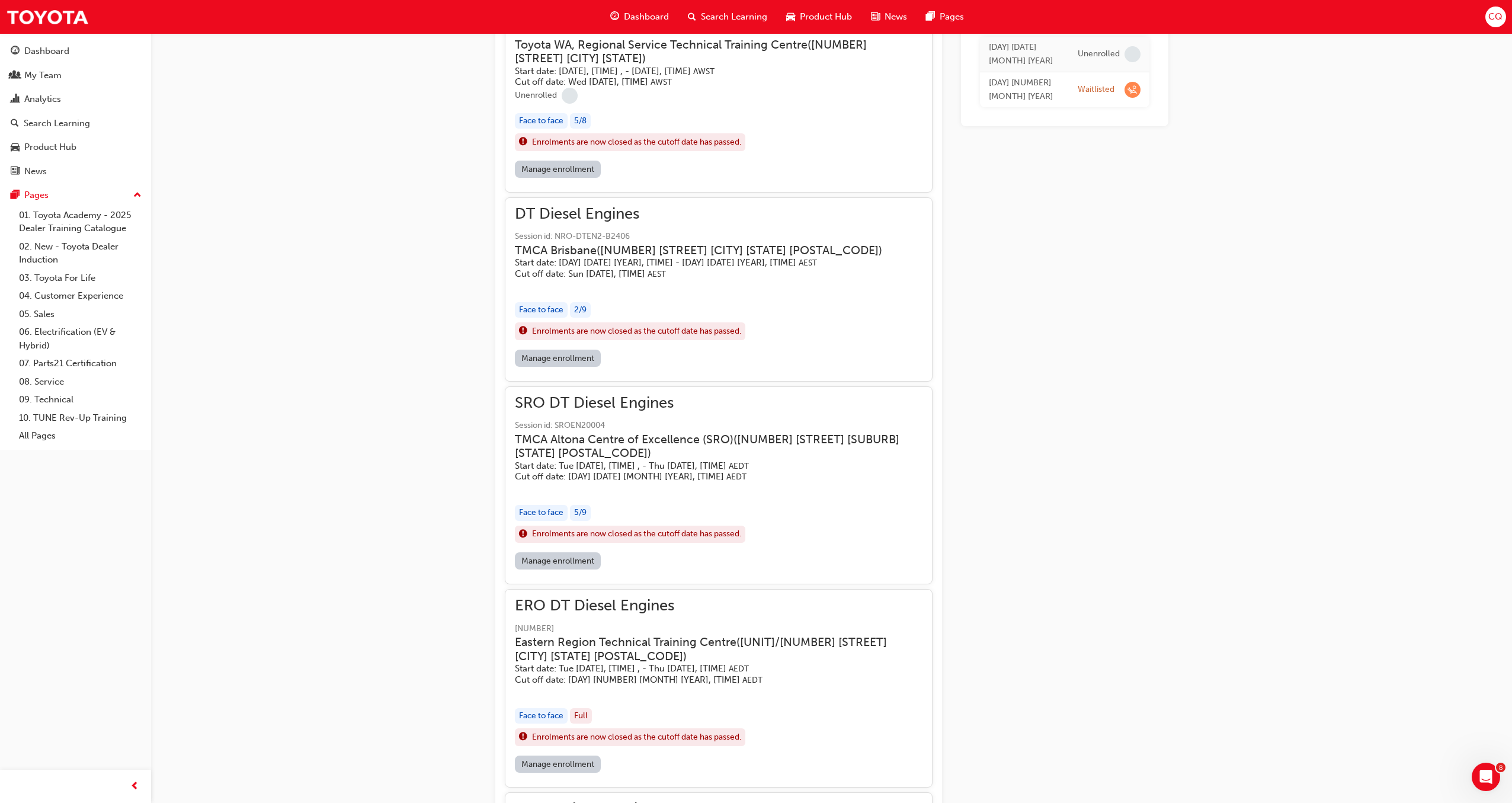 click on "View sessions from today and in the future" at bounding box center (592, 1217) 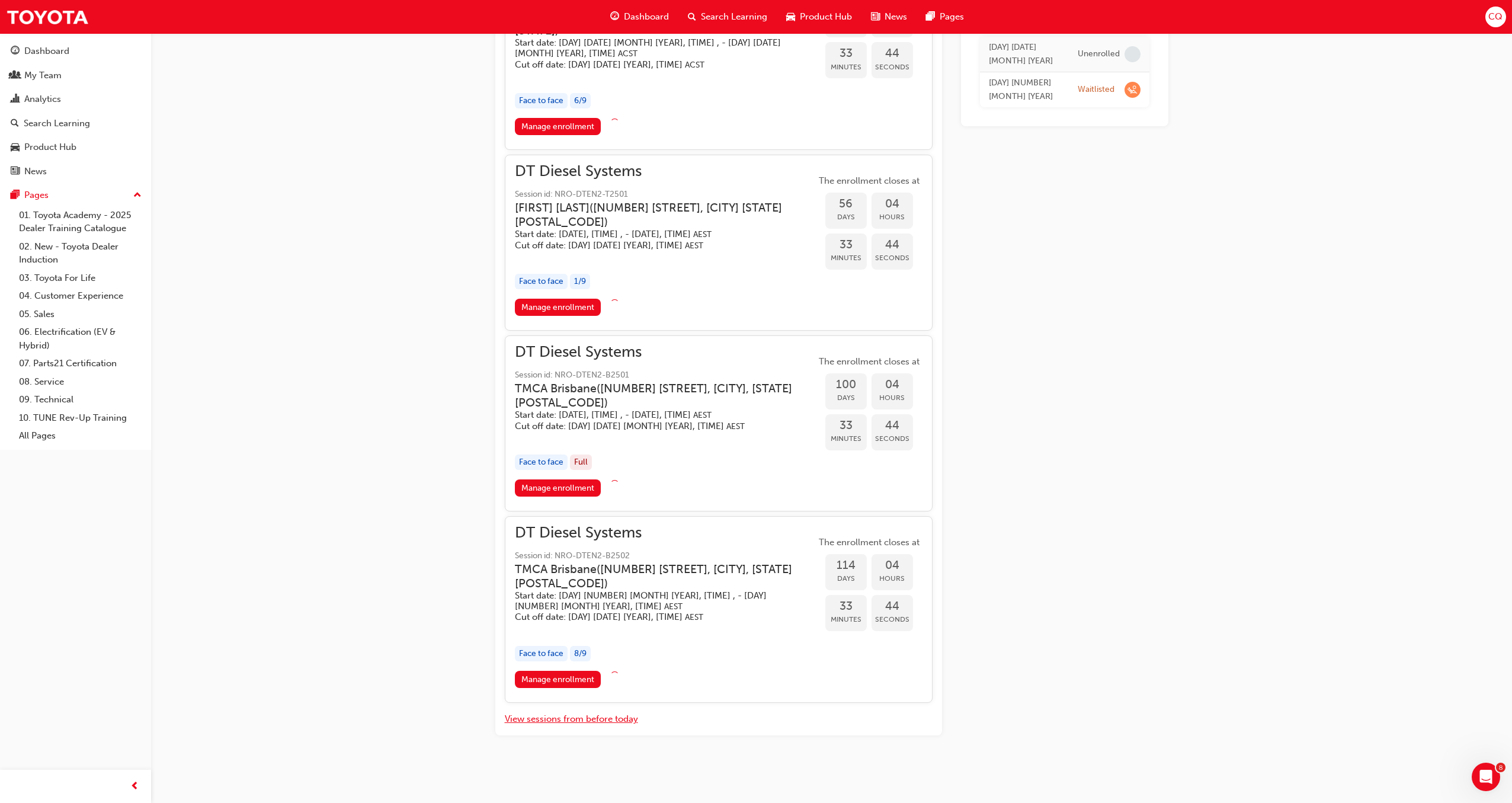 scroll, scrollTop: 906, scrollLeft: 0, axis: vertical 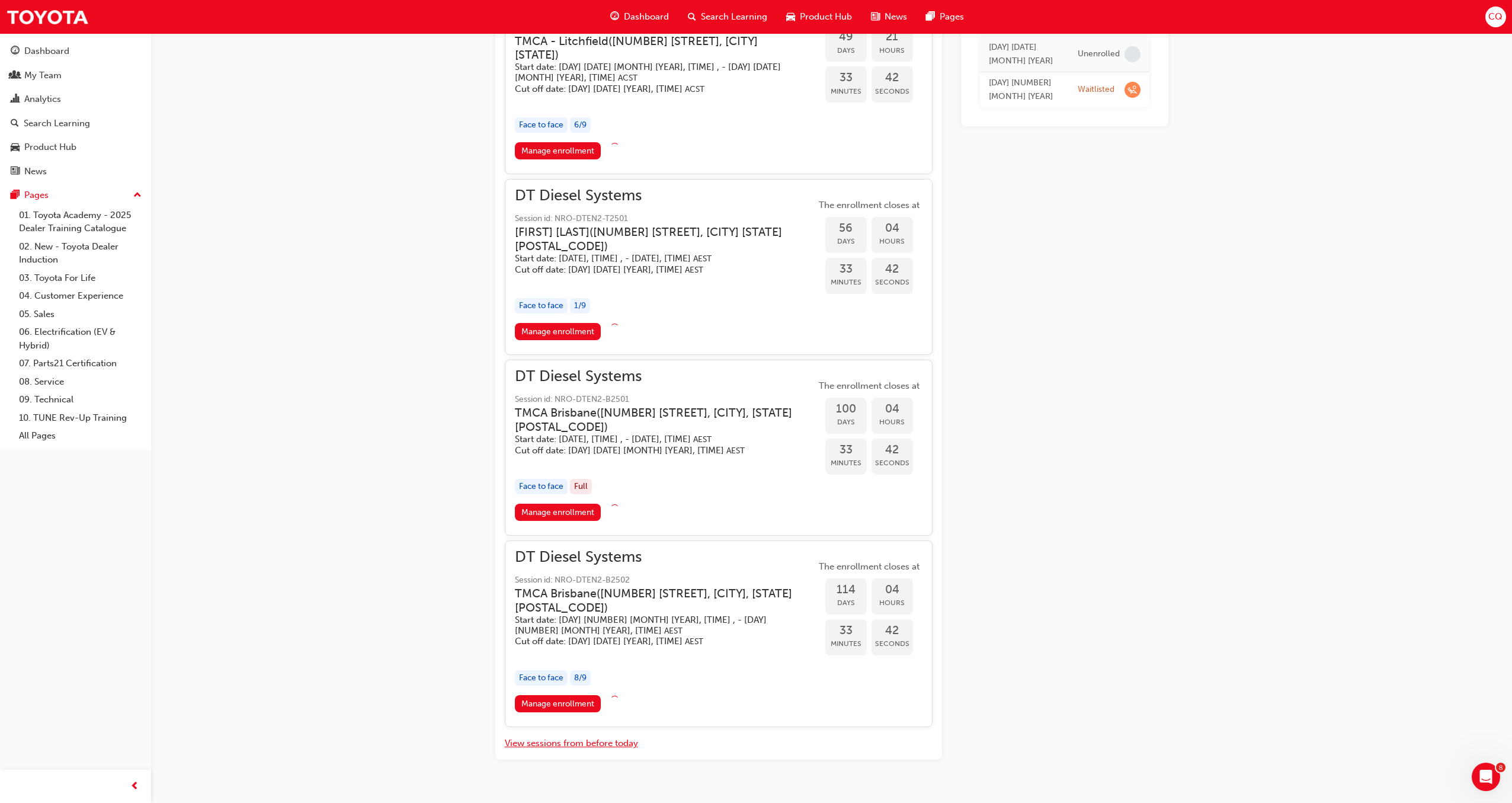 click on "View sessions from before today" at bounding box center [571, 743] 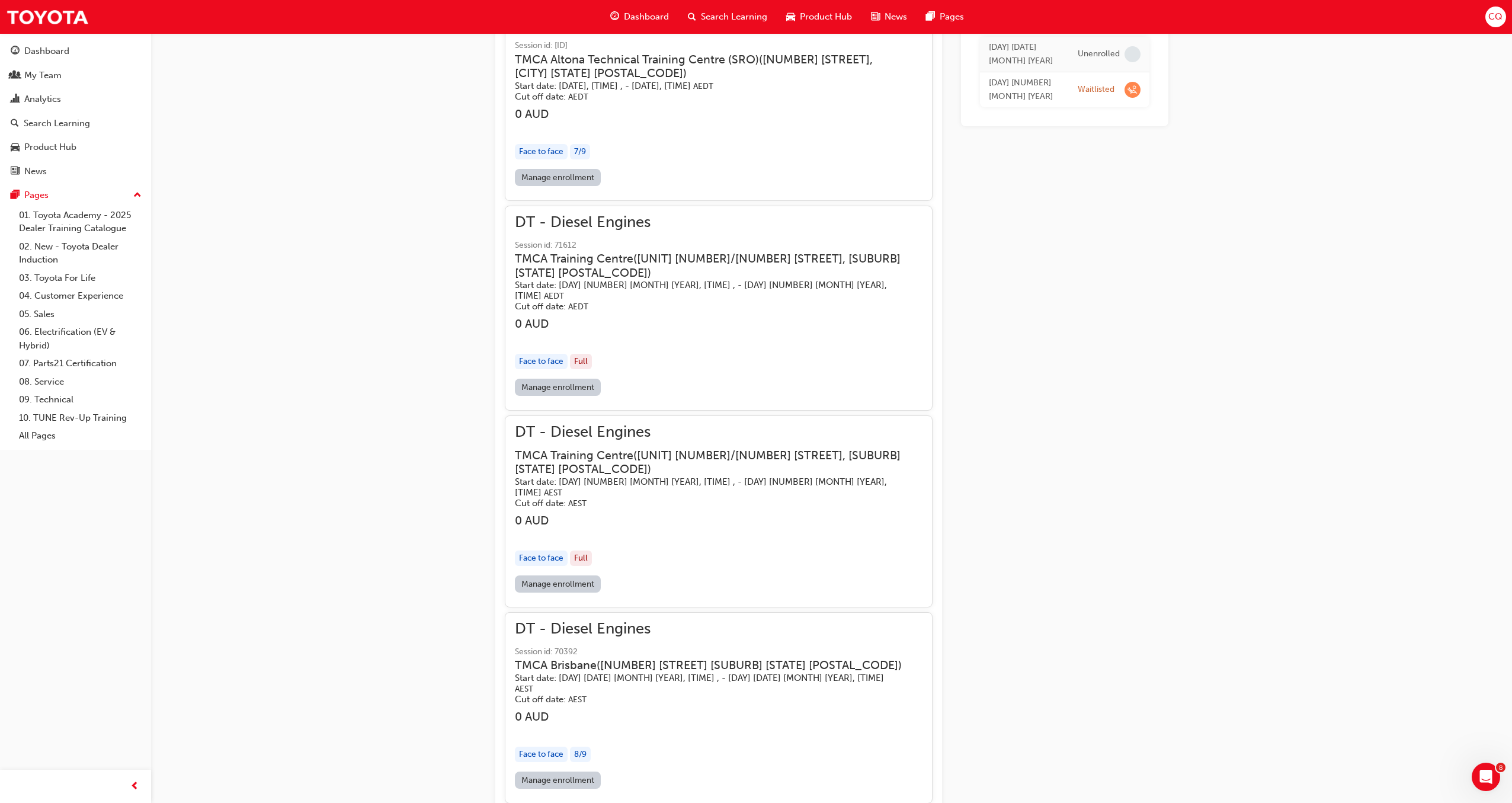 scroll, scrollTop: 10763, scrollLeft: 0, axis: vertical 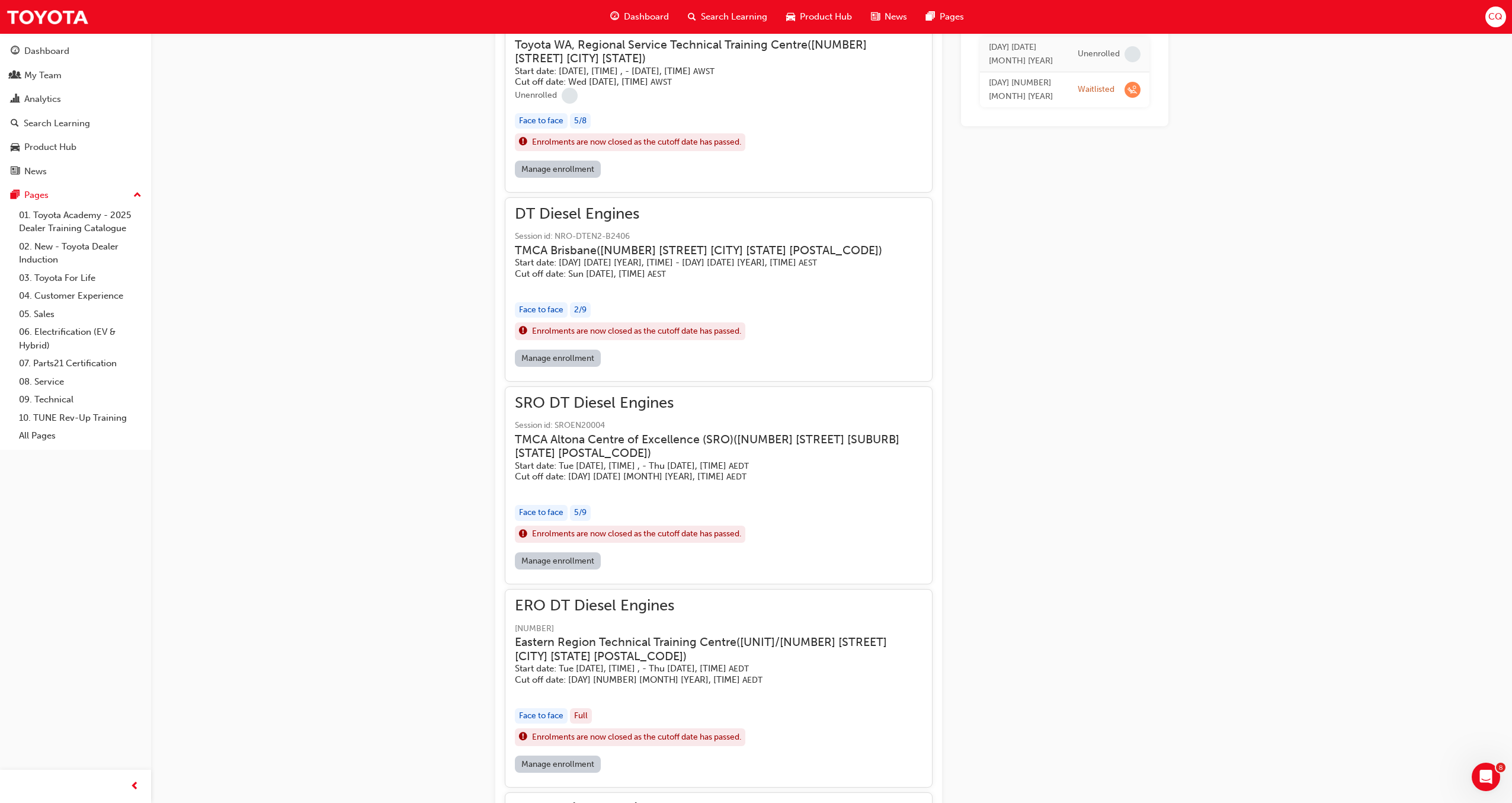 click on "View sessions from today and in the future" at bounding box center (592, 1217) 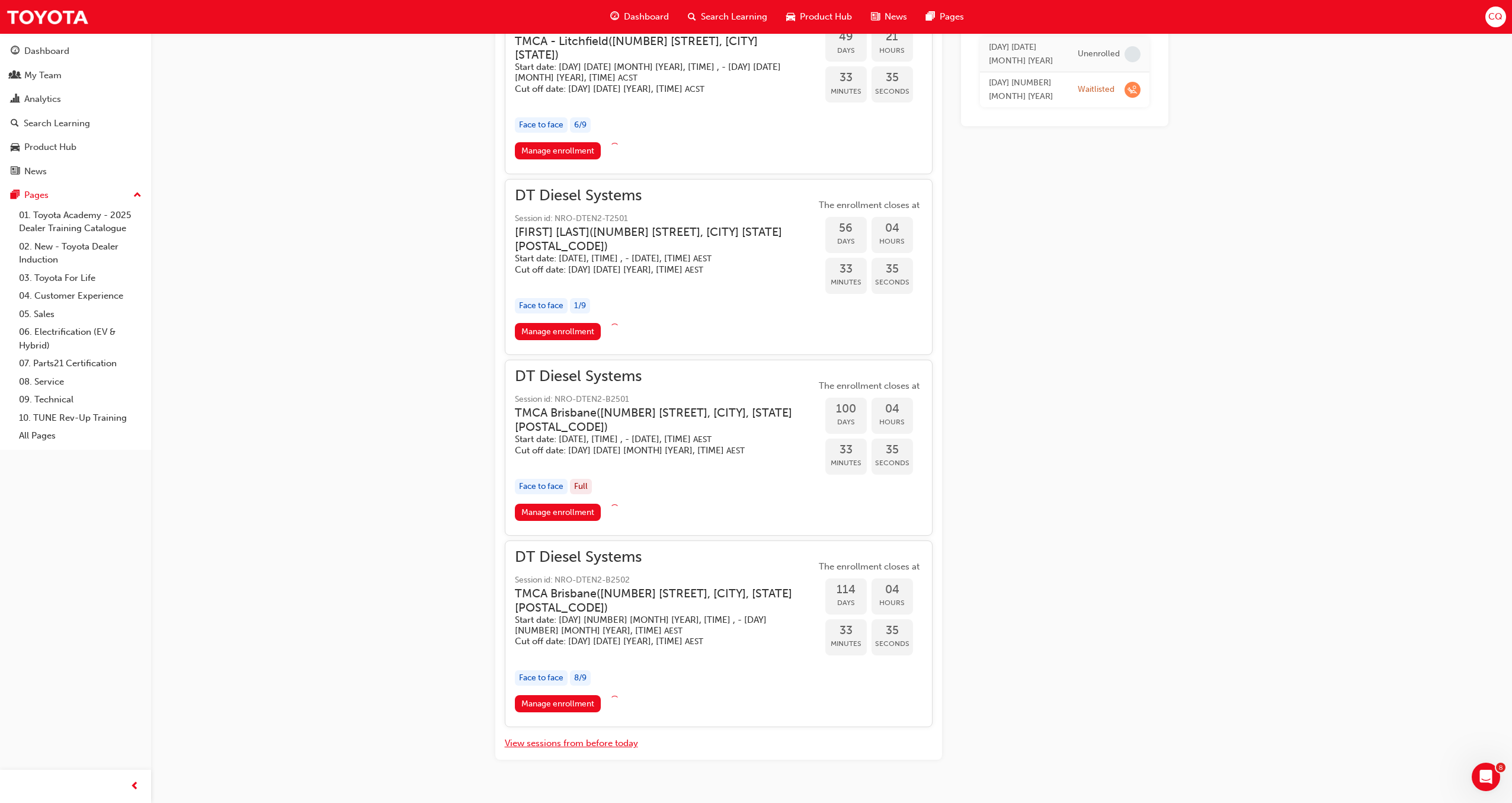 click on "View sessions from before today" at bounding box center (571, 743) 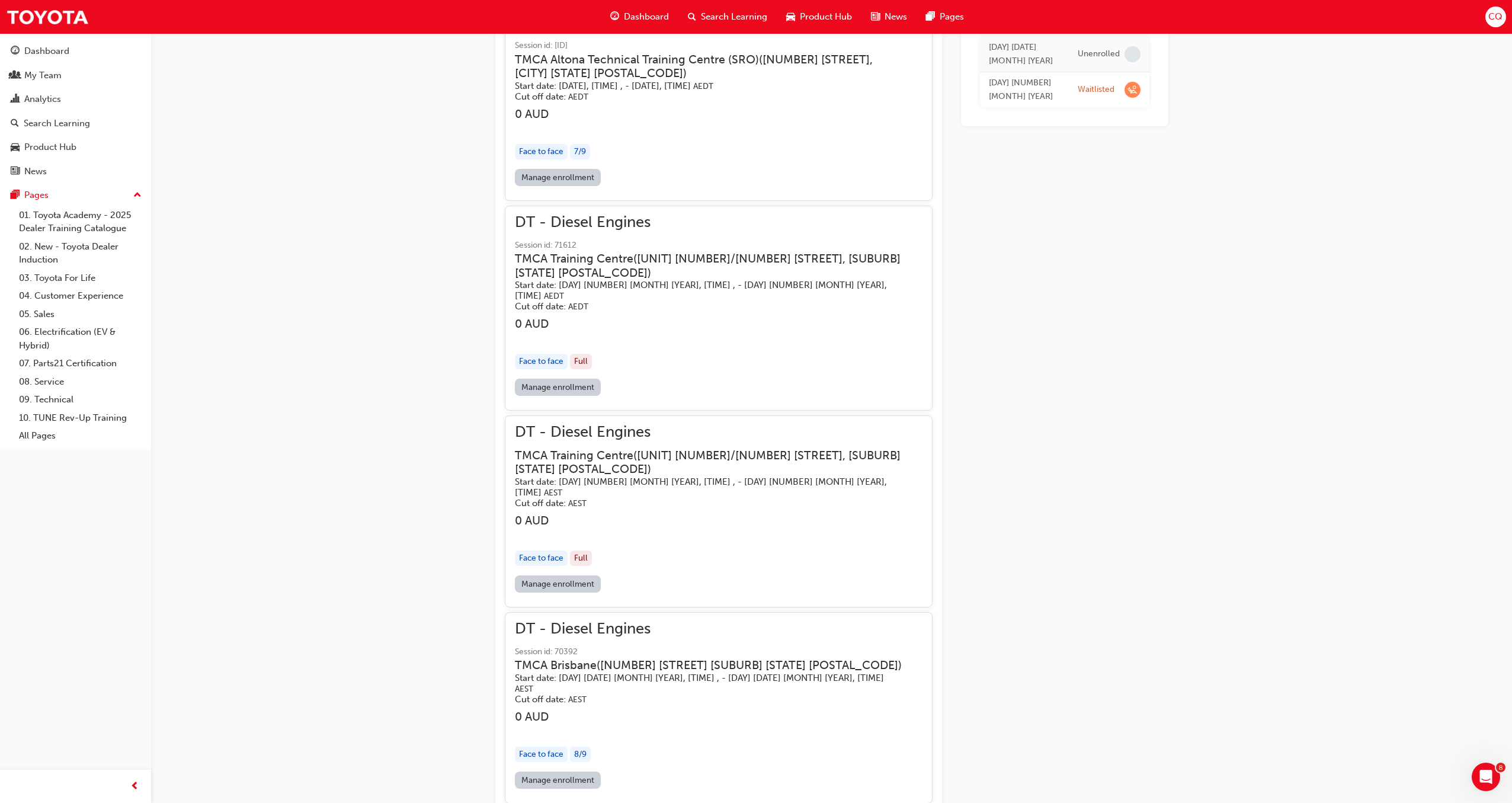 scroll, scrollTop: 10763, scrollLeft: 0, axis: vertical 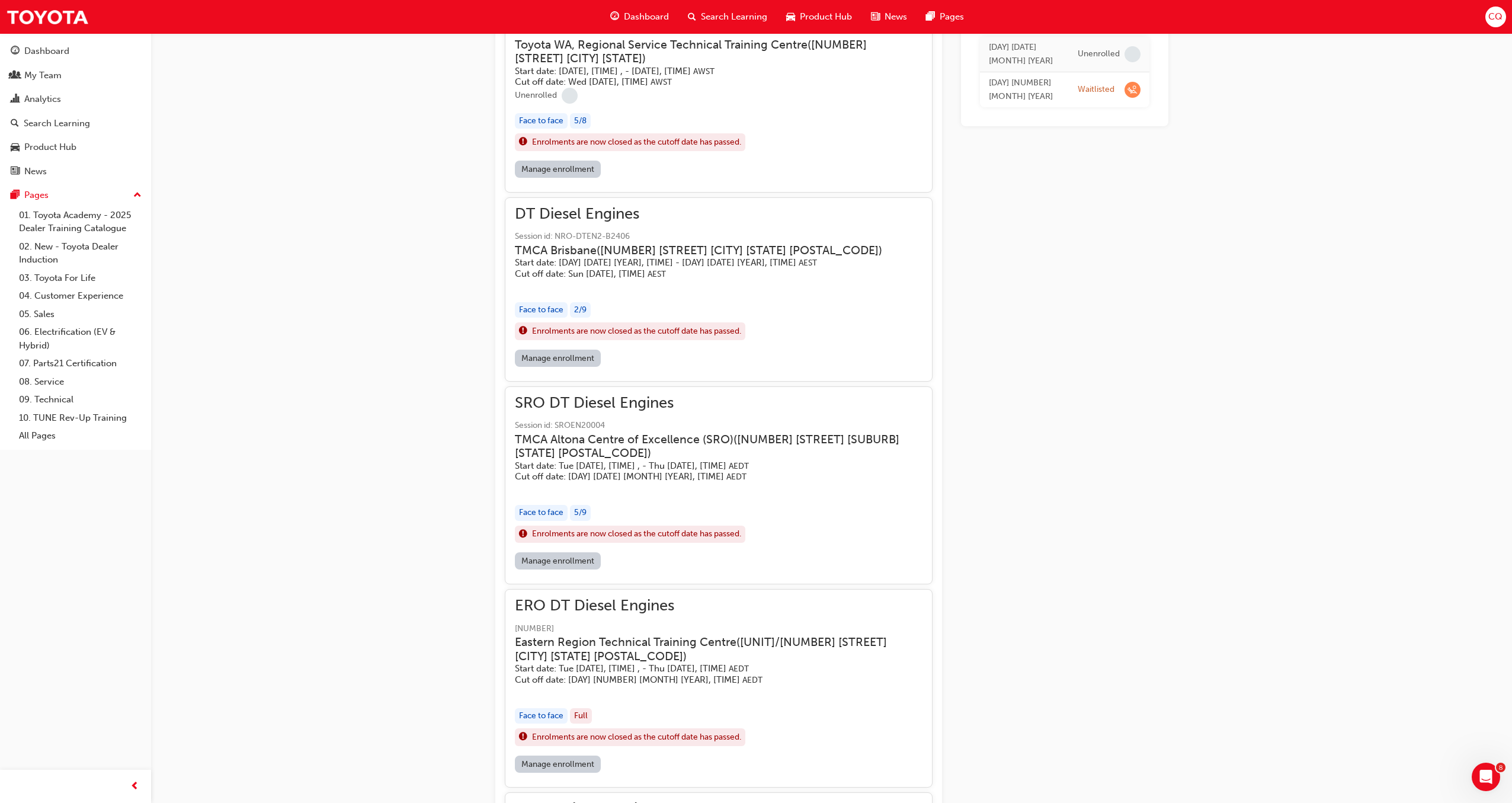click on "View sessions from today and in the future" at bounding box center (592, 1217) 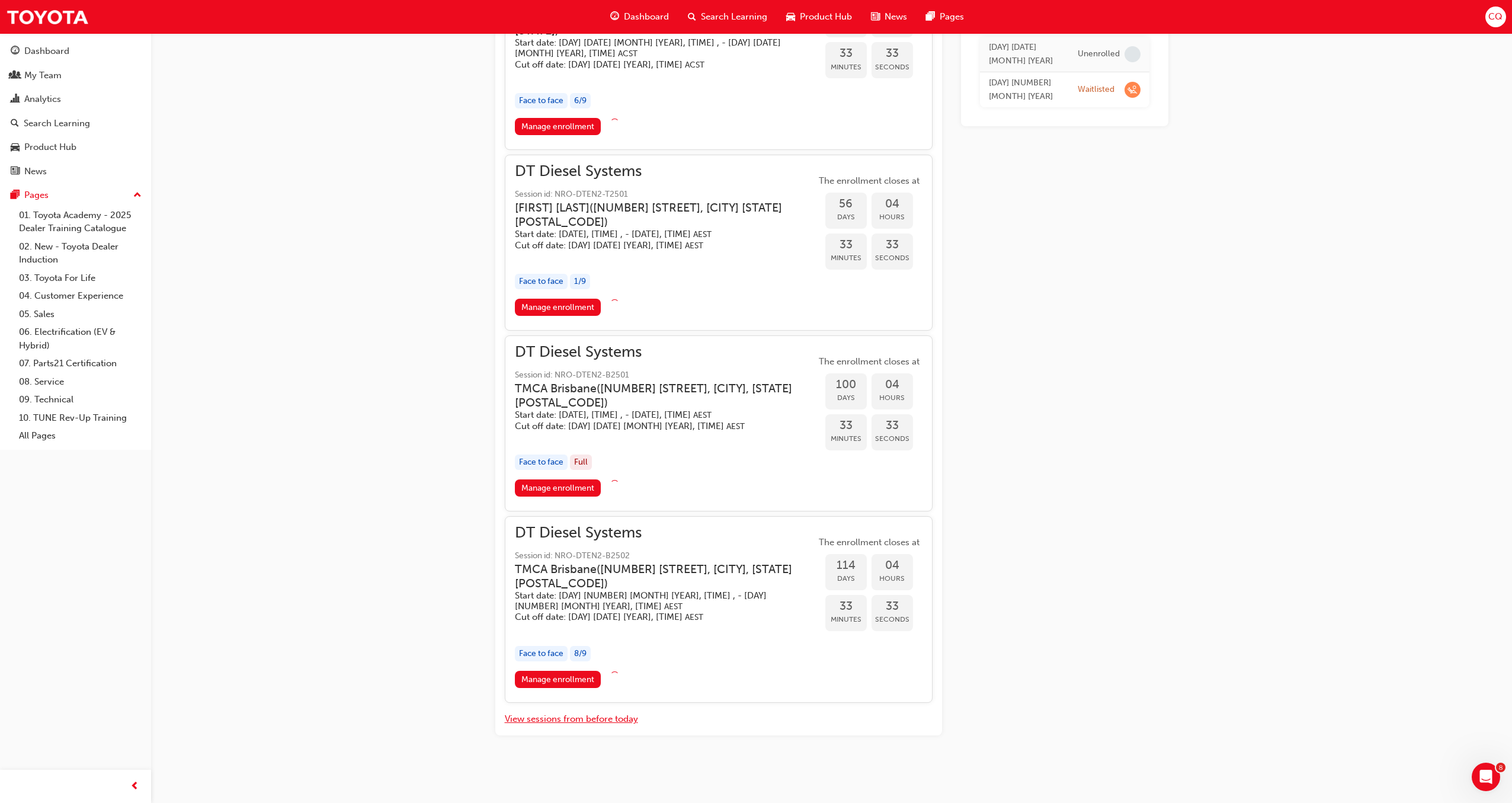 scroll, scrollTop: 906, scrollLeft: 0, axis: vertical 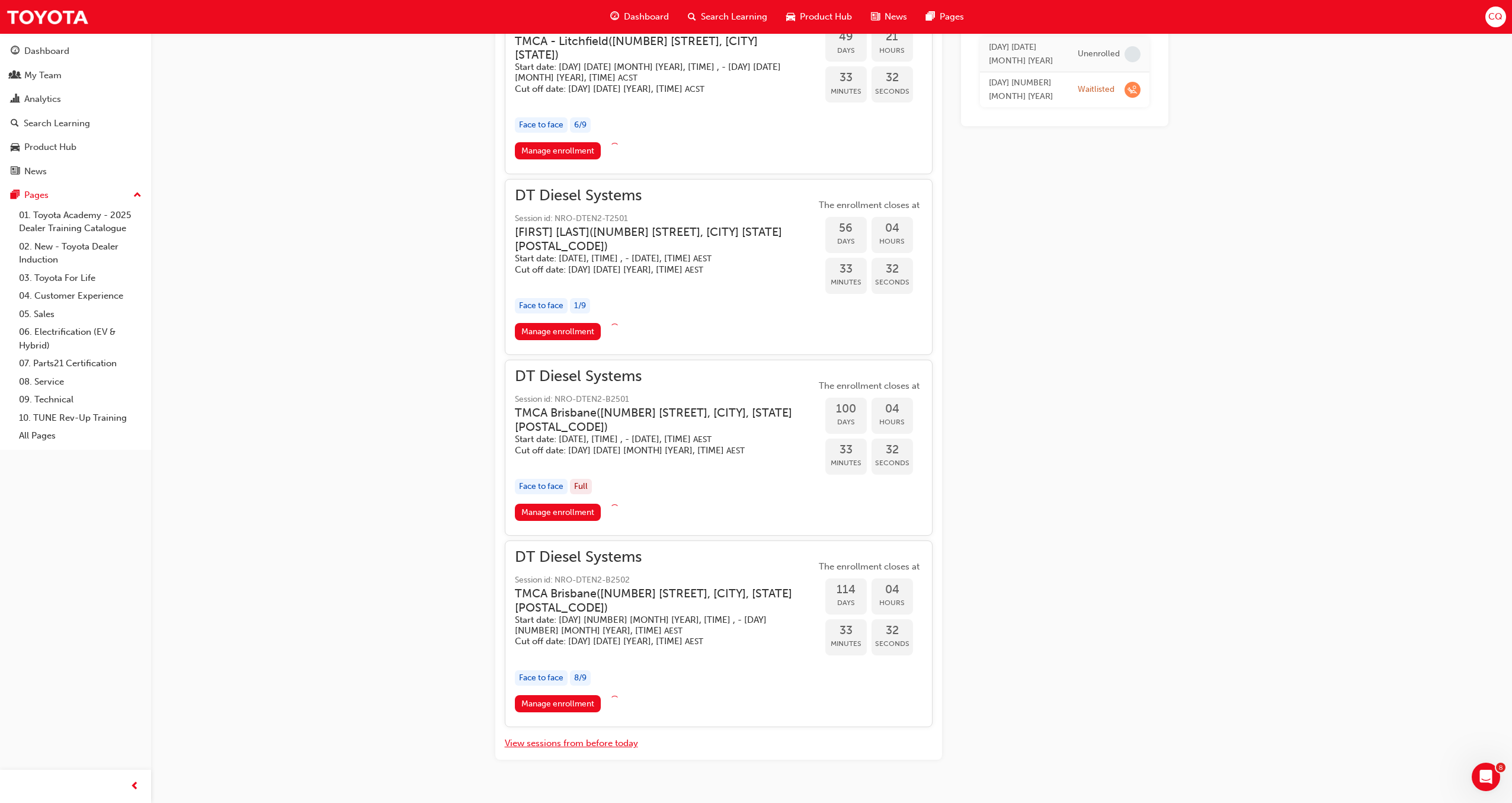 click on "View sessions from before today" at bounding box center [571, 743] 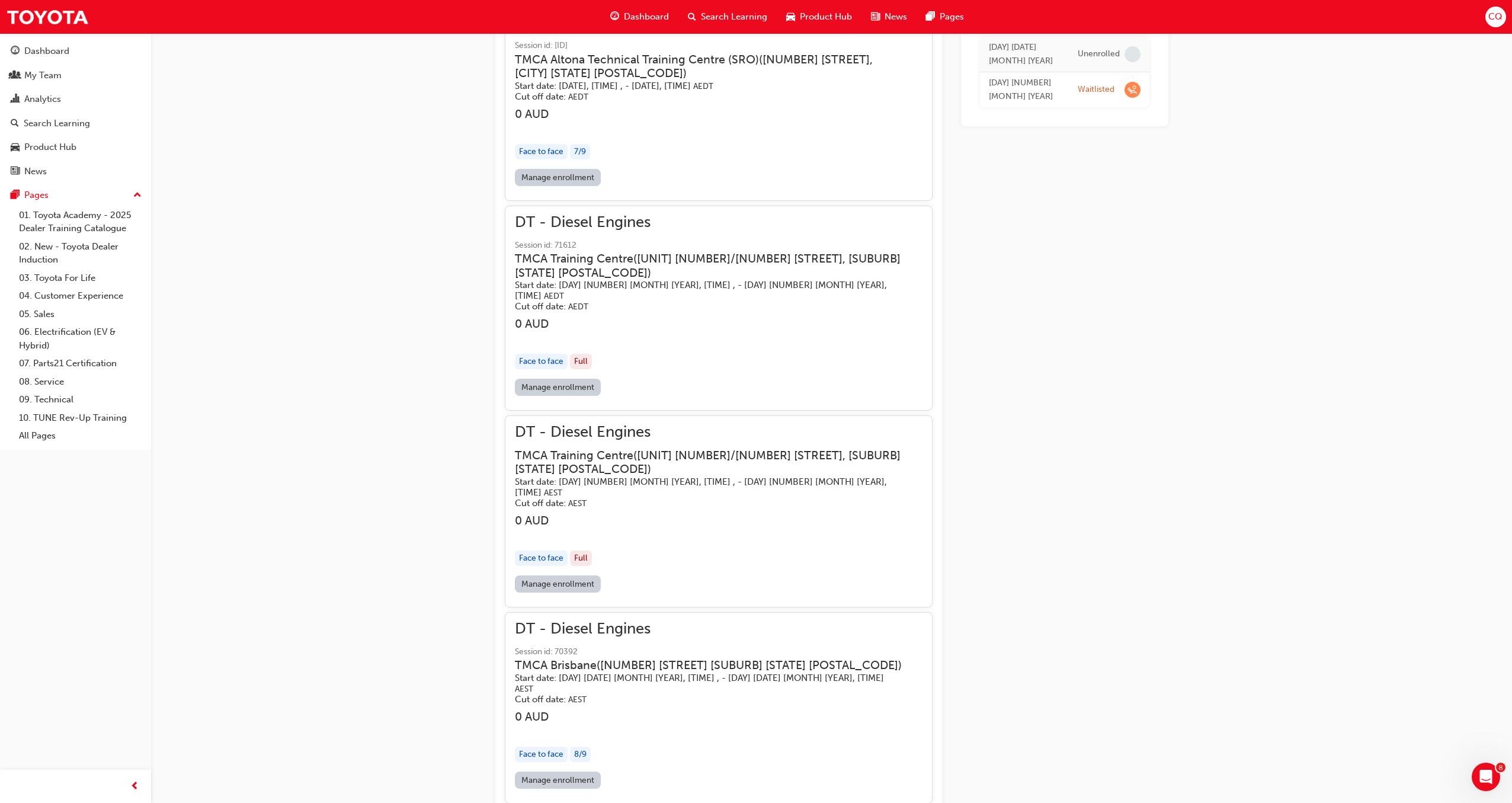 scroll, scrollTop: 10763, scrollLeft: 0, axis: vertical 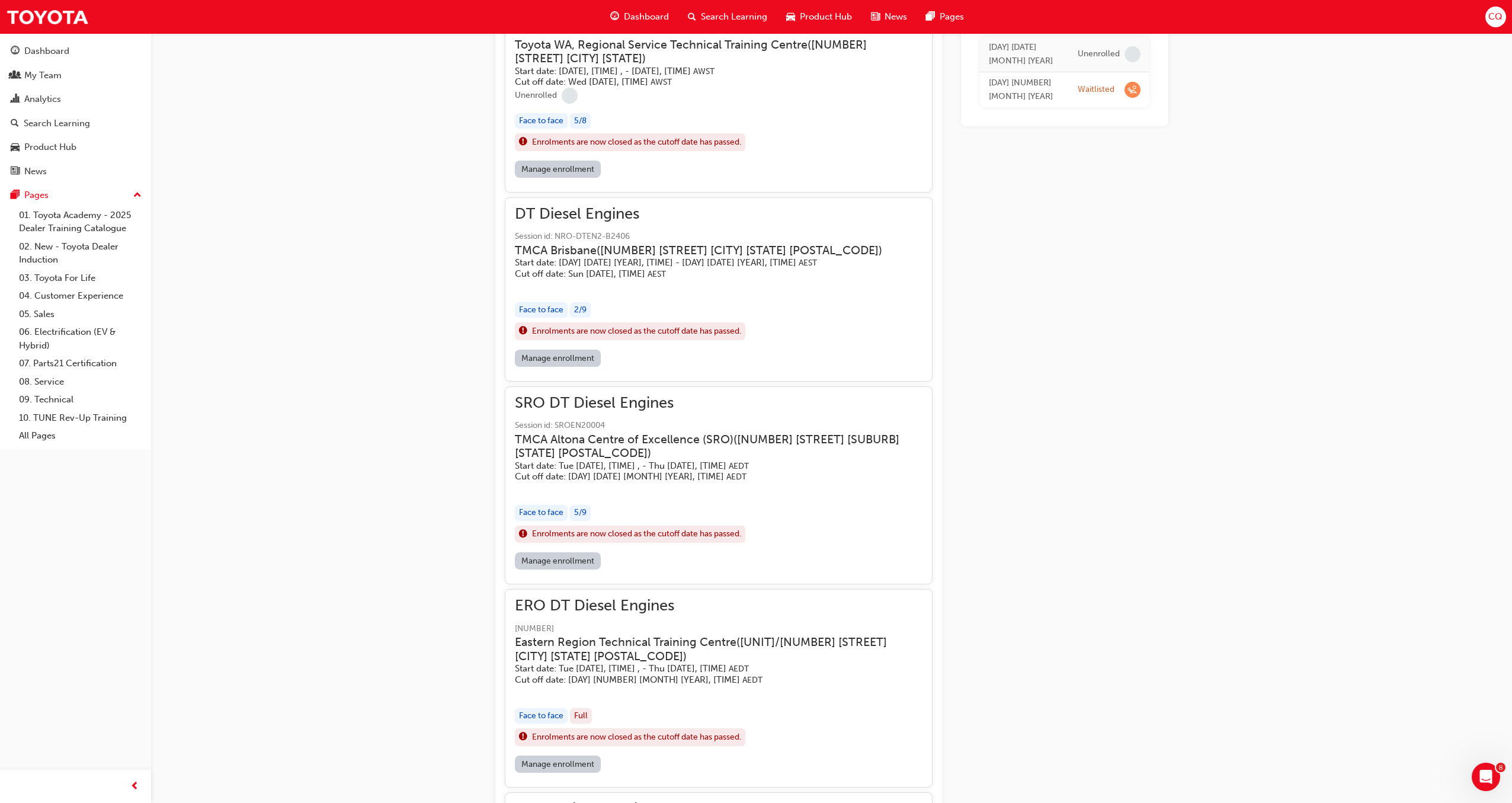 click on "View sessions from today and in the future" at bounding box center (592, 1217) 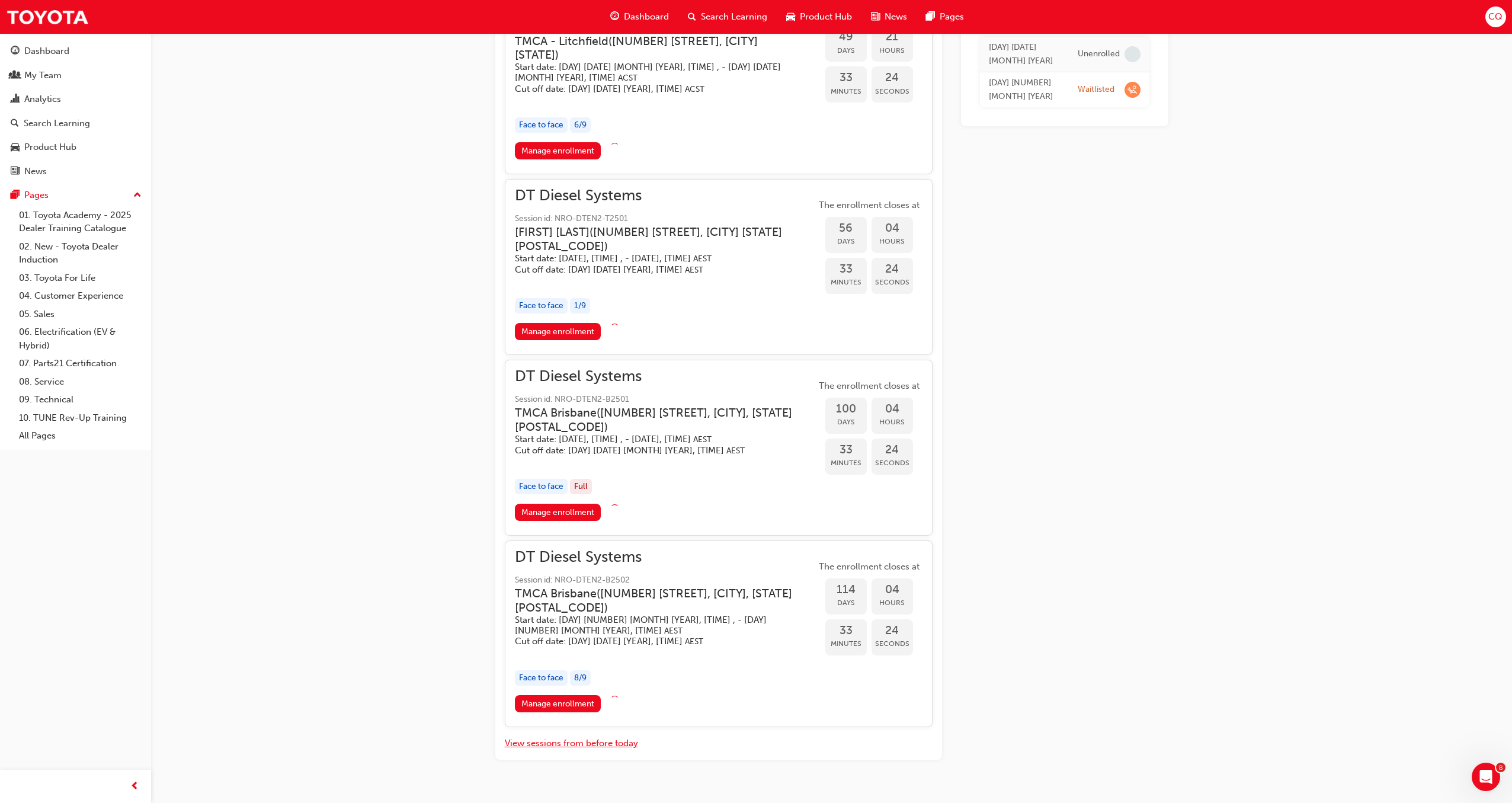 click on "View sessions from before today" at bounding box center (571, 743) 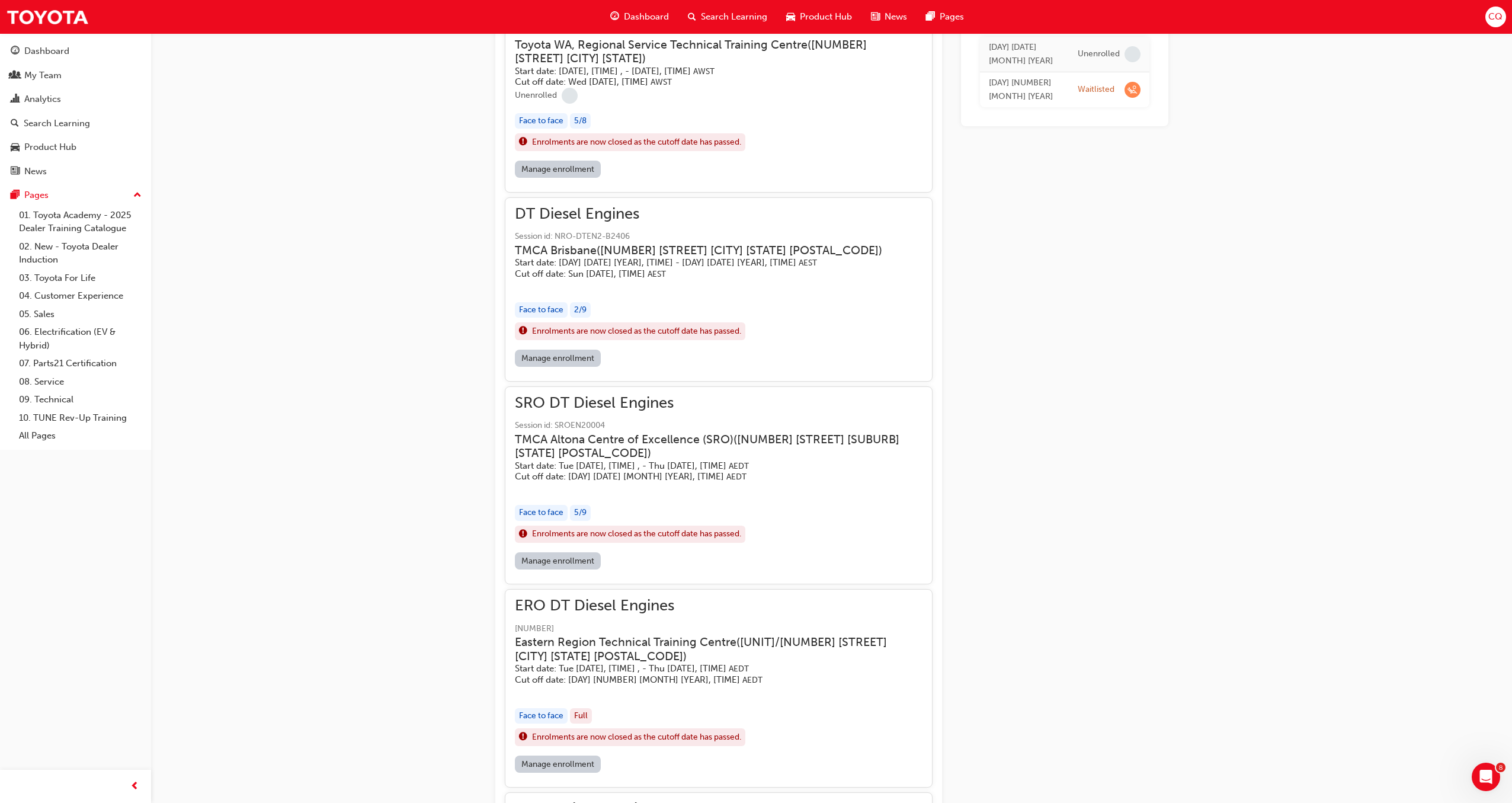 click on "View sessions from today and in the future" at bounding box center [592, 1217] 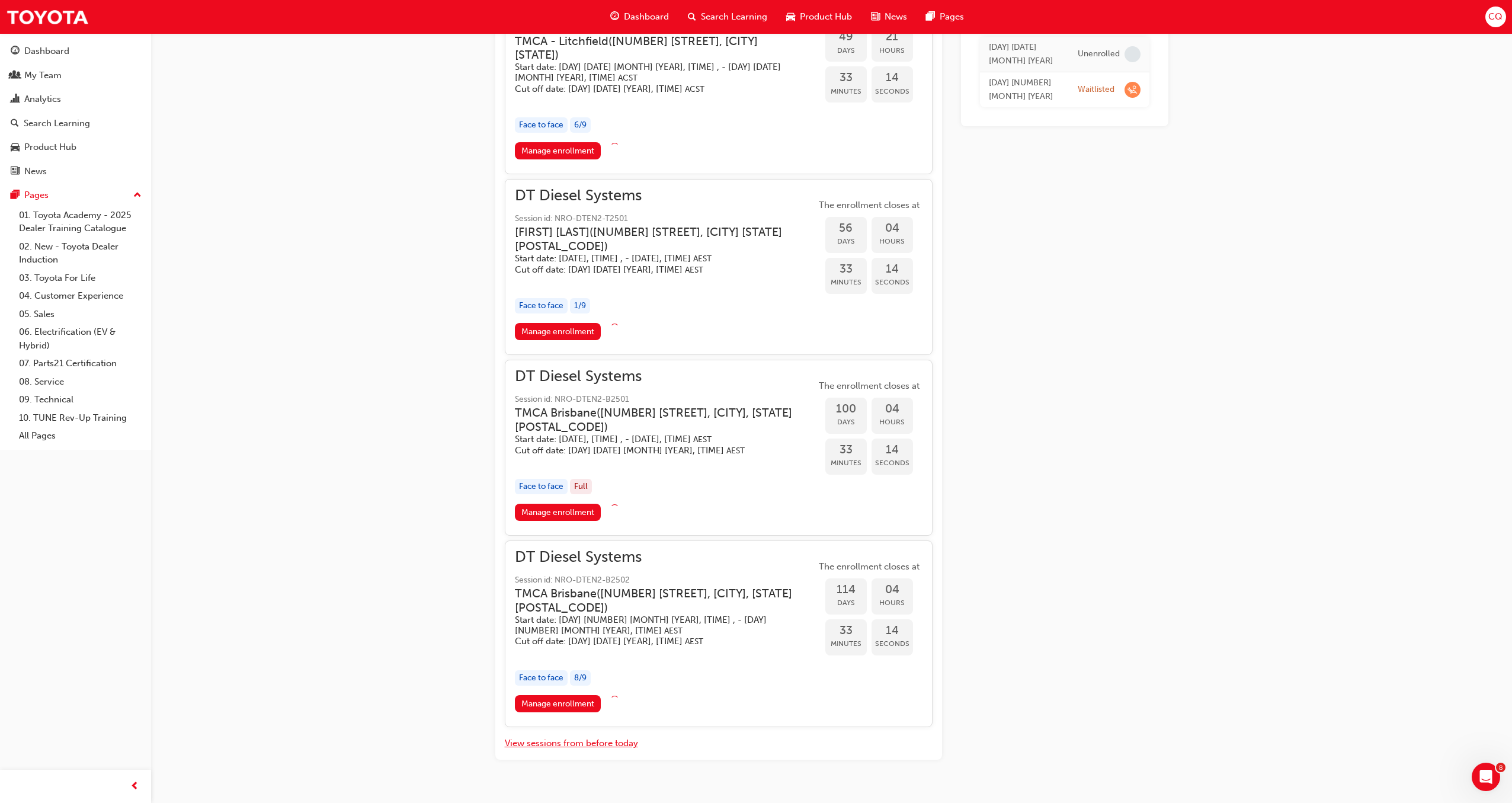 click on "View sessions from before today" at bounding box center (571, 743) 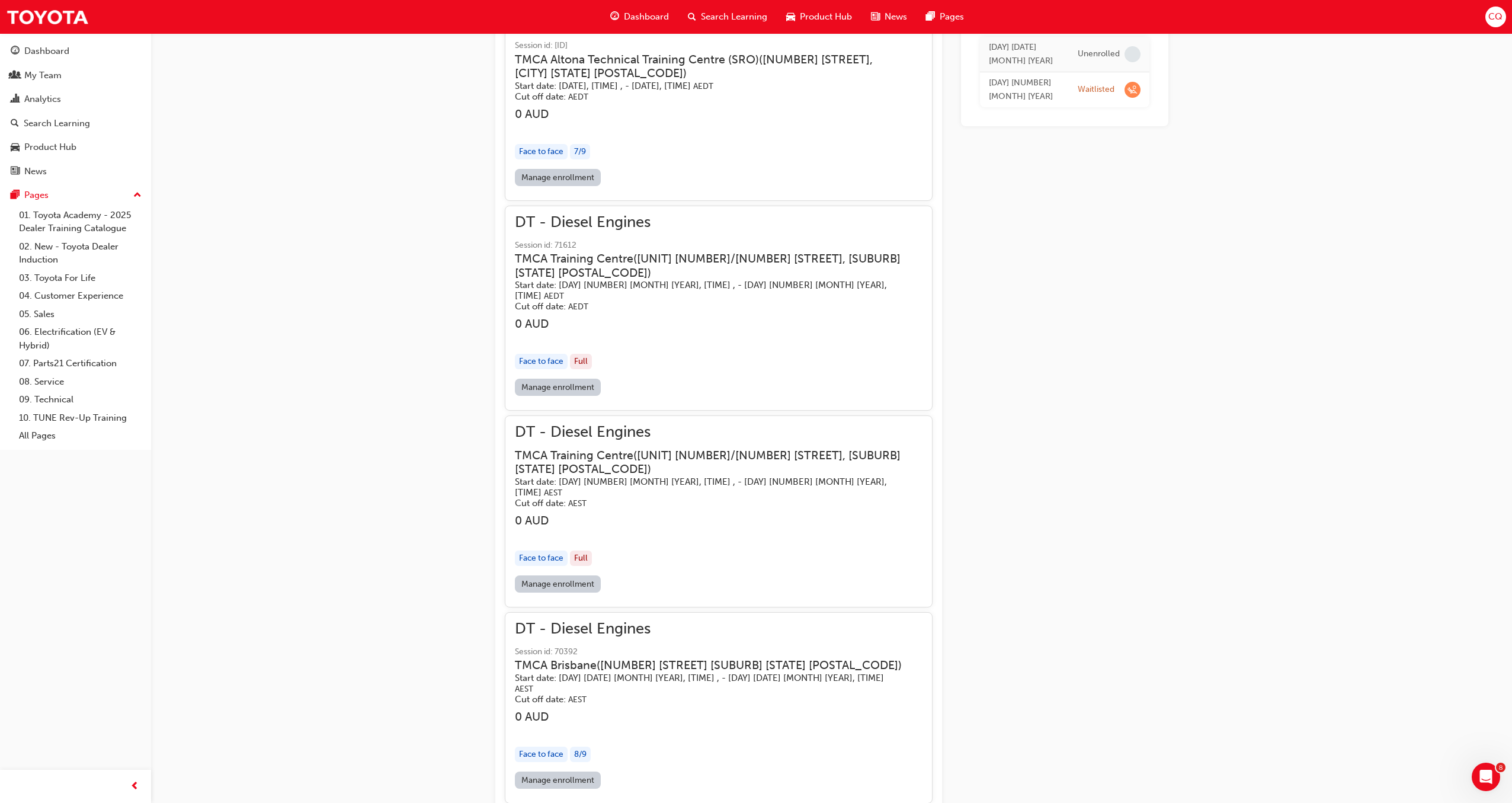 scroll, scrollTop: 10763, scrollLeft: 0, axis: vertical 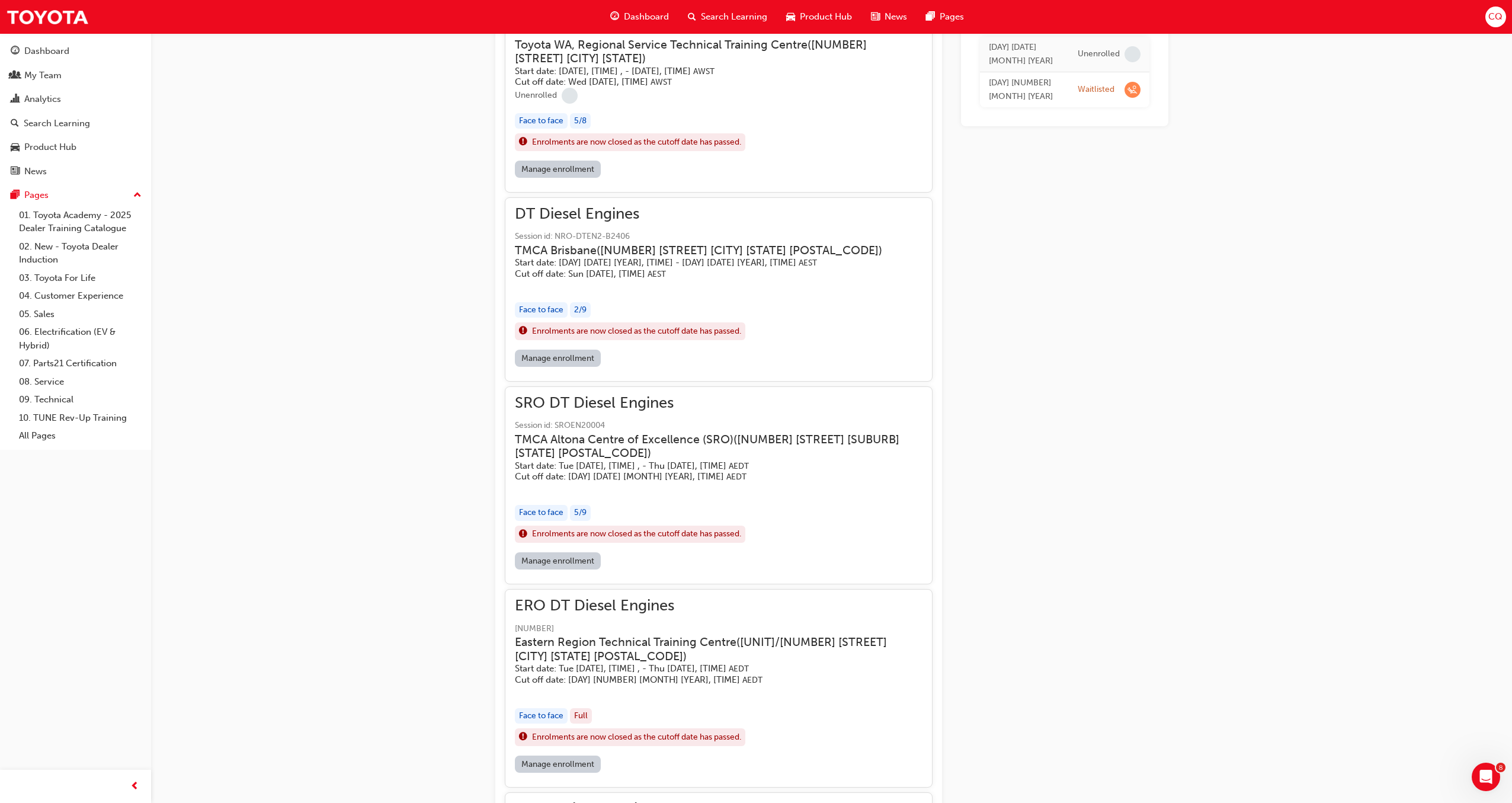 click on "View sessions from today and in the future" at bounding box center (592, 1217) 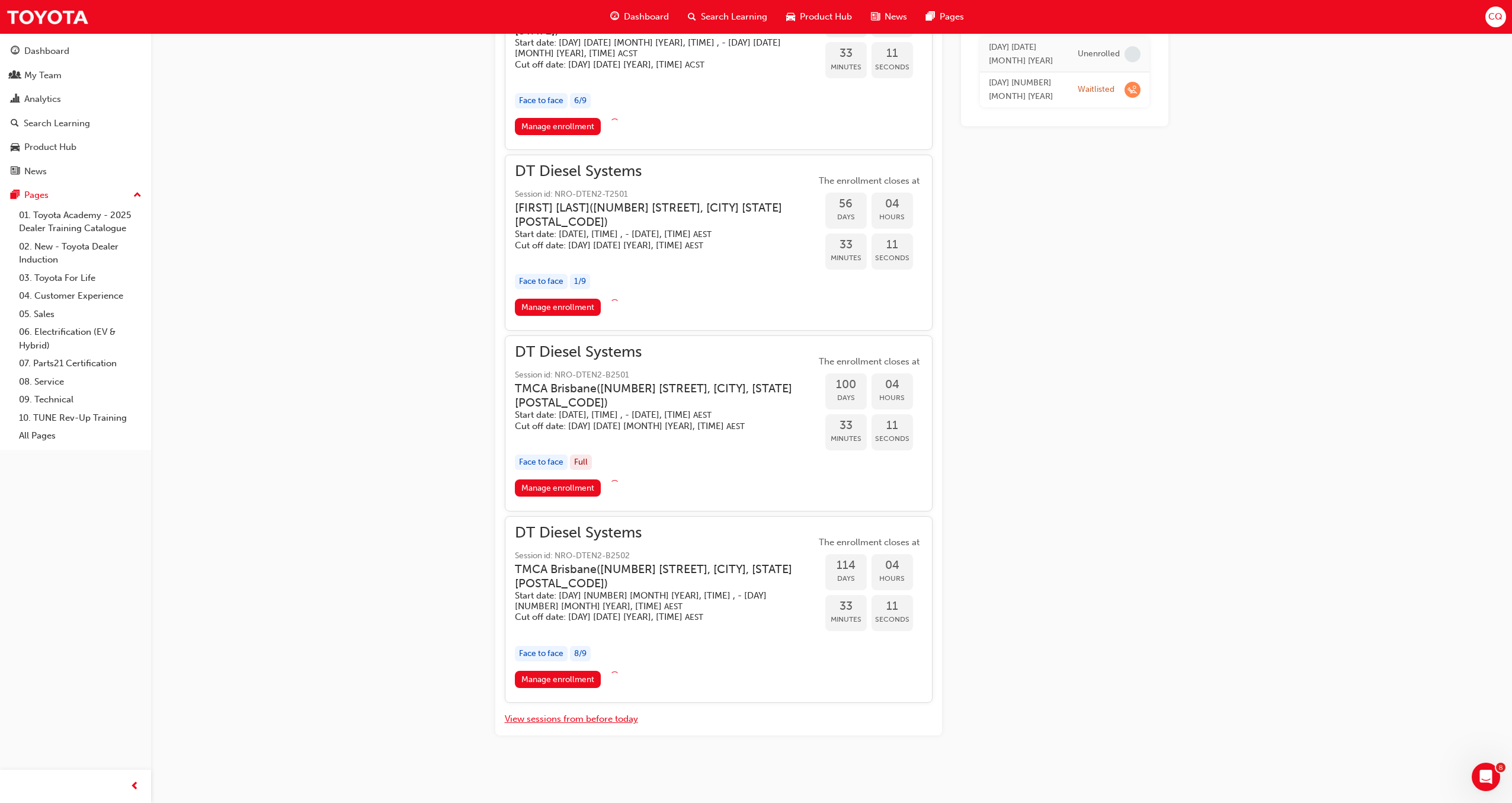 scroll, scrollTop: 906, scrollLeft: 0, axis: vertical 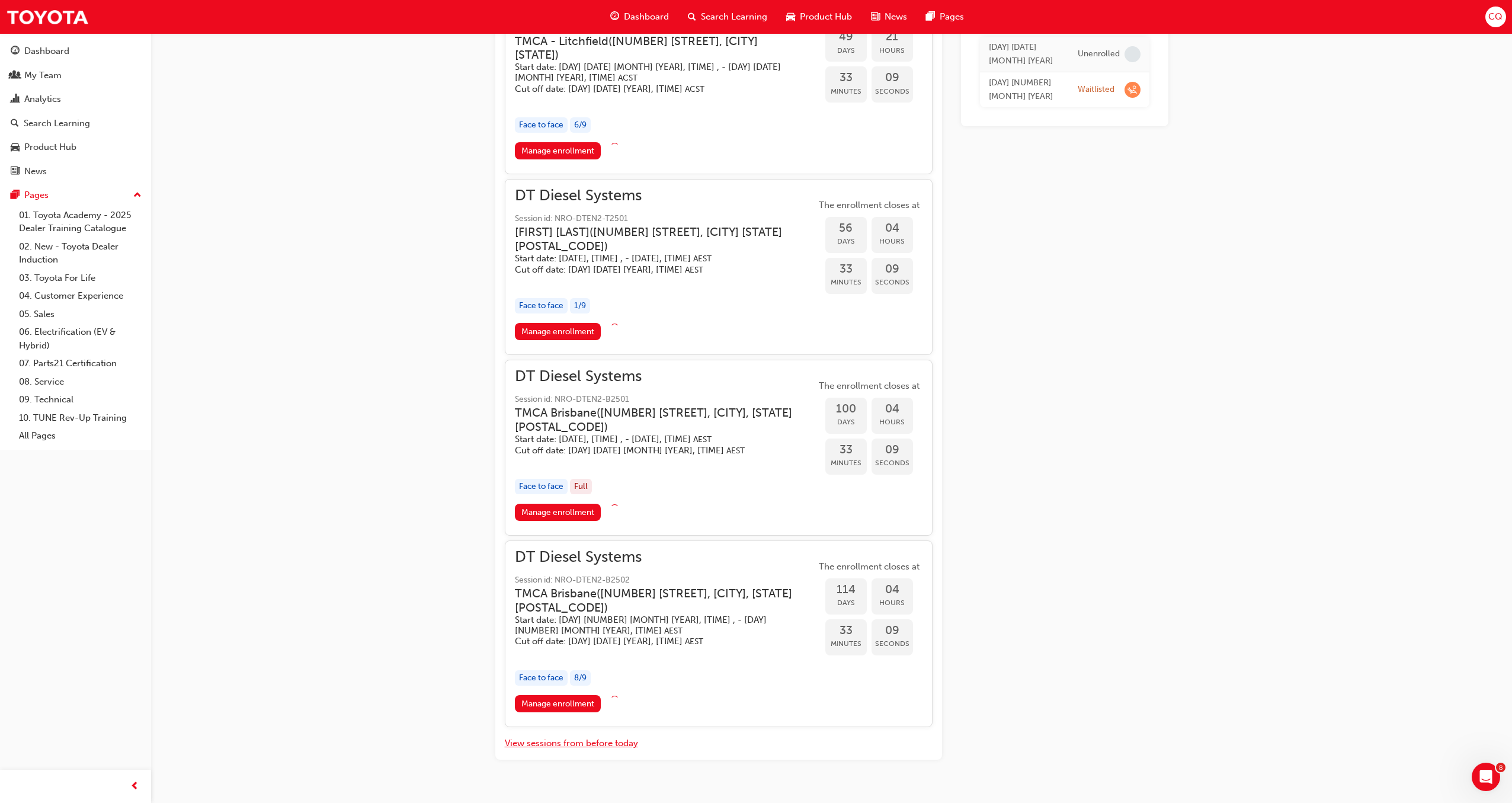 click on "View sessions from before today" at bounding box center [571, 743] 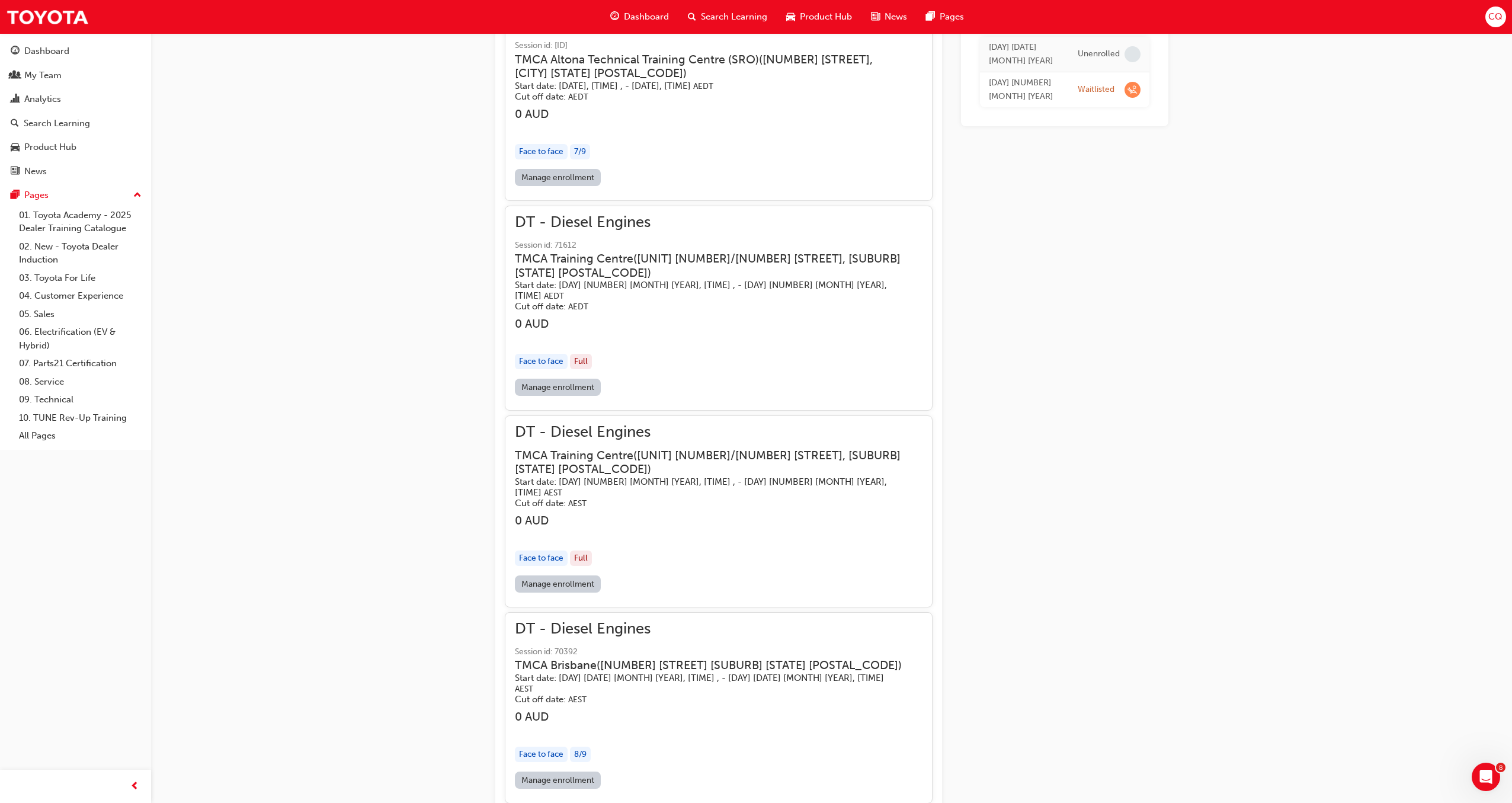 scroll, scrollTop: 10763, scrollLeft: 0, axis: vertical 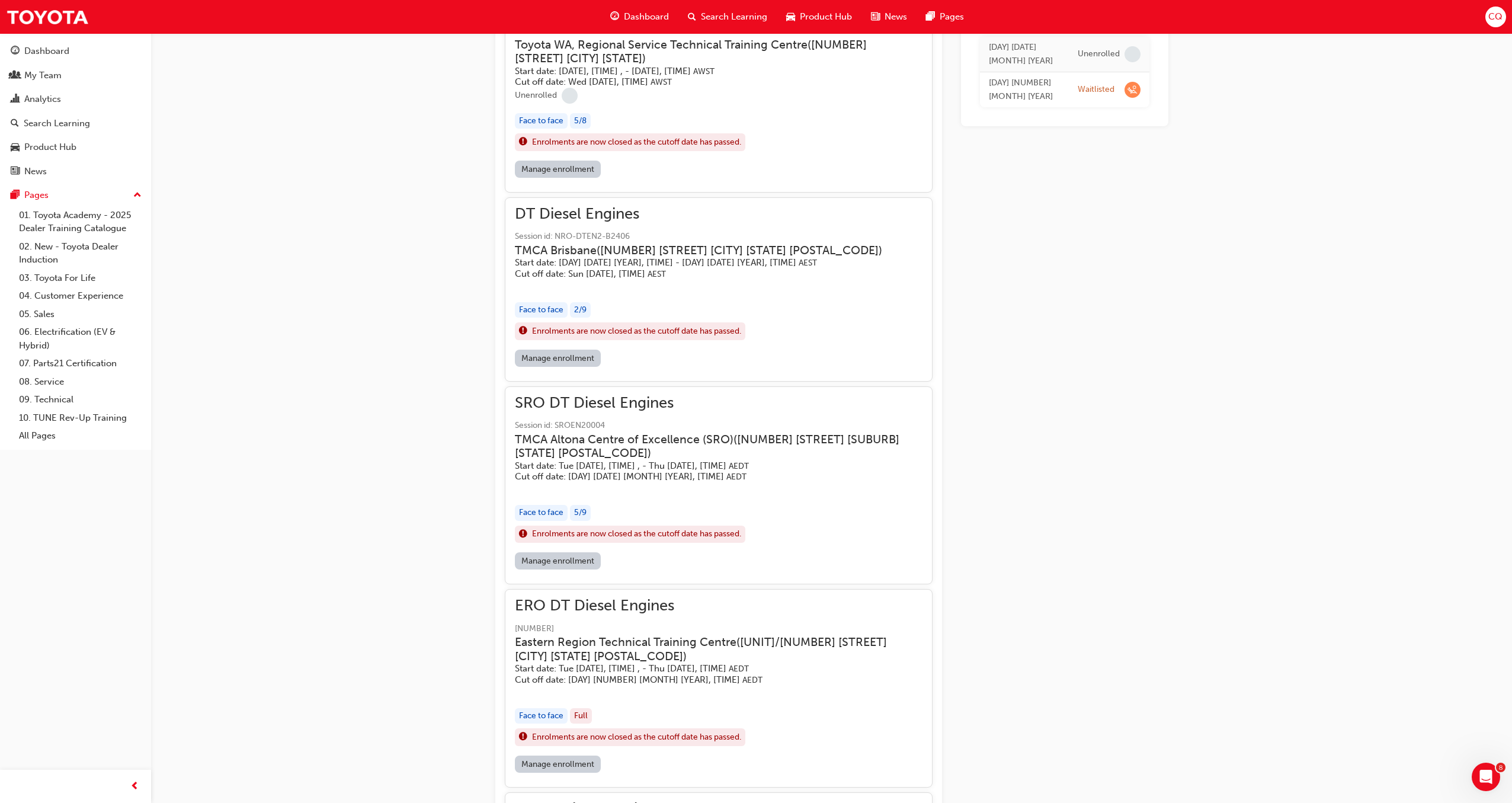 click on "View sessions from today and in the future" at bounding box center [592, 1217] 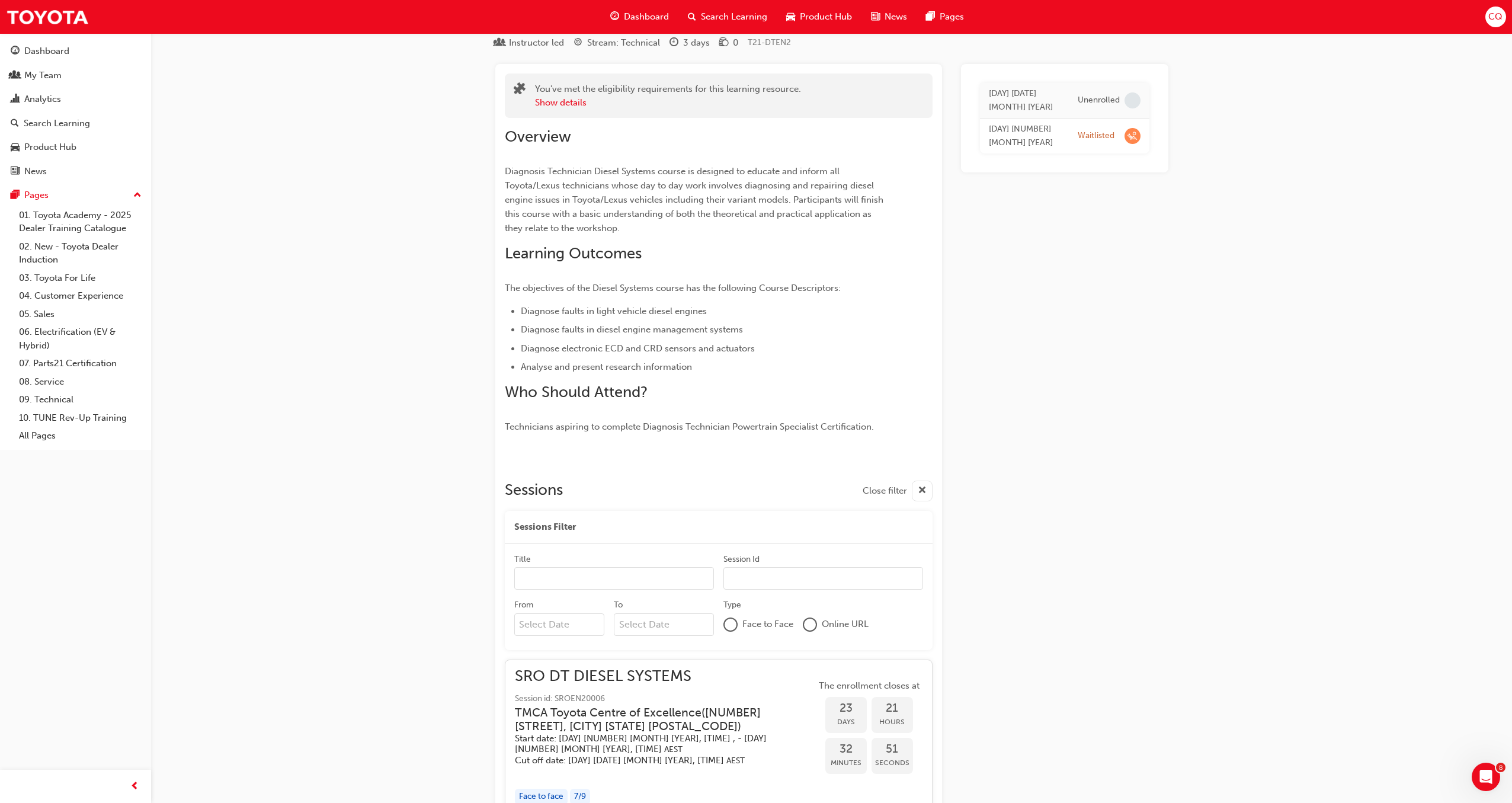 scroll, scrollTop: 0, scrollLeft: 0, axis: both 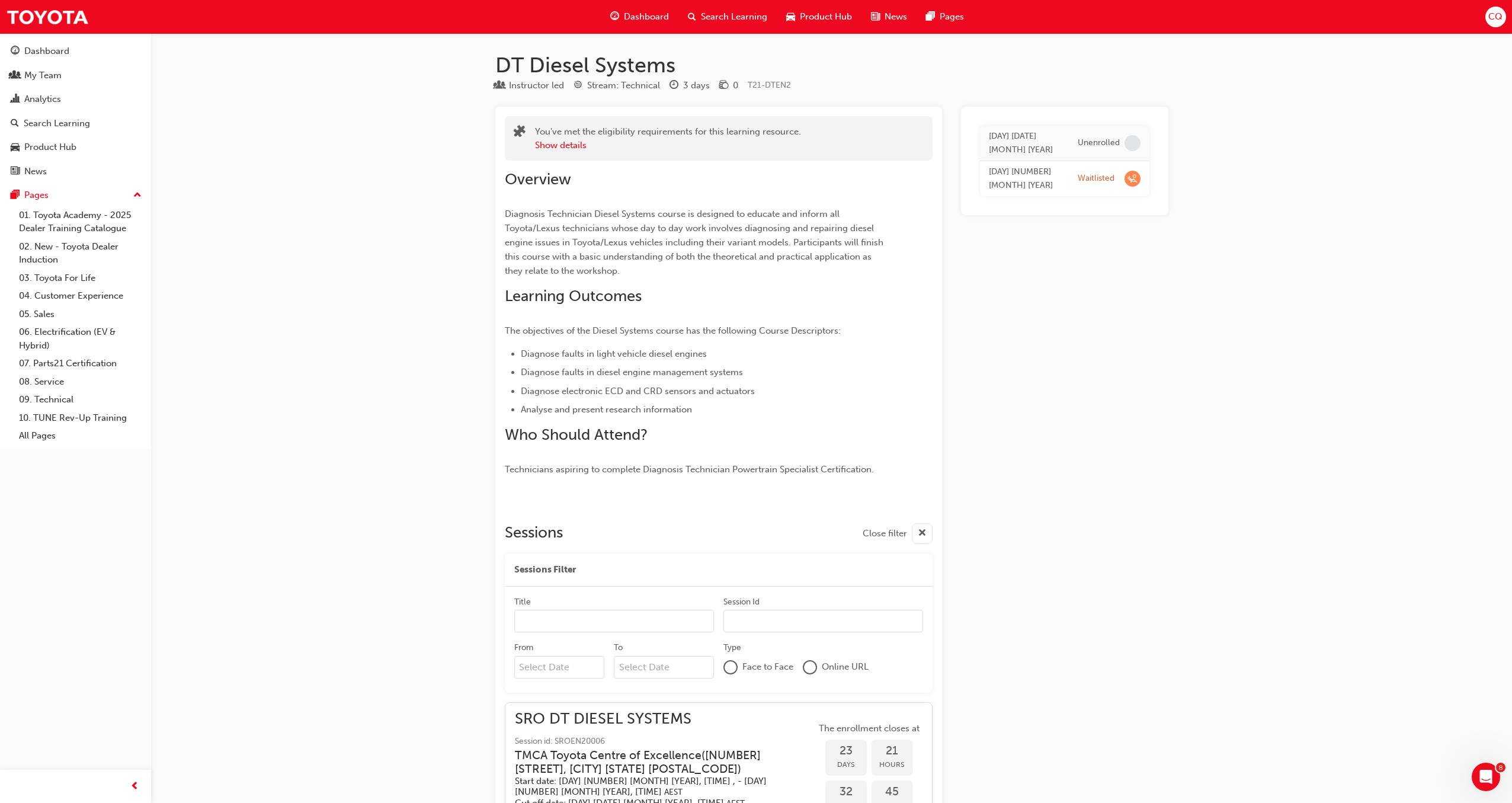 click on "CQ" at bounding box center (1495, 17) 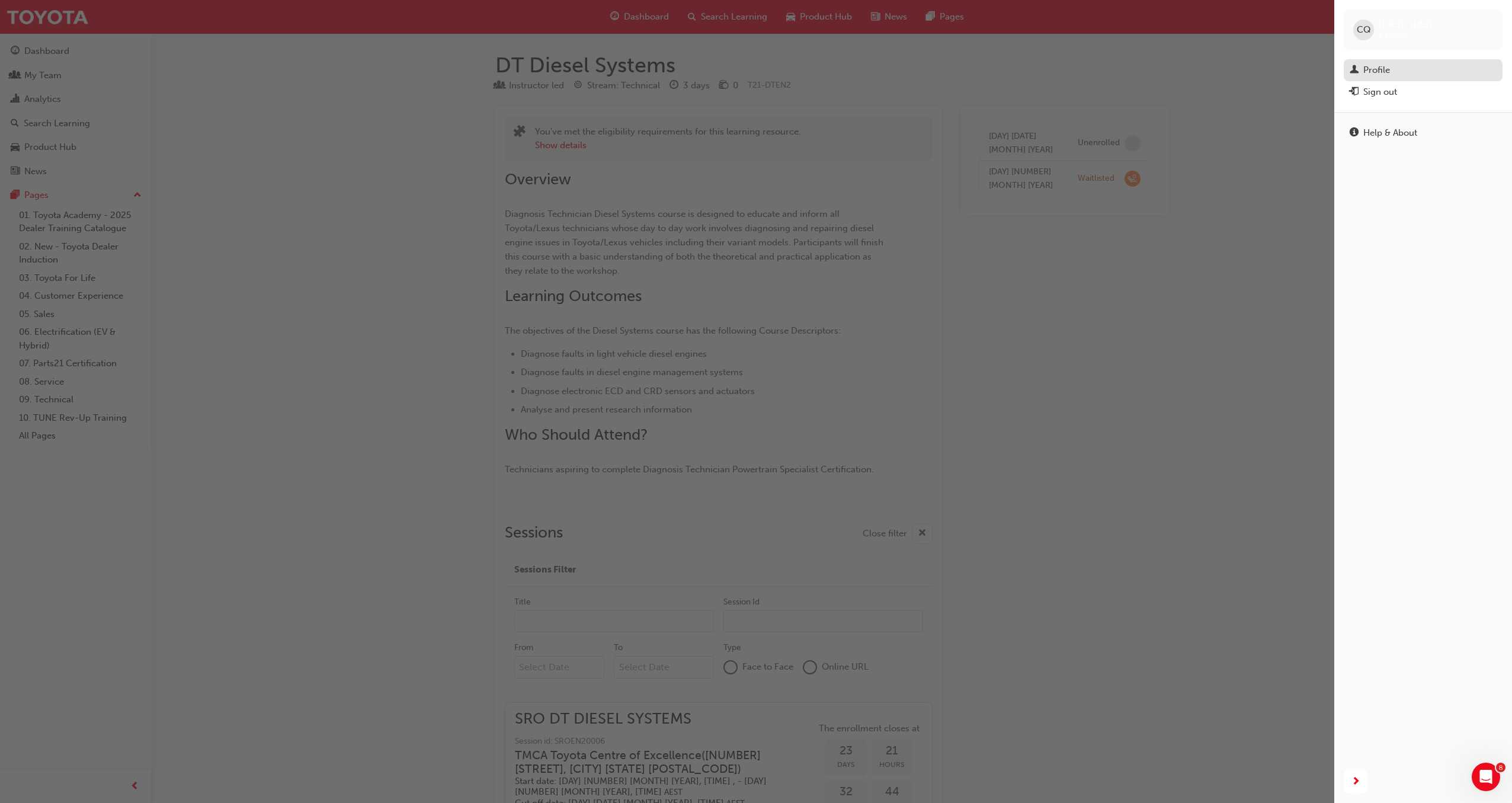 click on "Profile" at bounding box center (1423, 70) 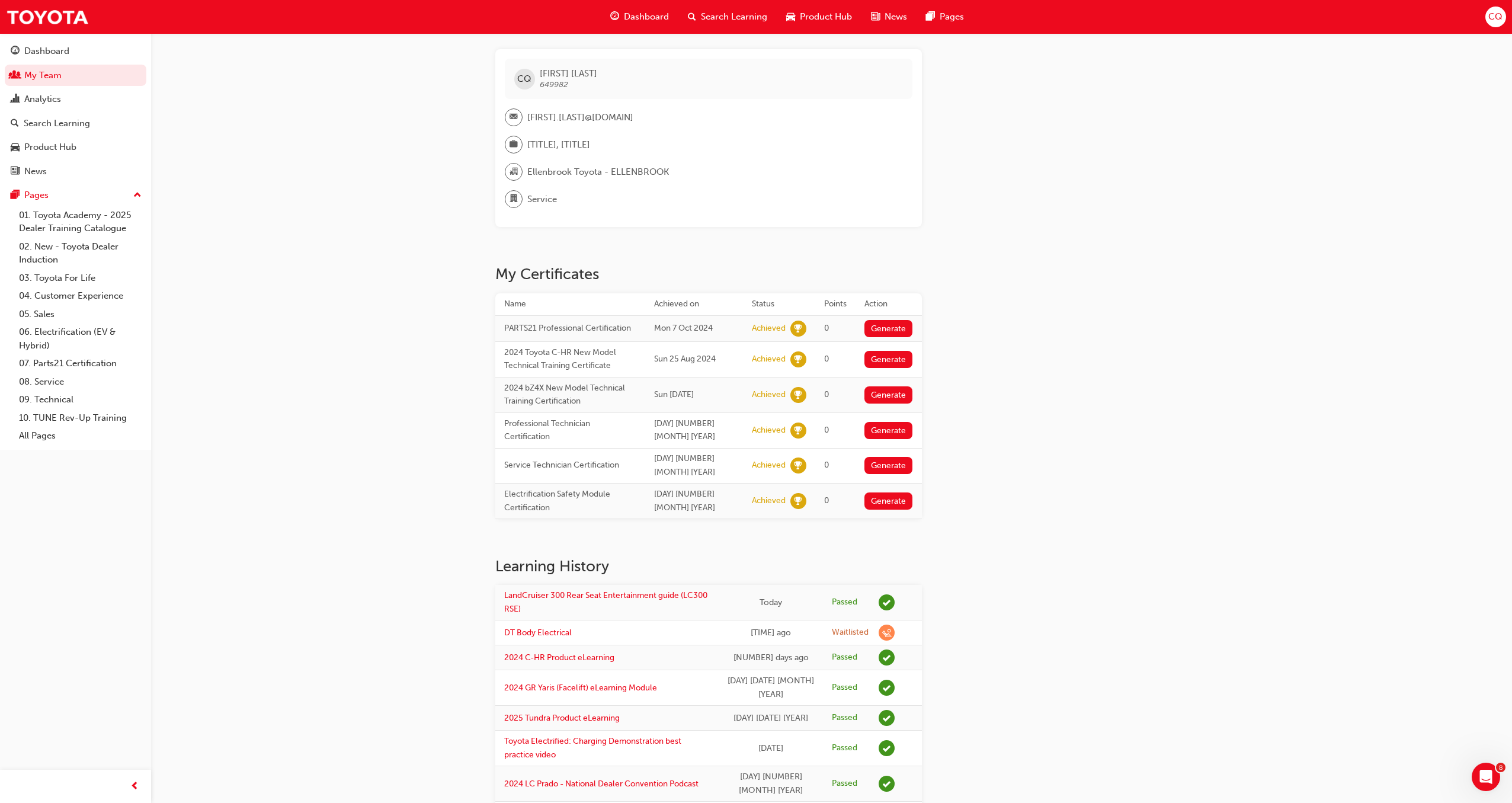 scroll, scrollTop: 0, scrollLeft: 0, axis: both 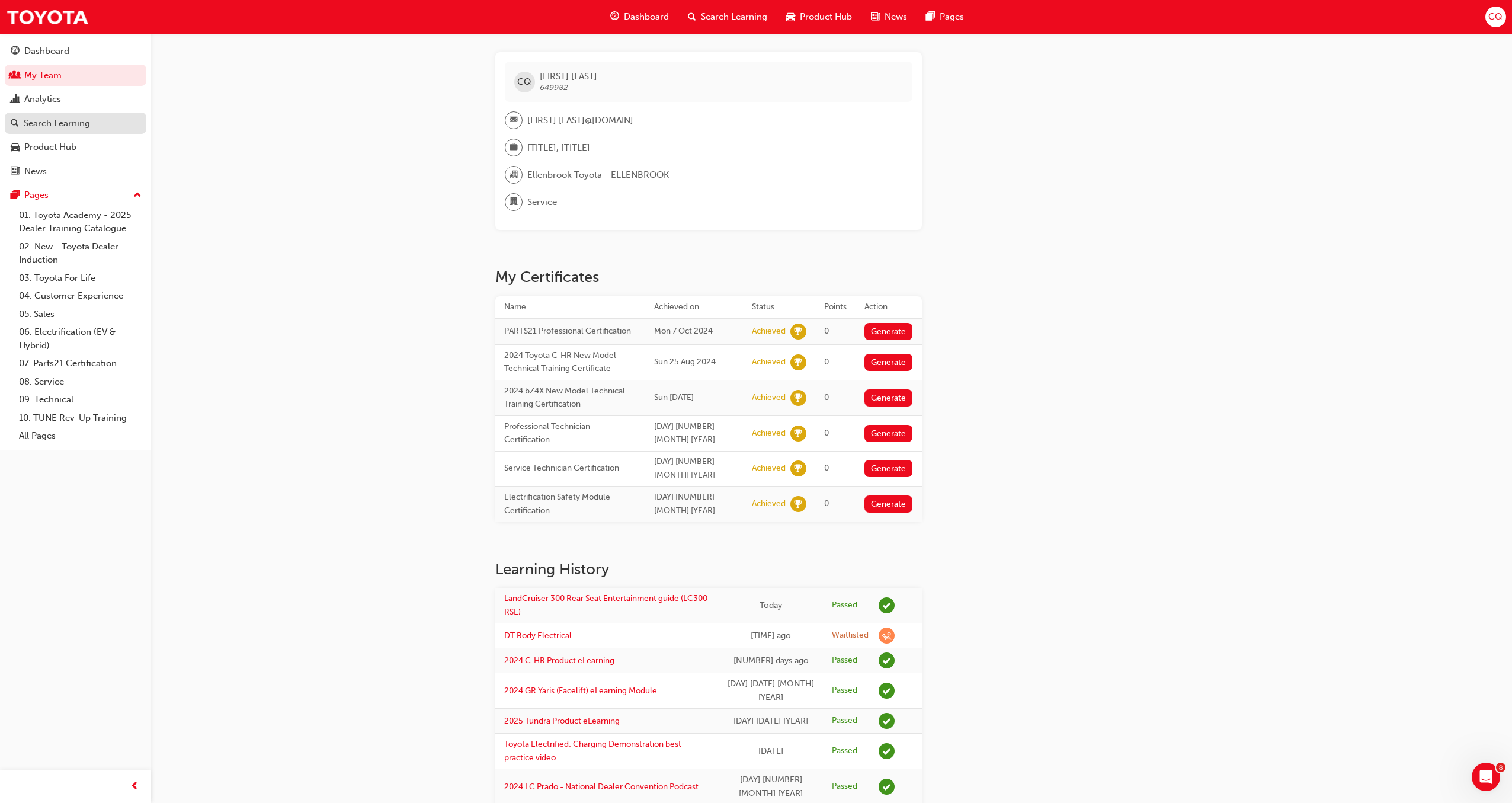 click on "Search Learning" at bounding box center [57, 123] 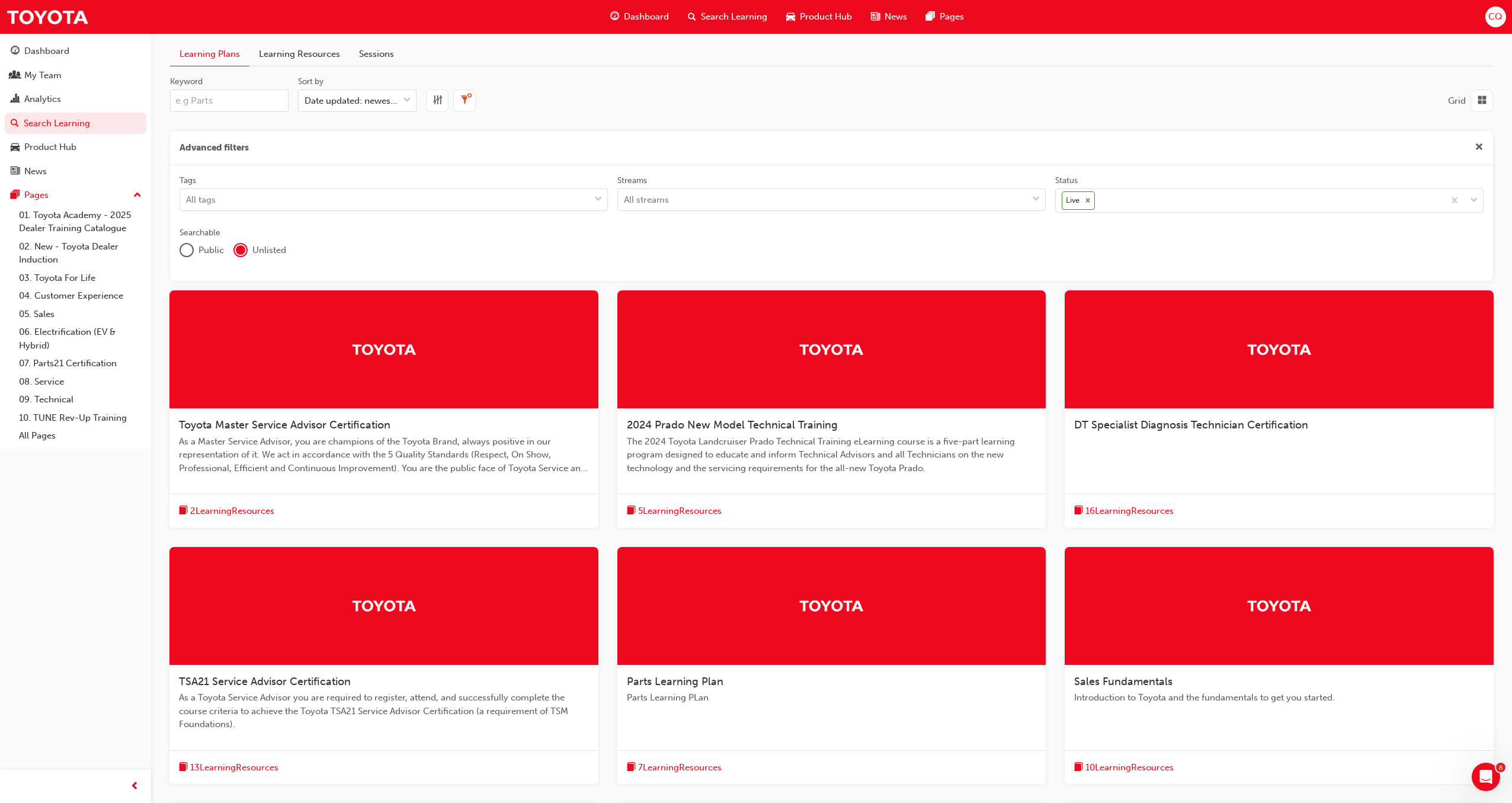 click at bounding box center [187, 250] 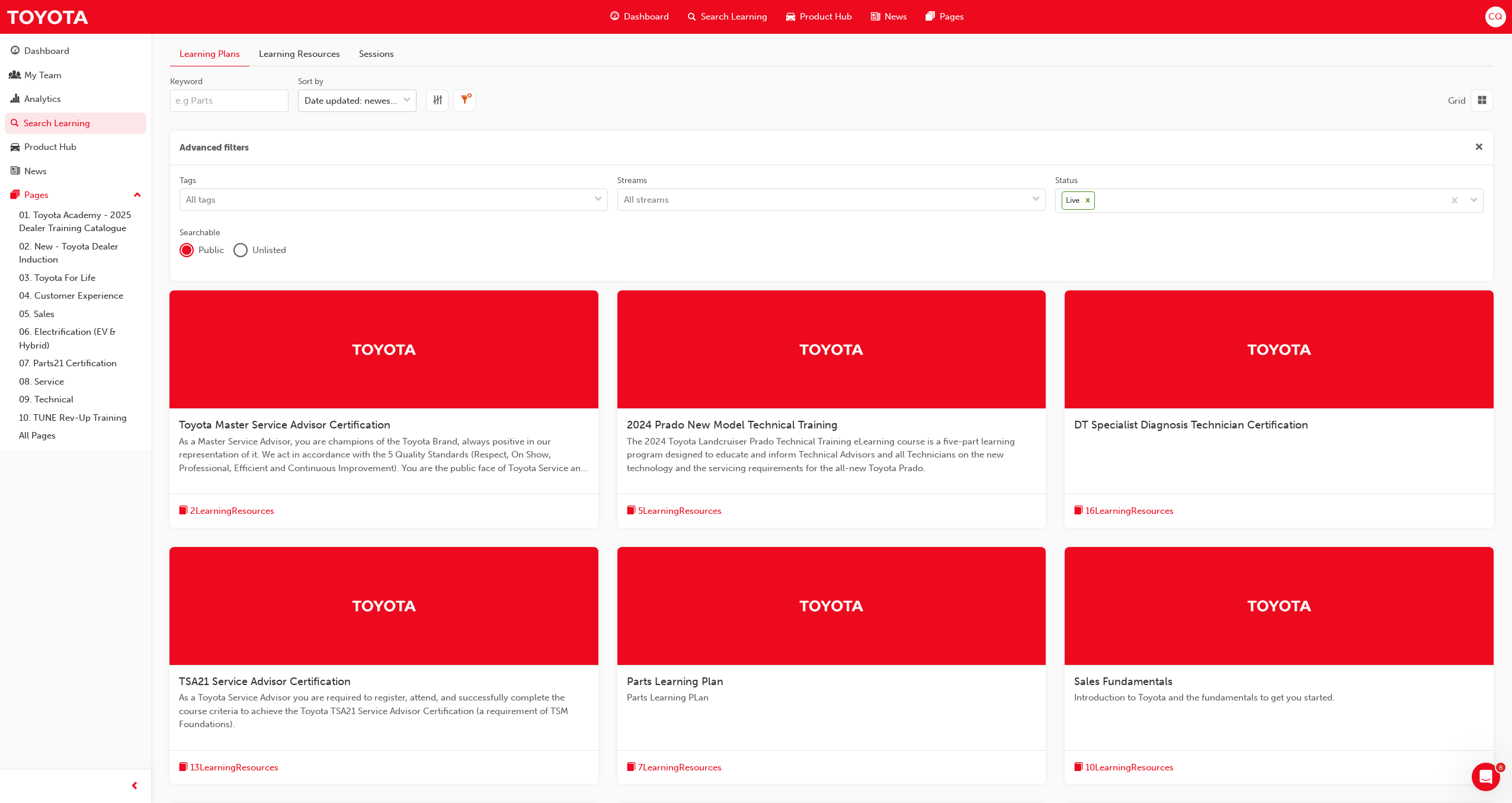 click on "Date updated: newest first" at bounding box center [352, 101] 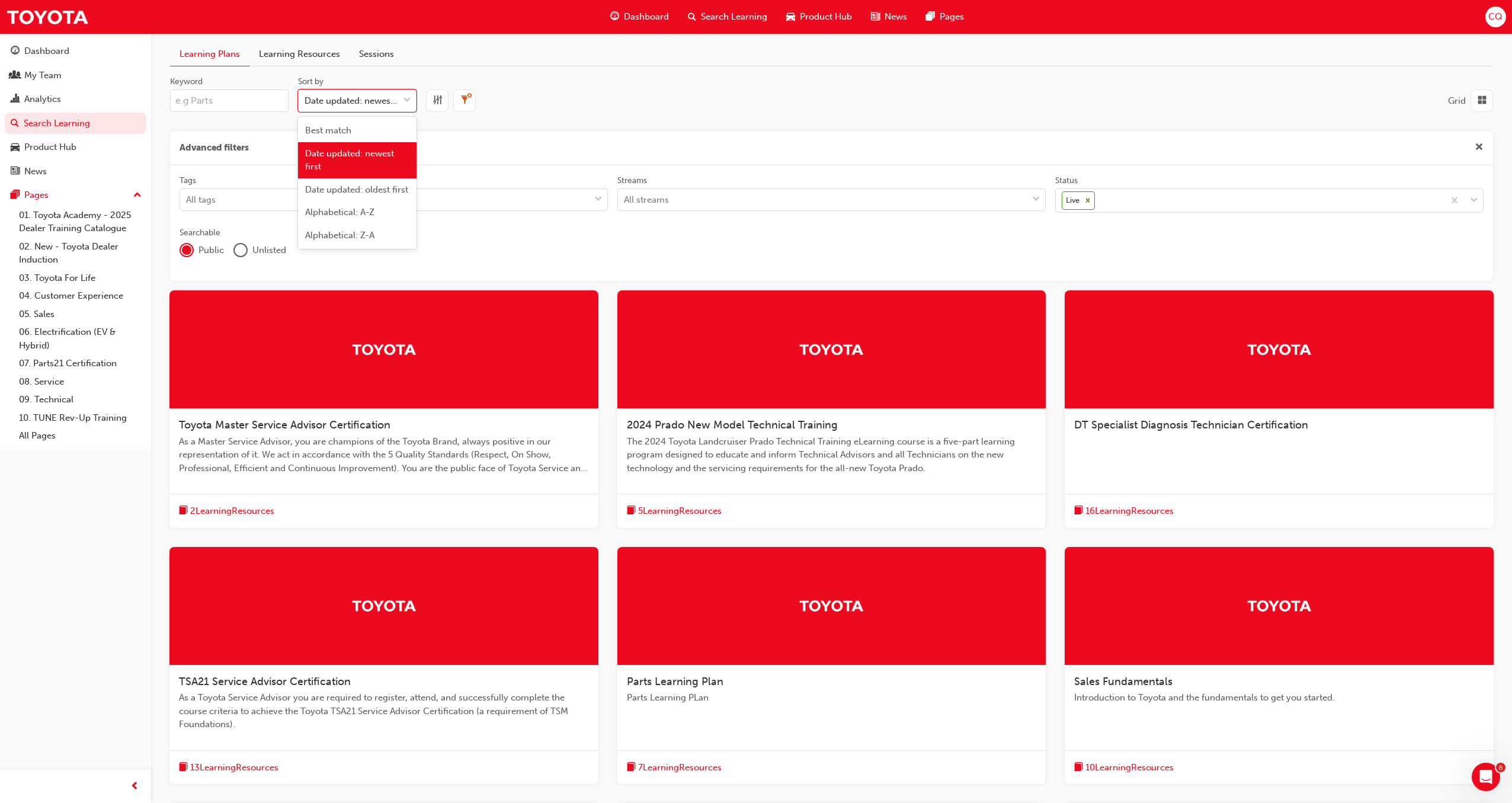 click on "Date updated: newest first" at bounding box center [357, 160] 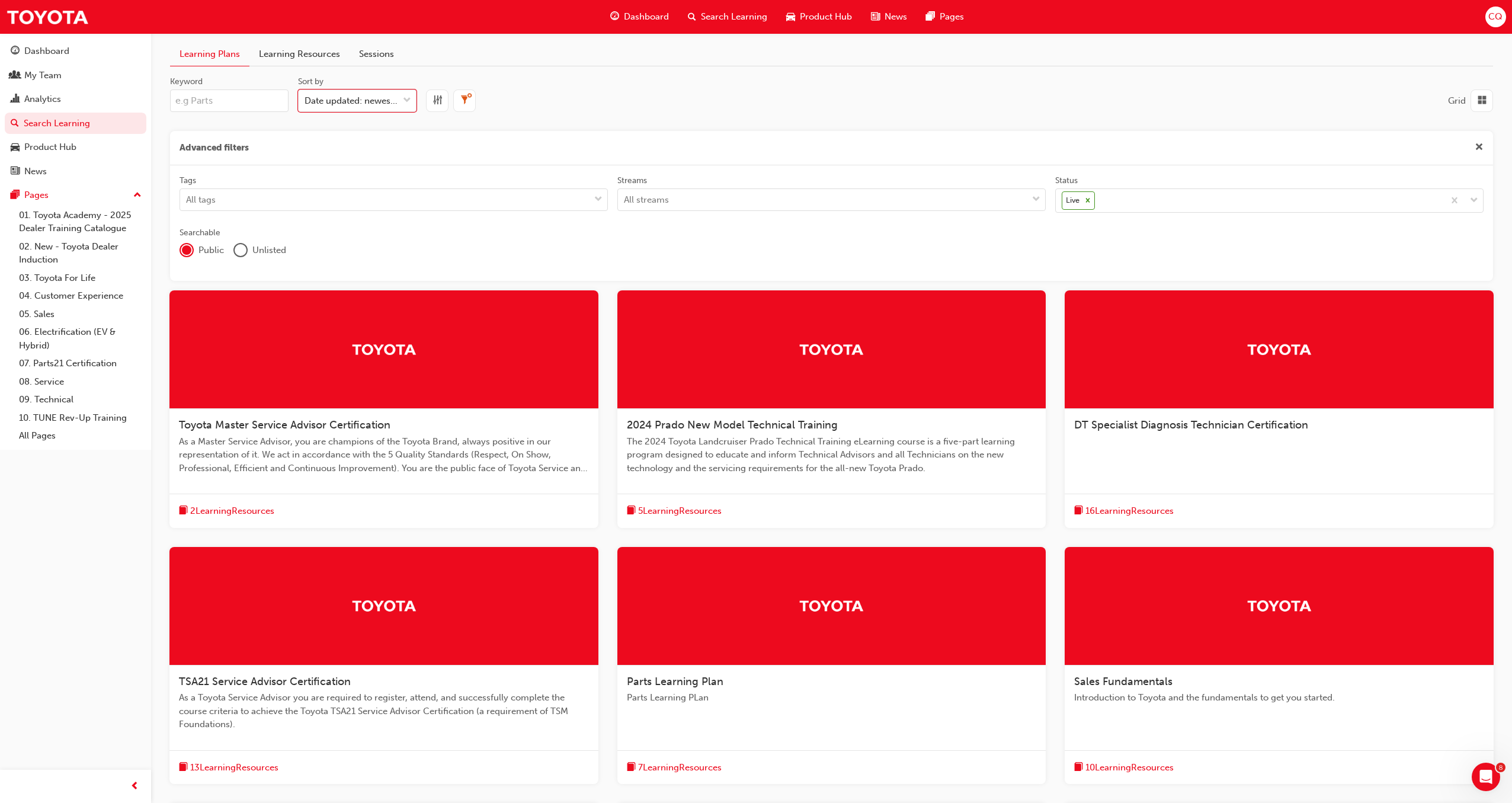 click on "Learning Resources" at bounding box center (299, 54) 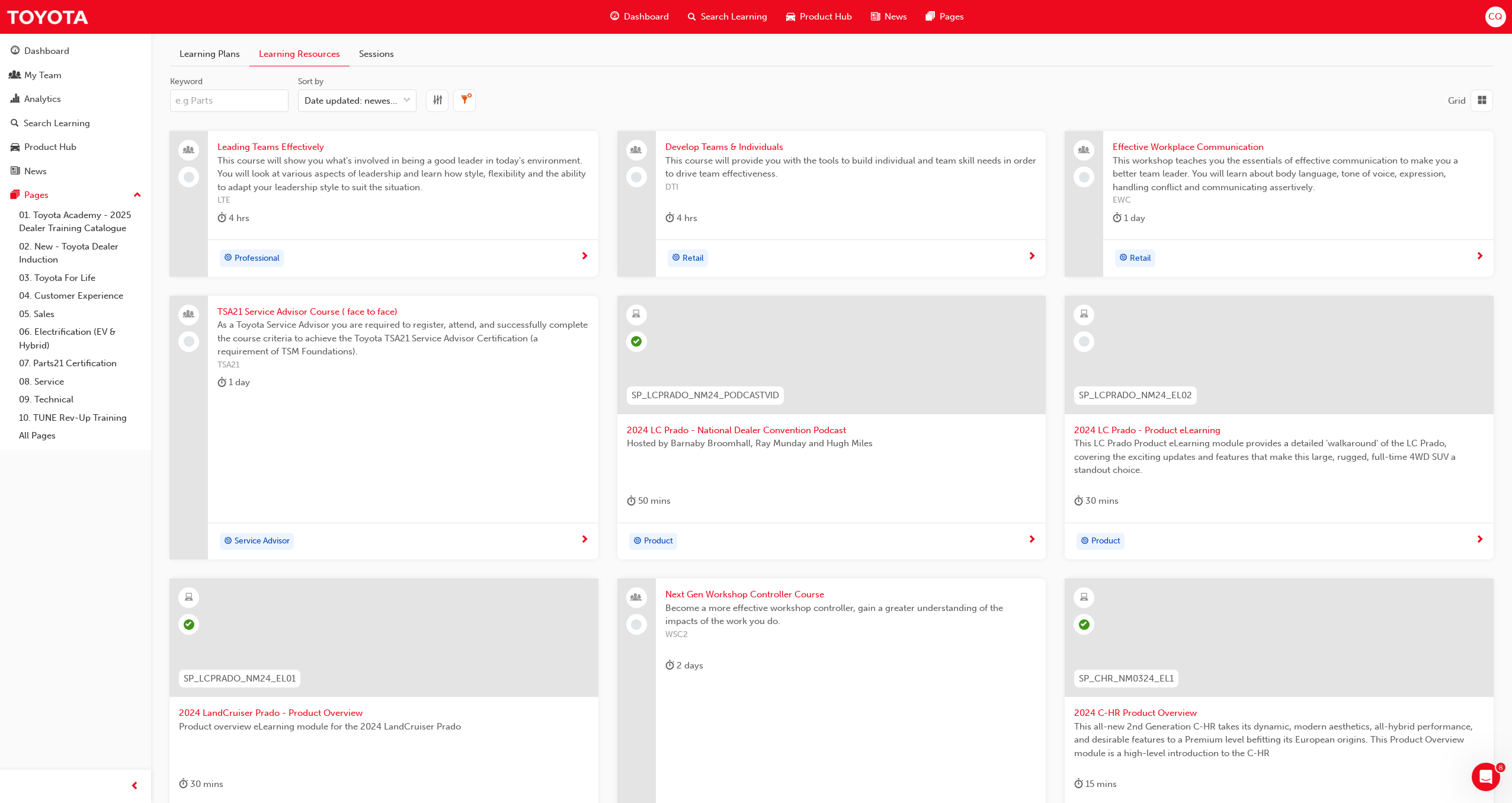 click at bounding box center (465, 101) 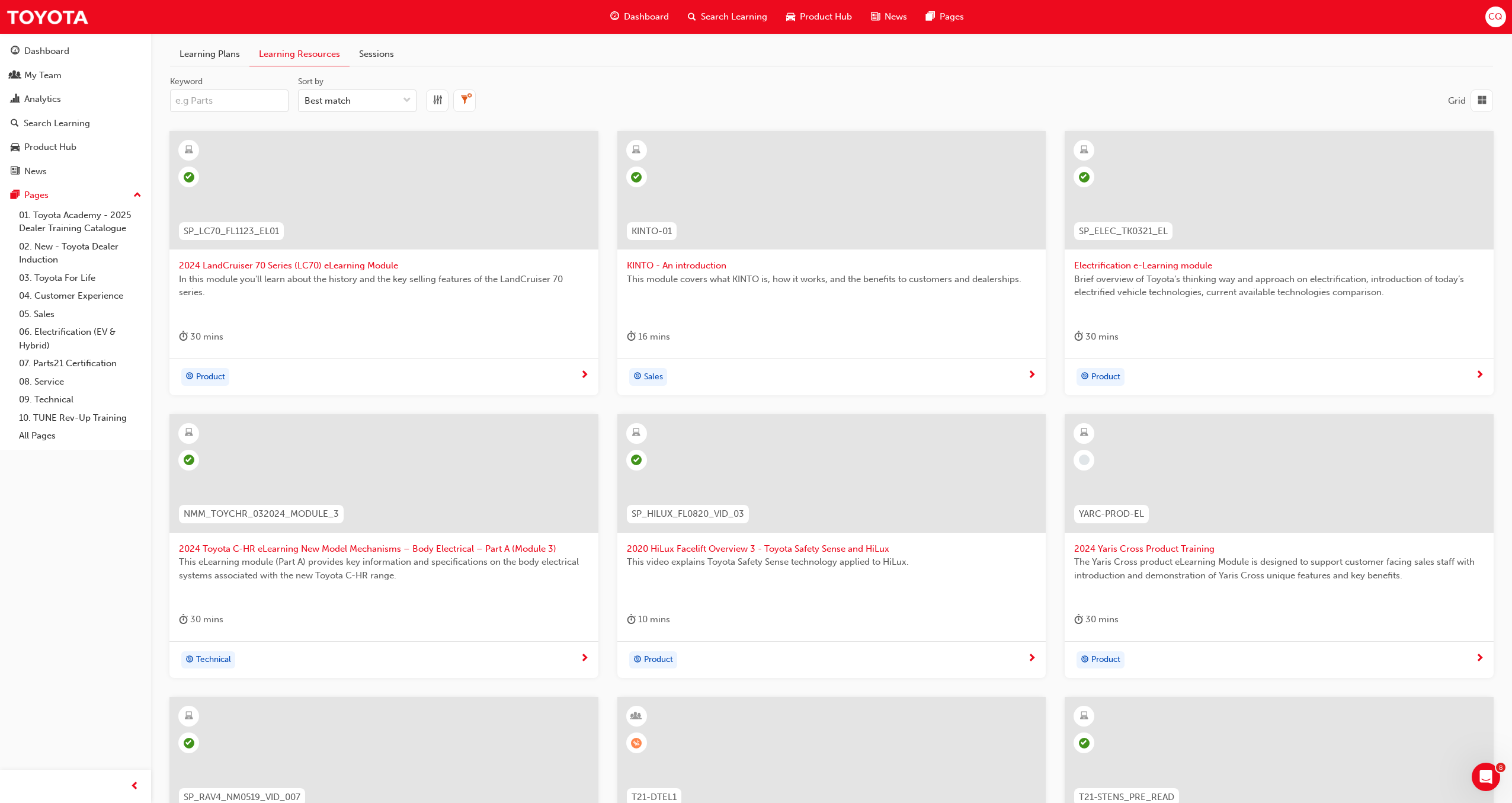 click at bounding box center [465, 101] 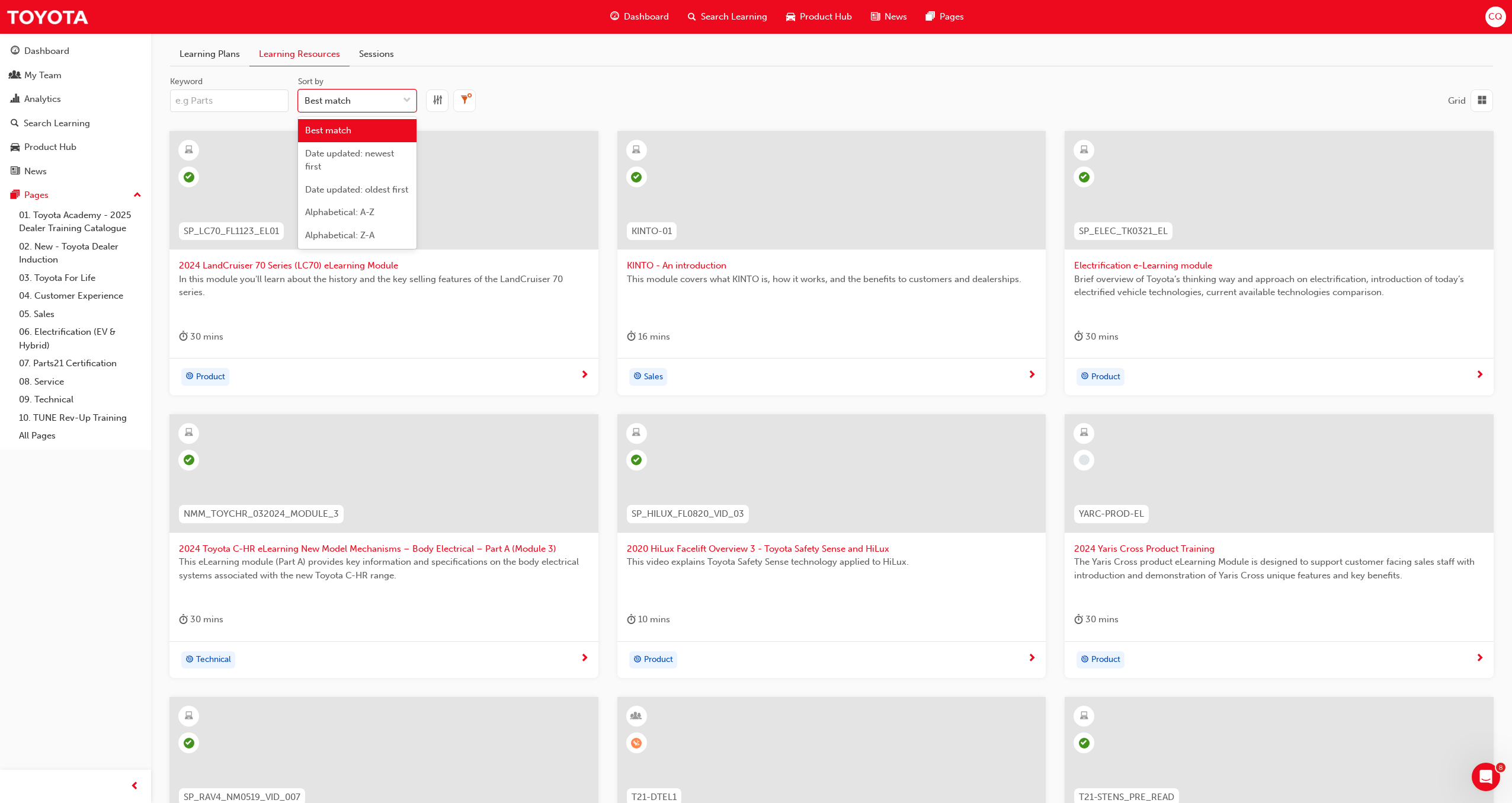click on "Best match" at bounding box center (348, 101) 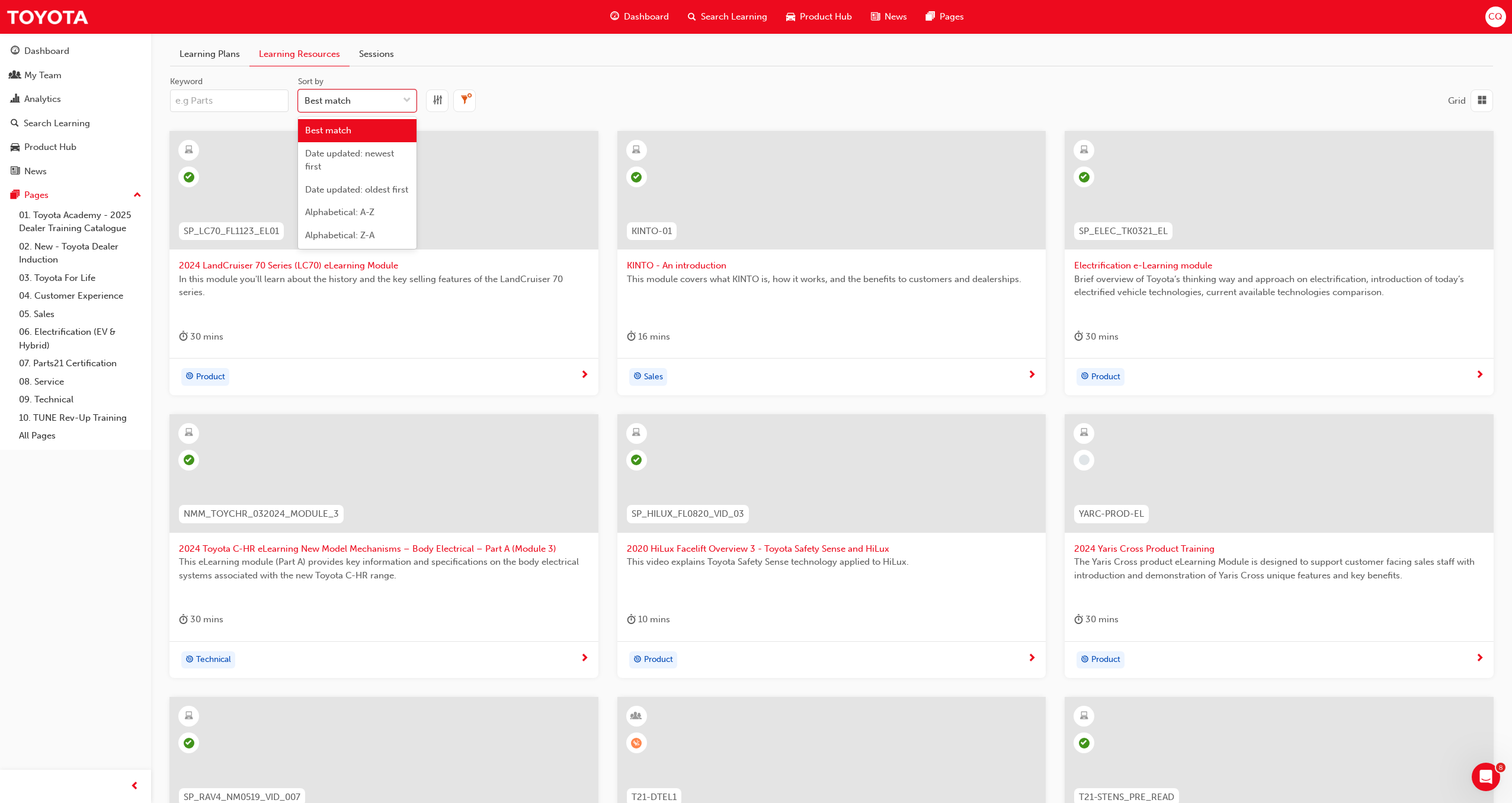 click on "Date updated: newest first" at bounding box center (357, 160) 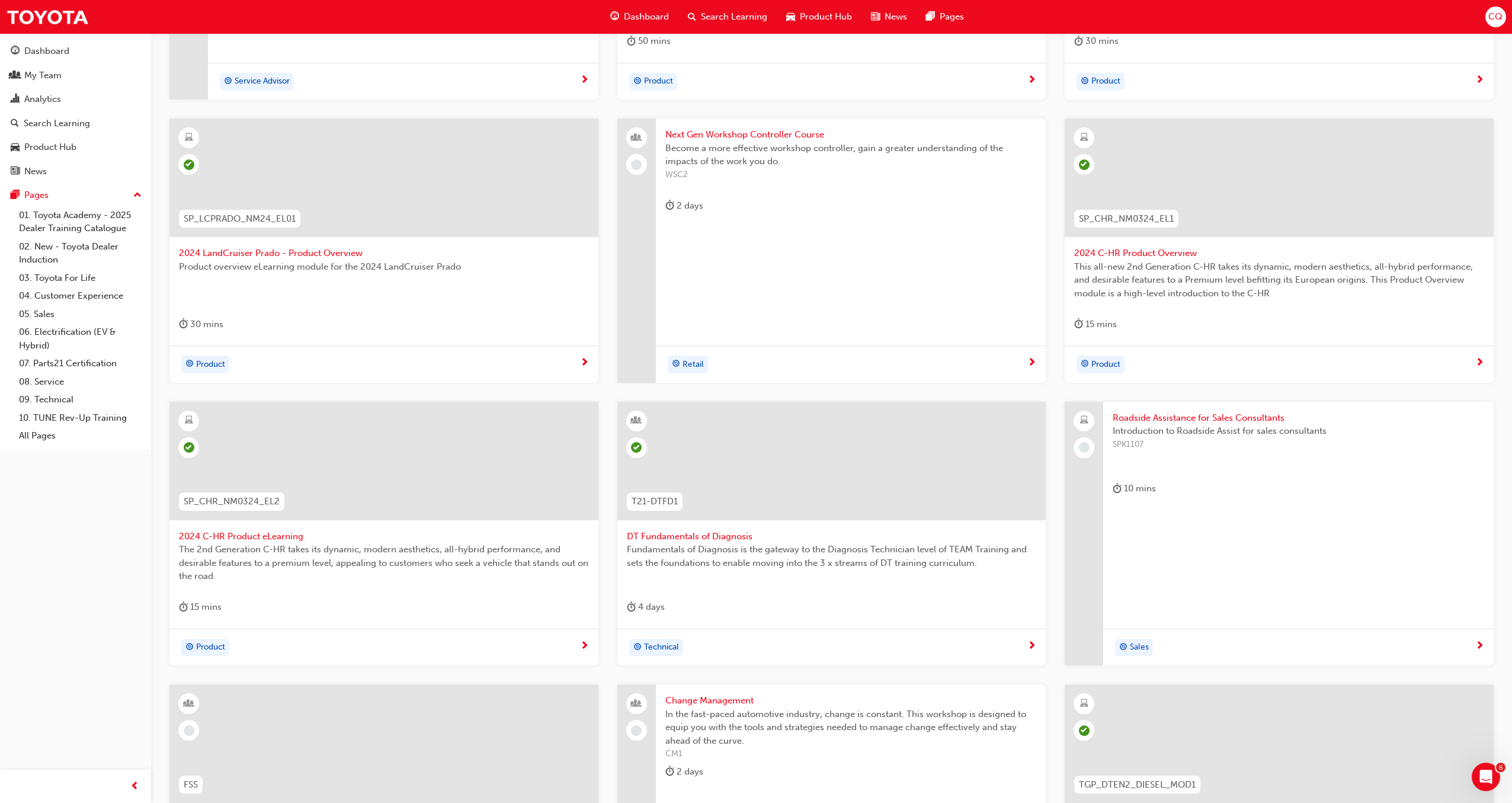 scroll, scrollTop: 479, scrollLeft: 0, axis: vertical 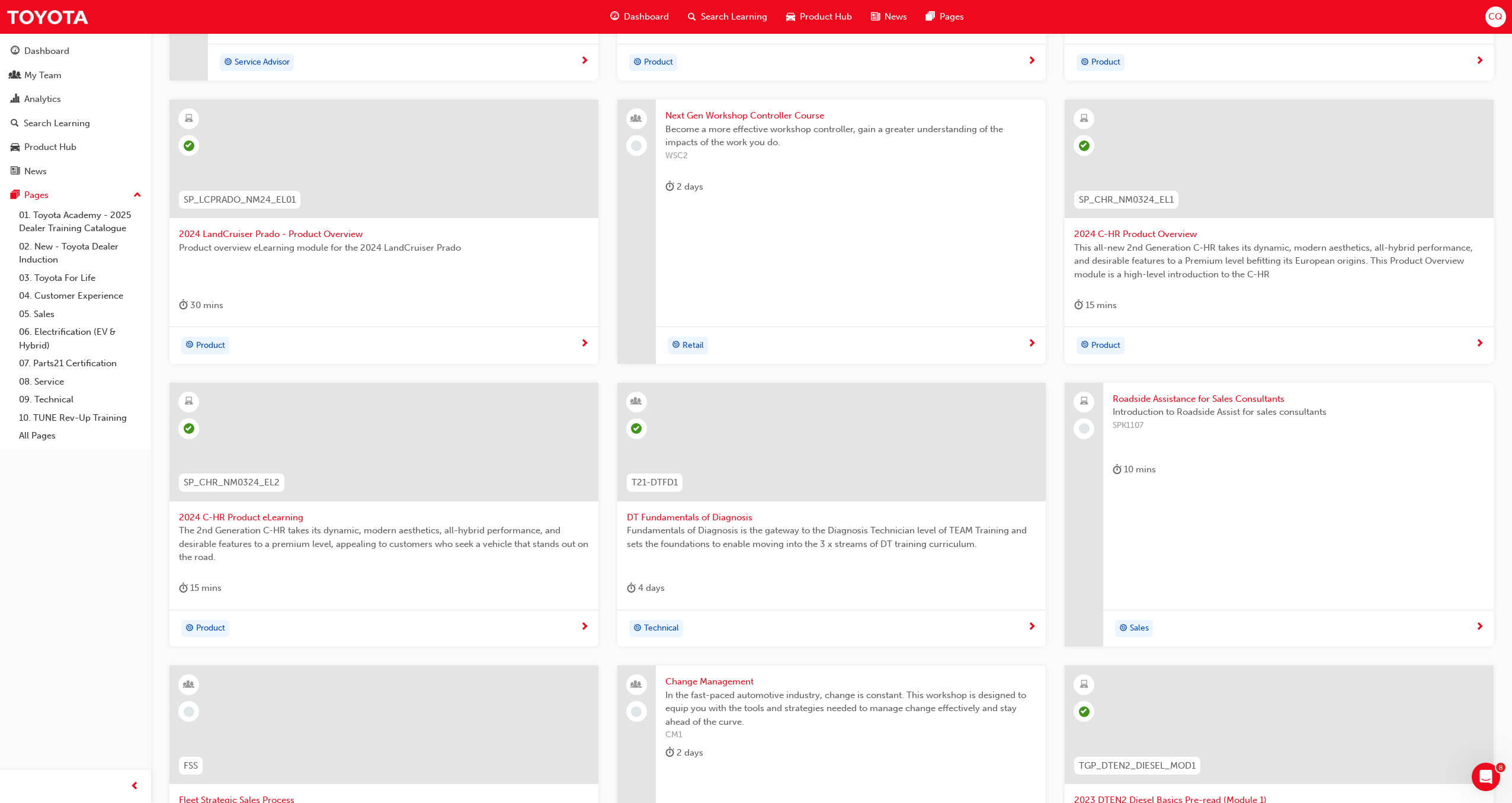 click on "Roadside Assistance for Sales Consultants" at bounding box center [1298, 399] 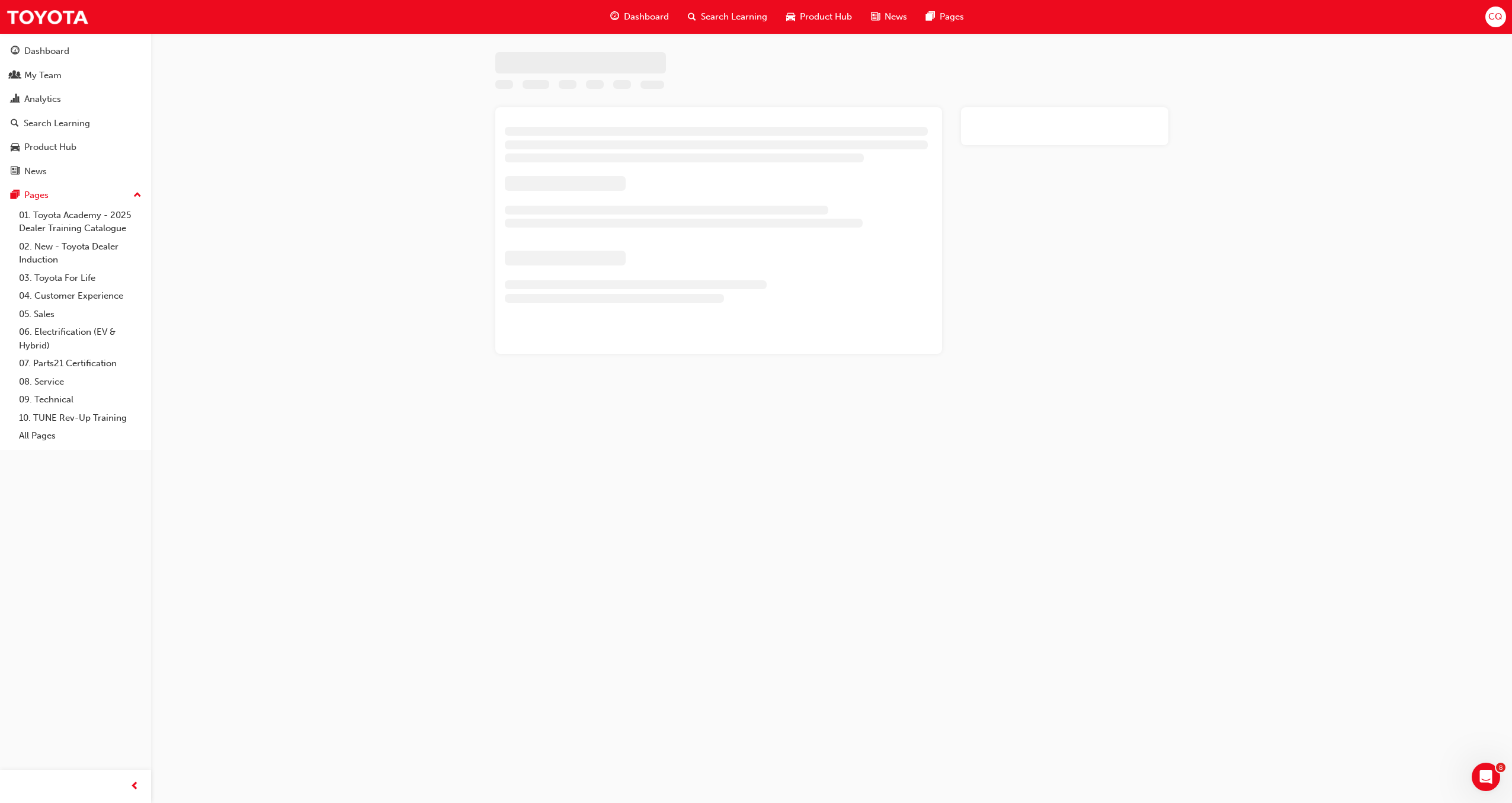 scroll, scrollTop: 0, scrollLeft: 0, axis: both 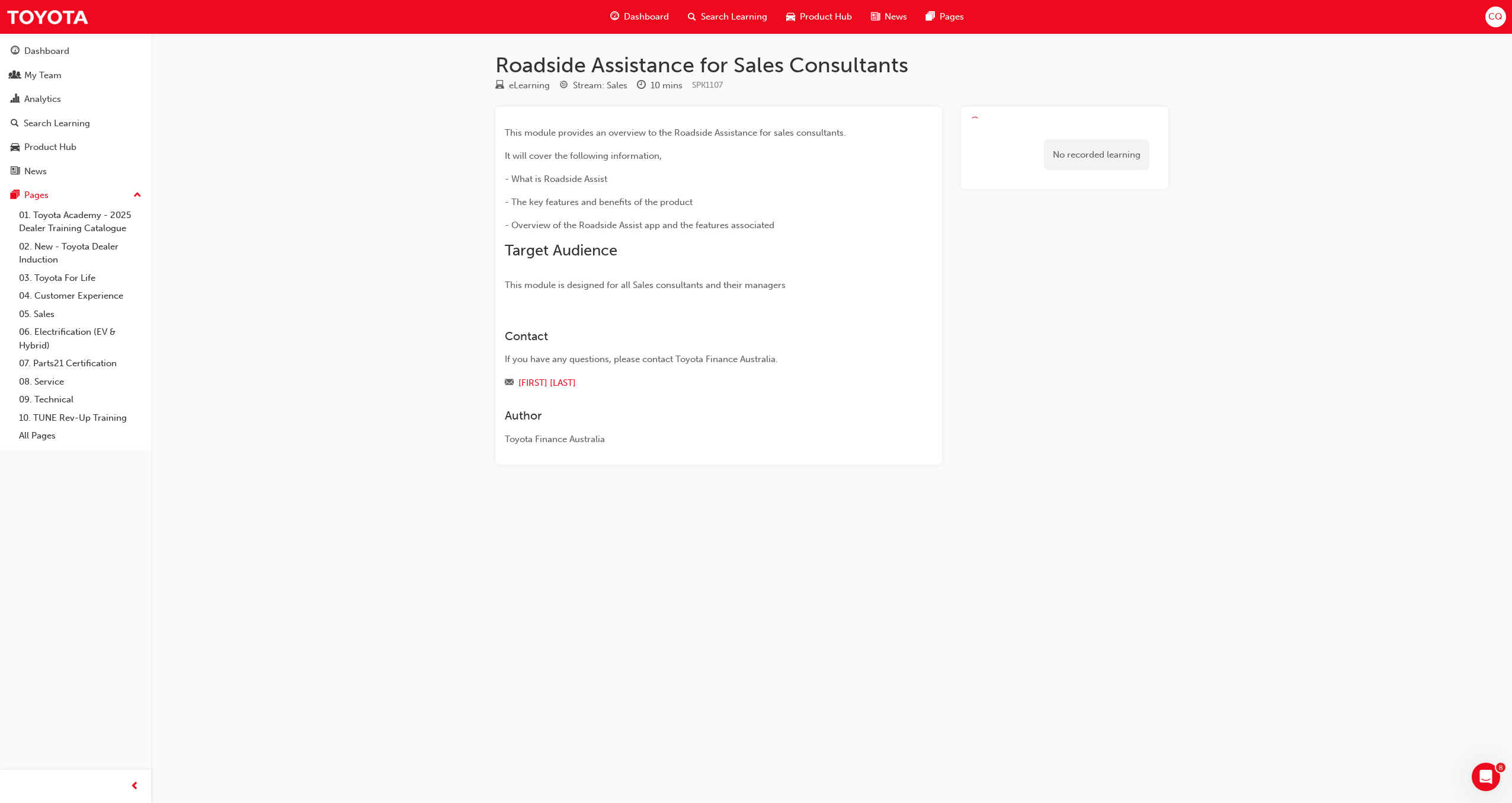 click on "No recorded learning" at bounding box center [1065, 155] 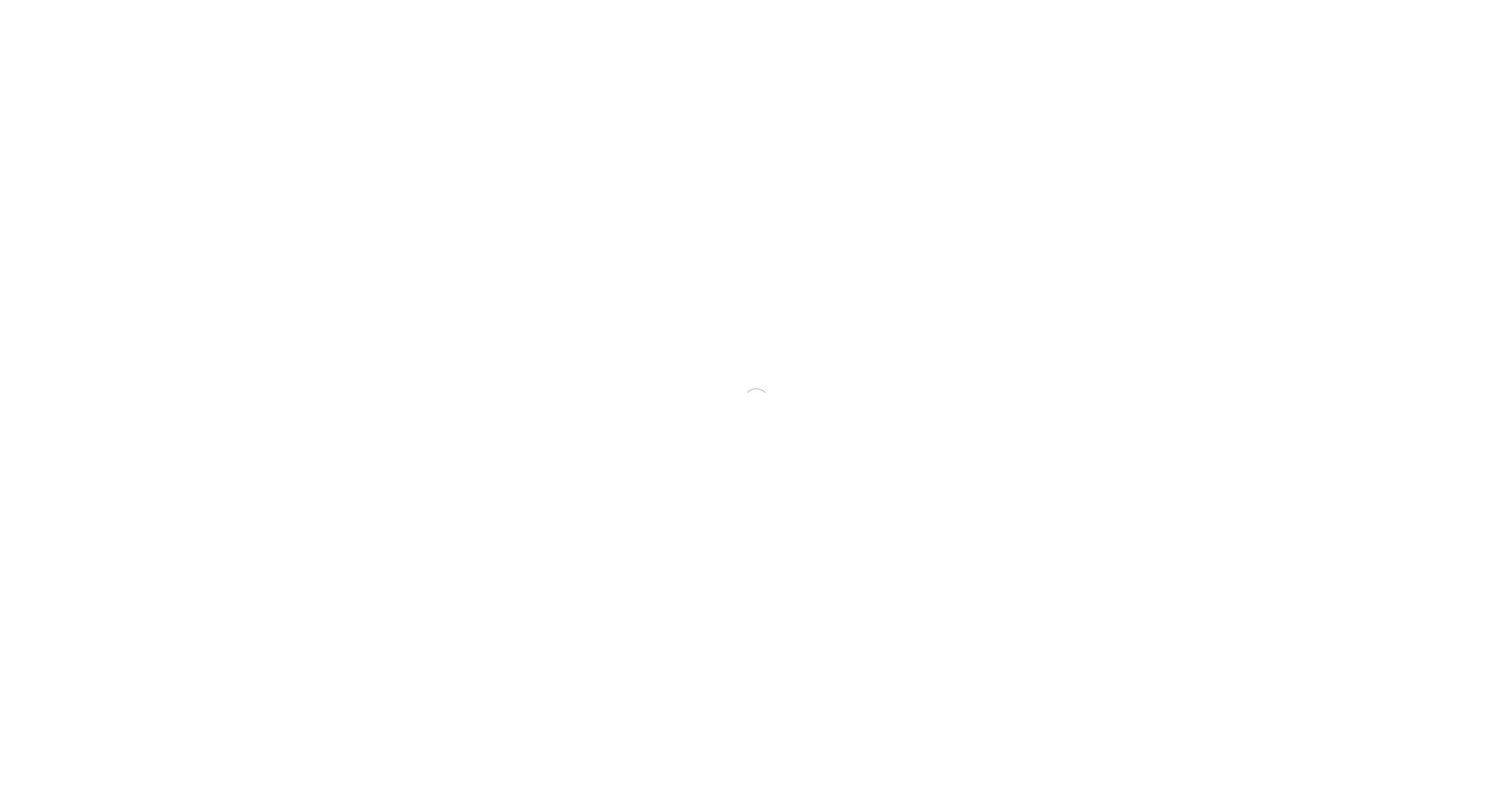 scroll, scrollTop: 0, scrollLeft: 0, axis: both 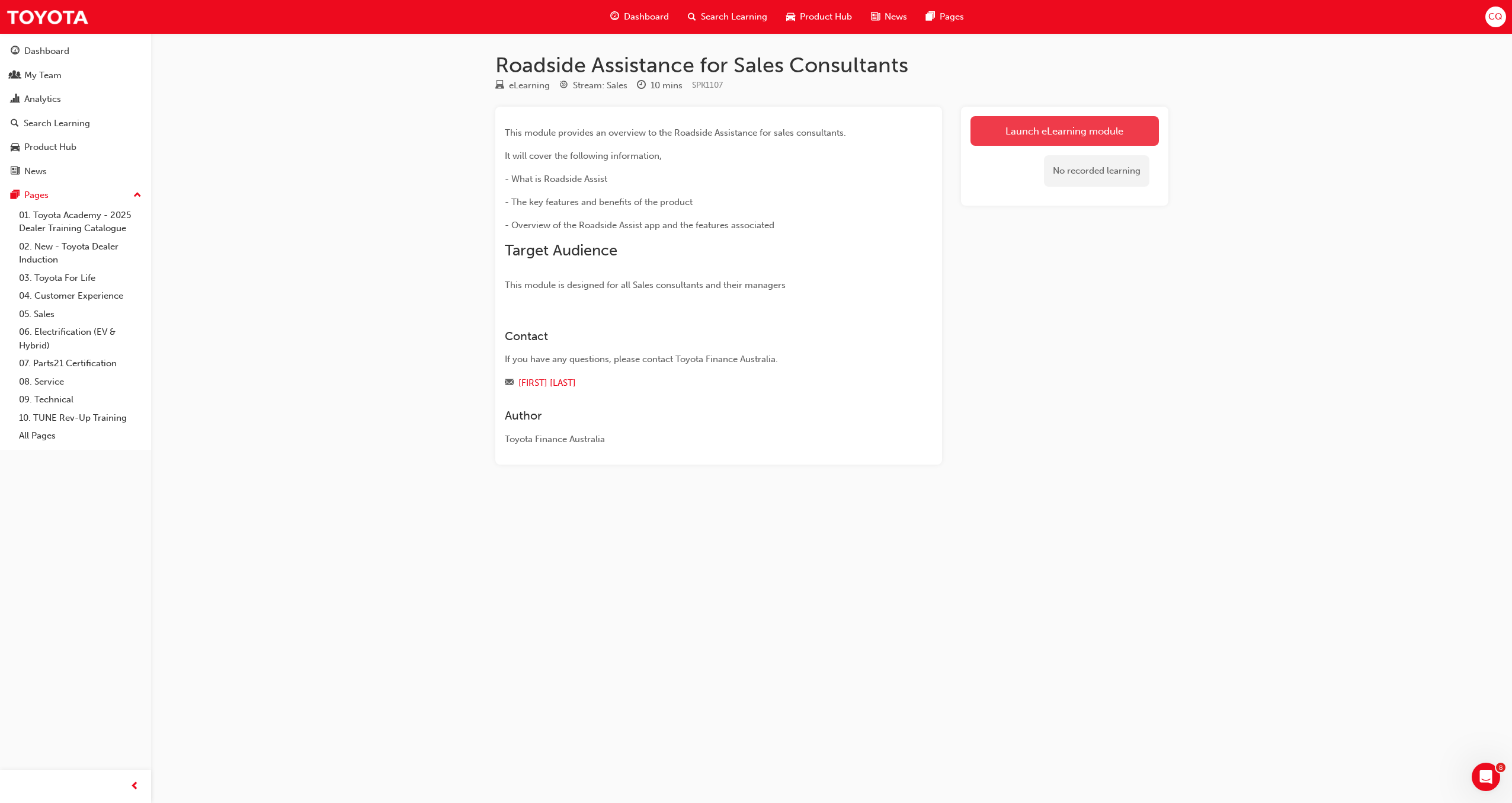 click on "Launch eLearning module" at bounding box center (1065, 131) 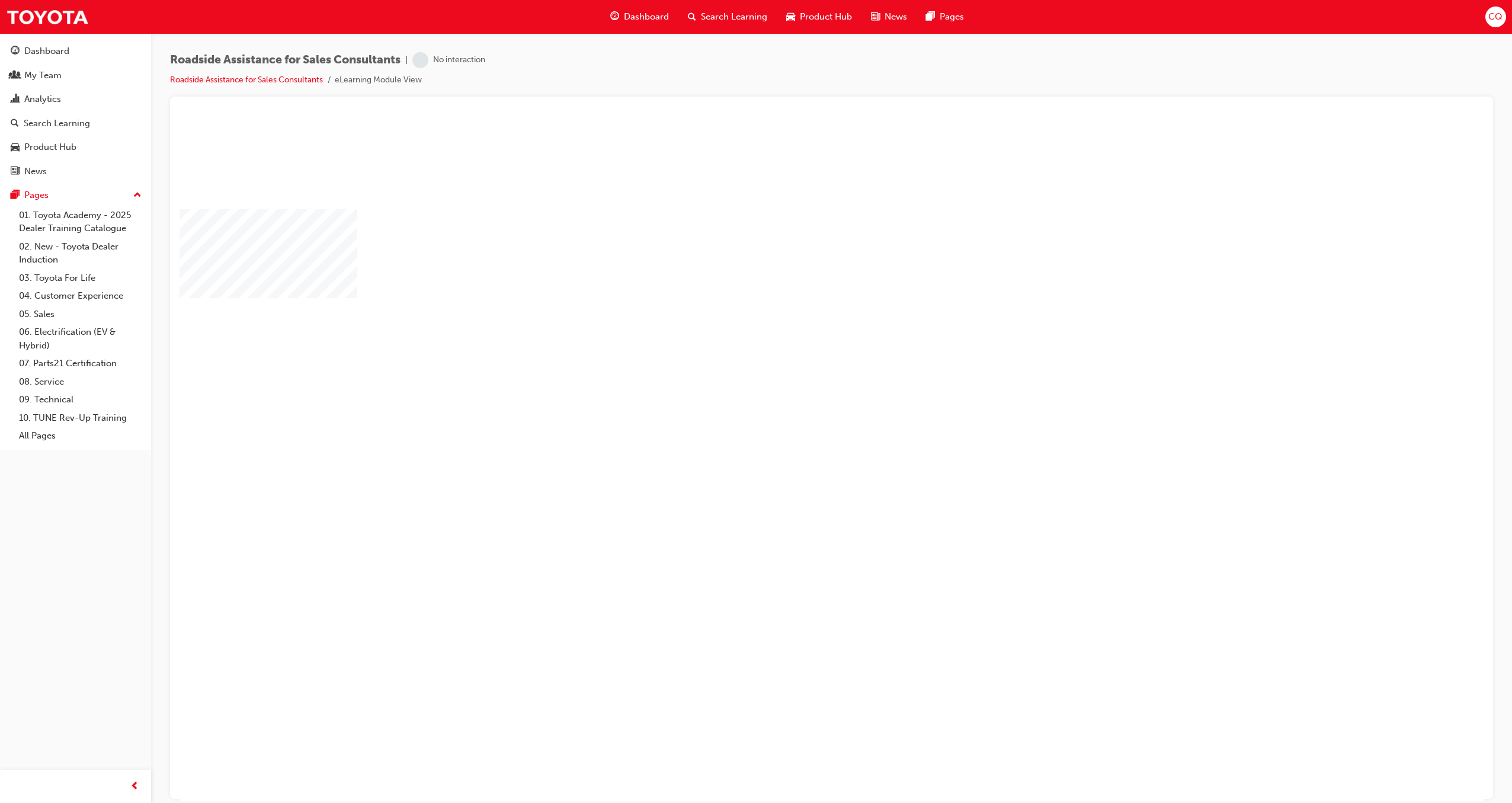 scroll, scrollTop: 0, scrollLeft: 0, axis: both 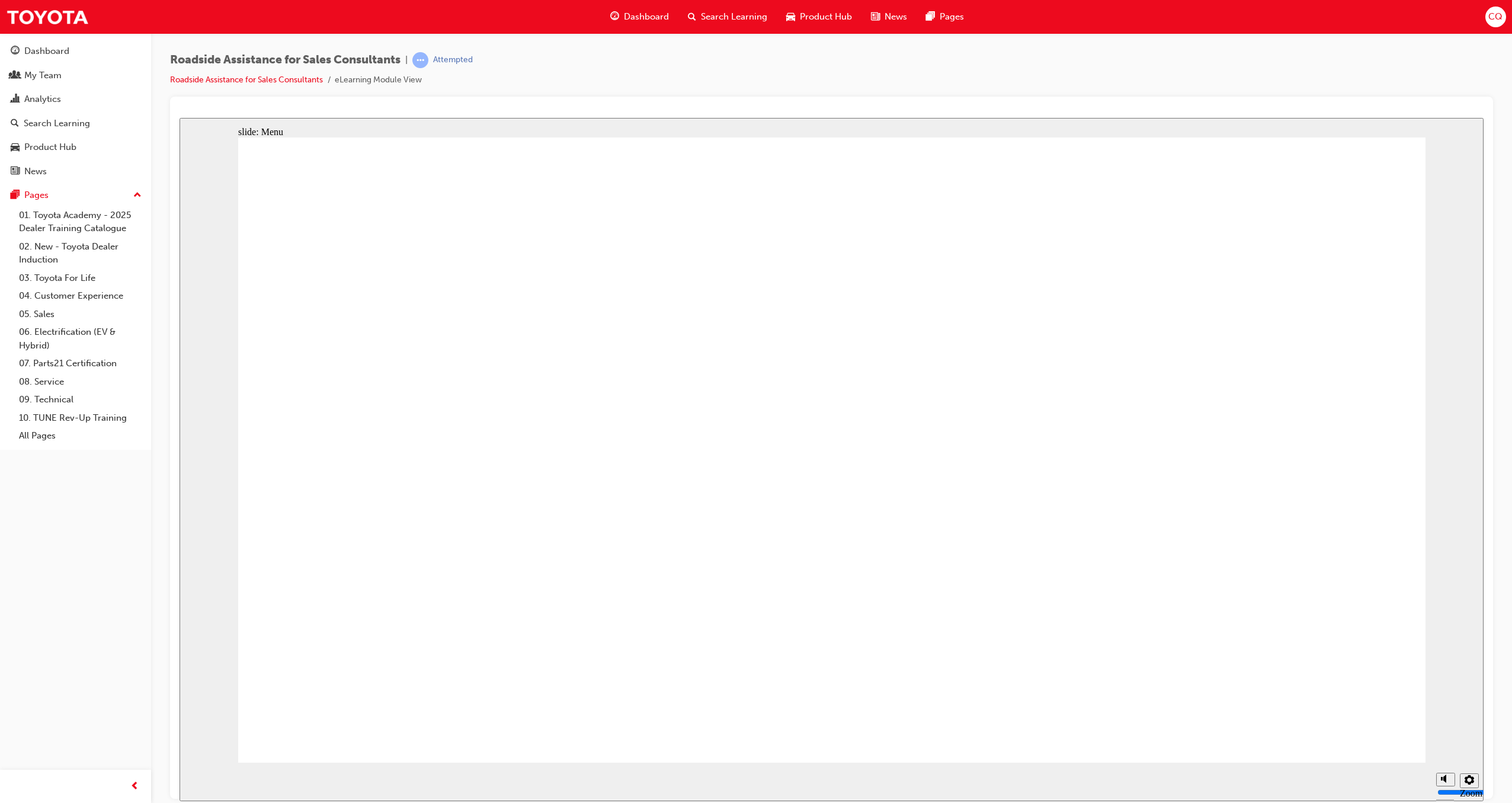 click 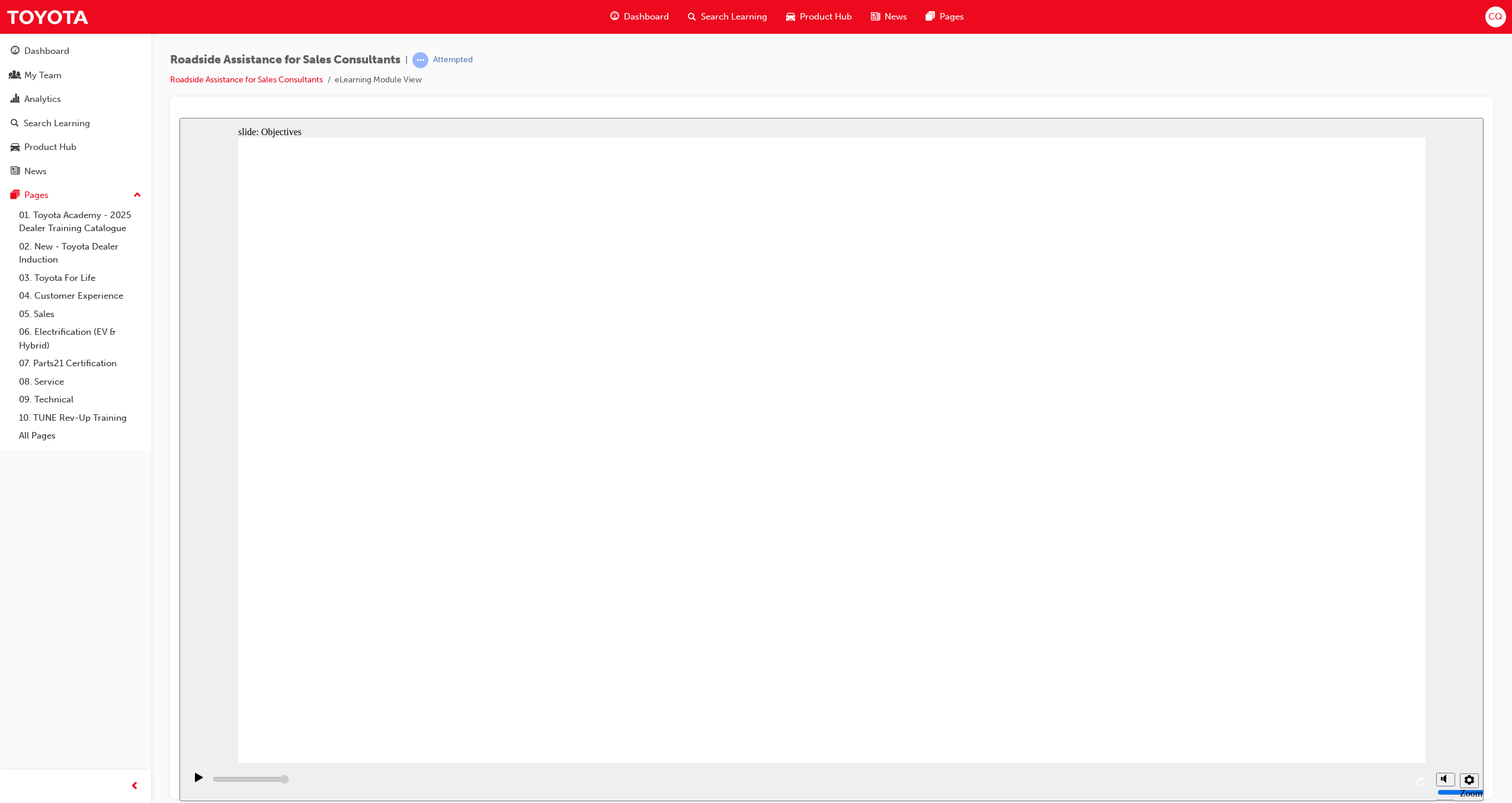 click 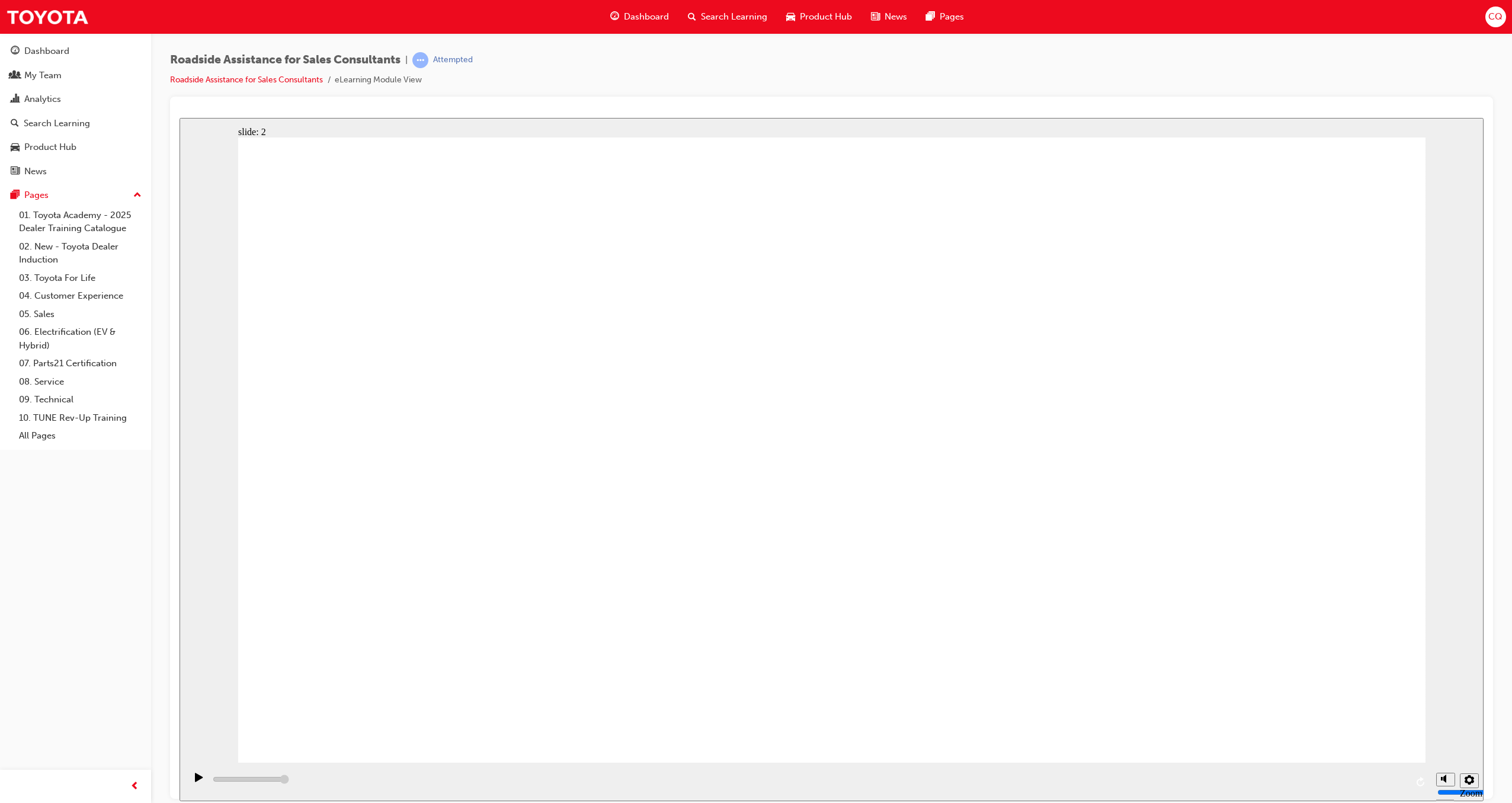 click 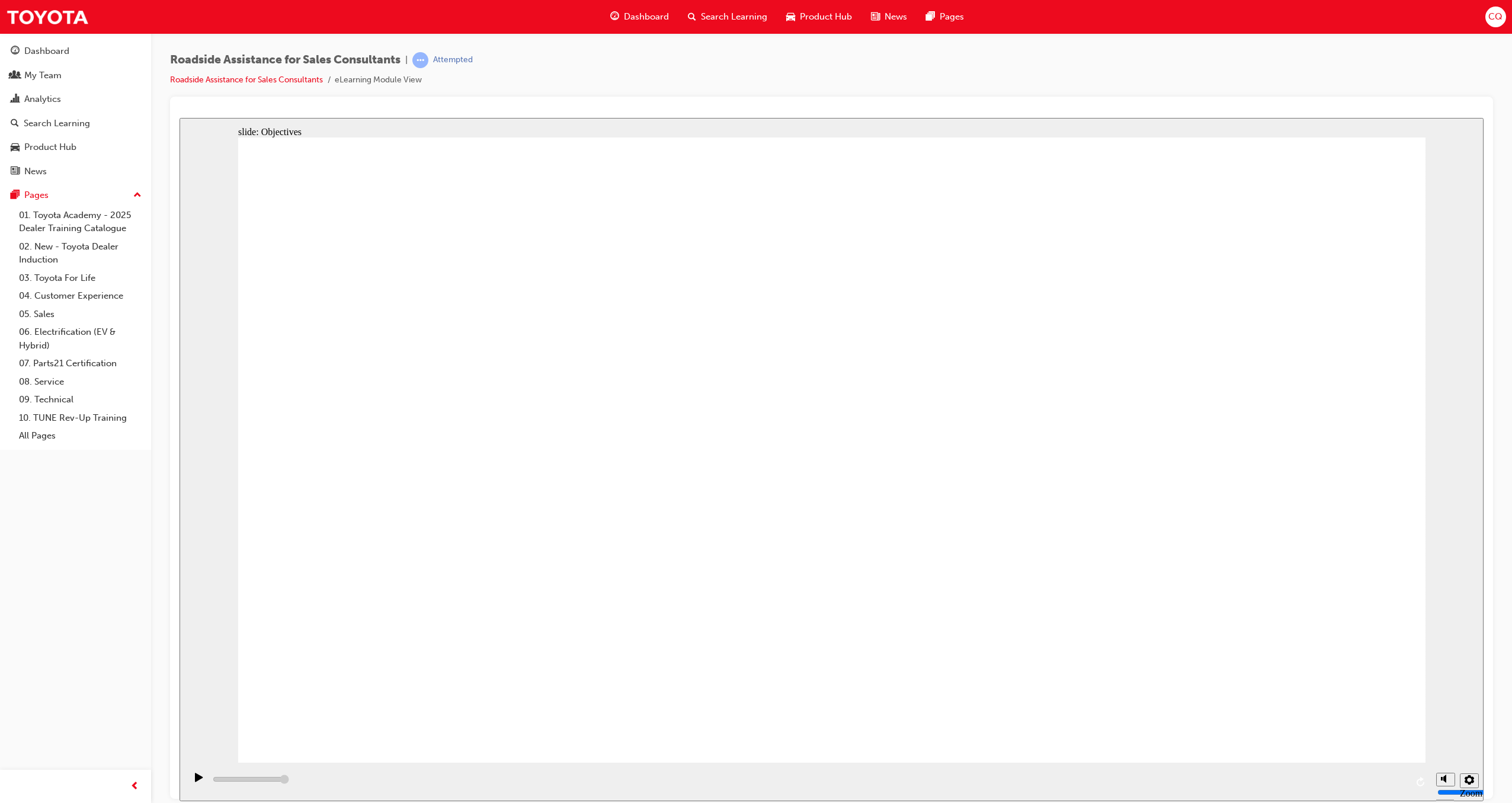 click 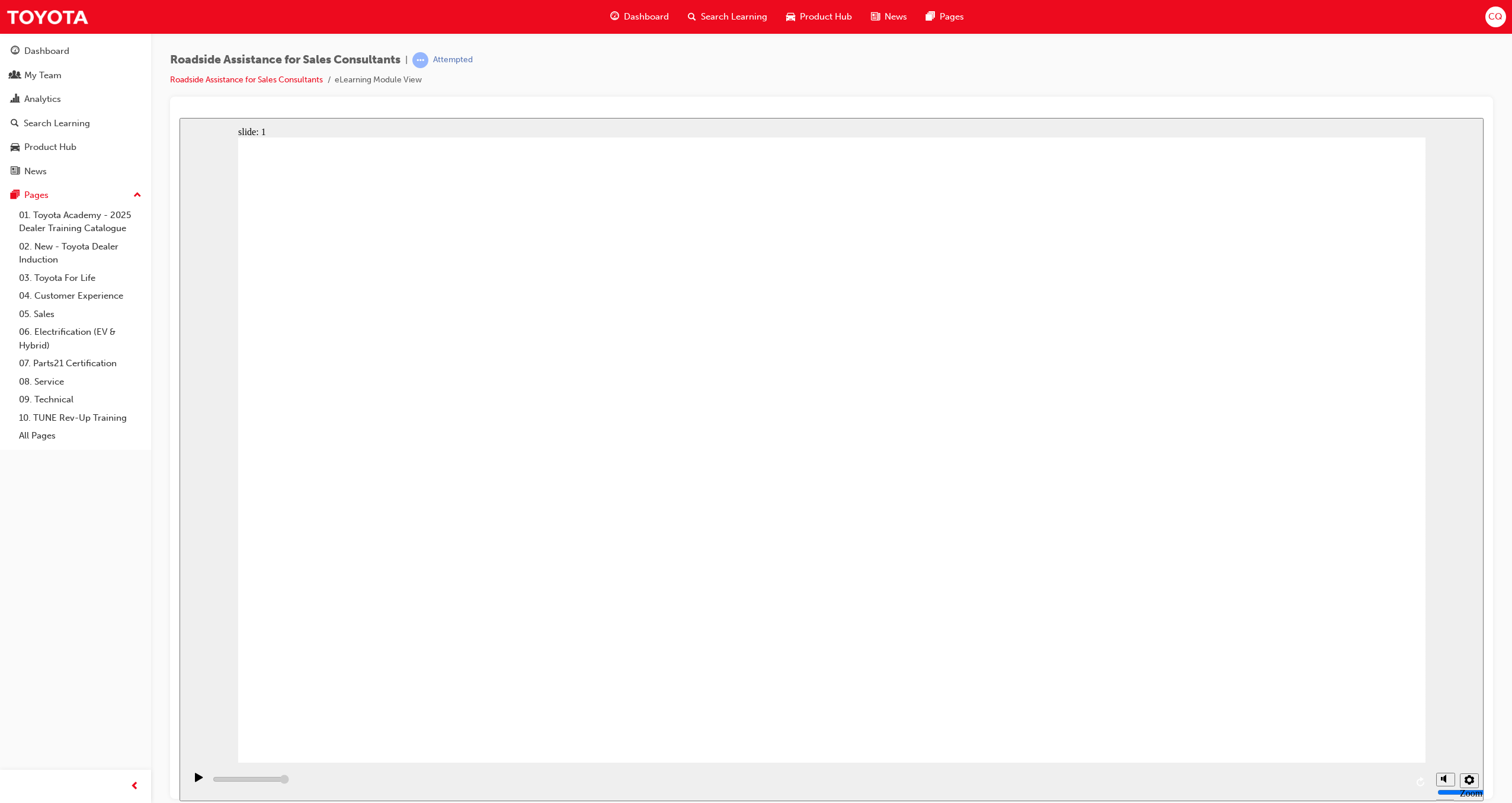click 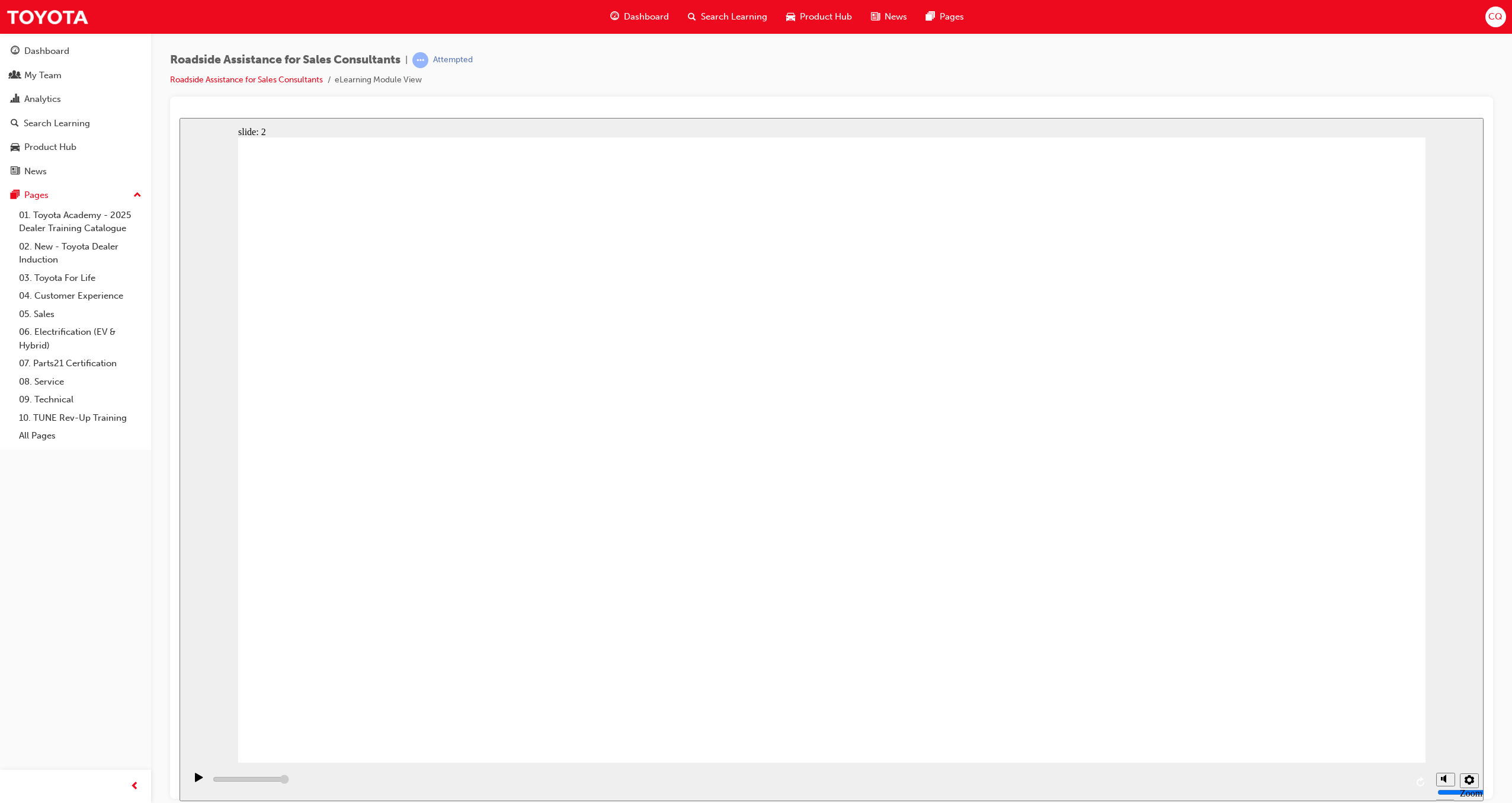 click 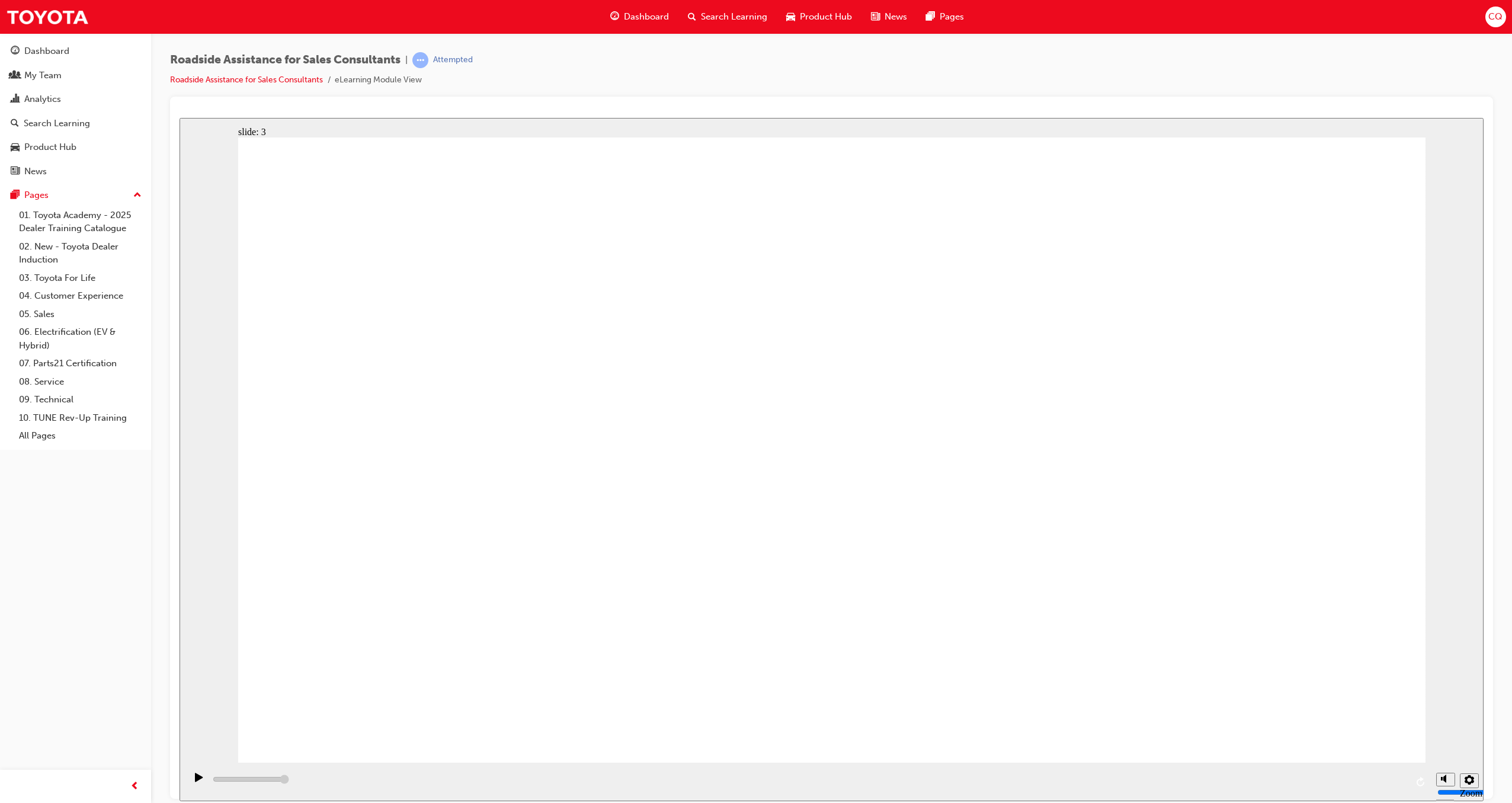 click 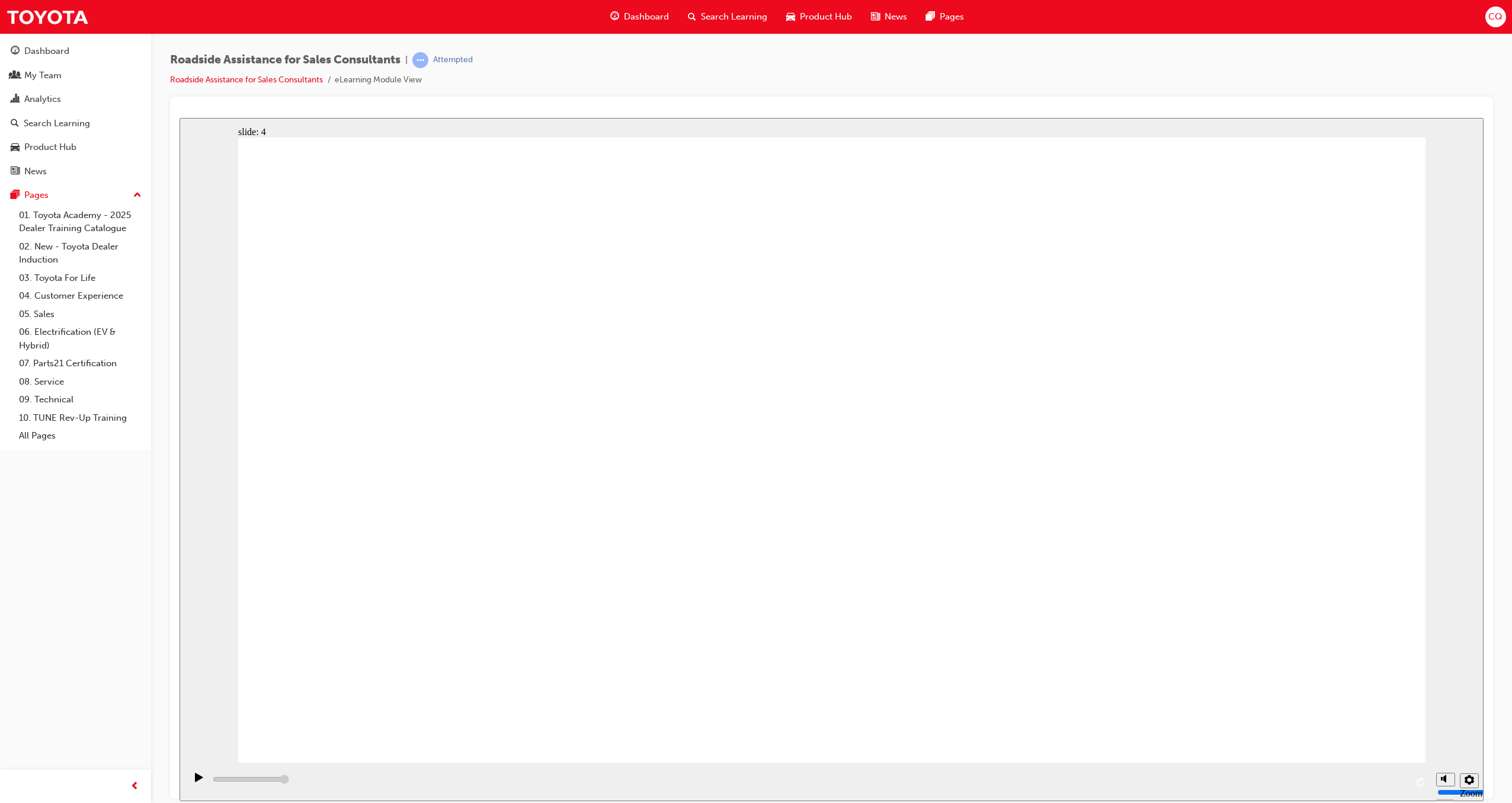click 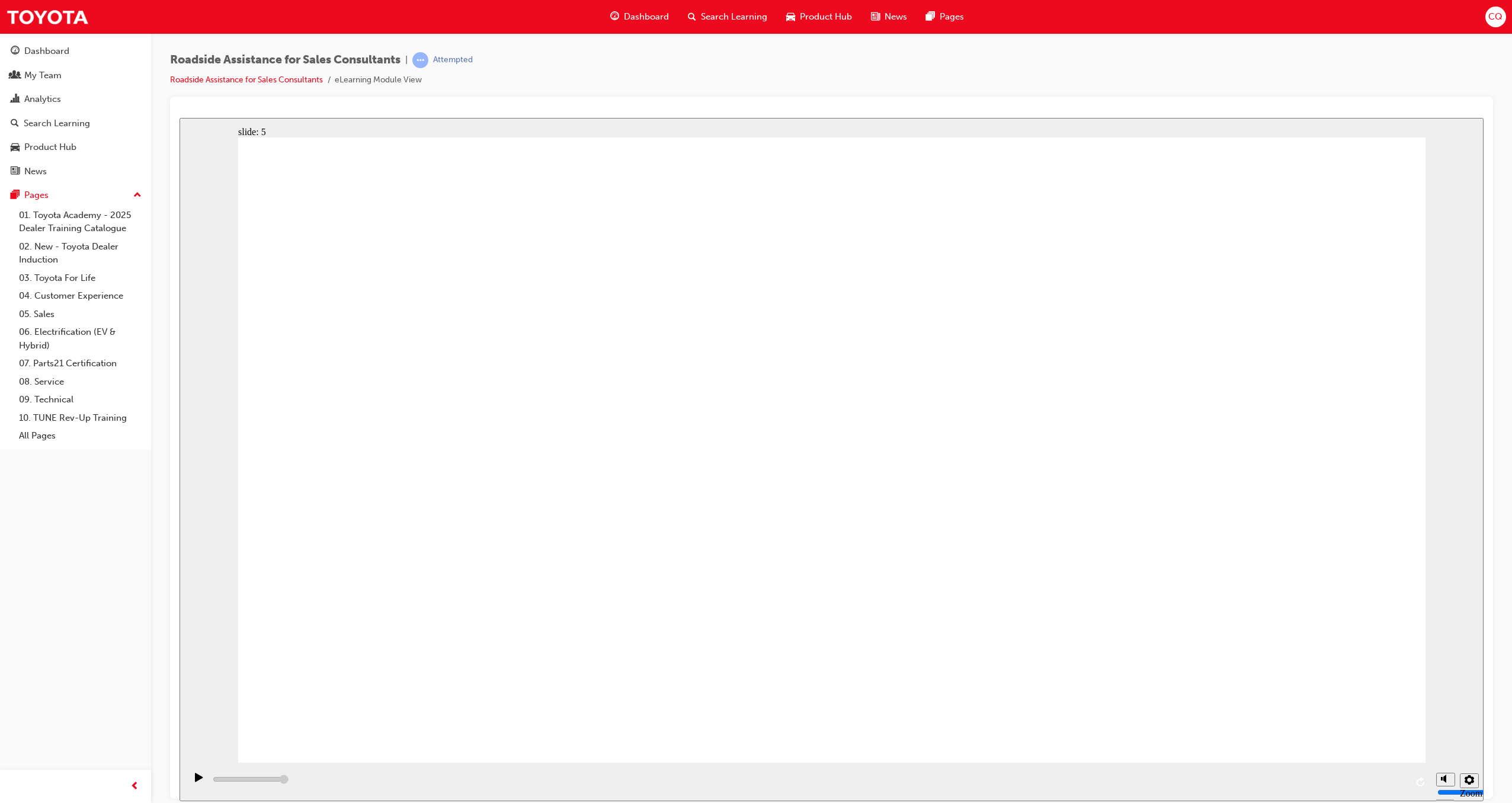 click 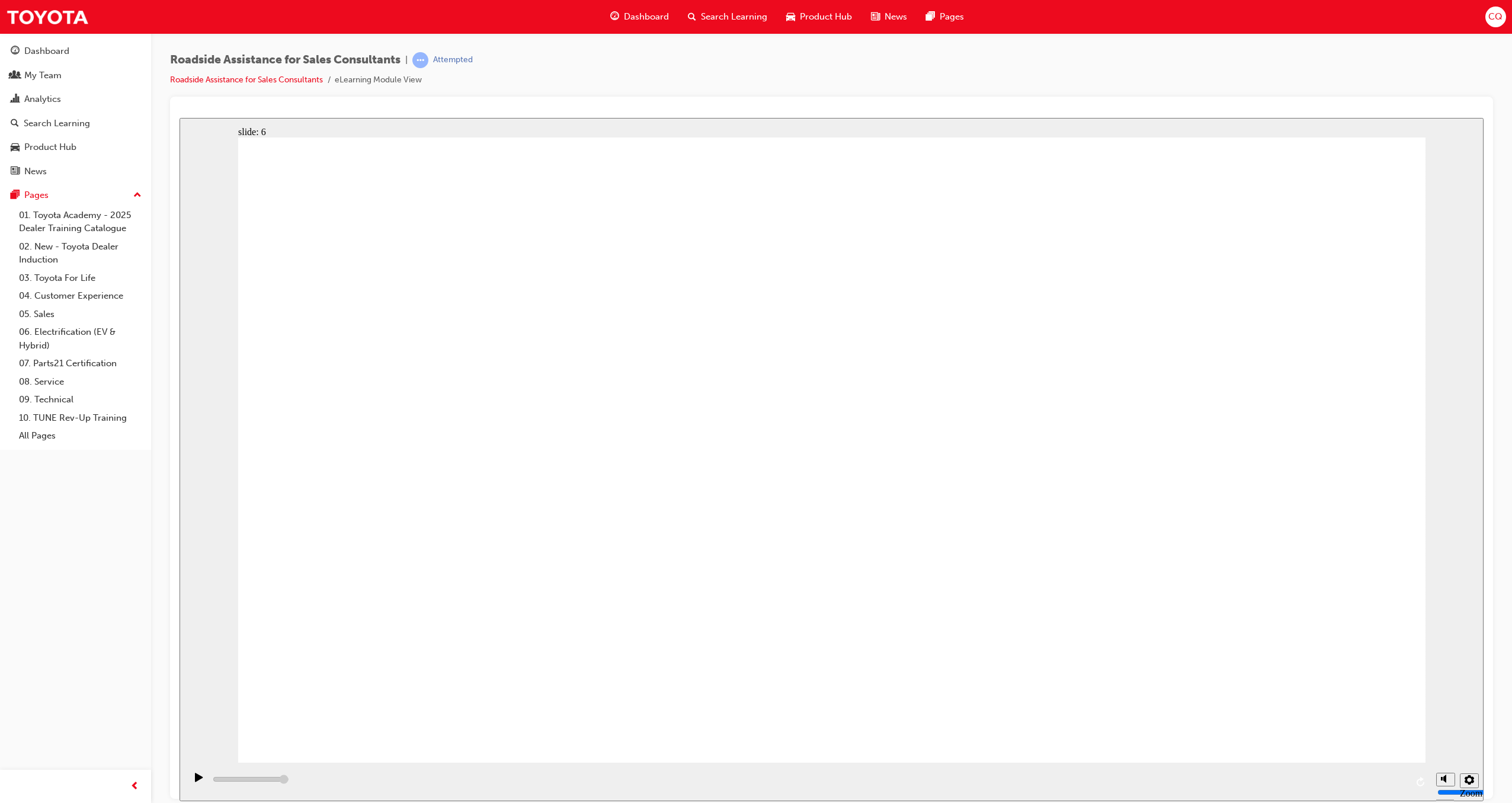 click 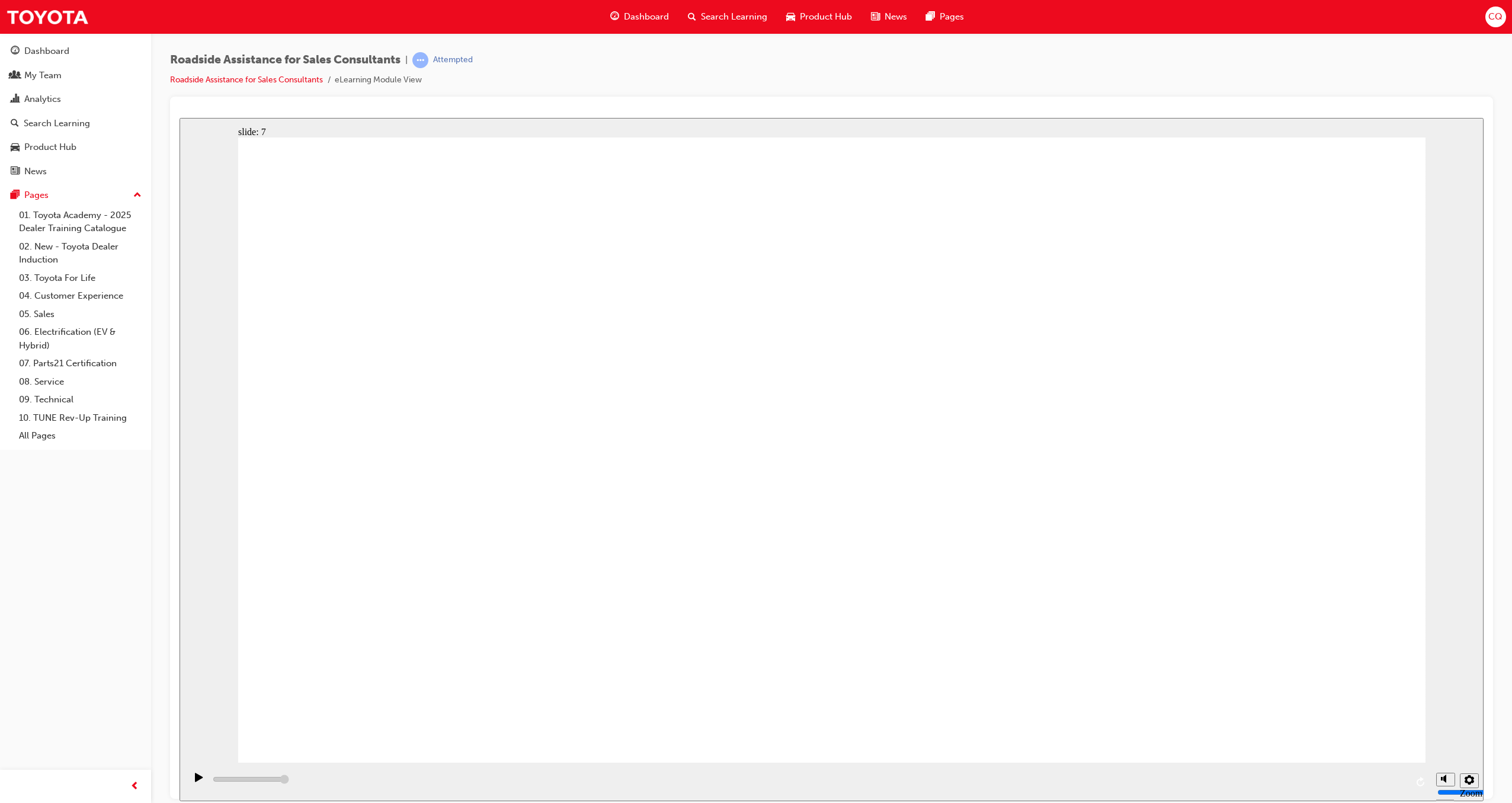 click 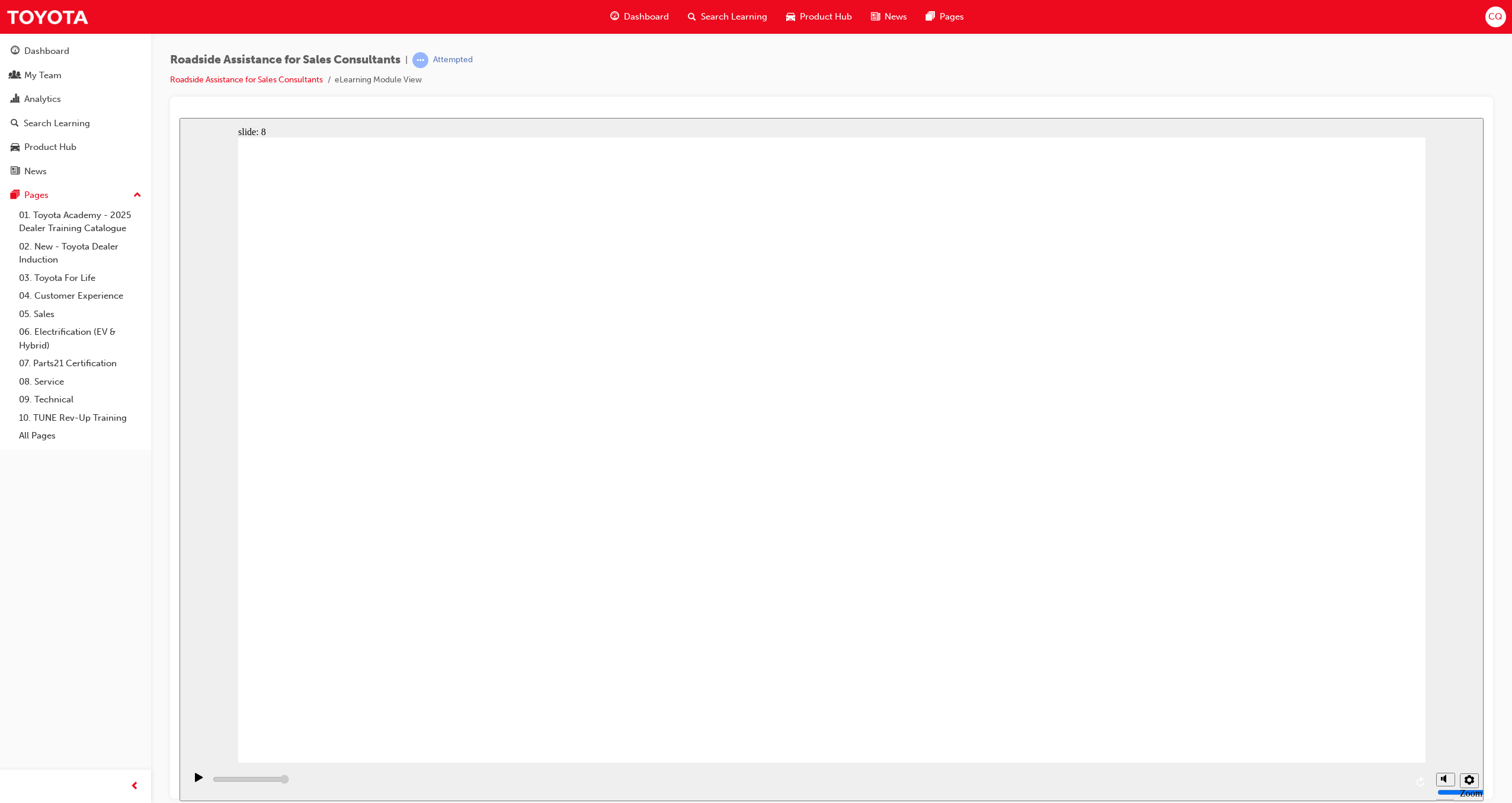 click 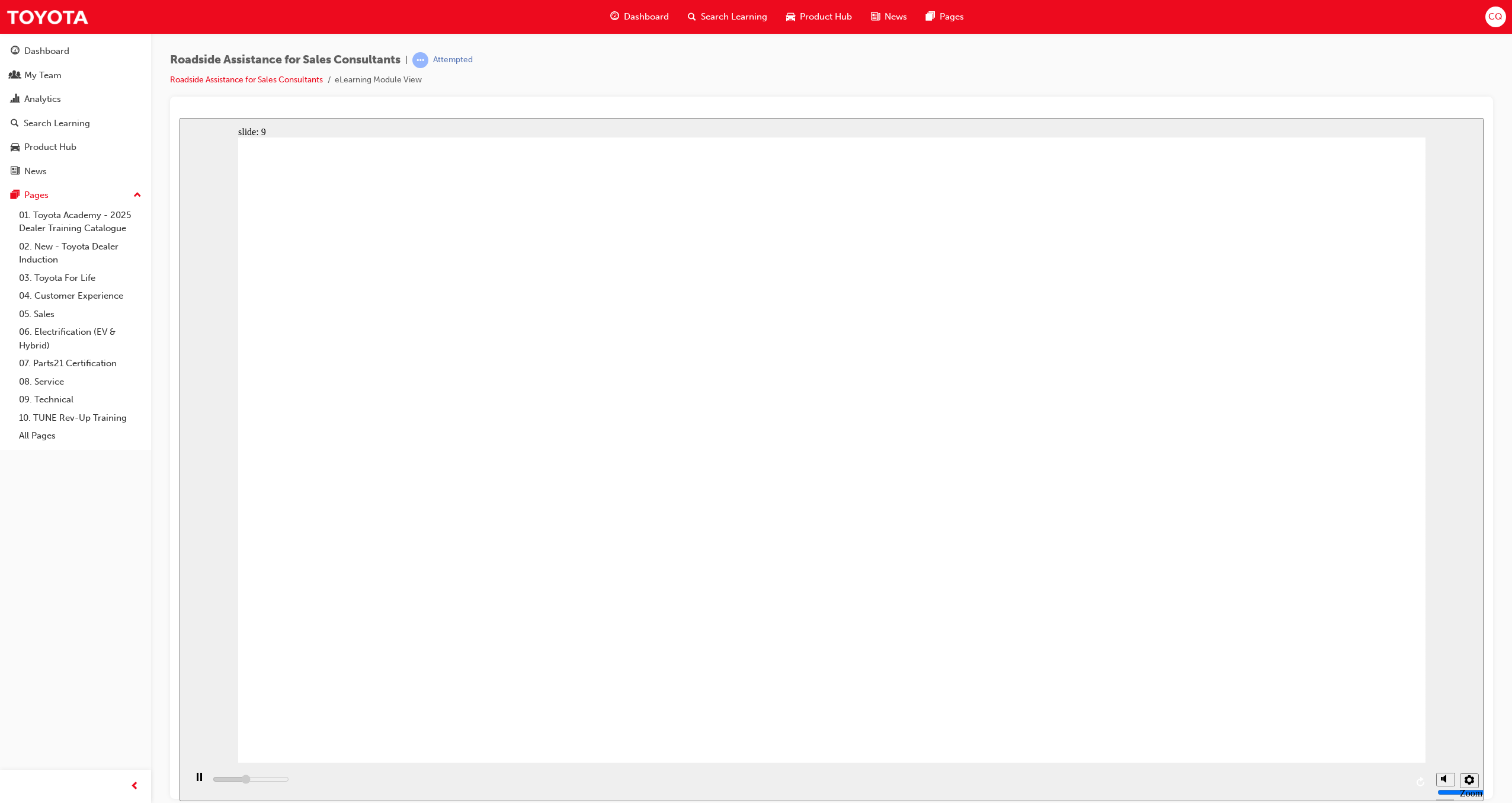 click 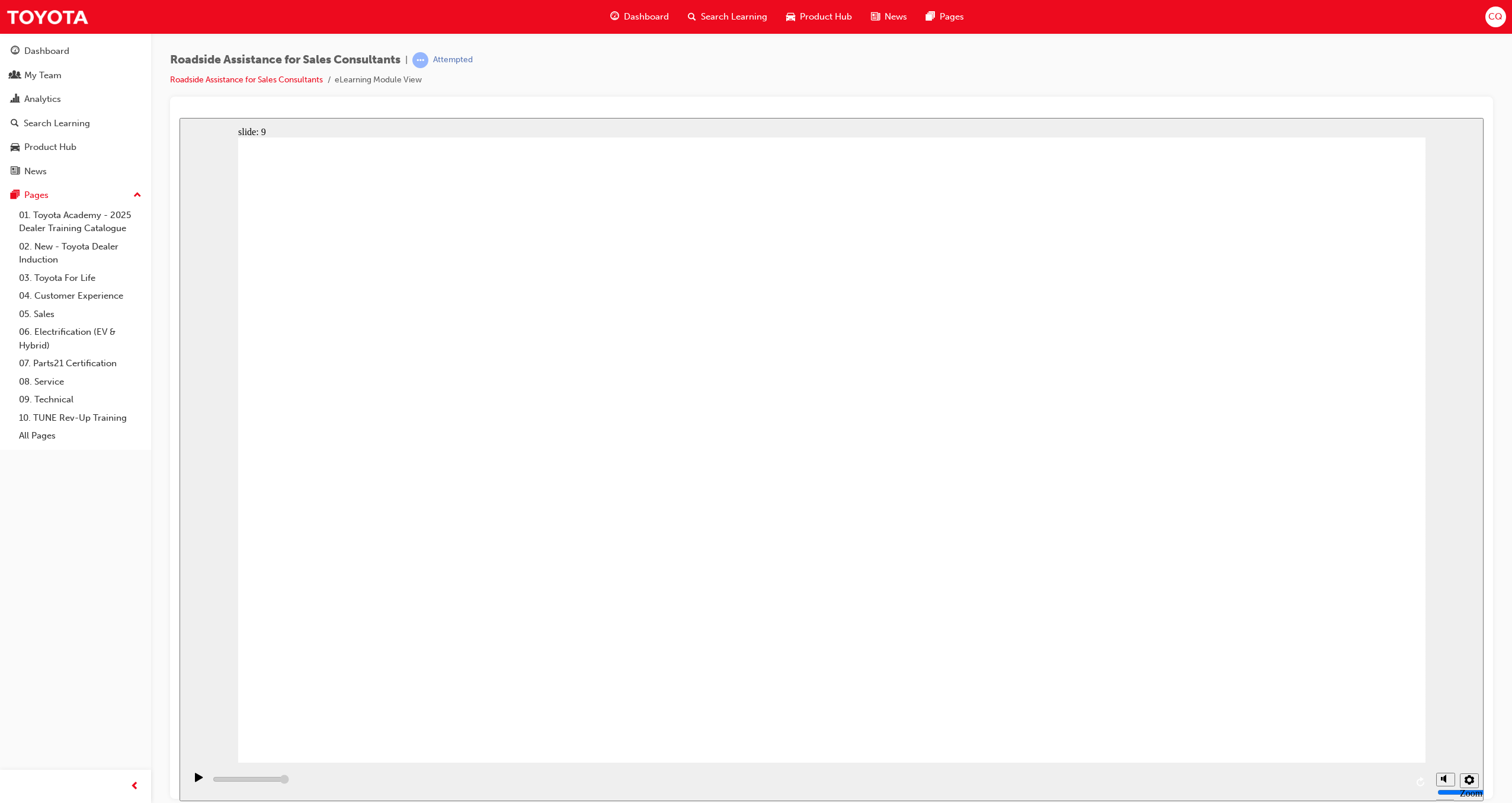 drag, startPoint x: 946, startPoint y: 730, endPoint x: 934, endPoint y: 730, distance: 12 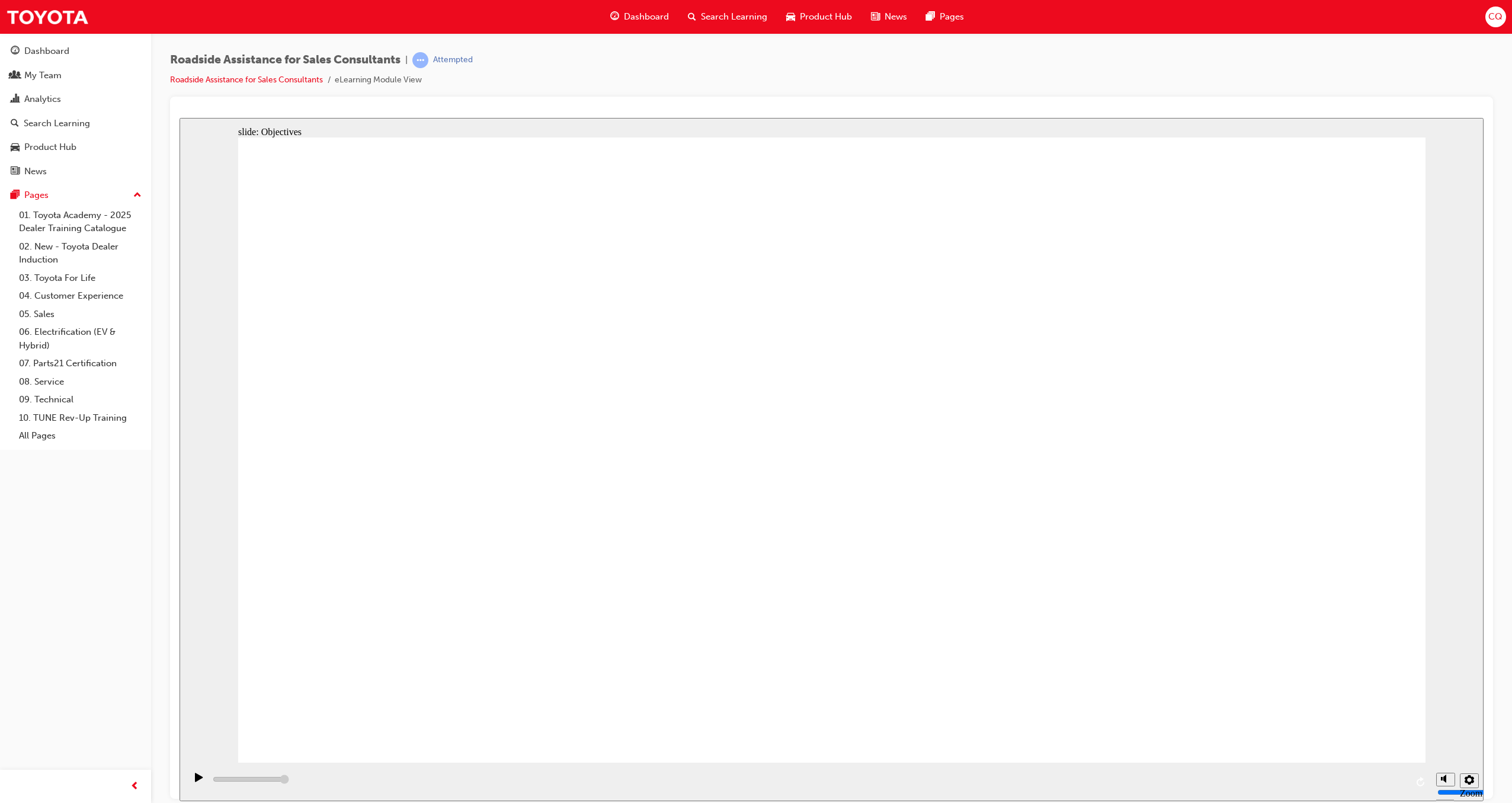 type on "23000" 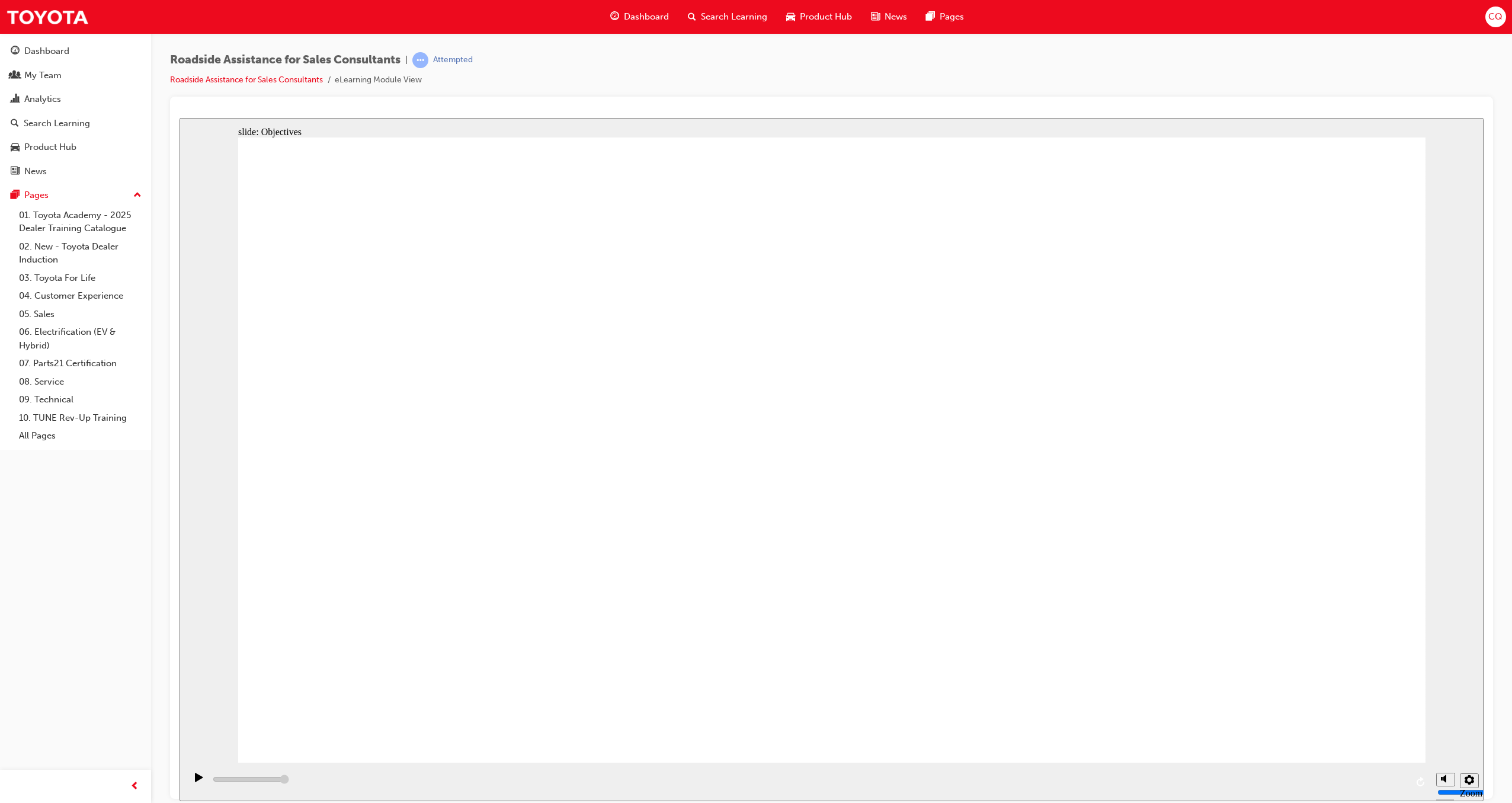 click 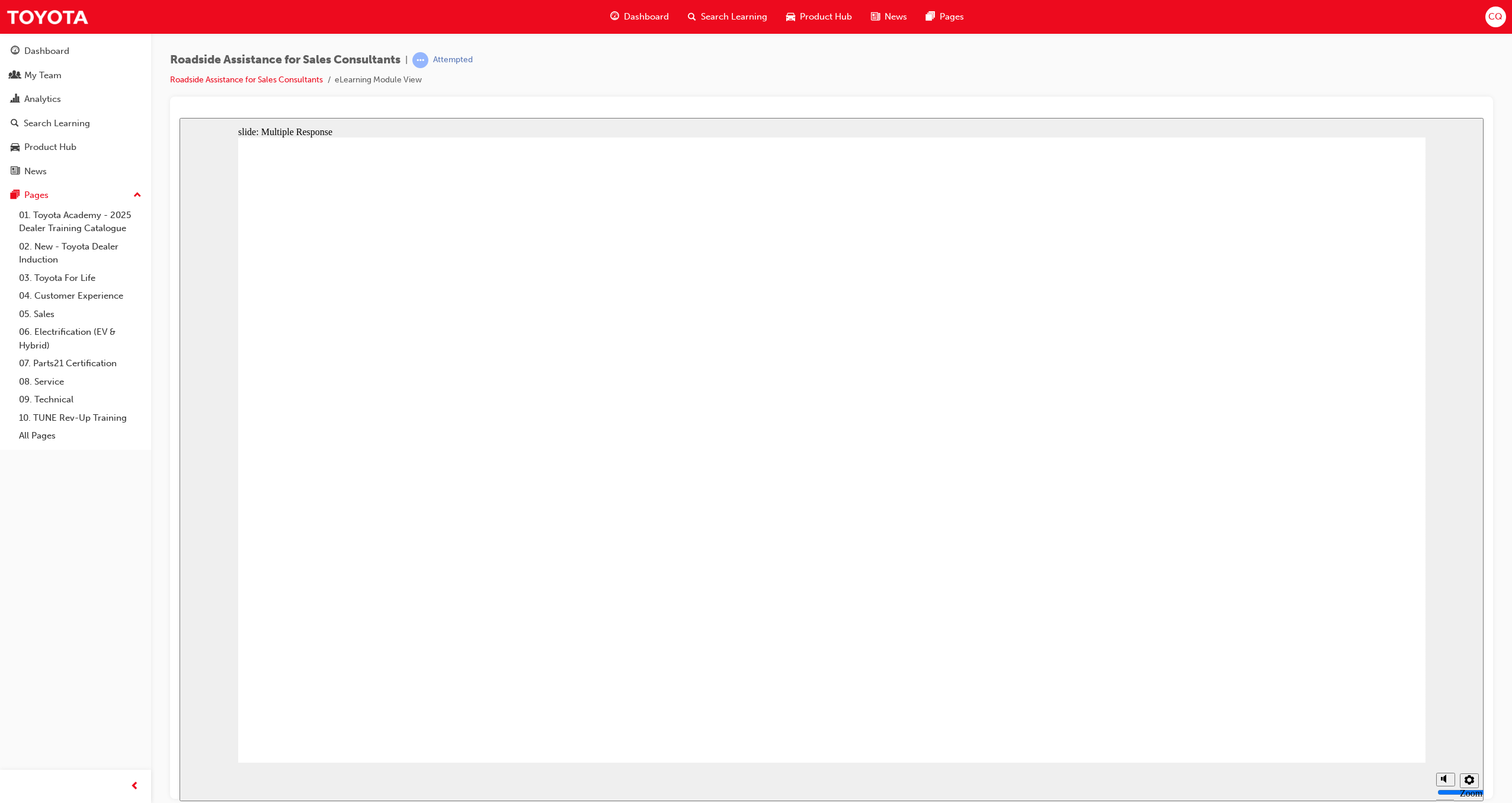 checkbox on "true" 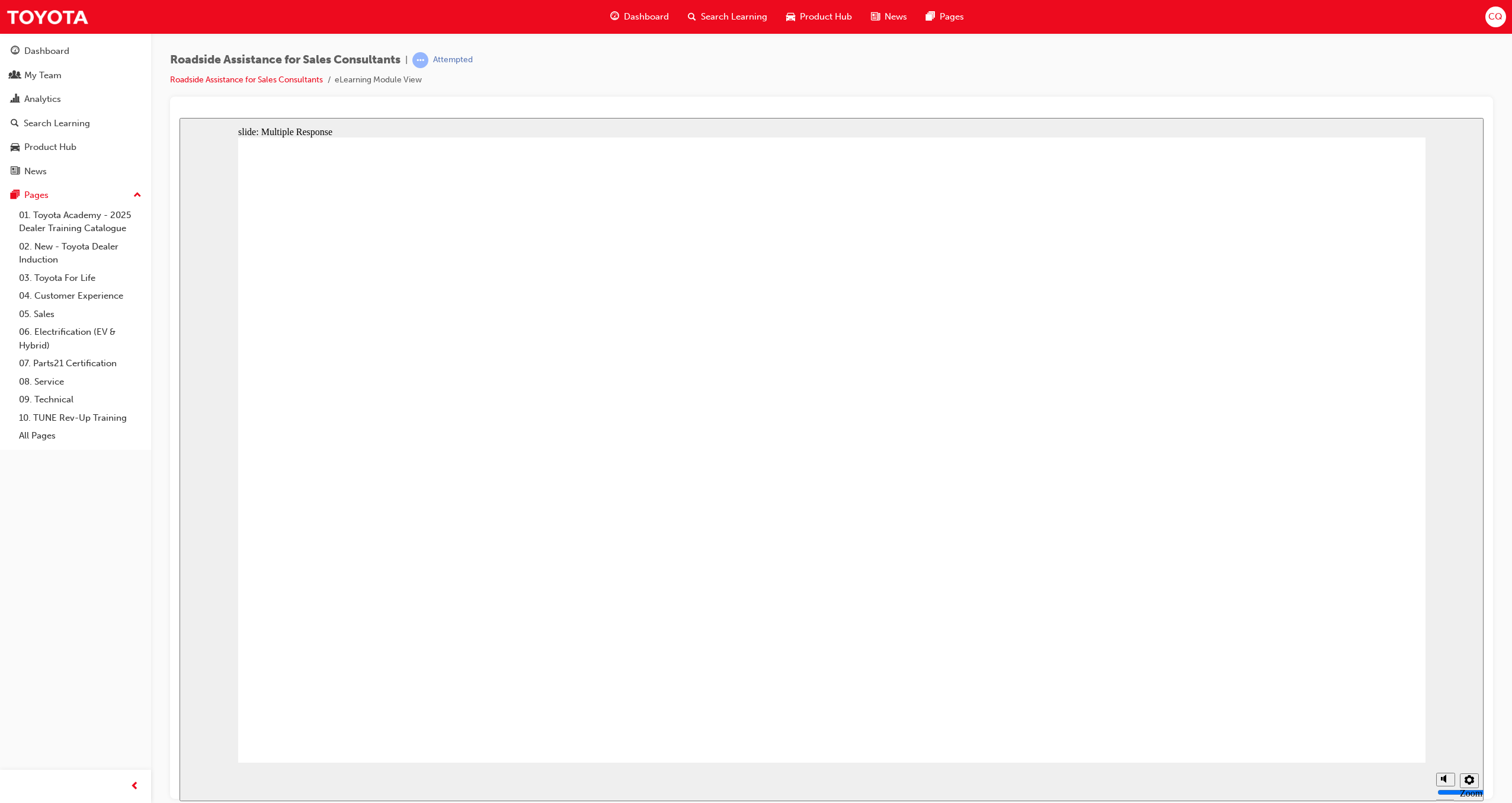 checkbox on "true" 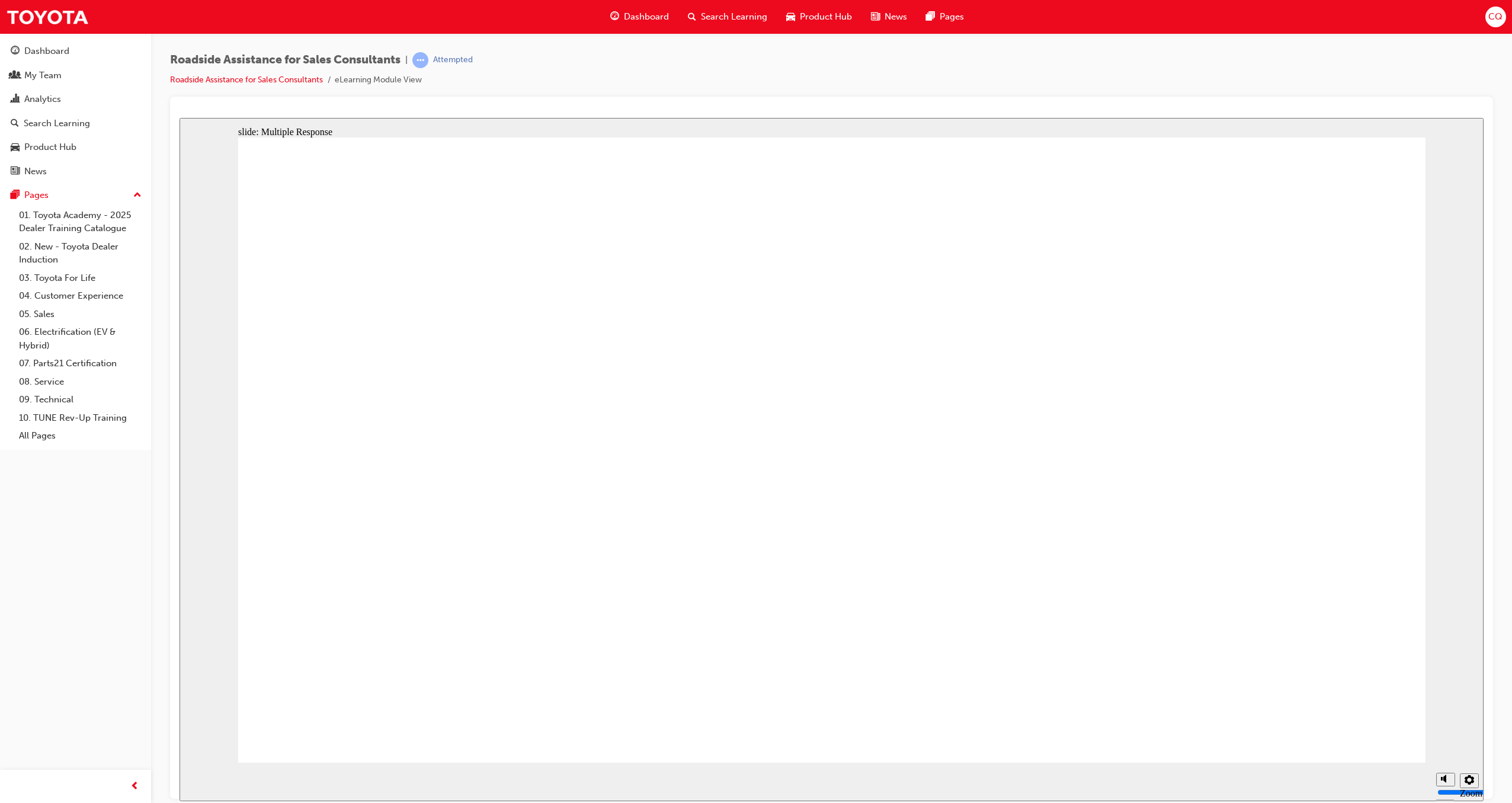 checkbox on "true" 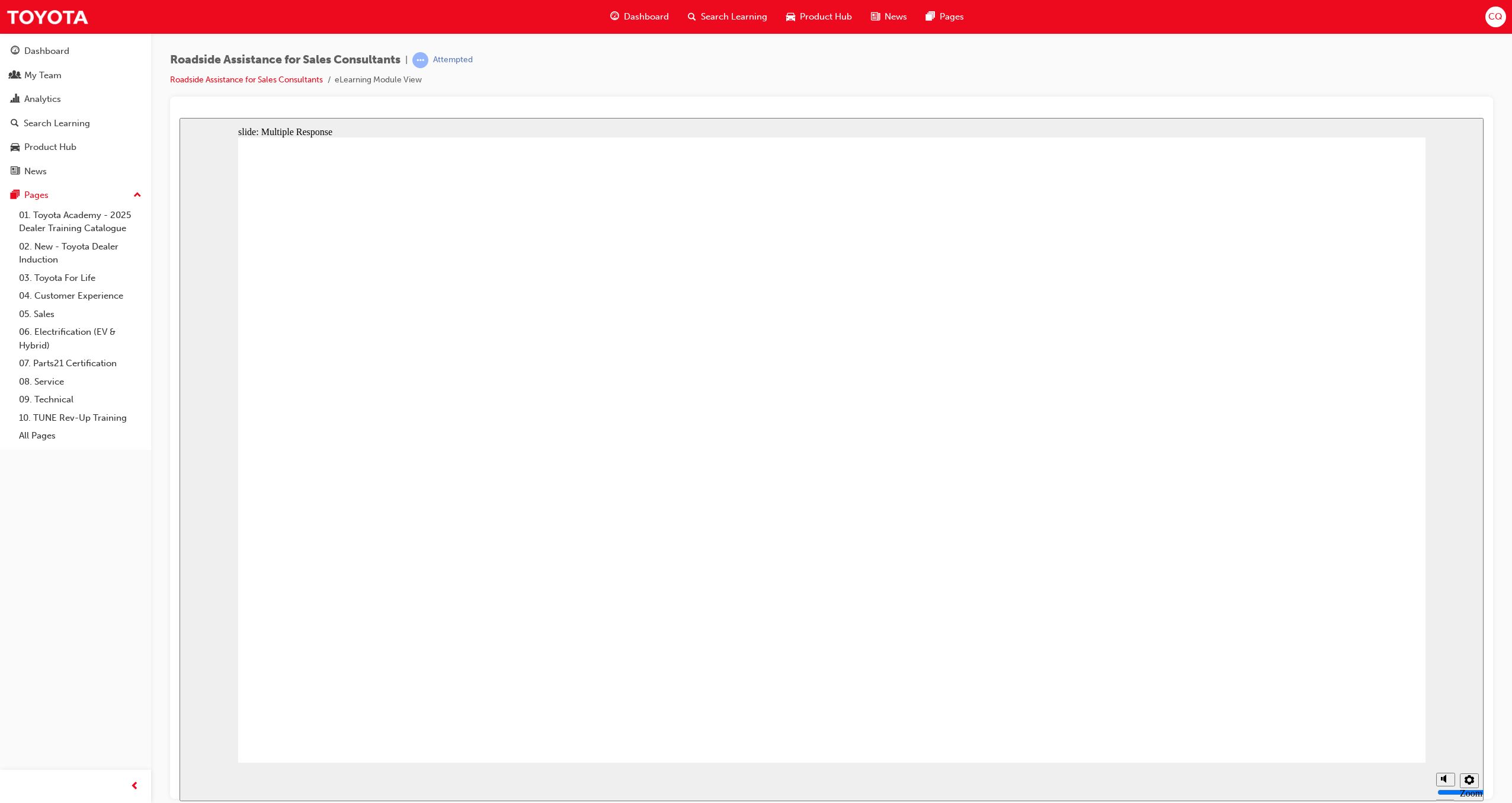 checkbox on "true" 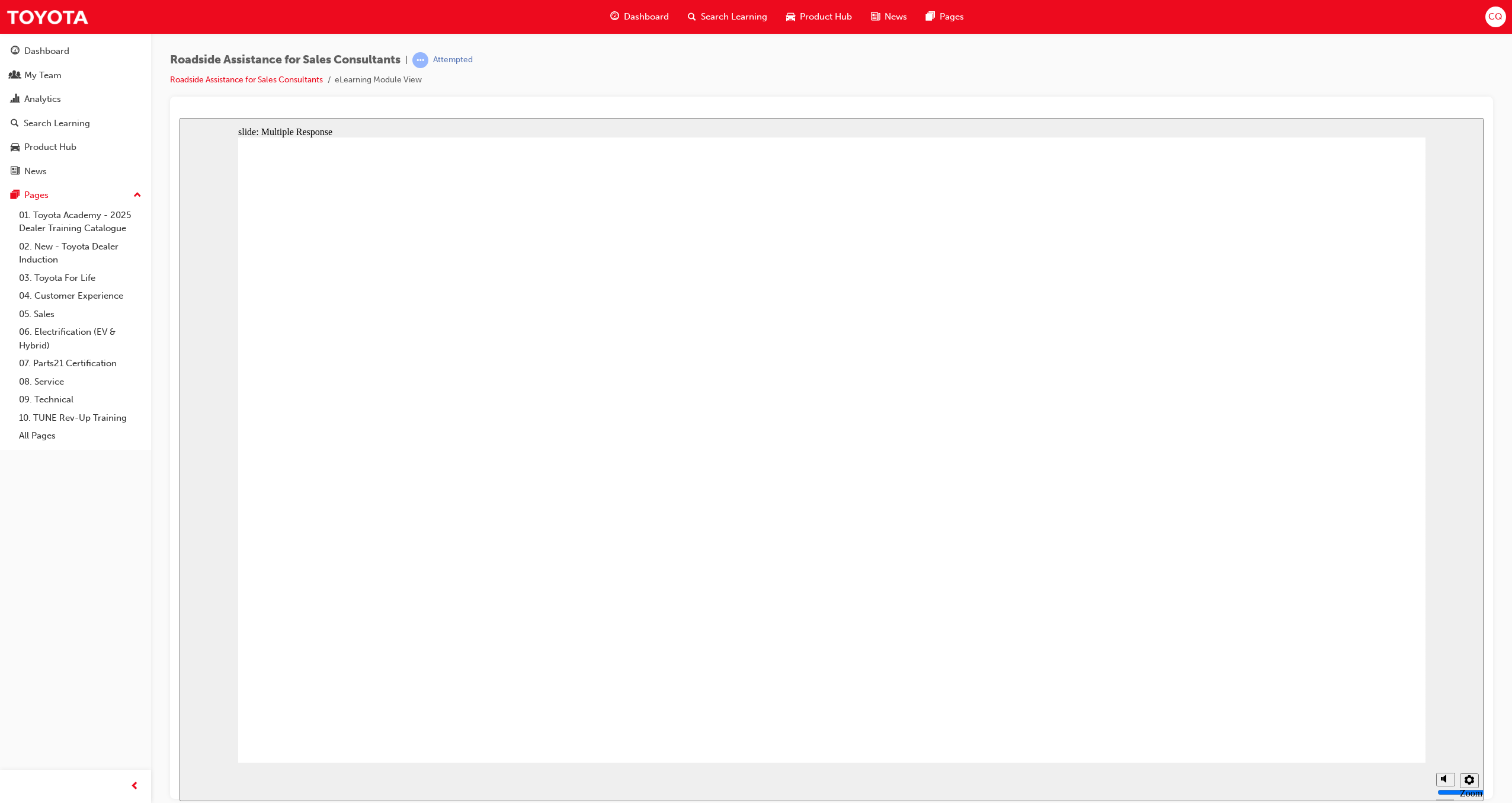 checkbox on "true" 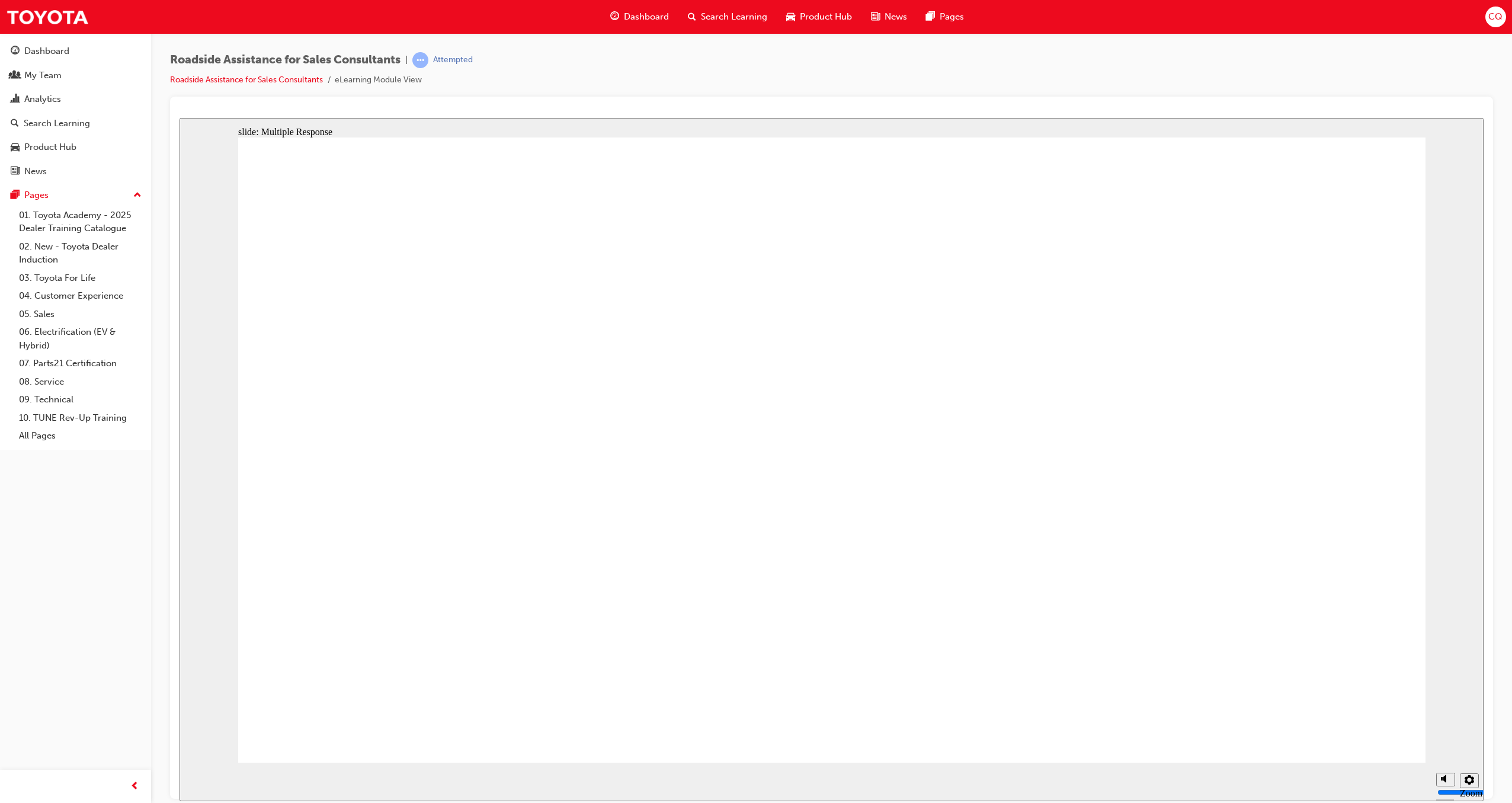 checkbox on "true" 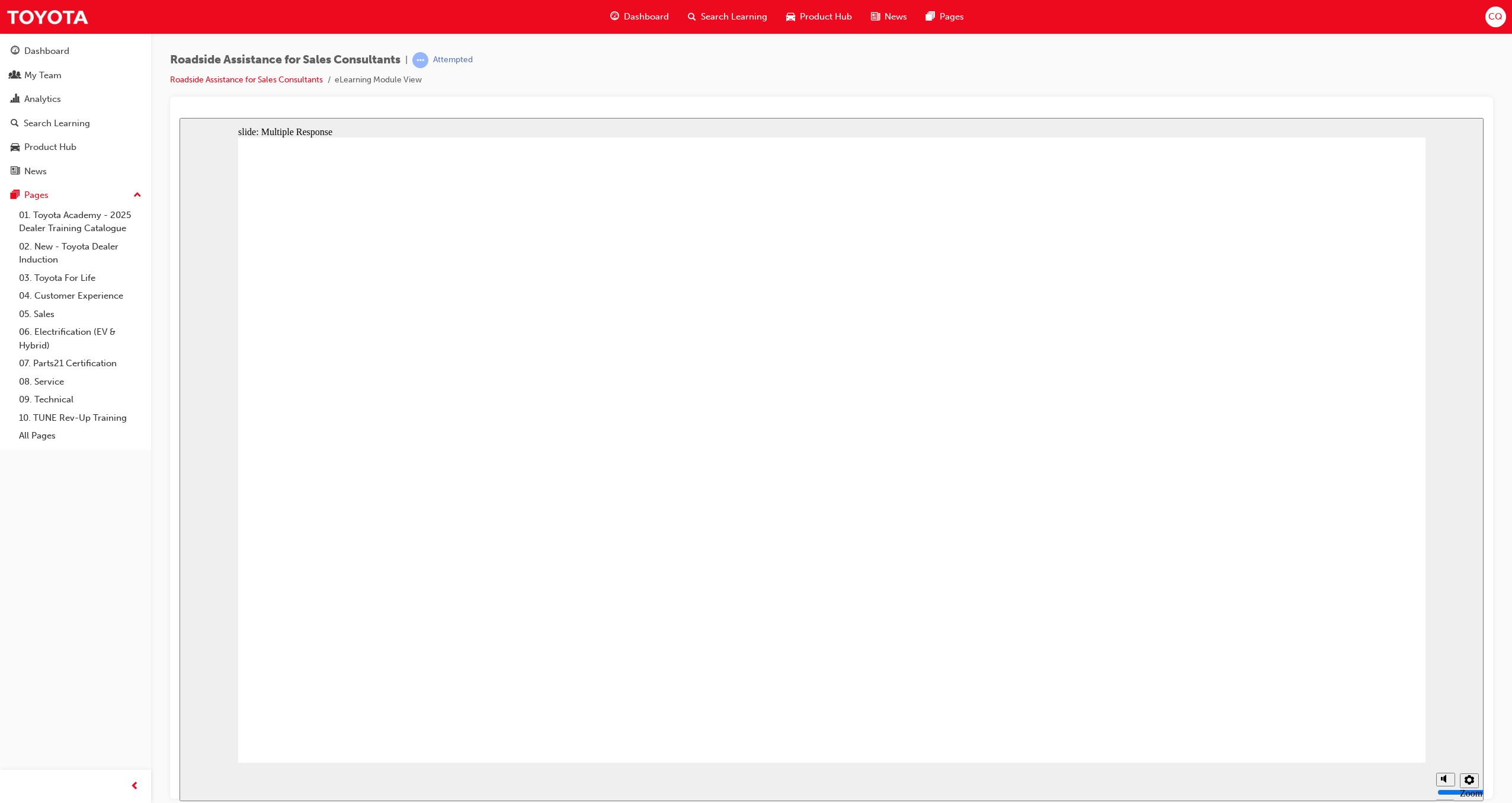 checkbox on "true" 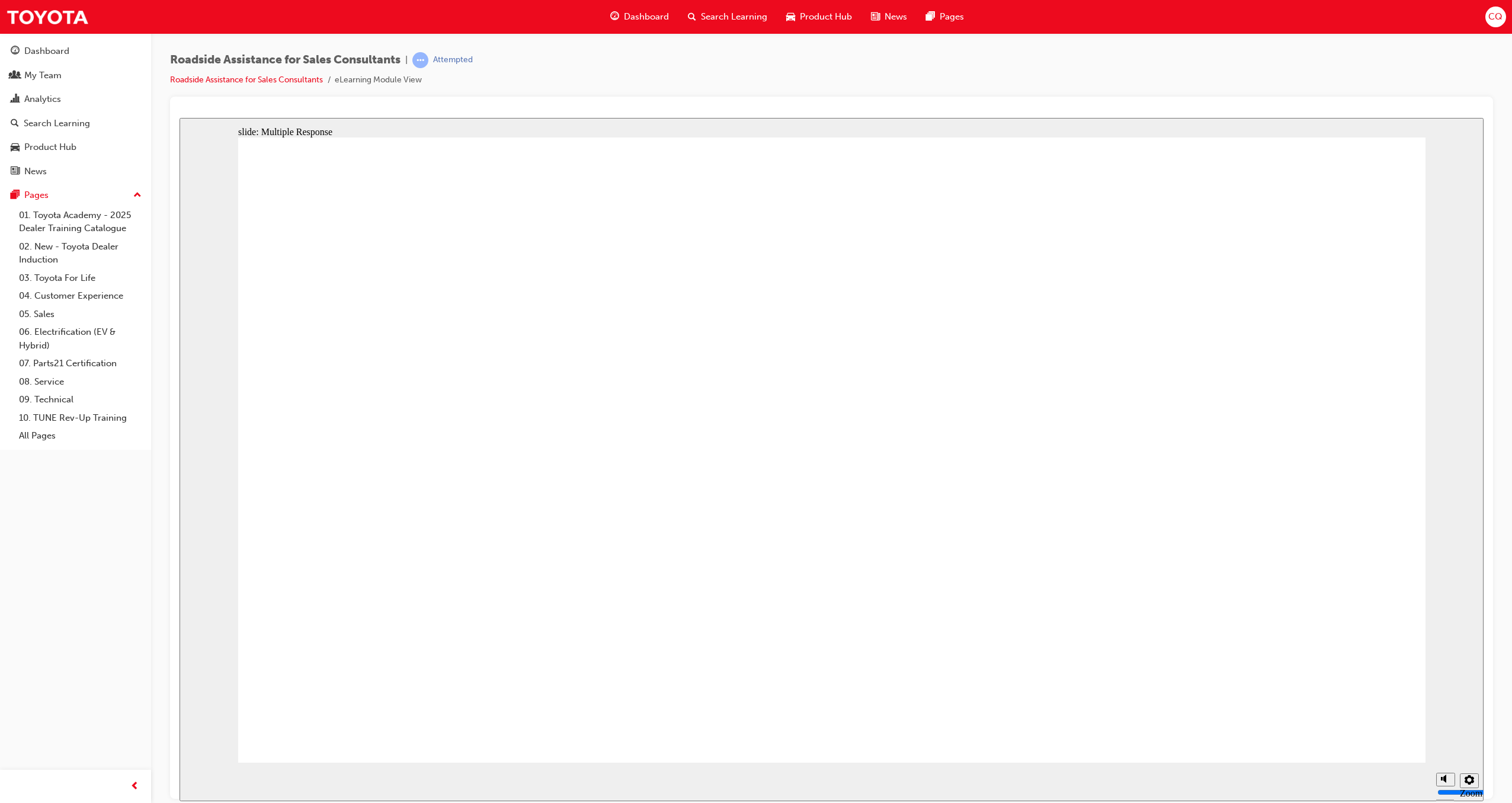checkbox on "true" 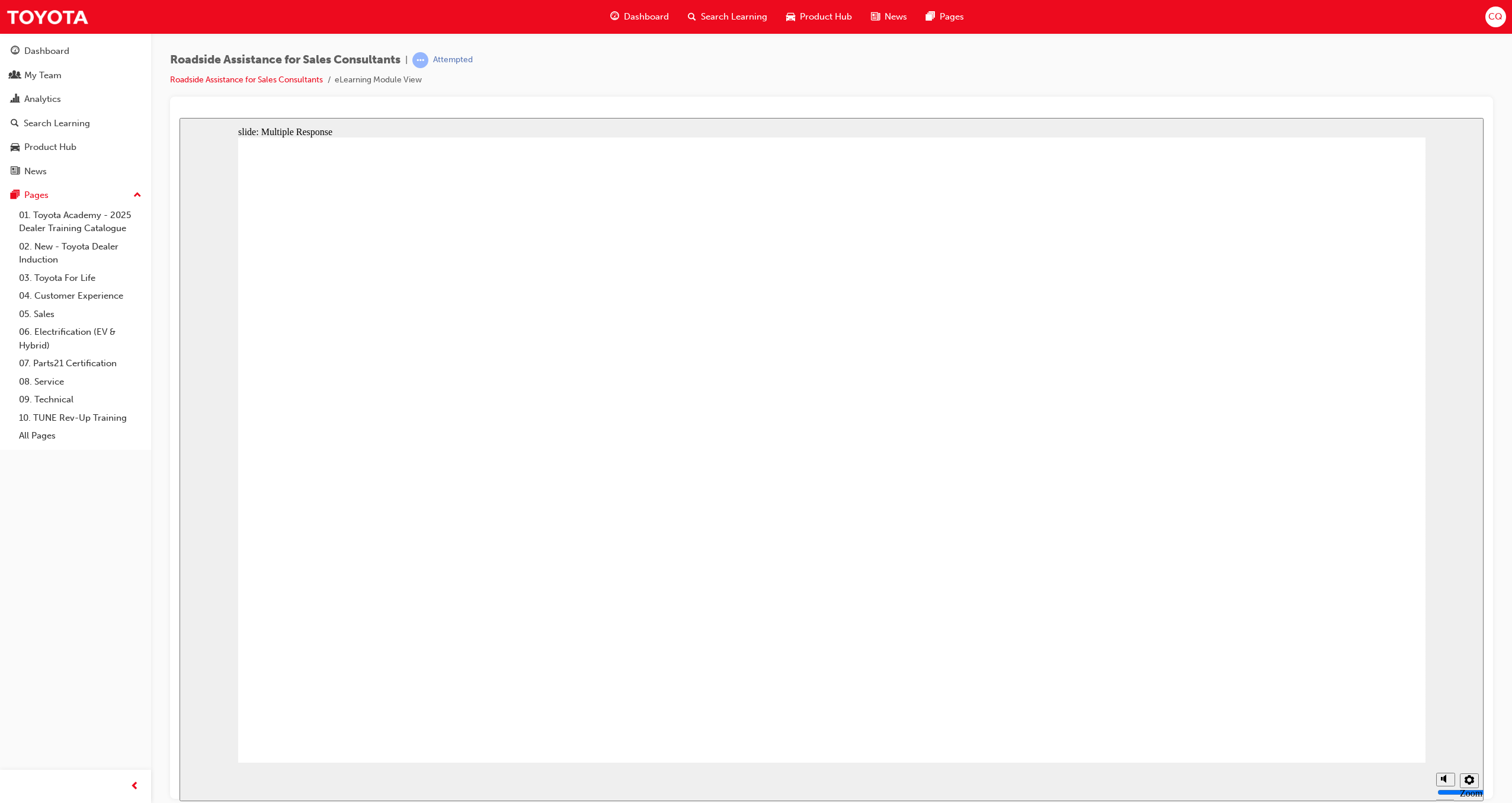 checkbox on "true" 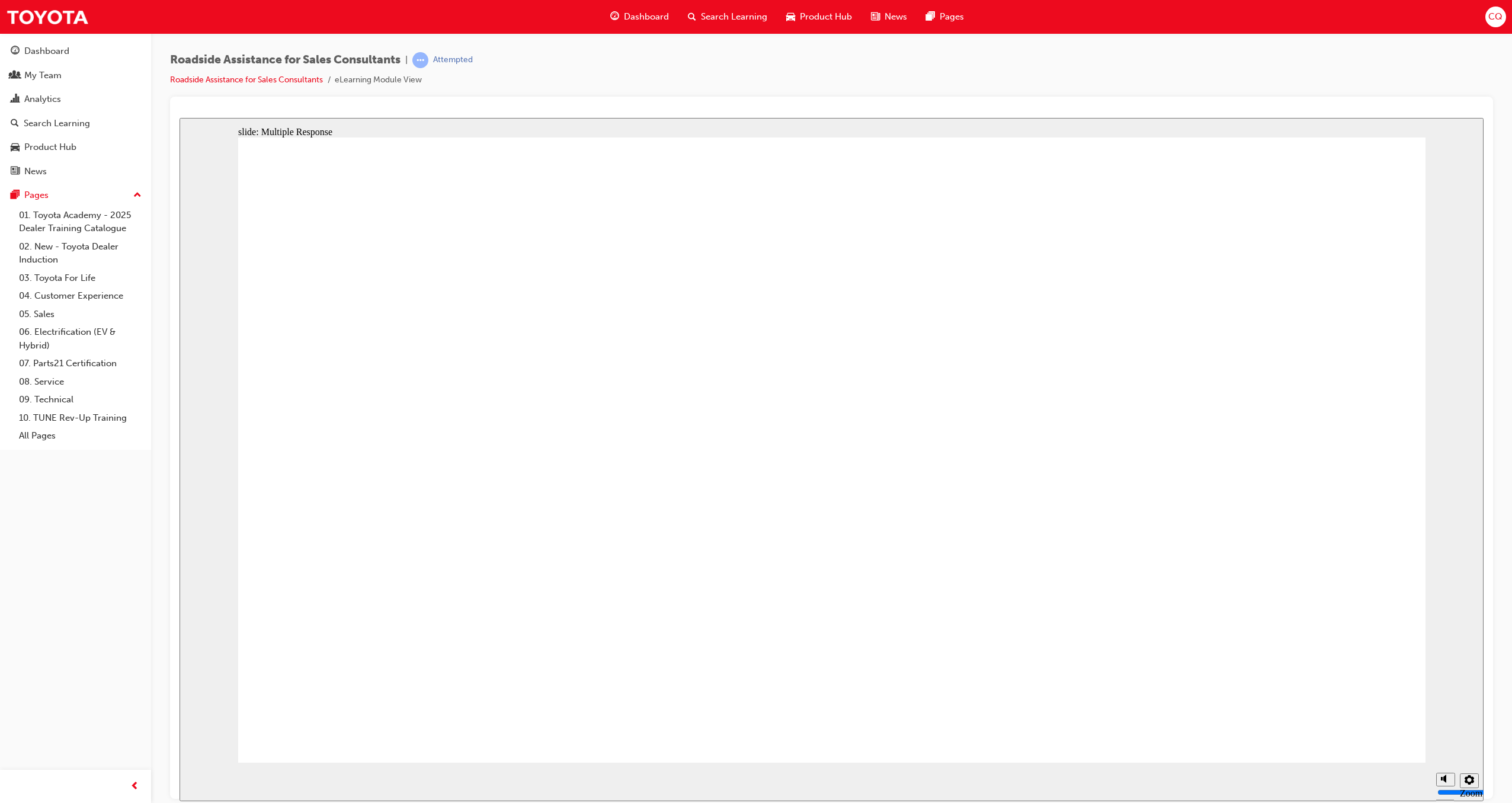 checkbox on "true" 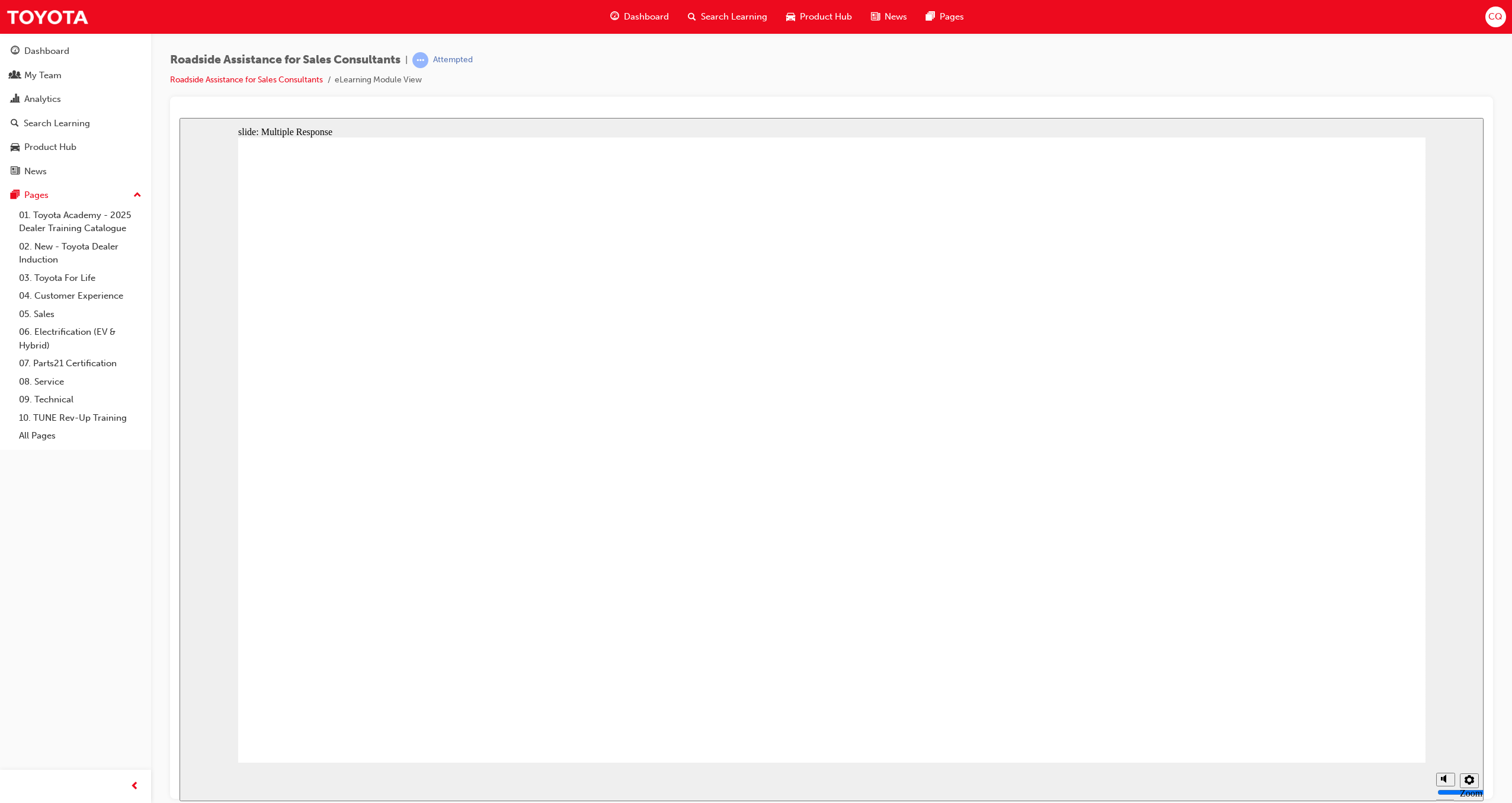 checkbox on "true" 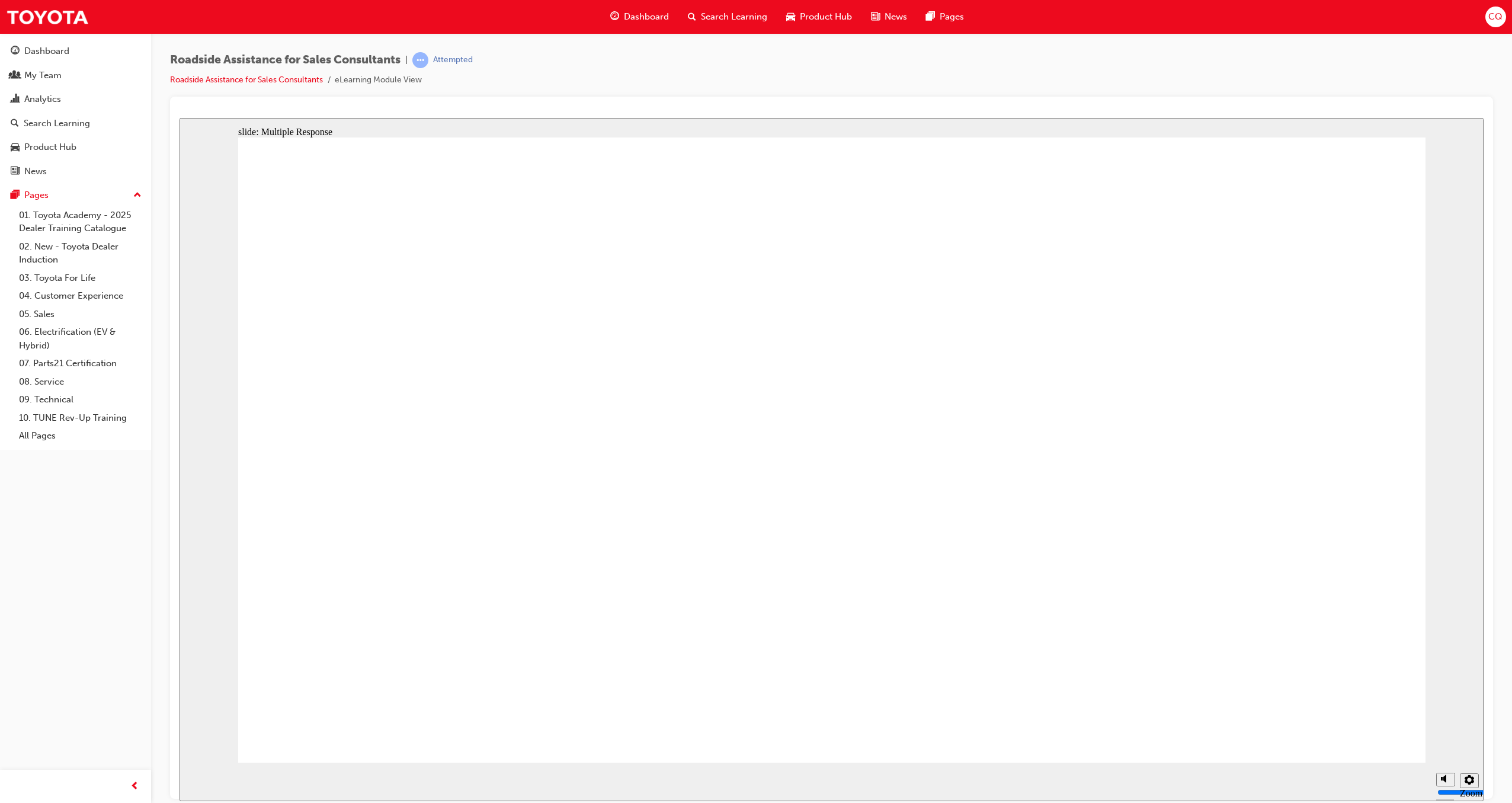checkbox on "true" 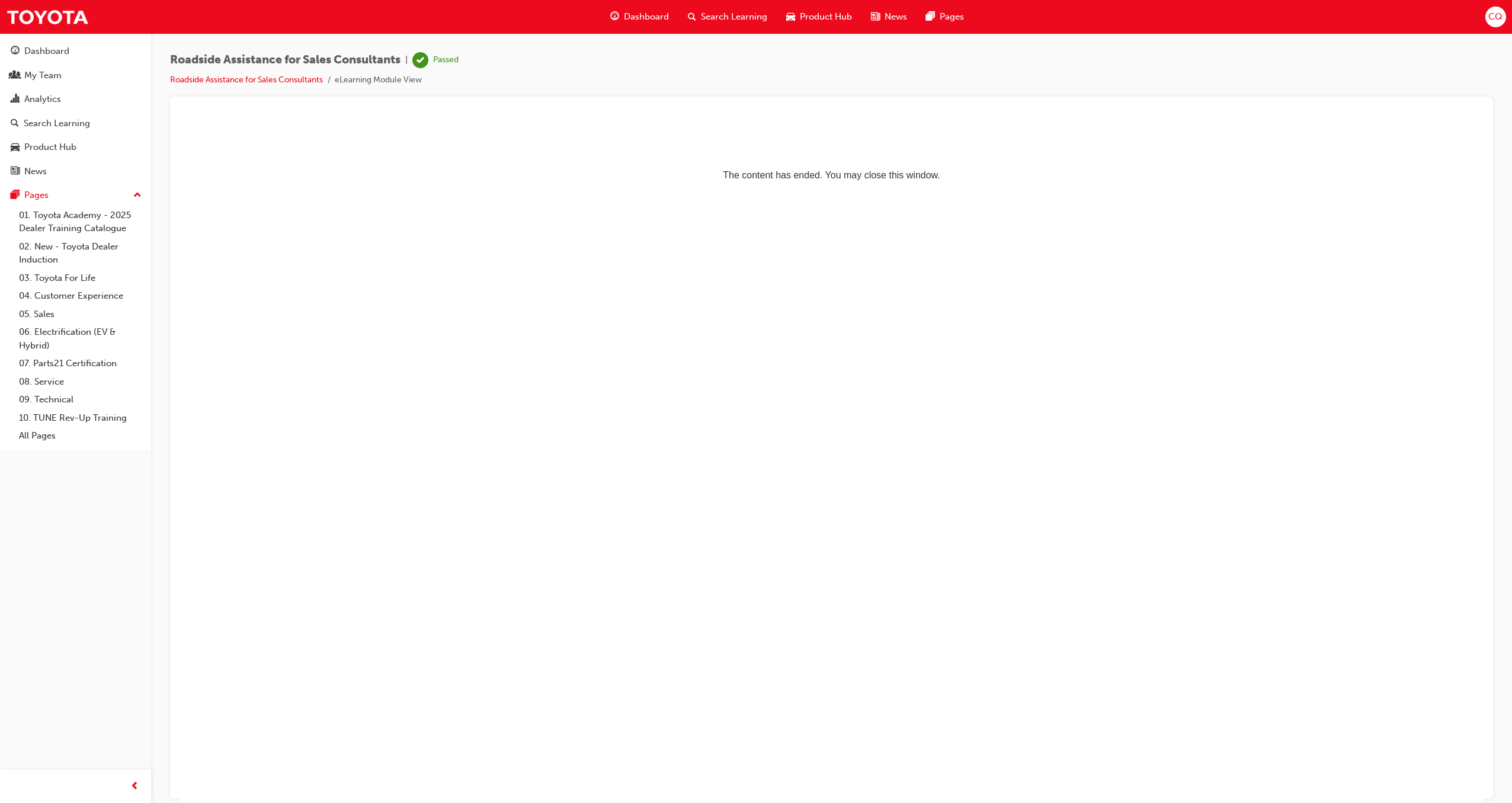 scroll, scrollTop: 0, scrollLeft: 0, axis: both 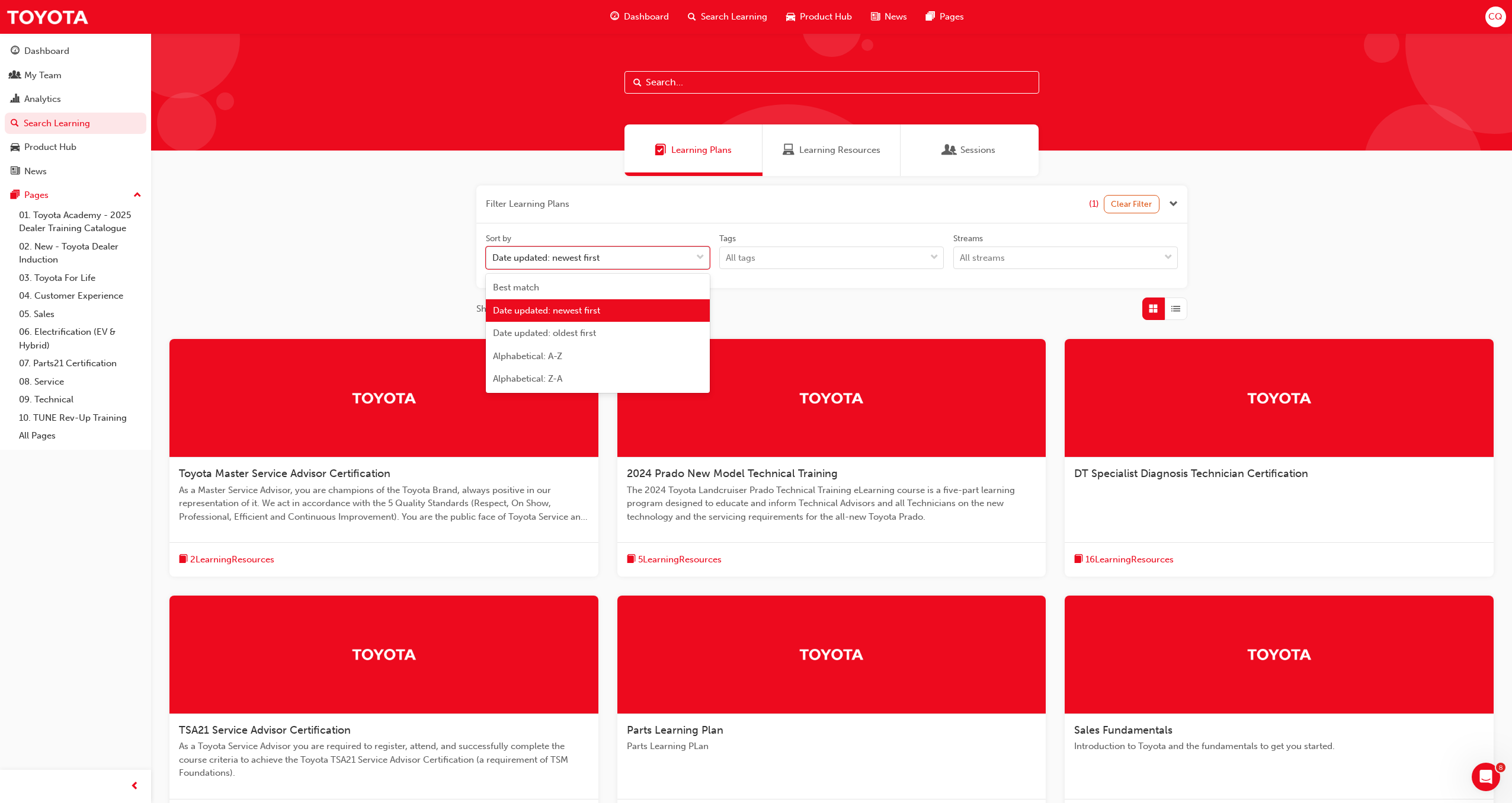 click at bounding box center [700, 258] 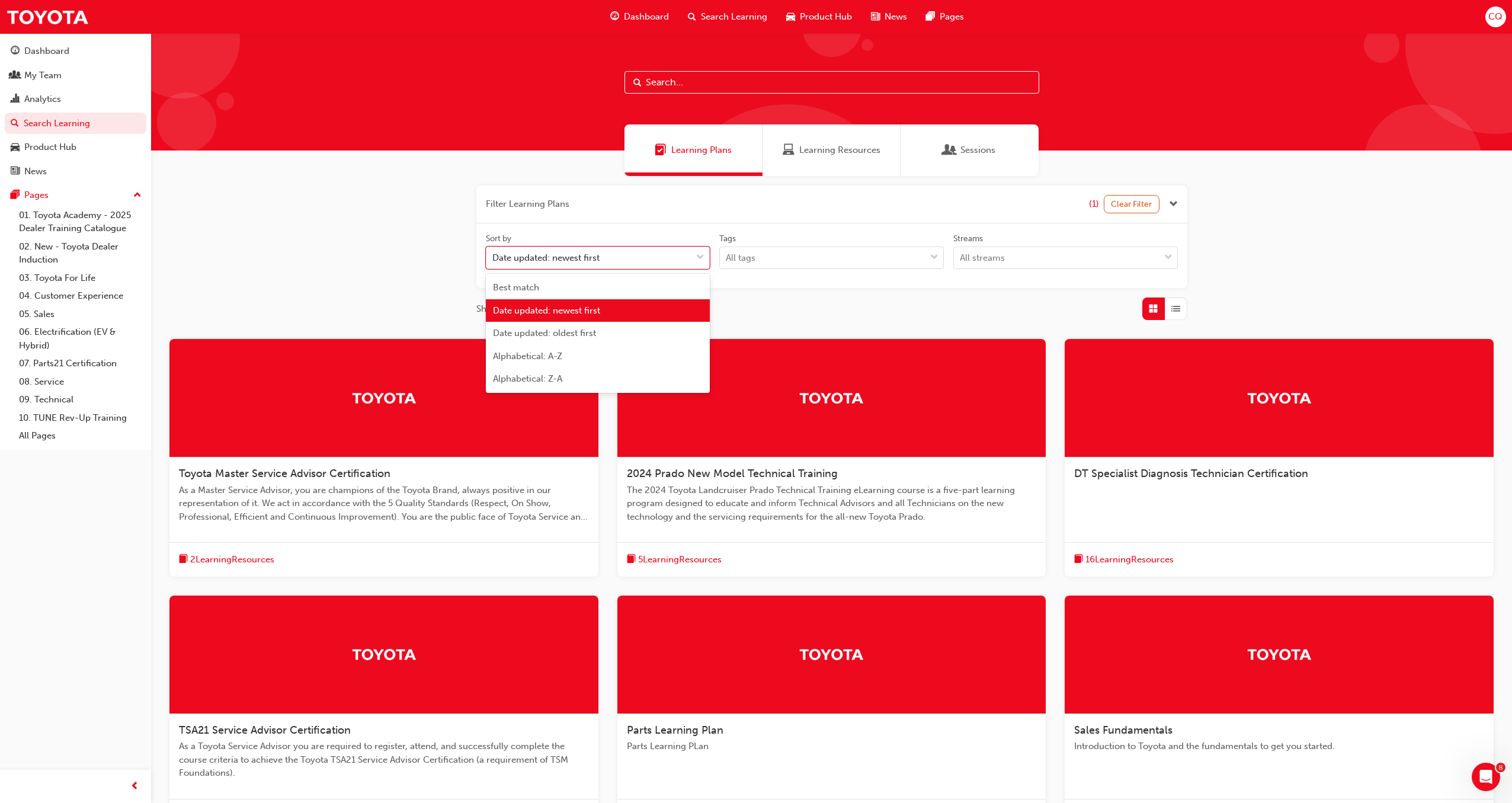 click on "Date updated: newest first" at bounding box center (546, 311) 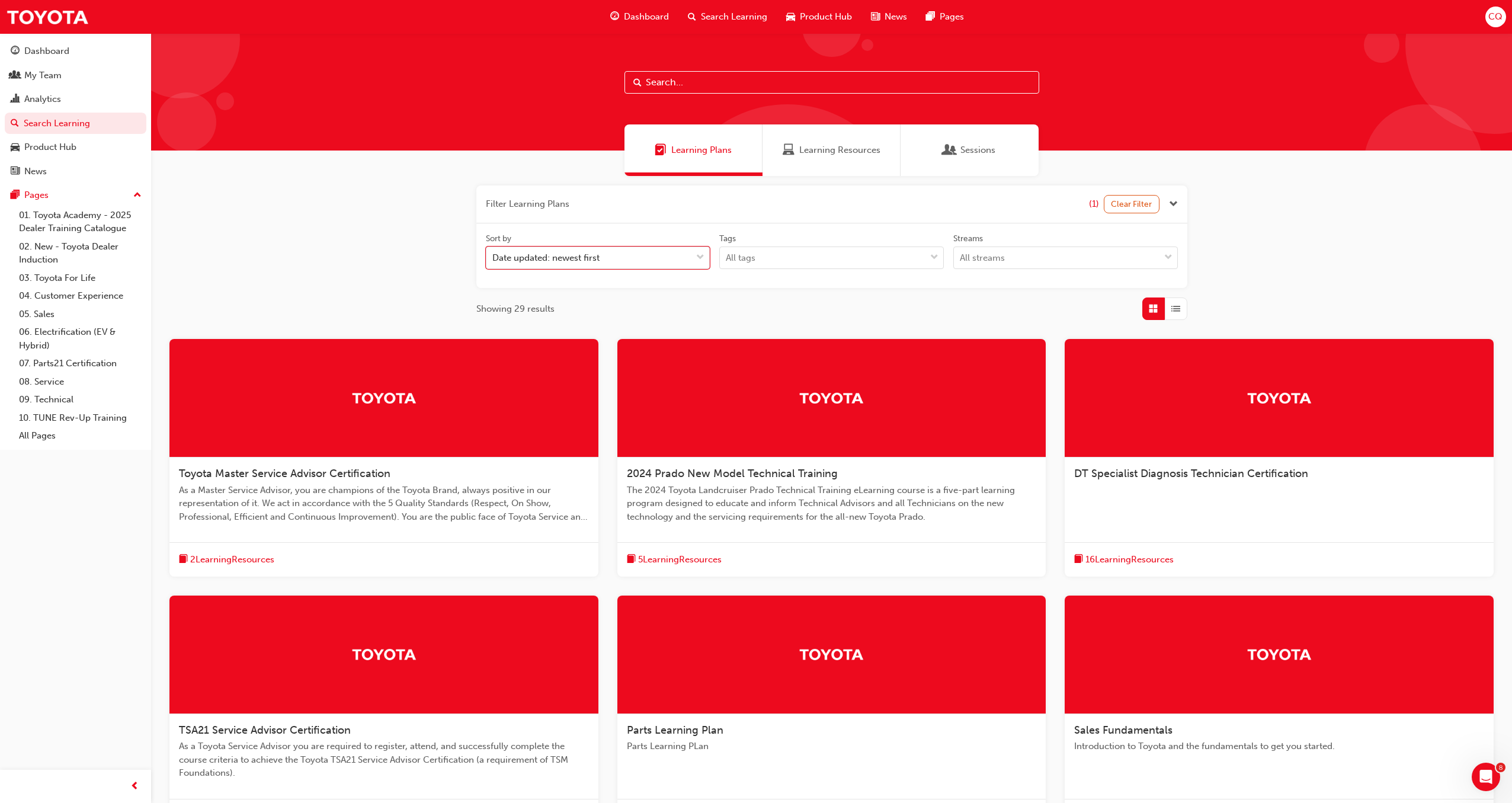 click on "Learning Resources" at bounding box center (840, 150) 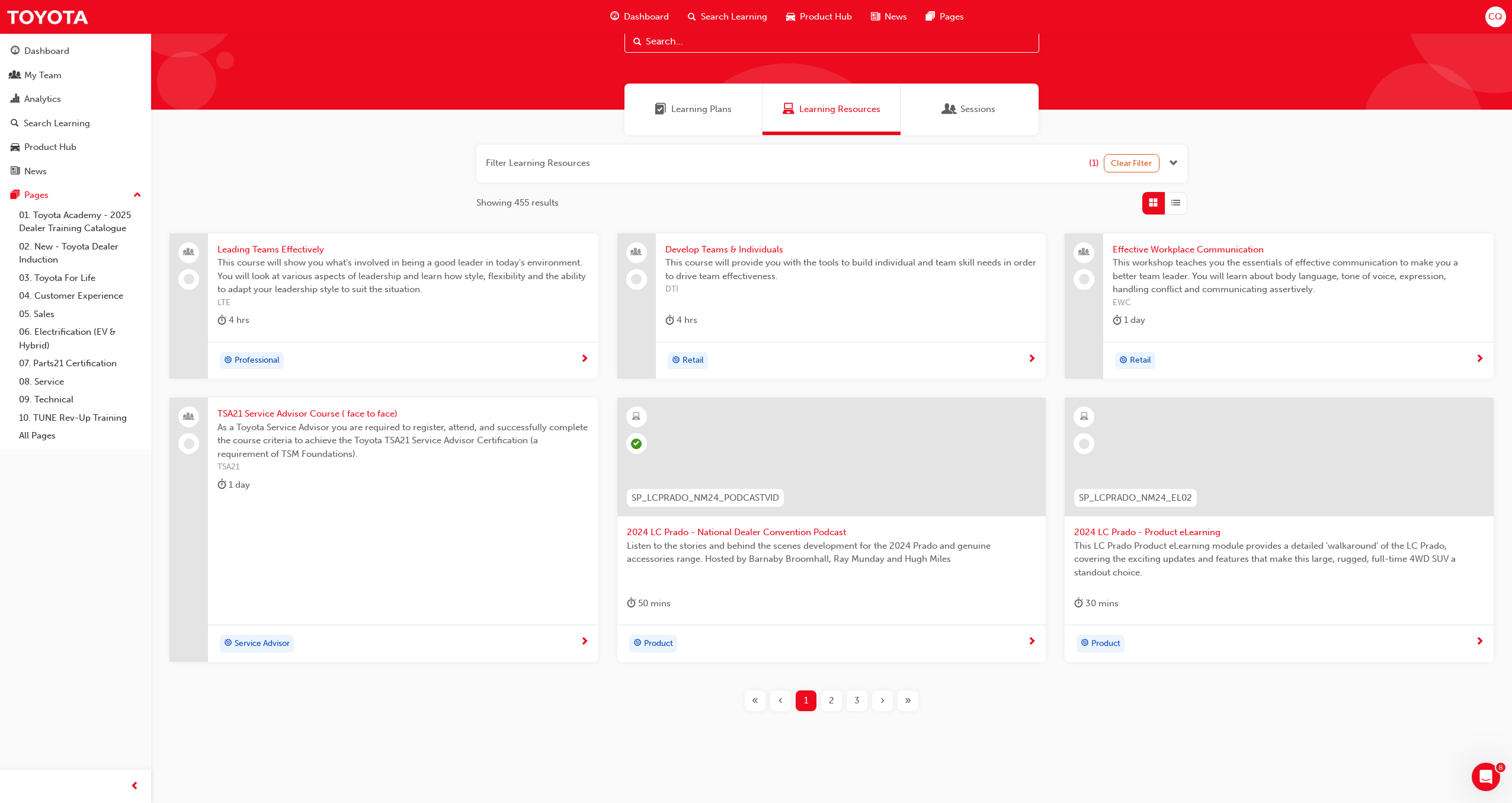 scroll, scrollTop: 44, scrollLeft: 0, axis: vertical 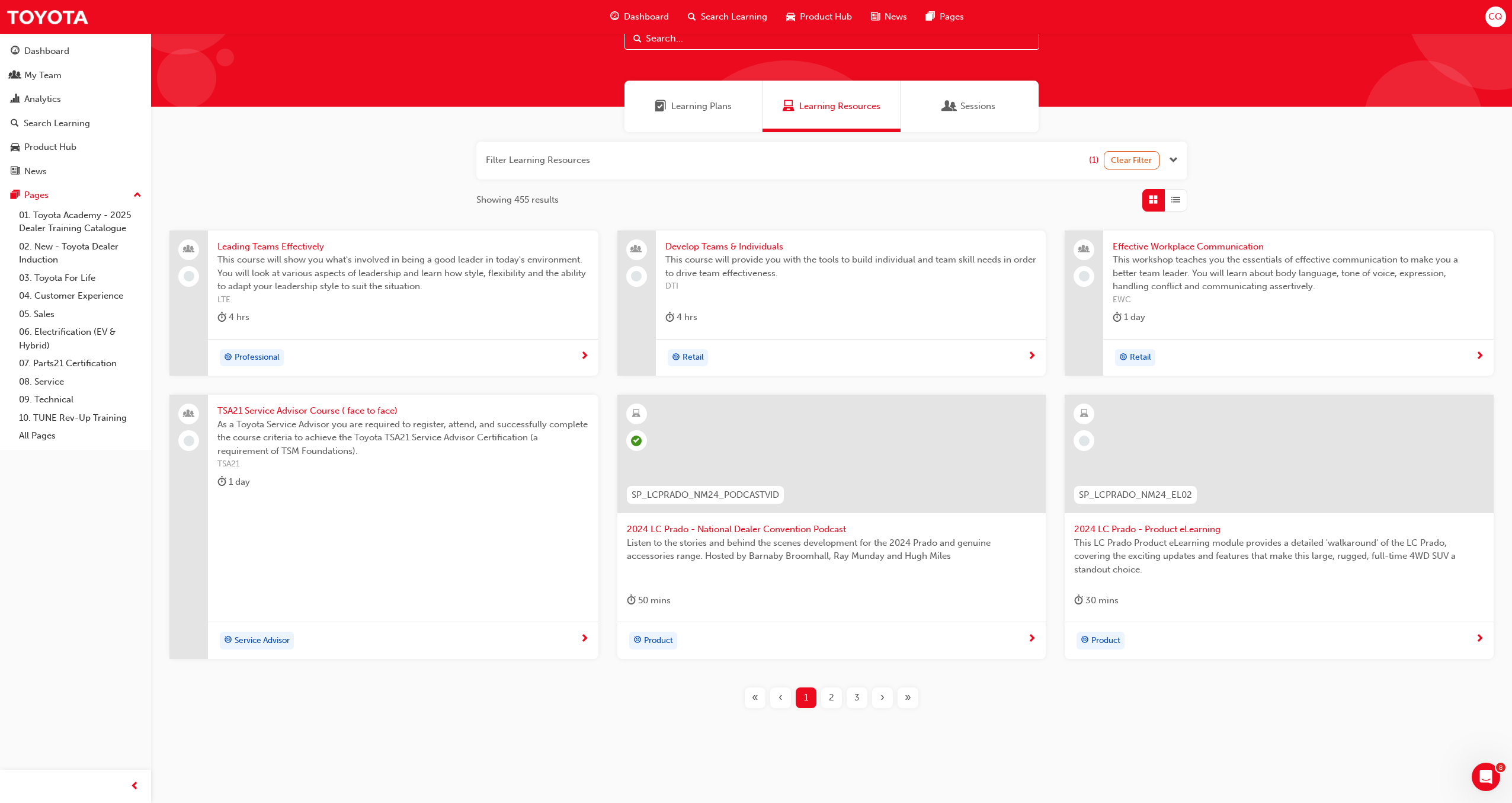 click on "2" at bounding box center (831, 698) 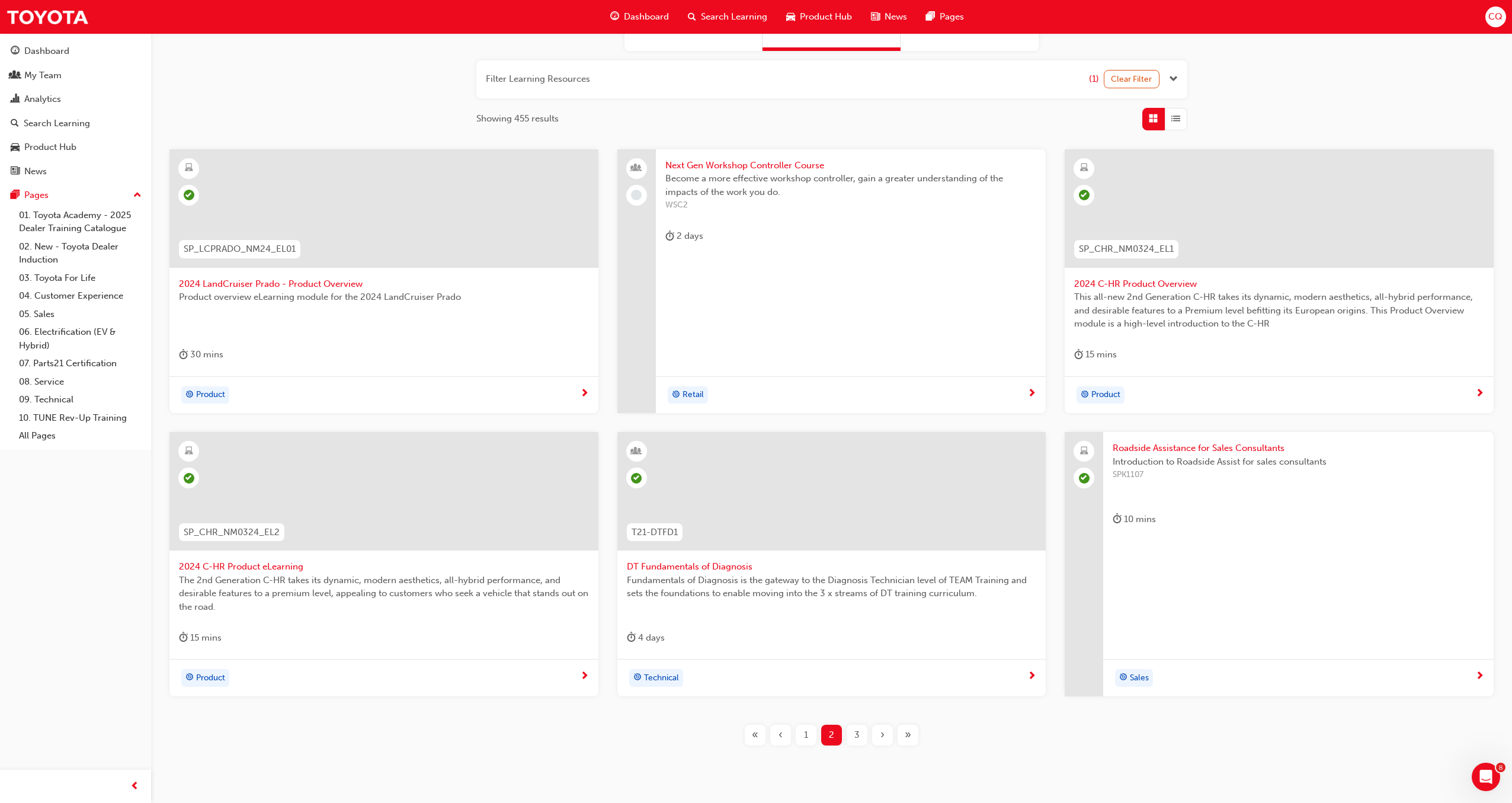 scroll, scrollTop: 162, scrollLeft: 0, axis: vertical 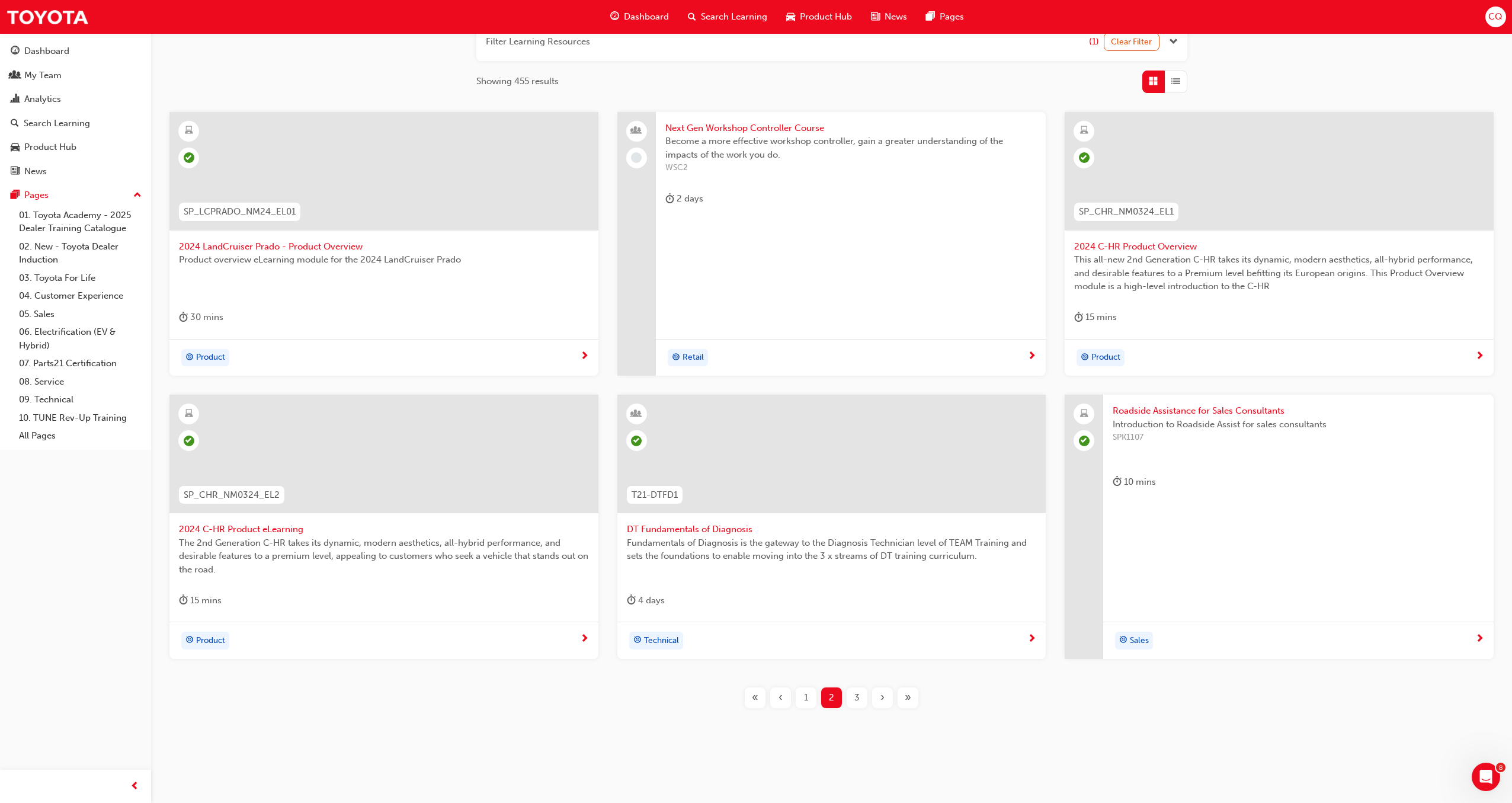 click on "3" at bounding box center (857, 698) 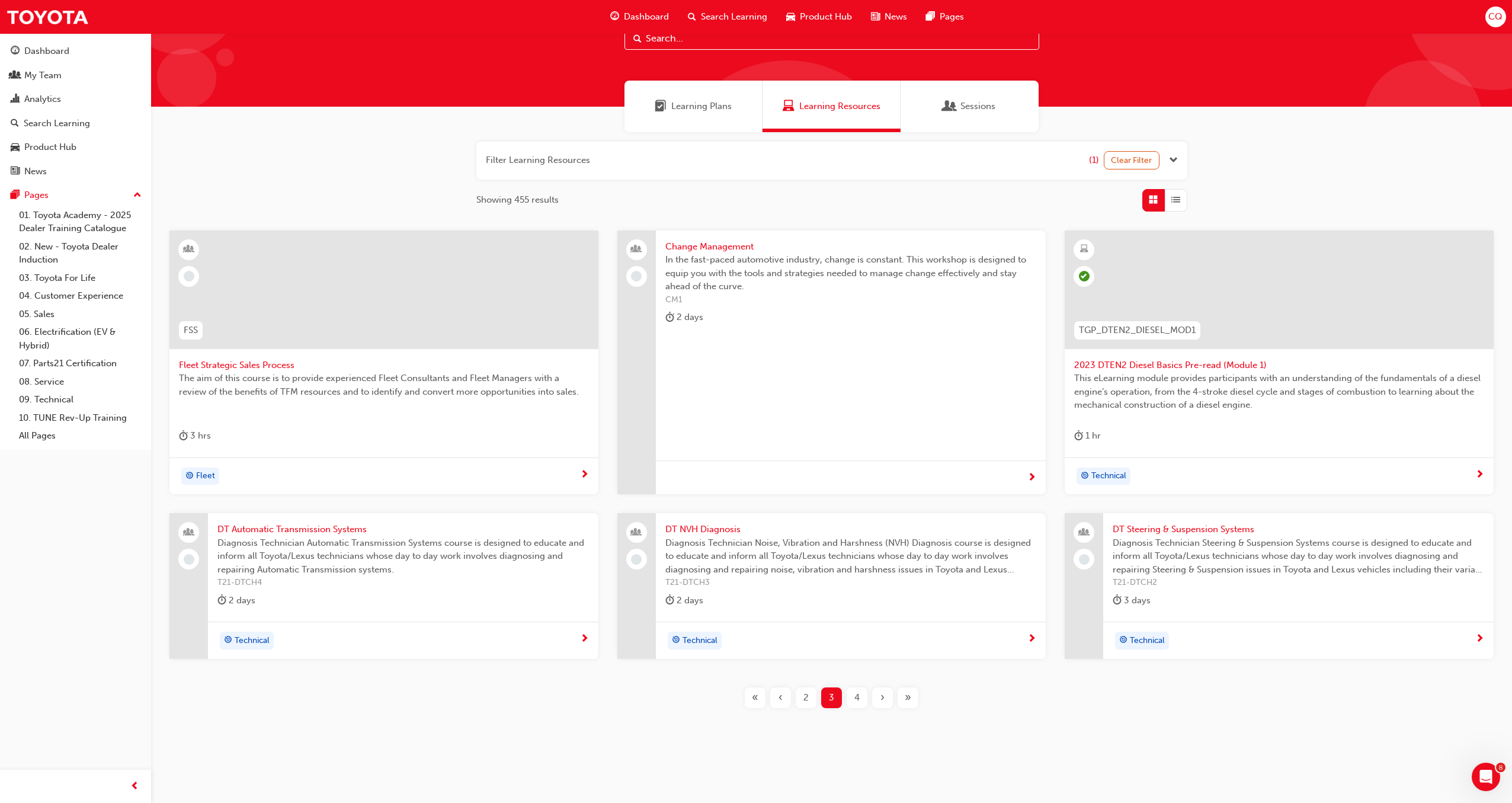 click on "4" at bounding box center (857, 698) 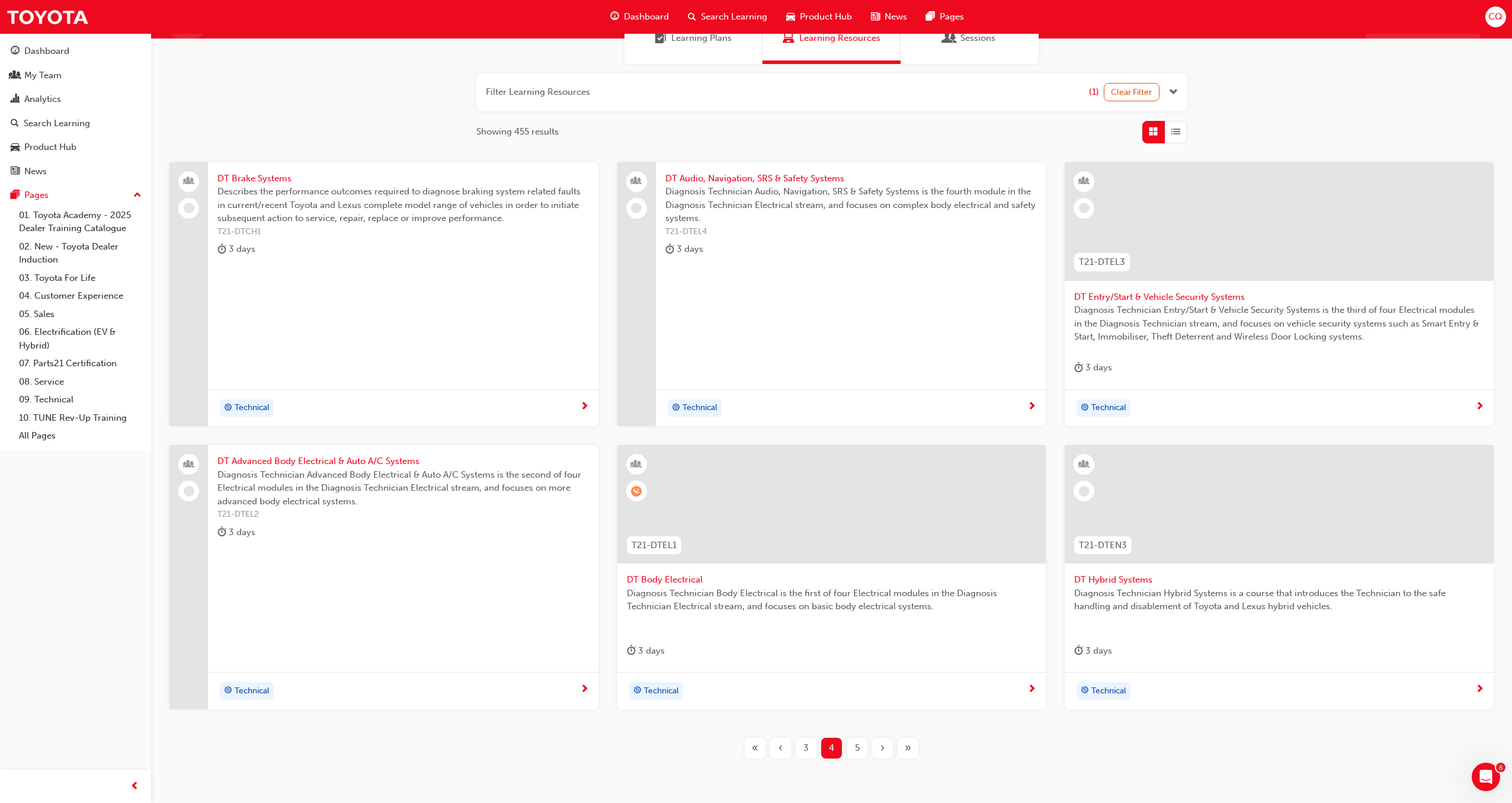 scroll, scrollTop: 162, scrollLeft: 0, axis: vertical 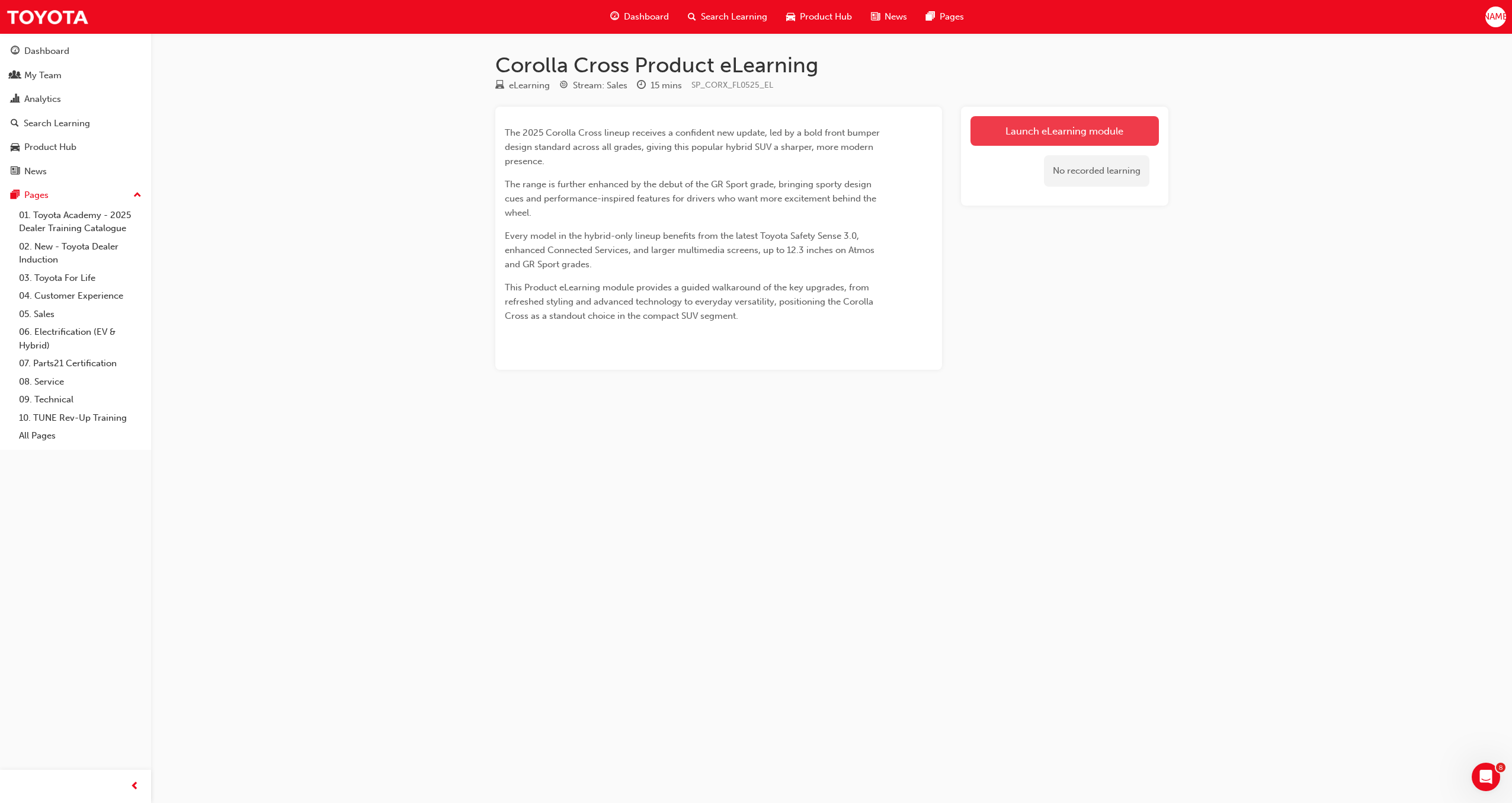click on "Launch eLearning module" at bounding box center [1065, 131] 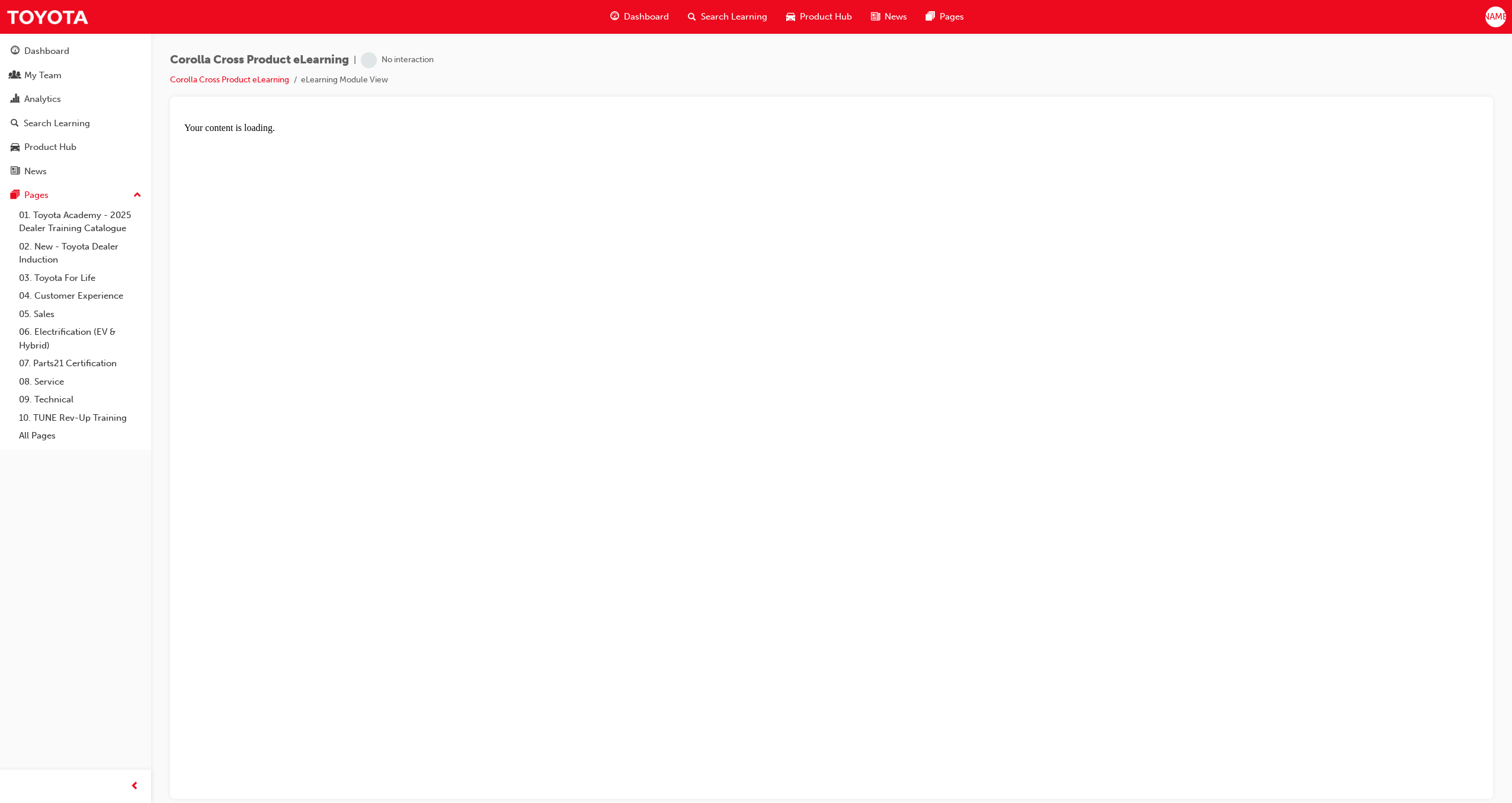scroll, scrollTop: 0, scrollLeft: 0, axis: both 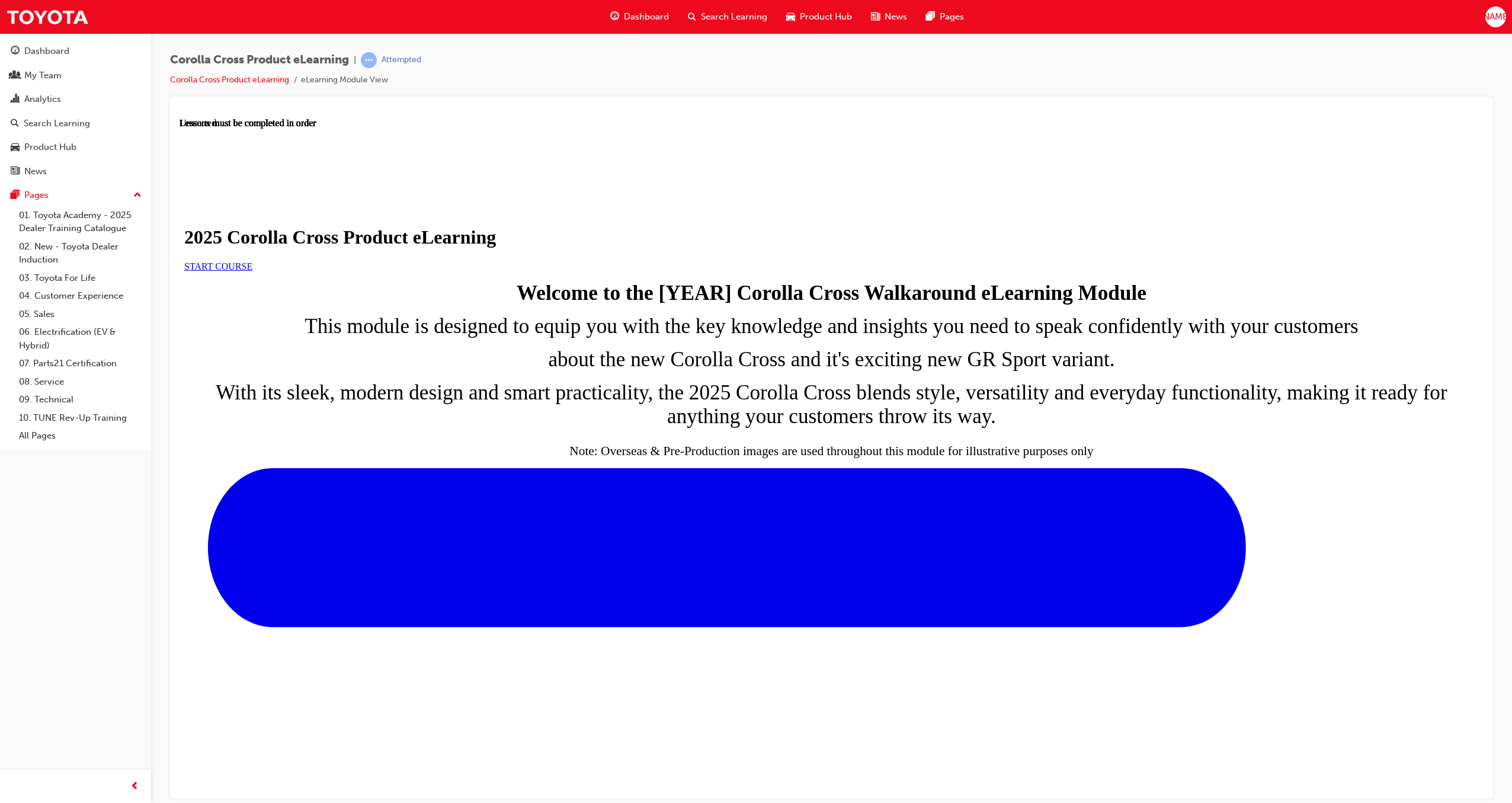 click on "START COURSE" at bounding box center [218, 265] 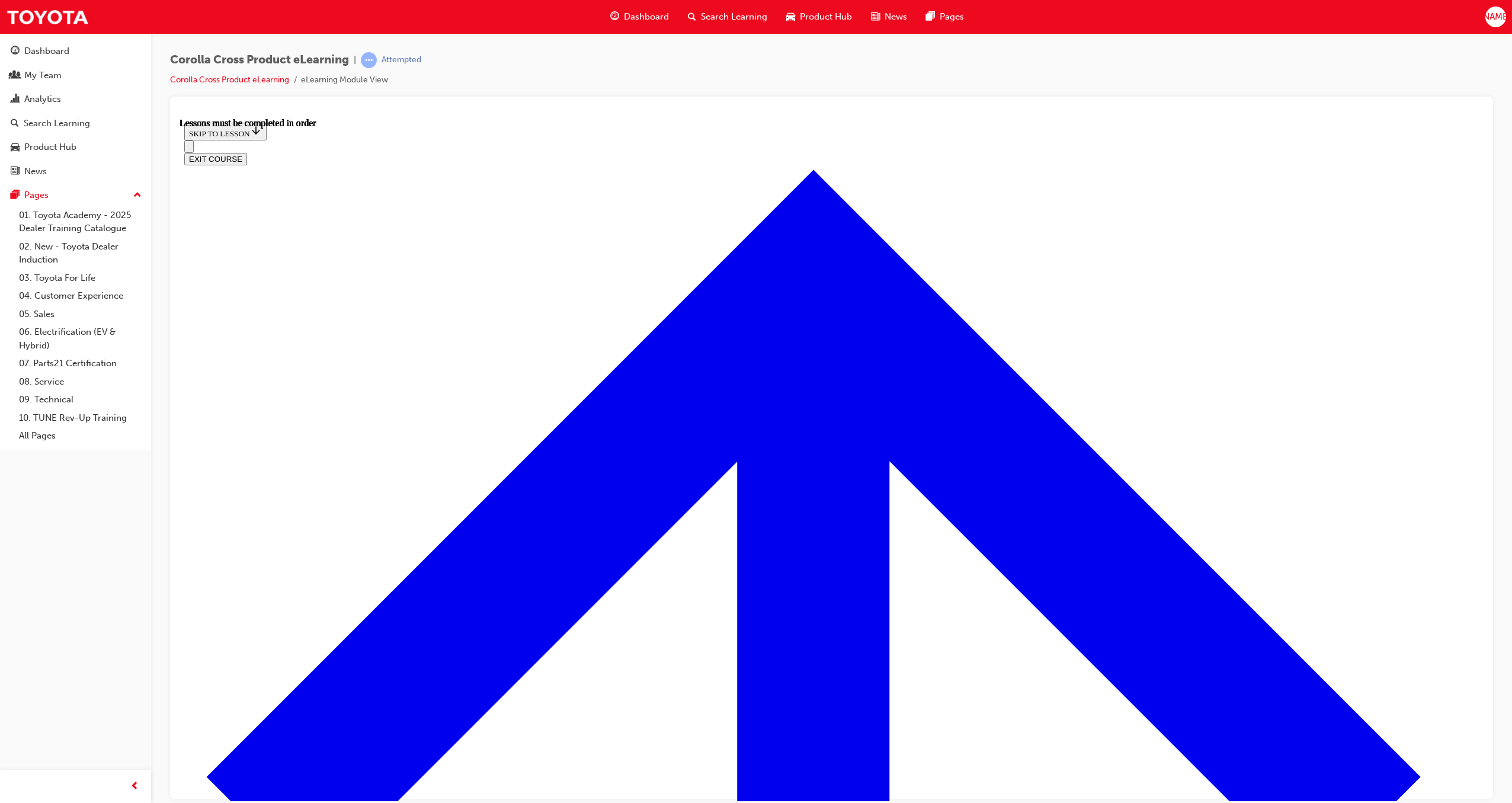 scroll, scrollTop: 417, scrollLeft: 0, axis: vertical 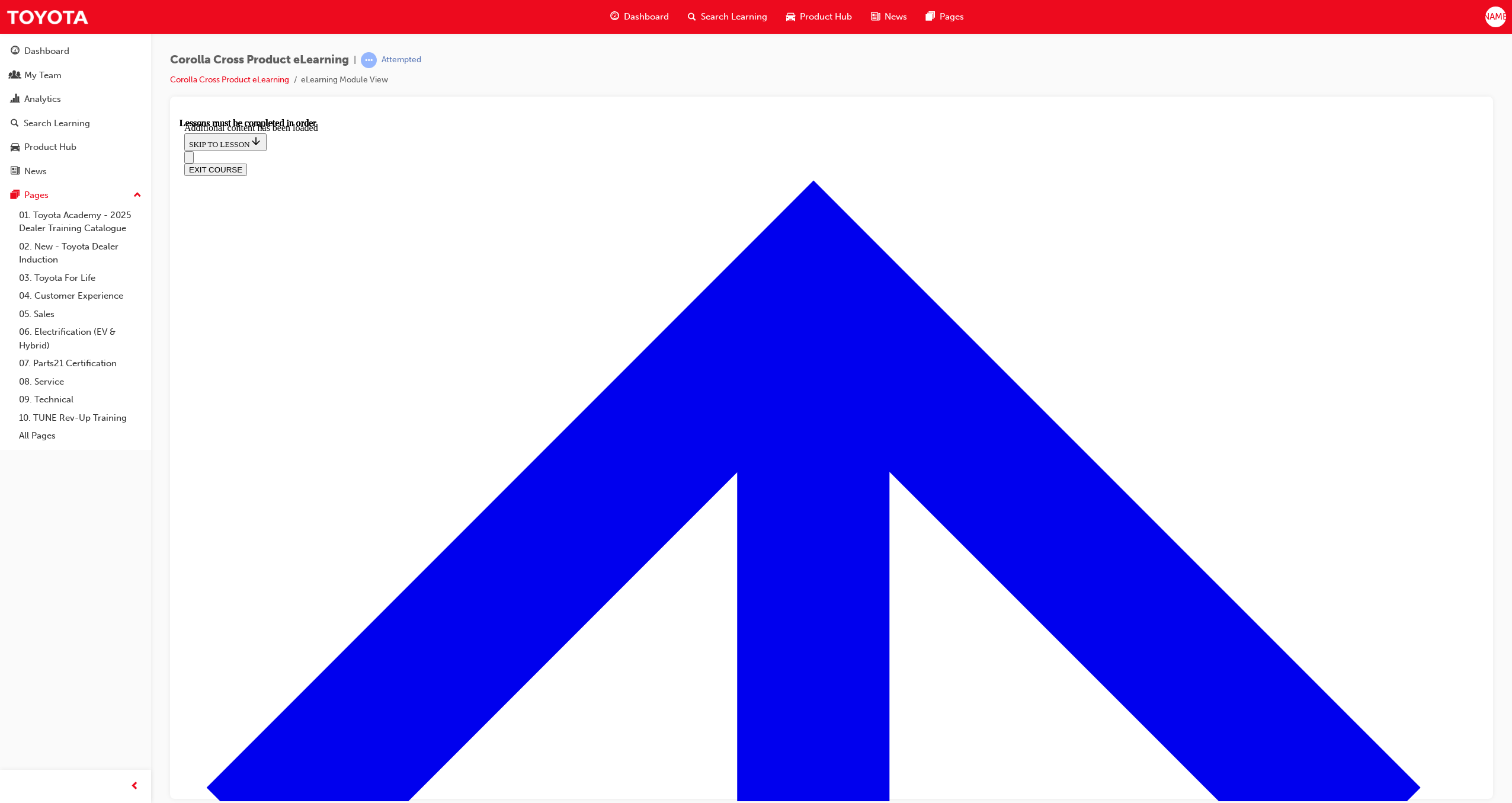 click on "KNOWLEDGE CHECK" at bounding box center (229, 5775) 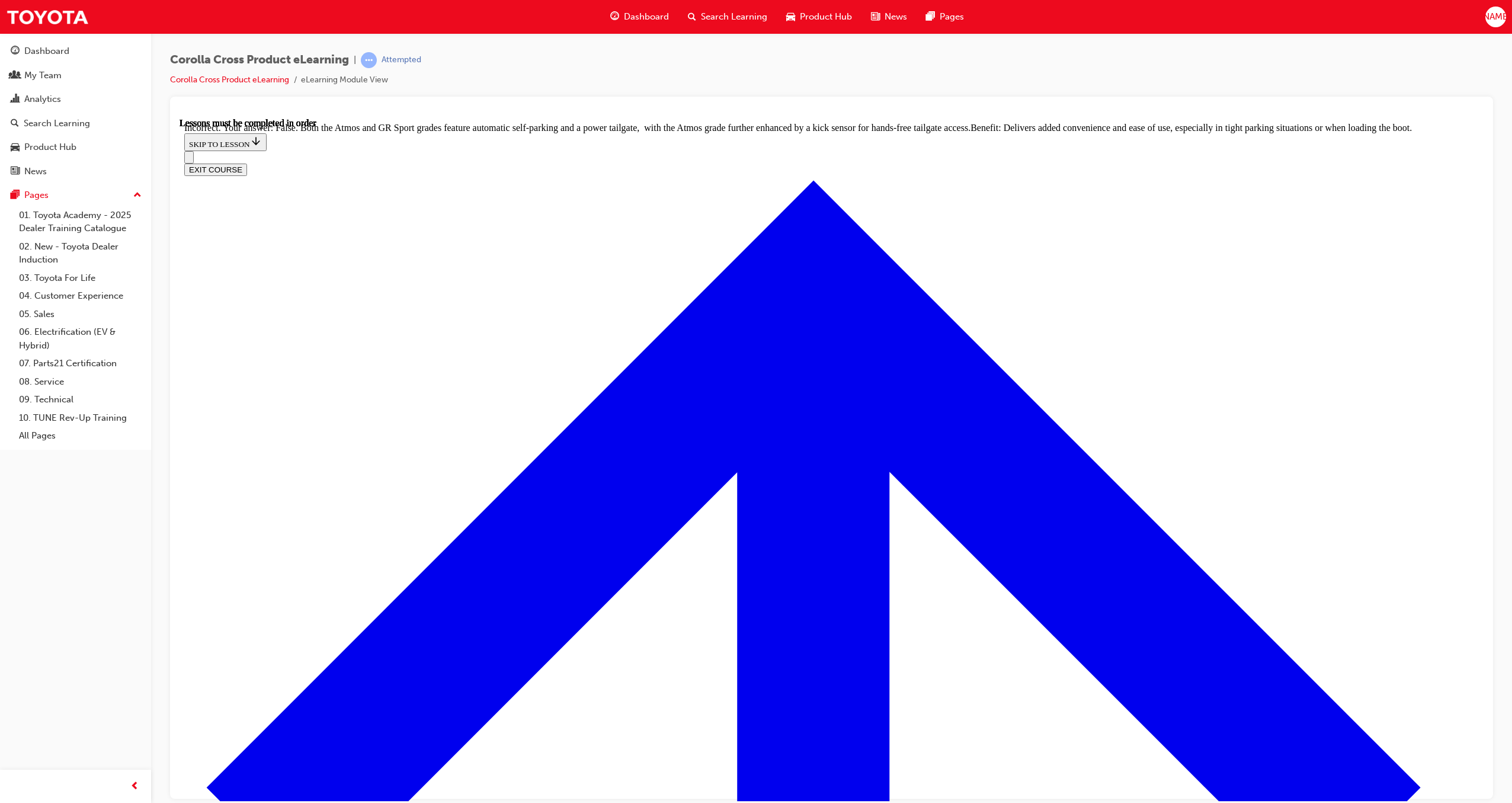 scroll, scrollTop: 2296, scrollLeft: 0, axis: vertical 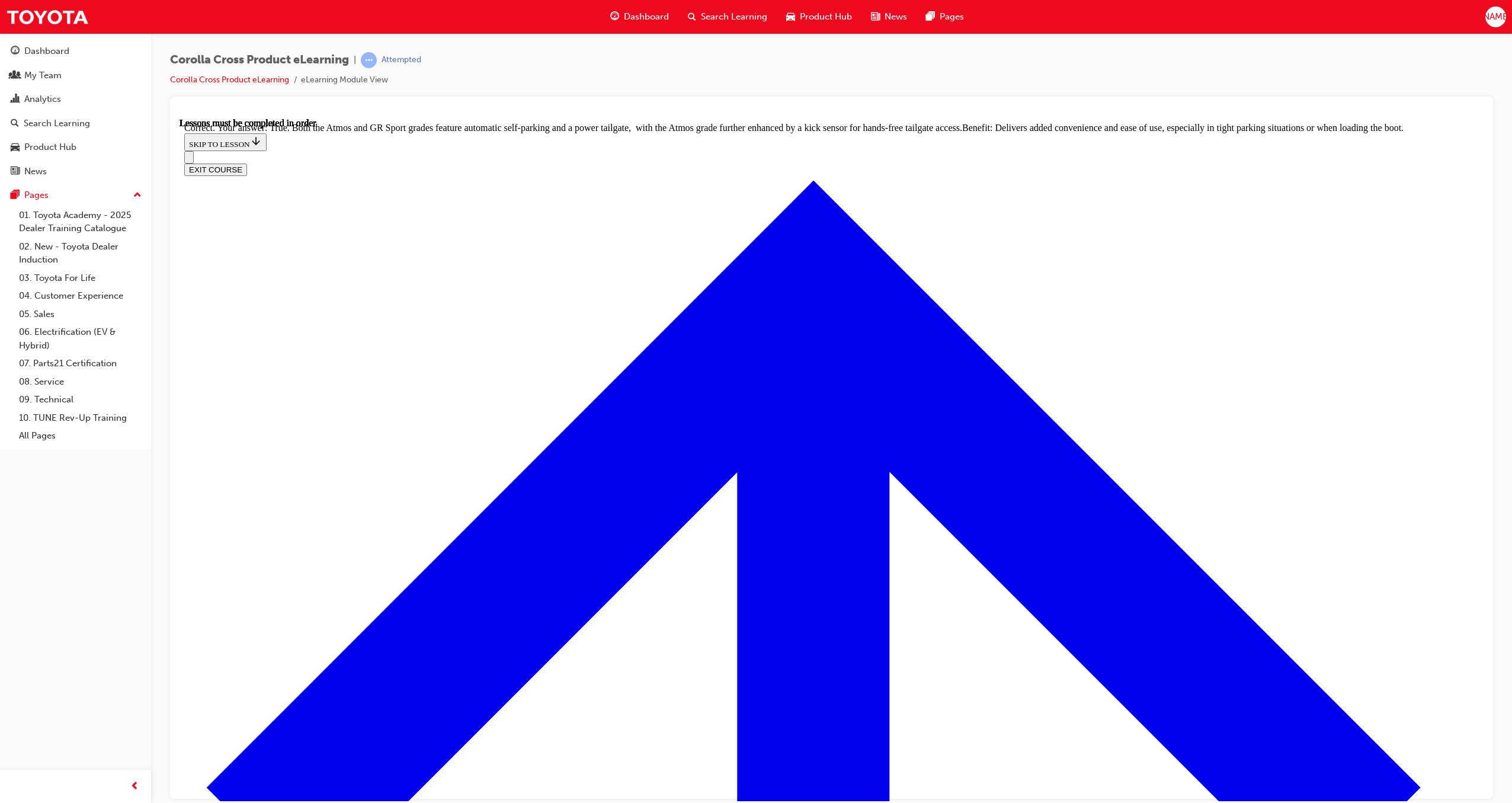 click on "NEXT LESSON" at bounding box center [215, 10658] 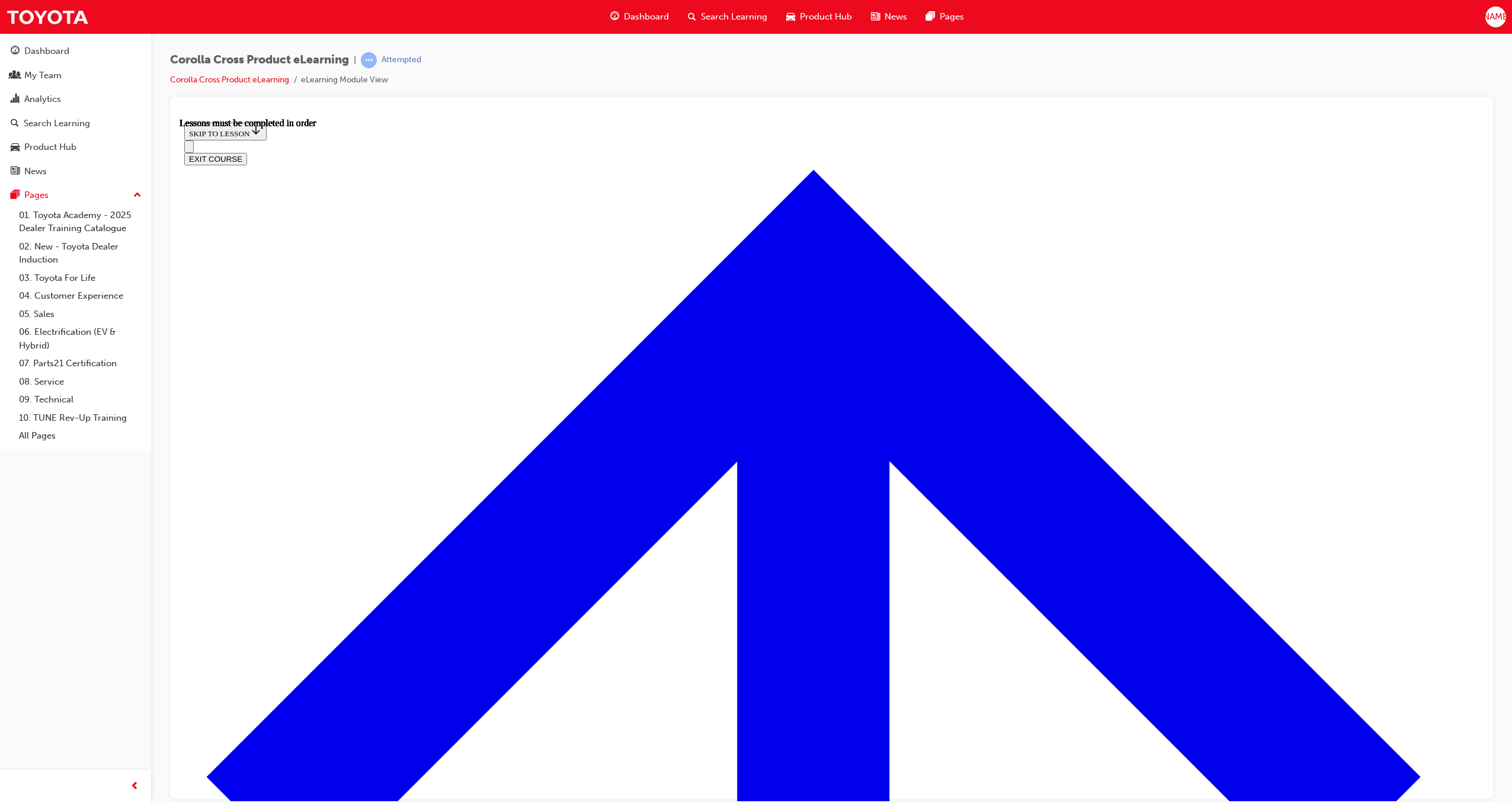 scroll, scrollTop: 987, scrollLeft: 0, axis: vertical 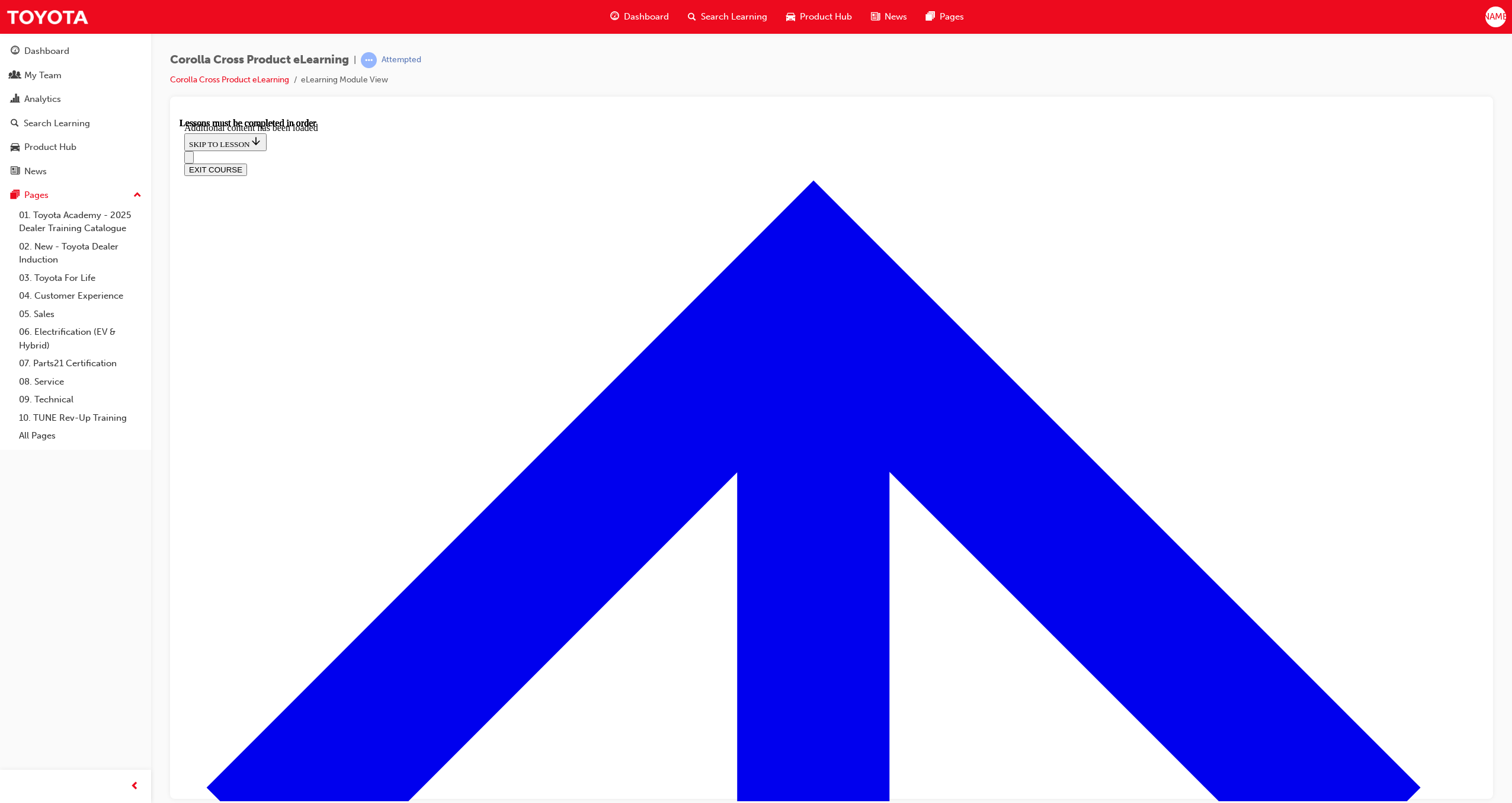 click on "Improves air quality by helping to reduce allergens, bacteria and odours" at bounding box center [831, 9162] 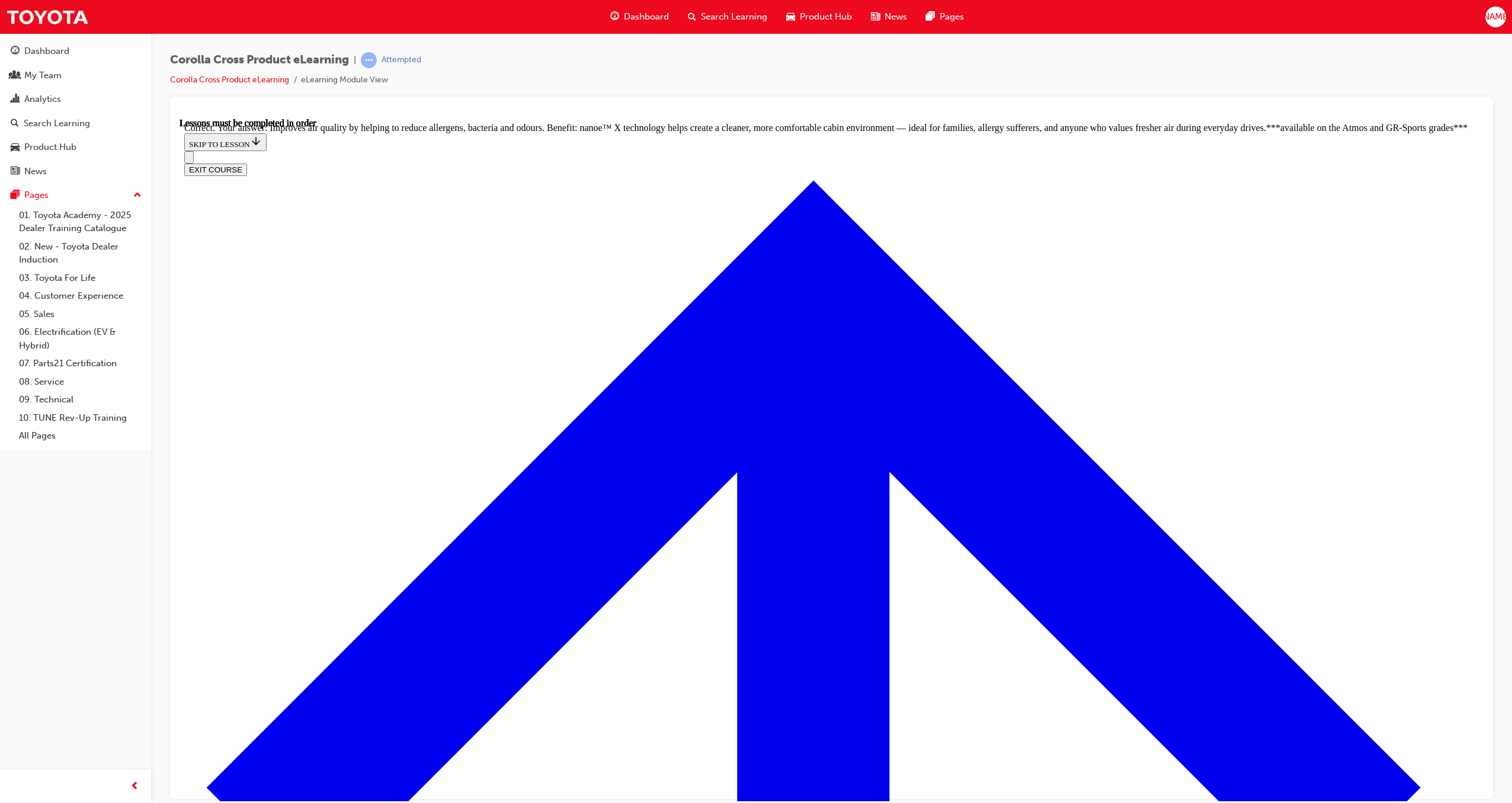 scroll, scrollTop: 2372, scrollLeft: 0, axis: vertical 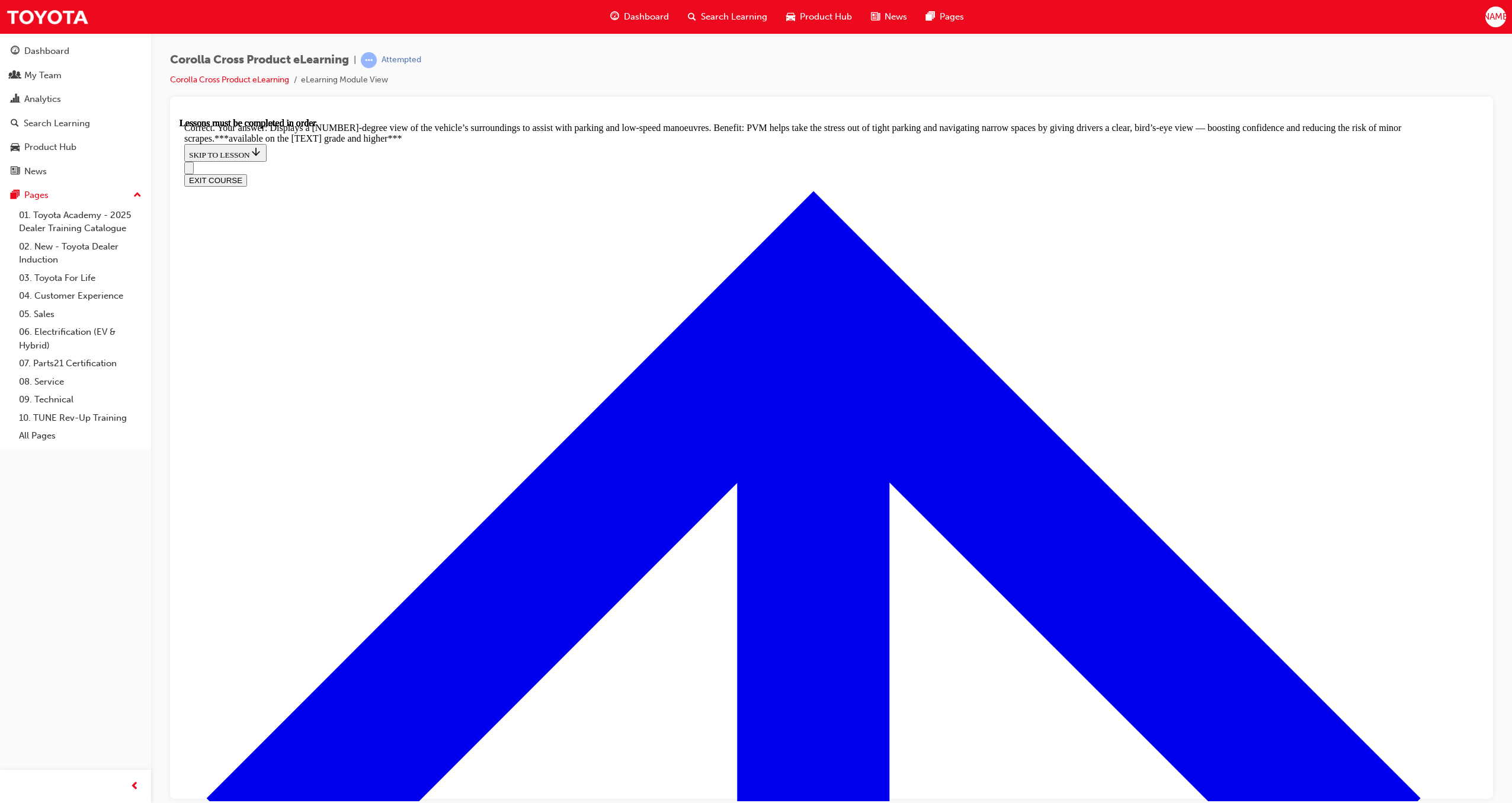 click on "NEXT LESSON" at bounding box center (215, 22184) 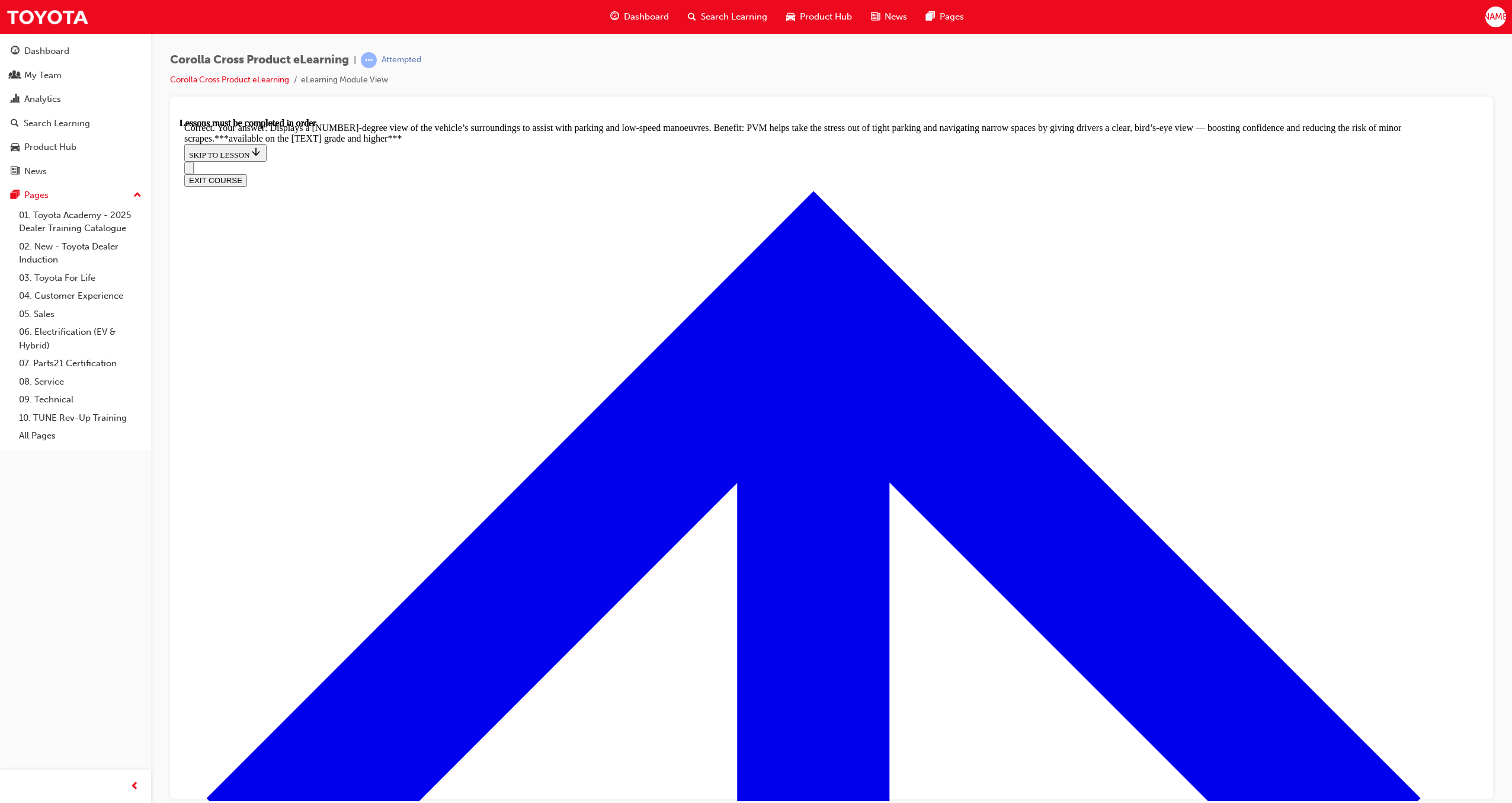 scroll, scrollTop: 0, scrollLeft: 0, axis: both 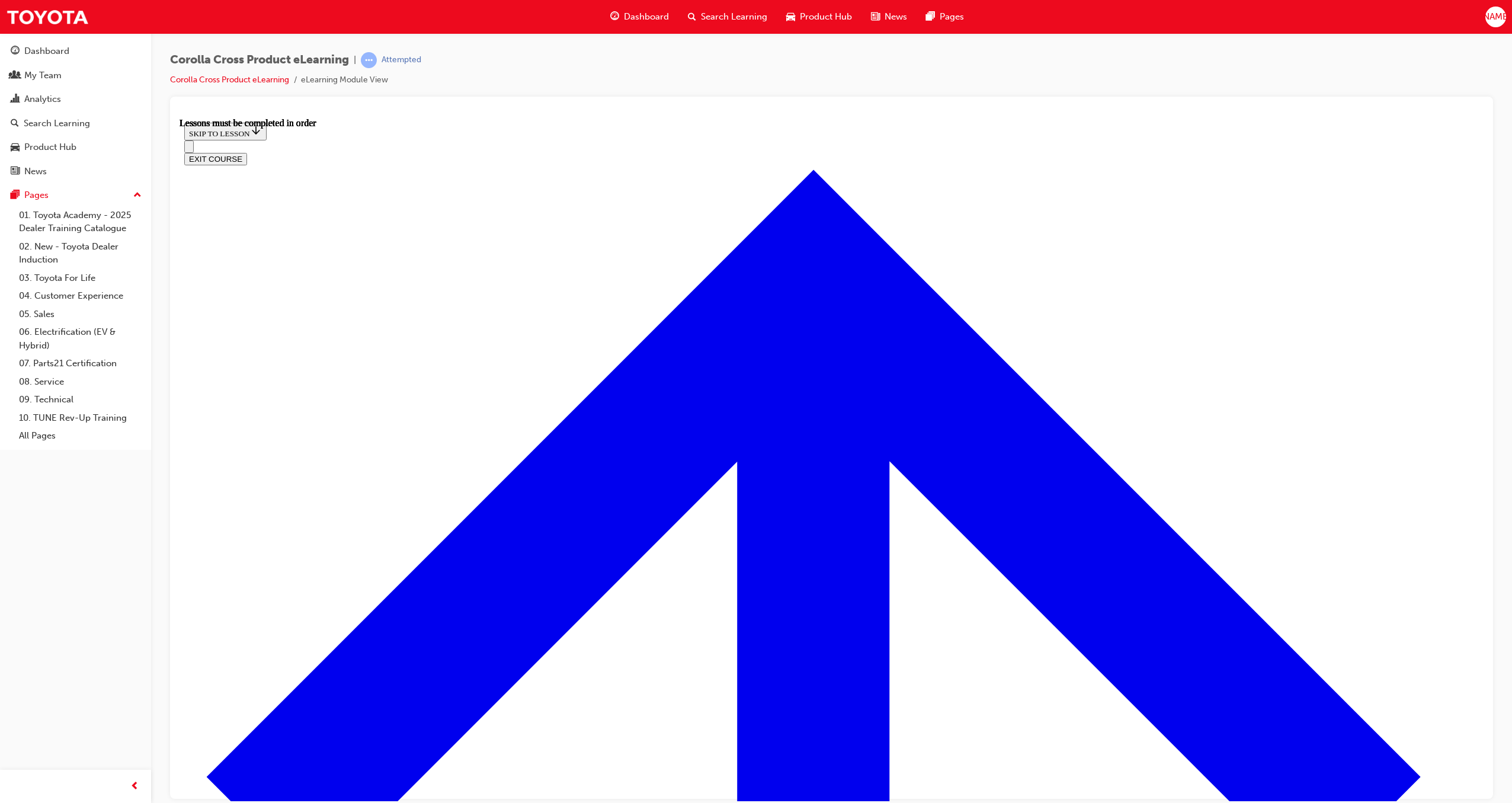 click at bounding box center (236, 3239) 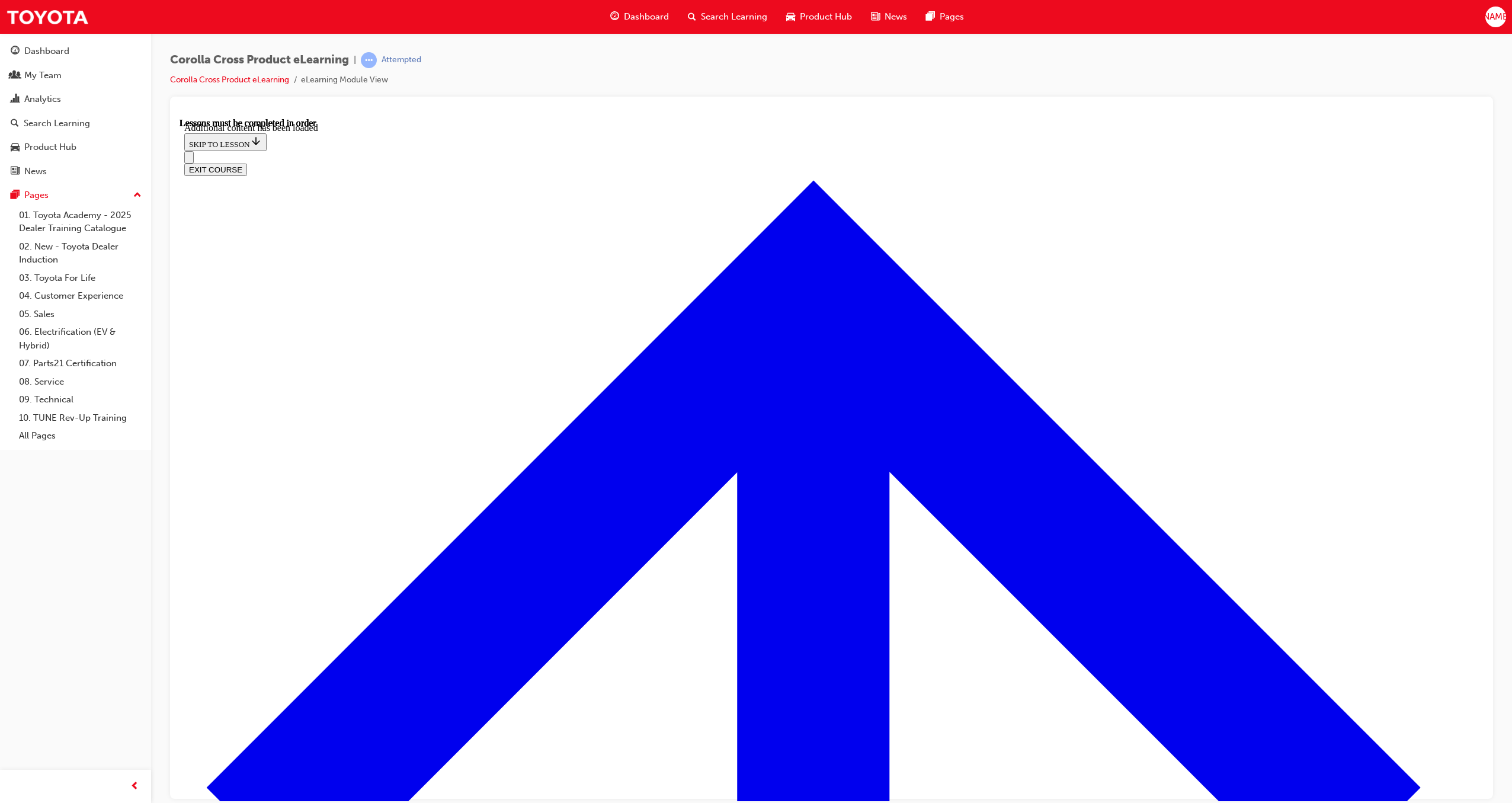 scroll, scrollTop: 1869, scrollLeft: 0, axis: vertical 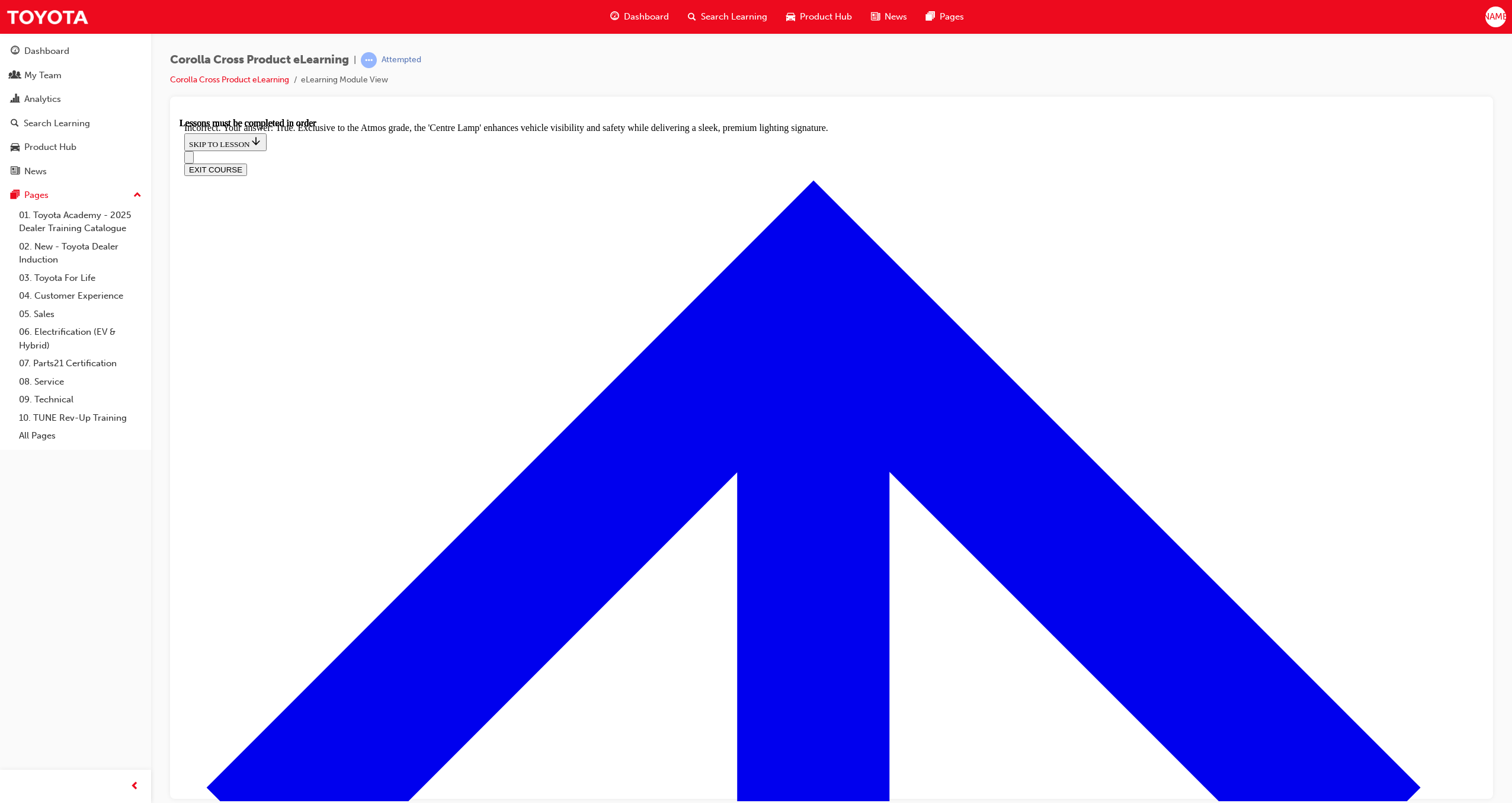 click on "TAKE AGAIN" at bounding box center [213, 8633] 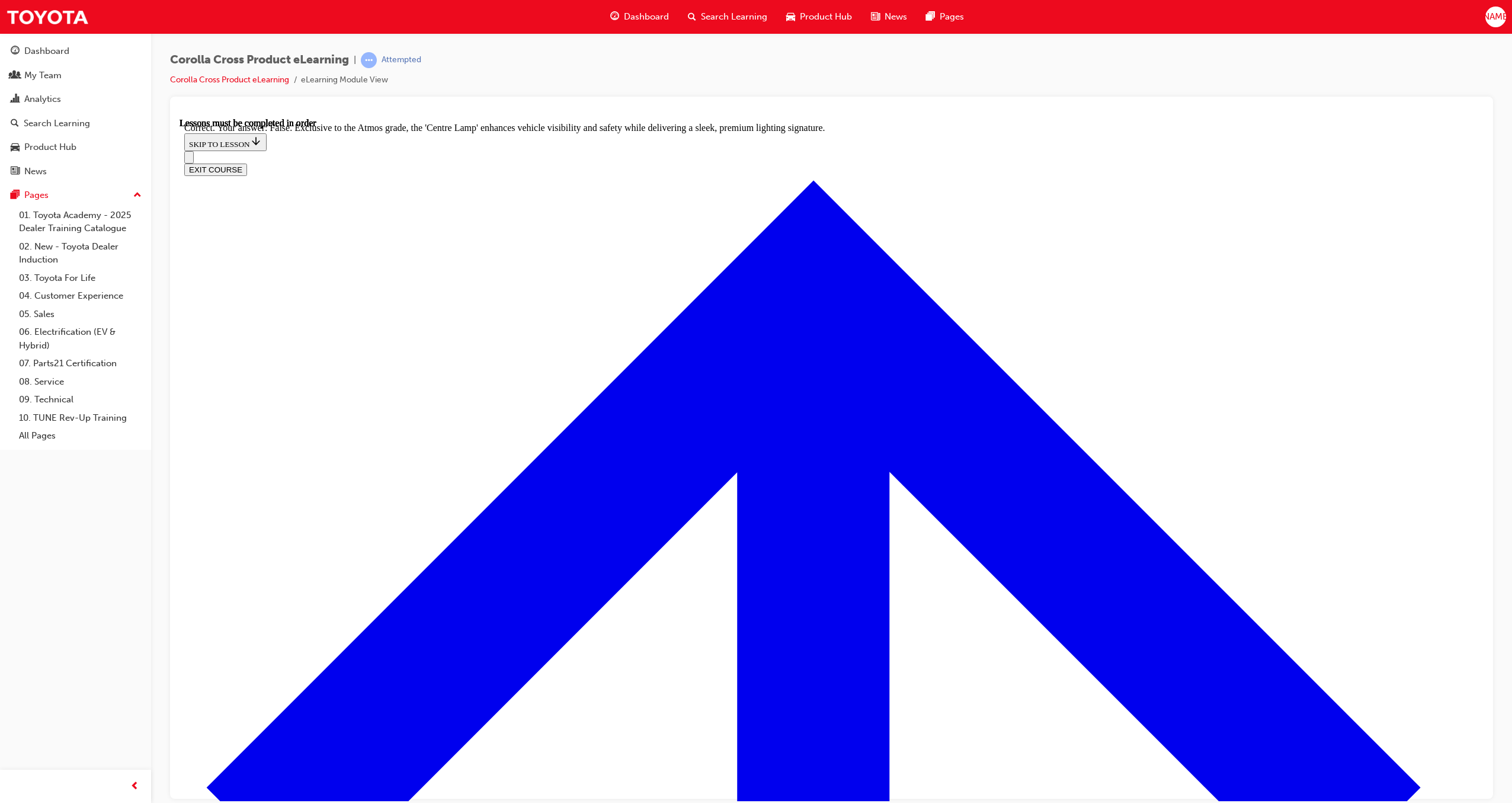 scroll, scrollTop: 2074, scrollLeft: 0, axis: vertical 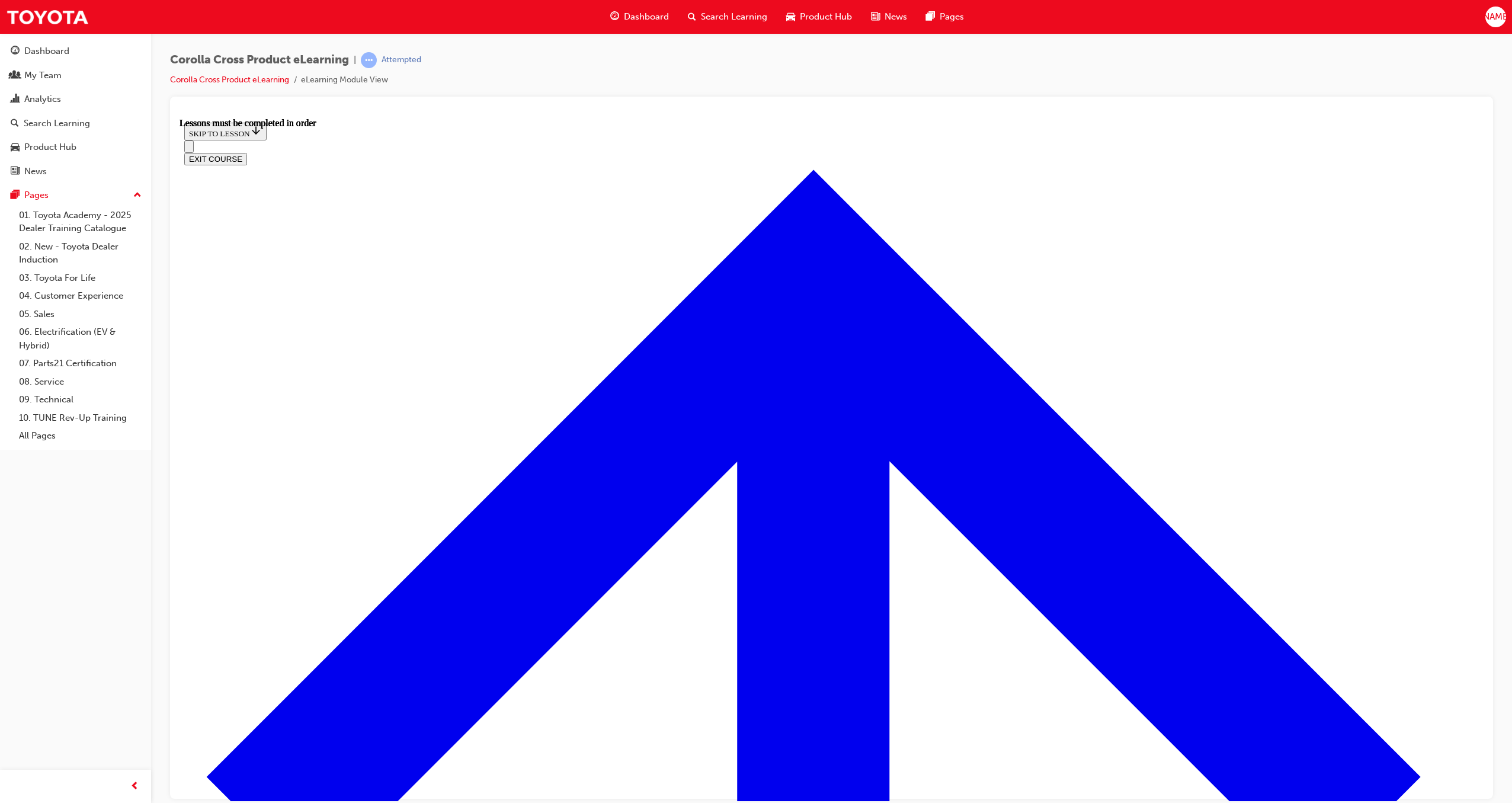 click at bounding box center (236, 2978) 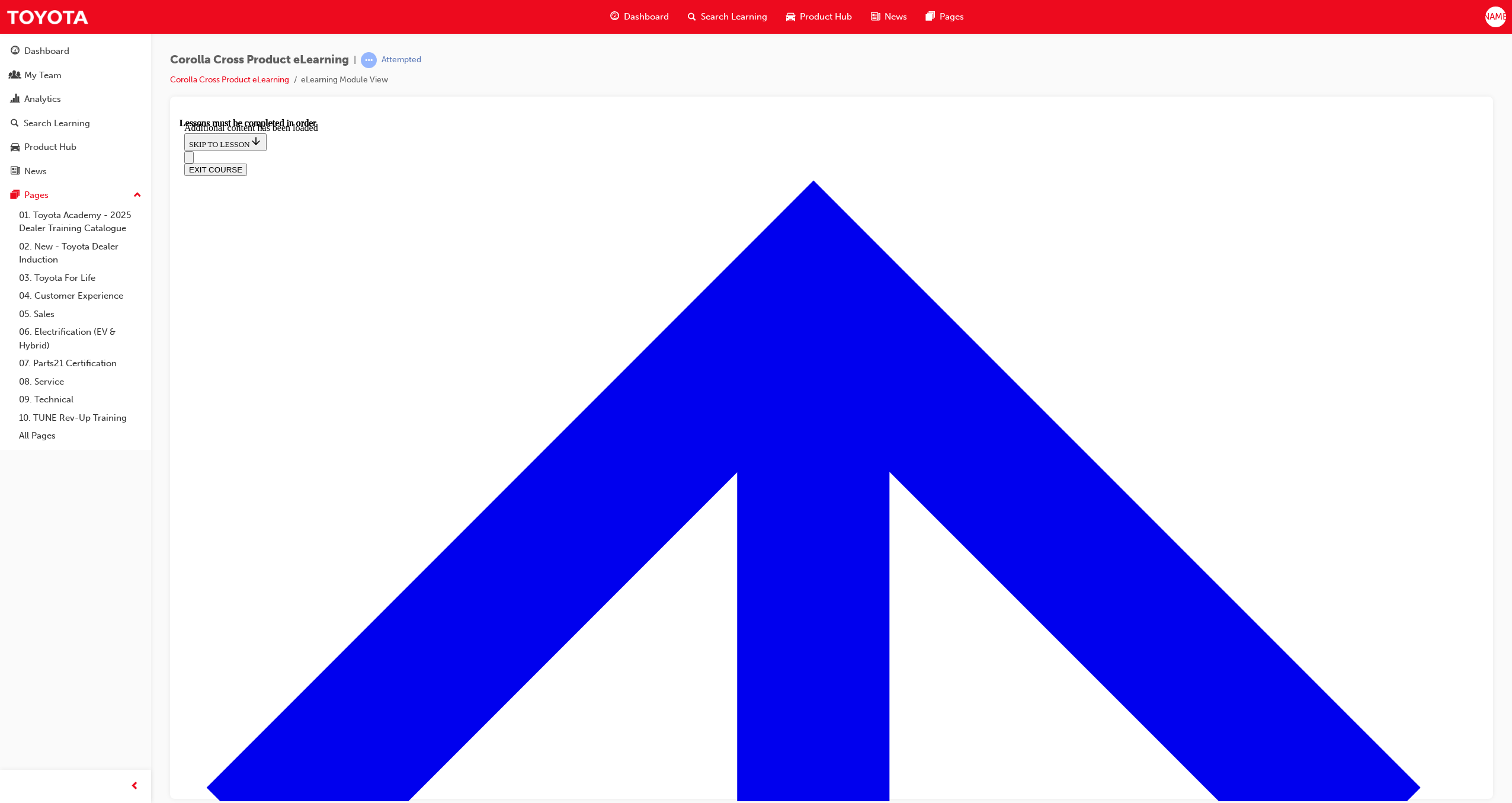 scroll, scrollTop: 1208, scrollLeft: 0, axis: vertical 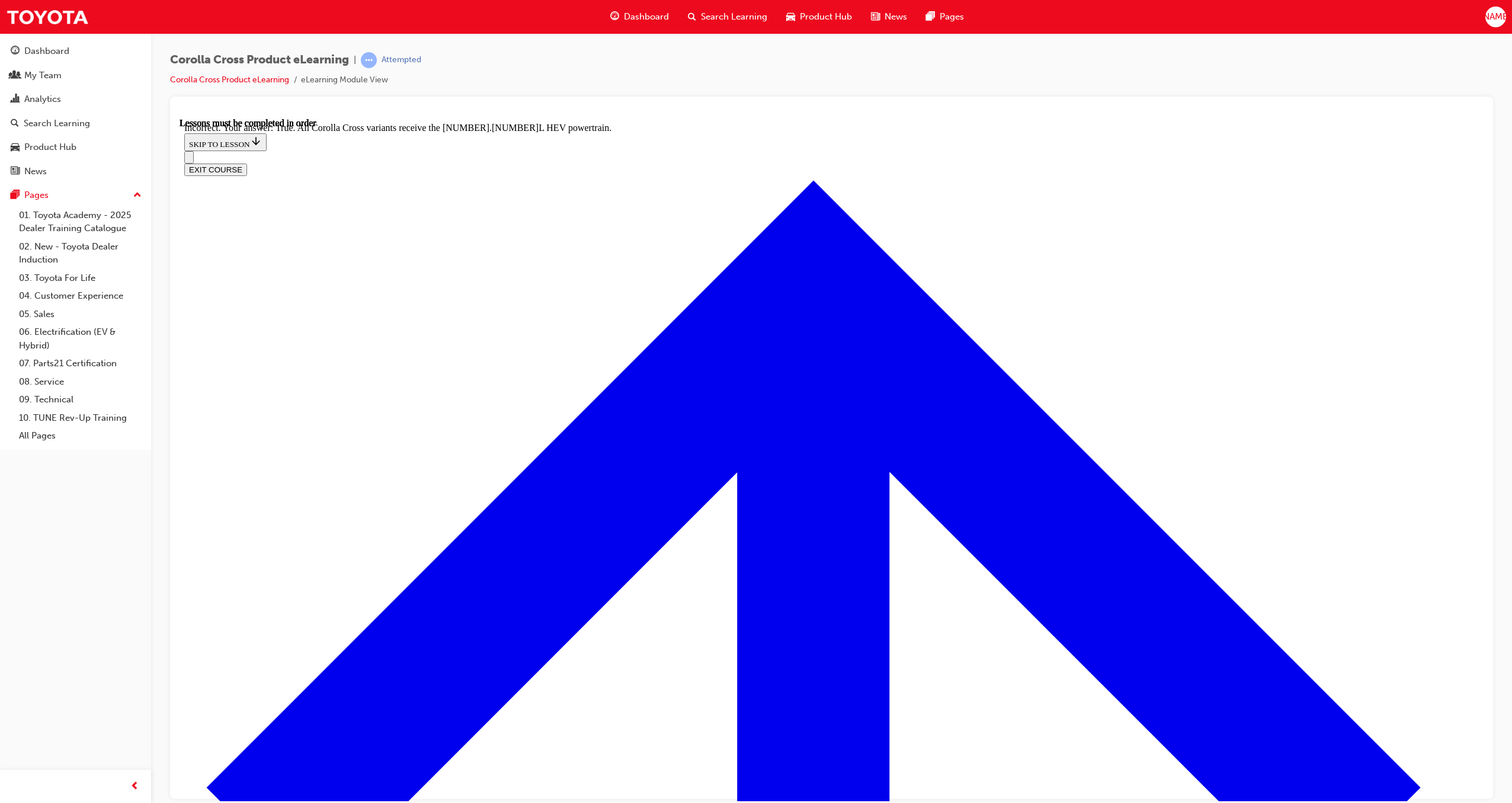 click on "TAKE AGAIN" at bounding box center (213, 7916) 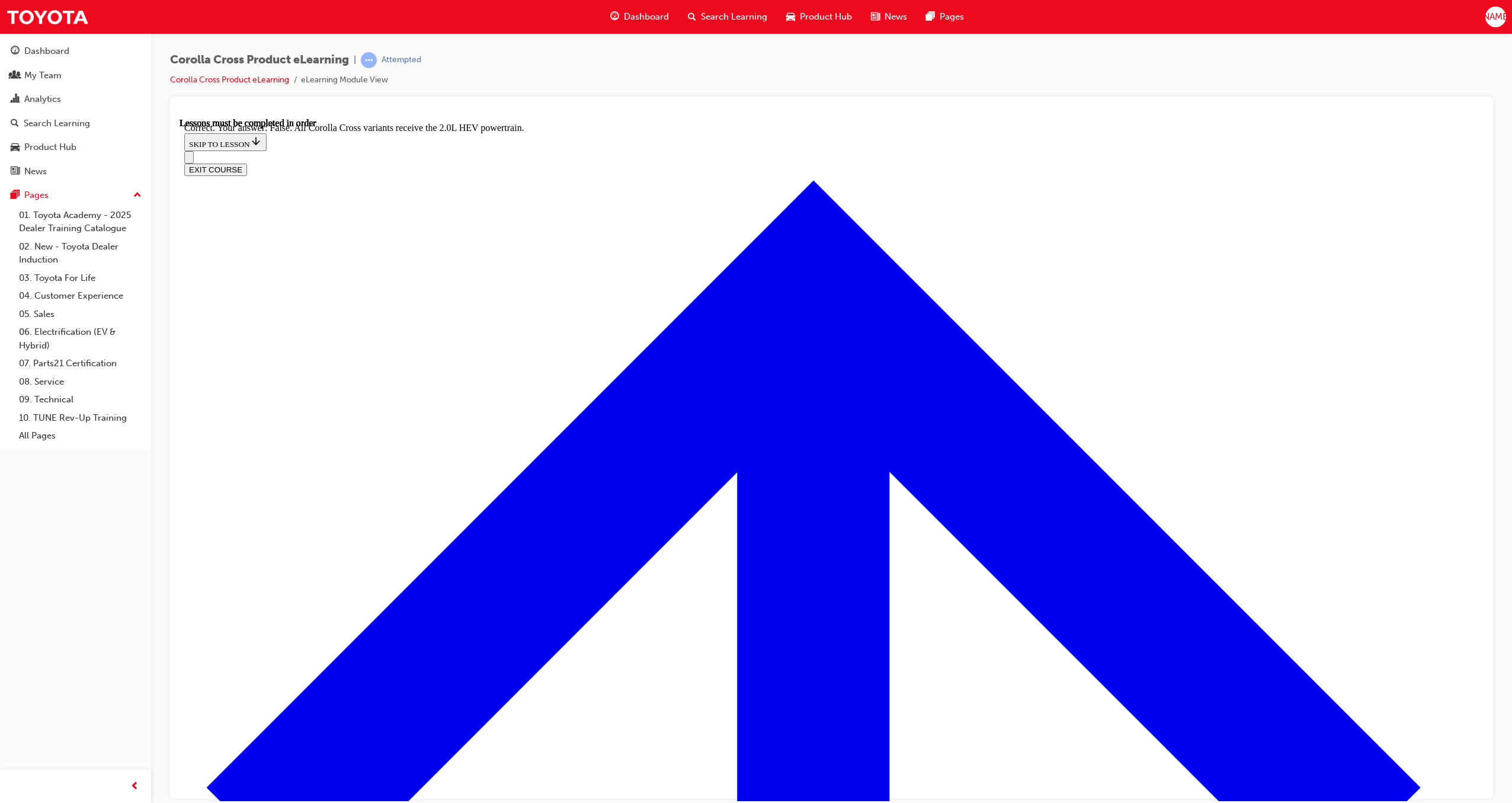 scroll, scrollTop: 1399, scrollLeft: 0, axis: vertical 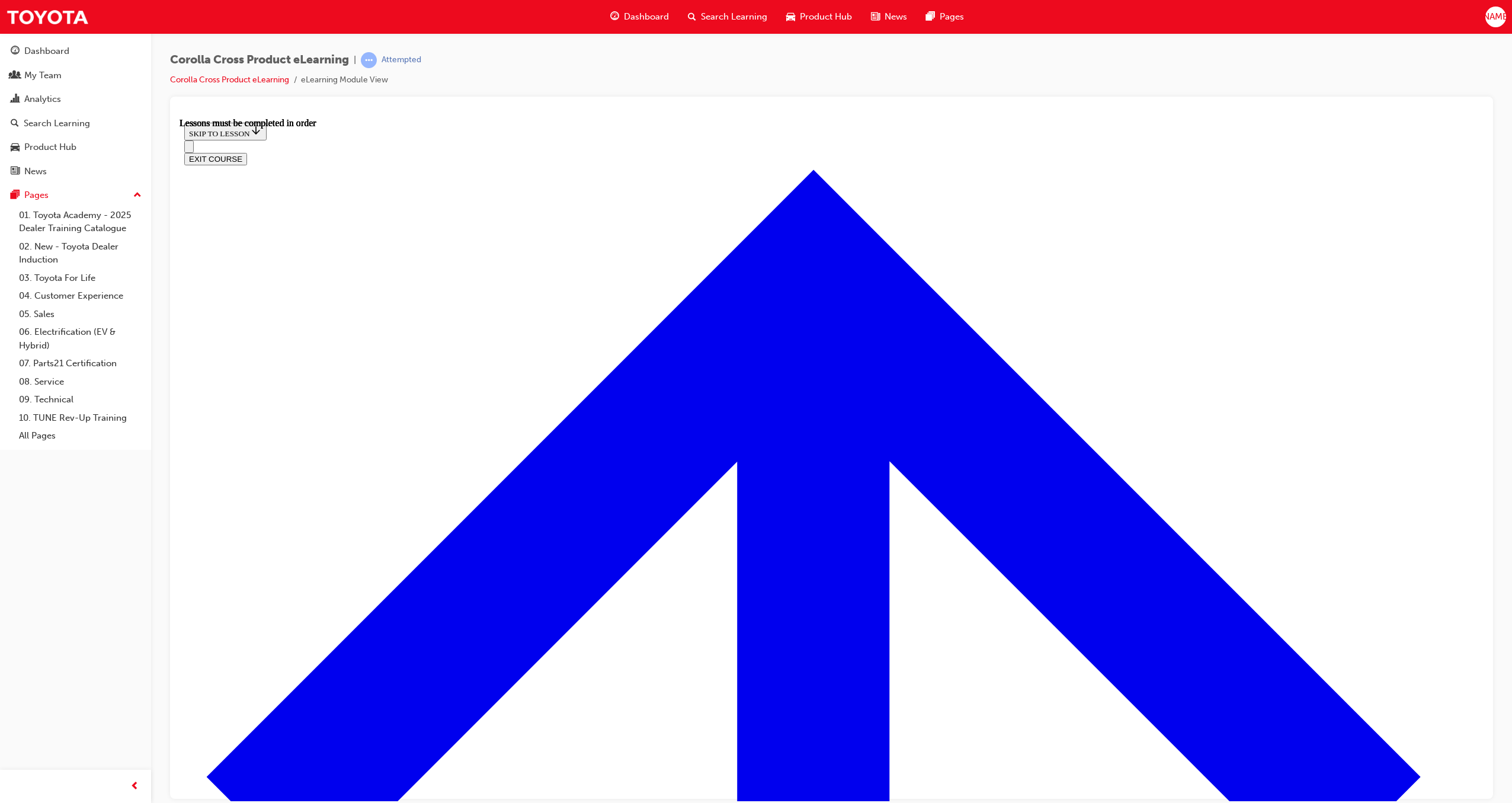 click at bounding box center [236, 3230] 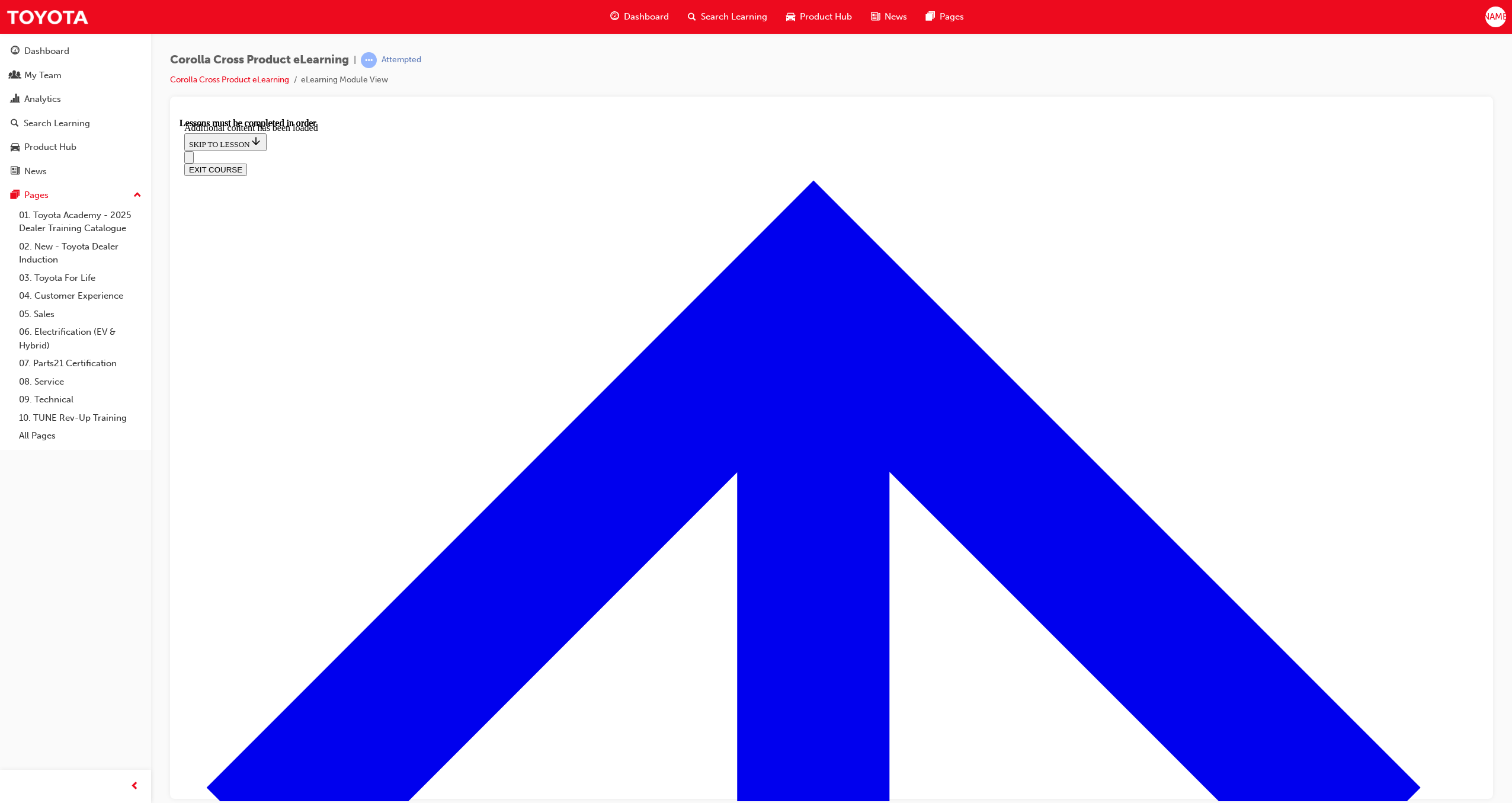 scroll, scrollTop: 1425, scrollLeft: 0, axis: vertical 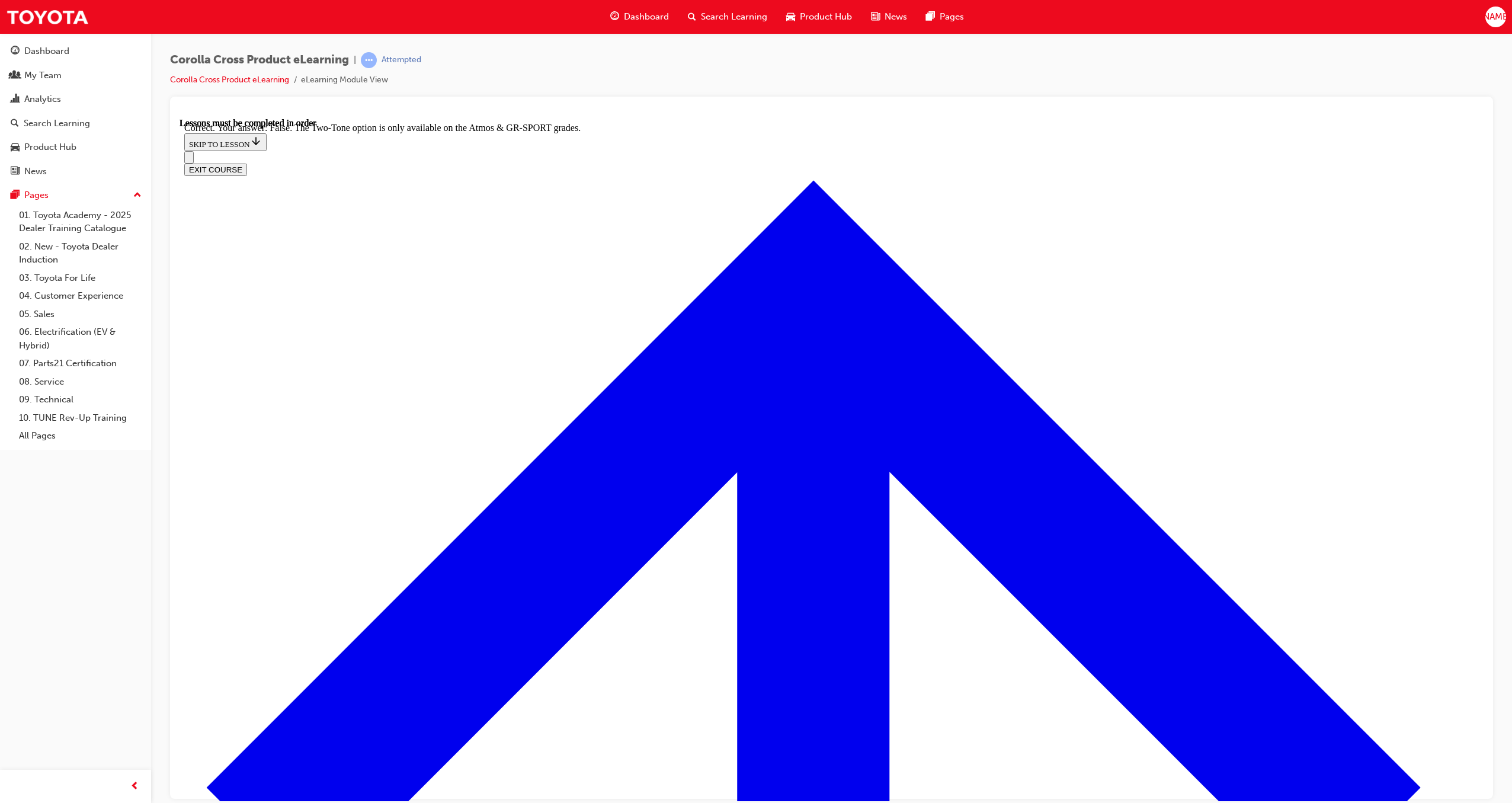 click on "NEXT LESSON" at bounding box center (215, 8336) 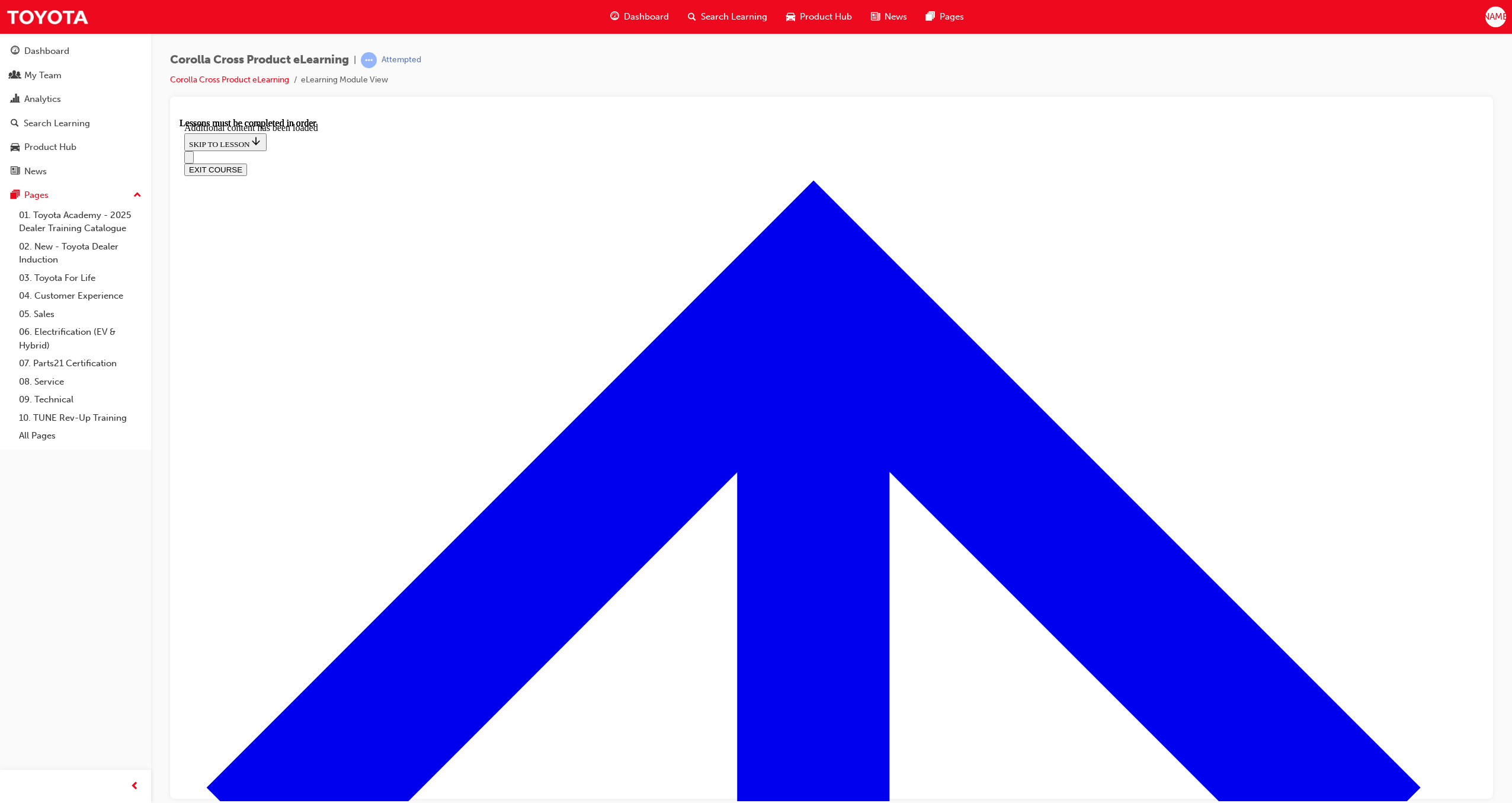 scroll, scrollTop: 1623, scrollLeft: 0, axis: vertical 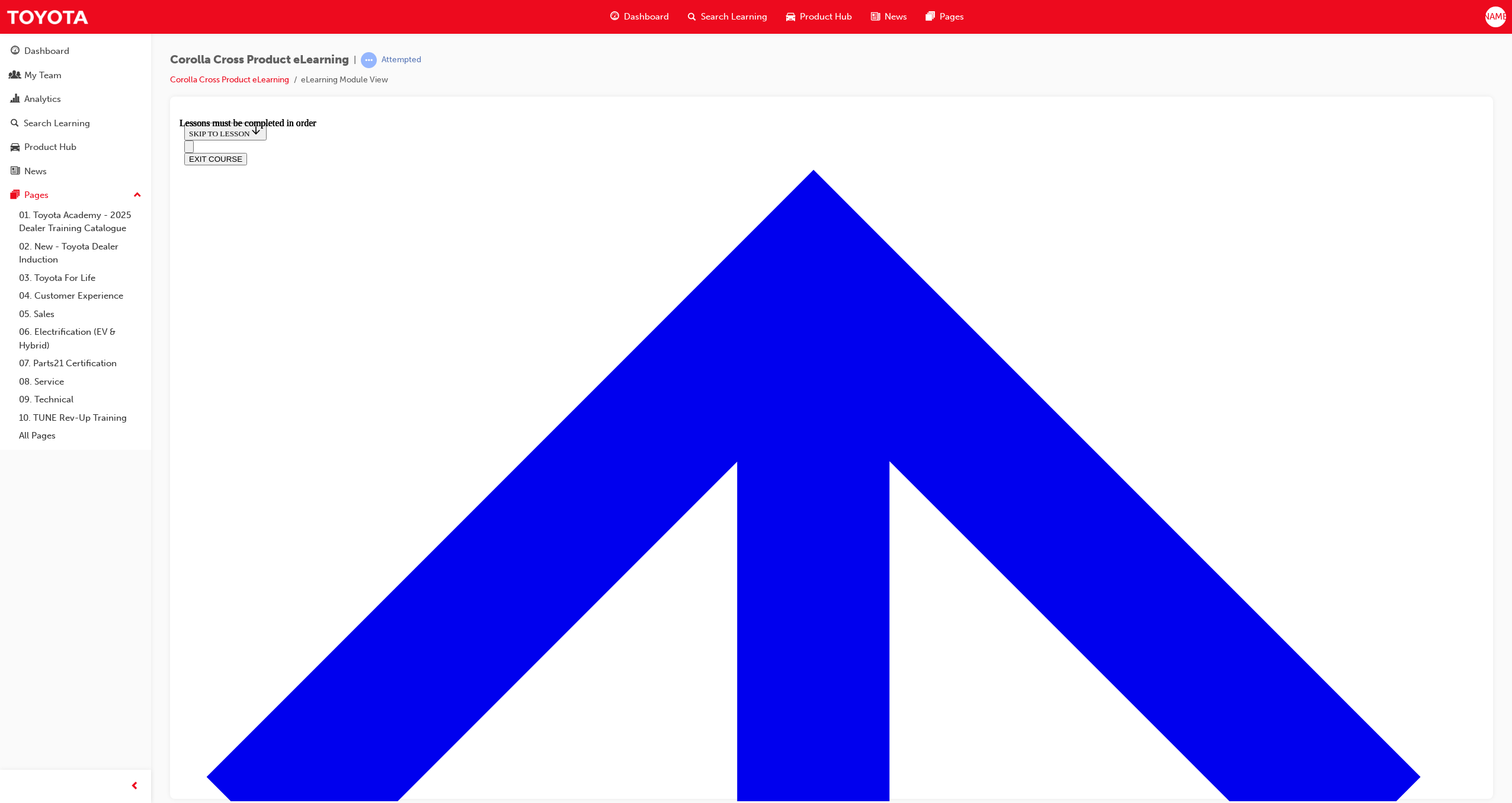 click at bounding box center (236, 3133) 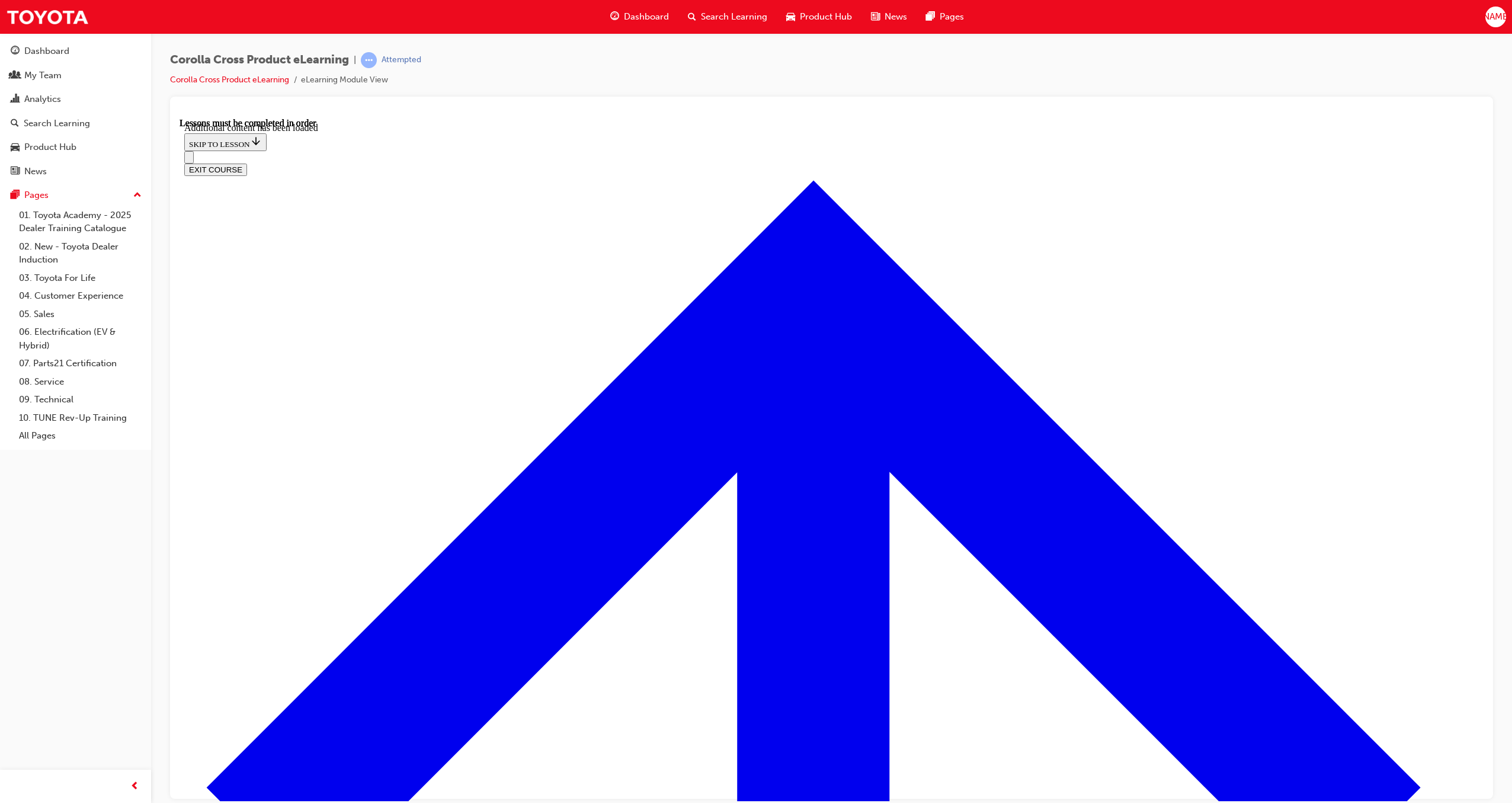 scroll, scrollTop: 2011, scrollLeft: 0, axis: vertical 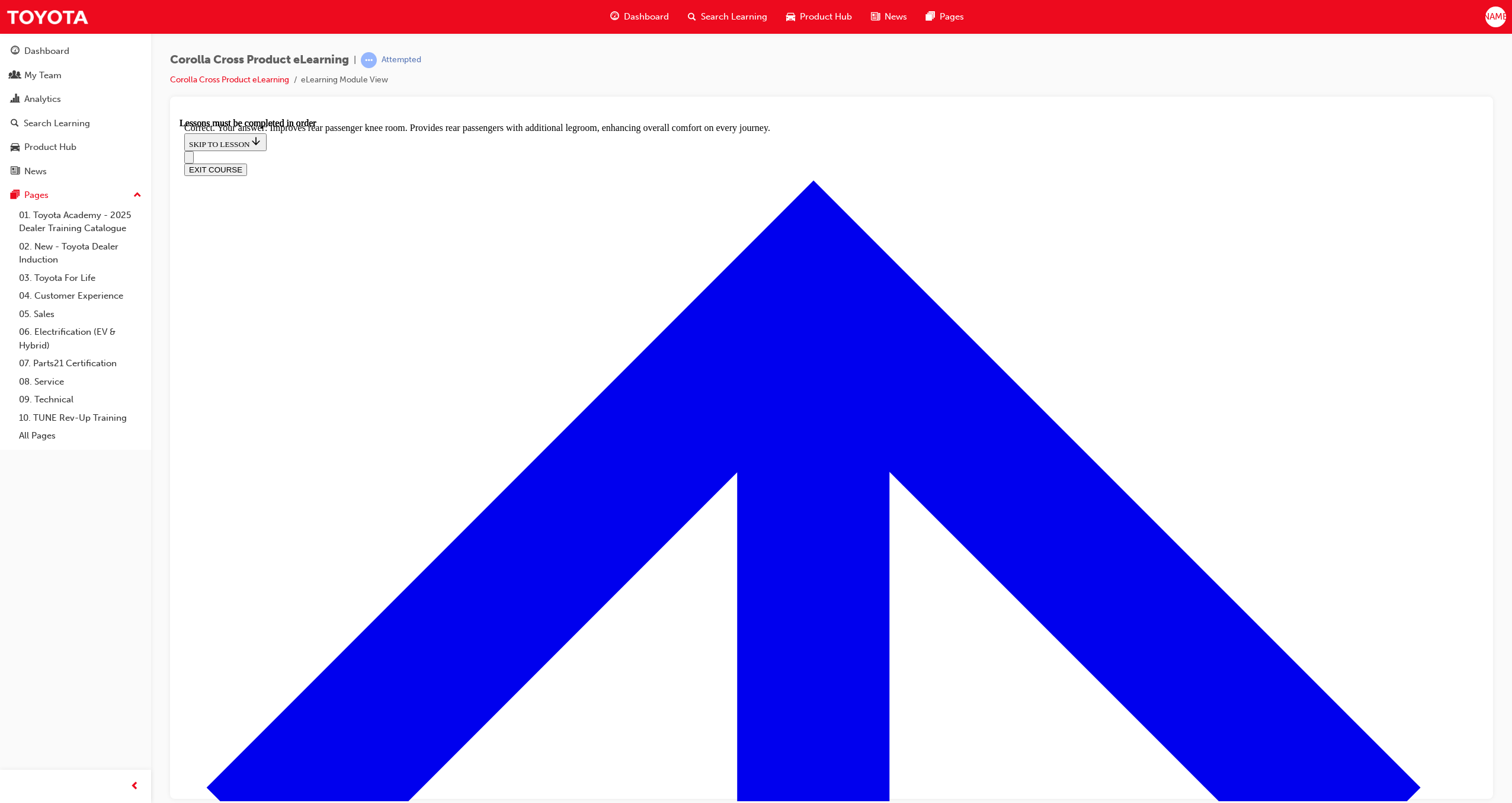 click on "NEXT LESSON" at bounding box center (215, 12834) 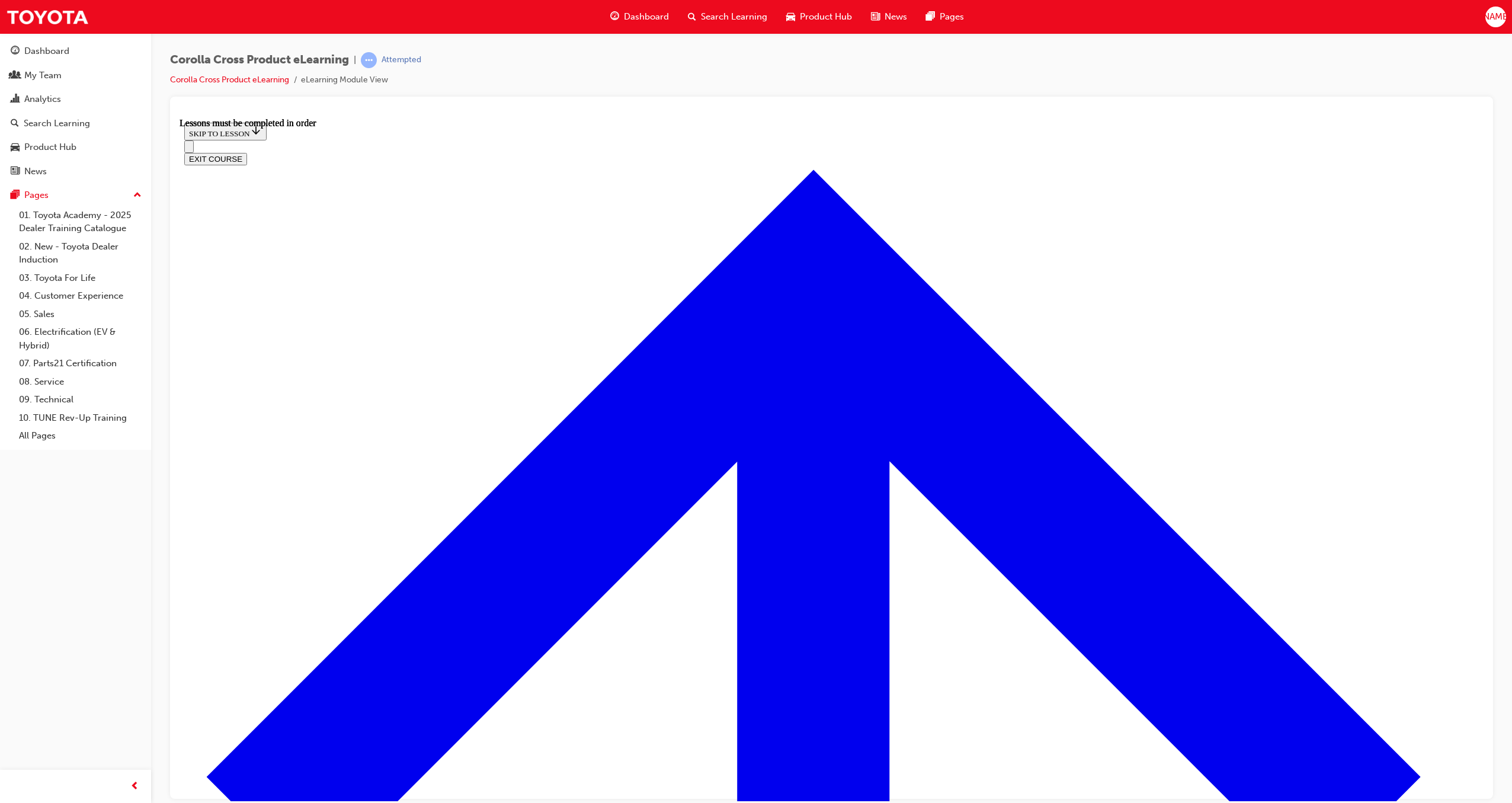 scroll, scrollTop: 1002, scrollLeft: 0, axis: vertical 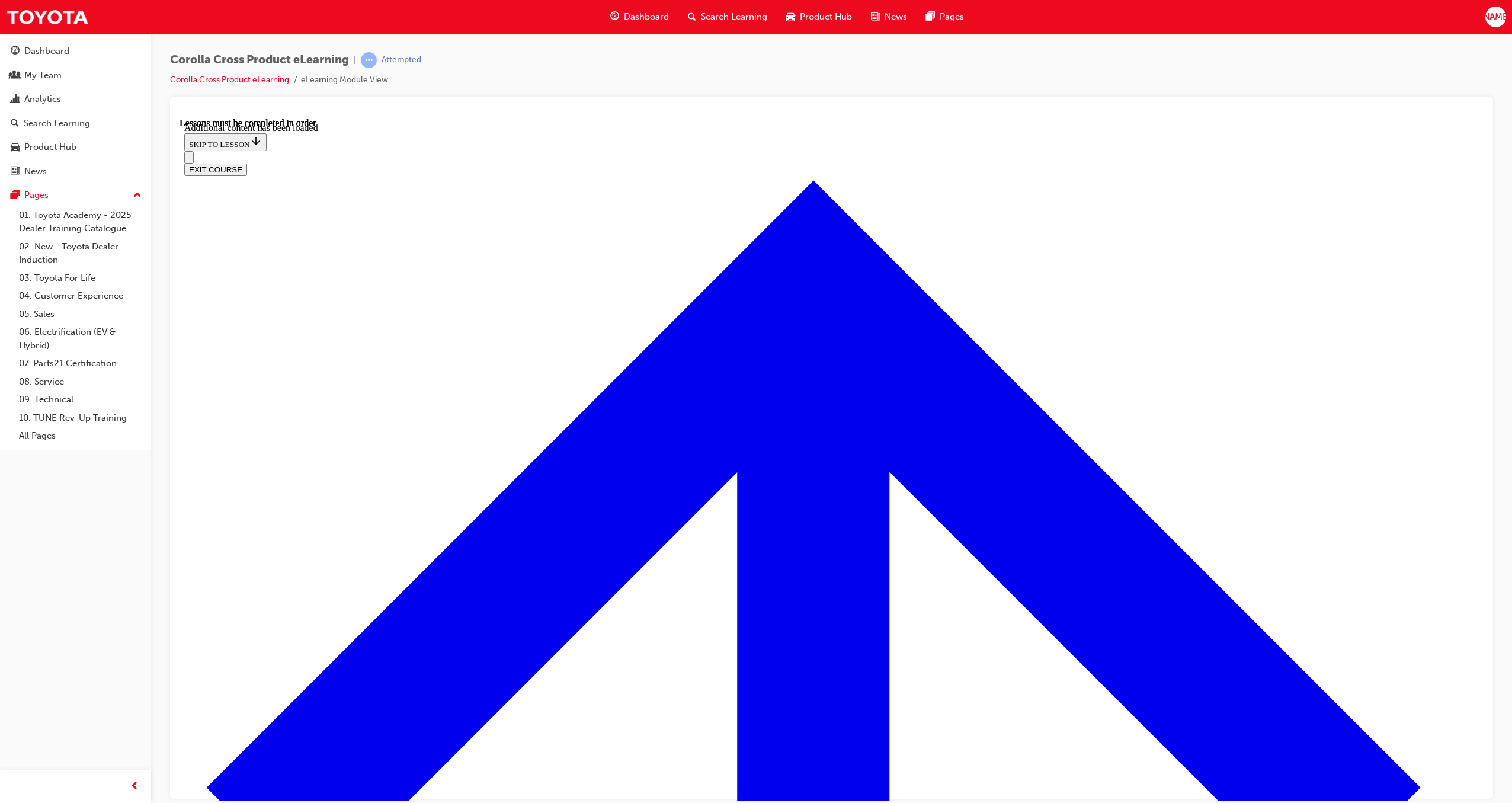click on "True" at bounding box center (831, 4671) 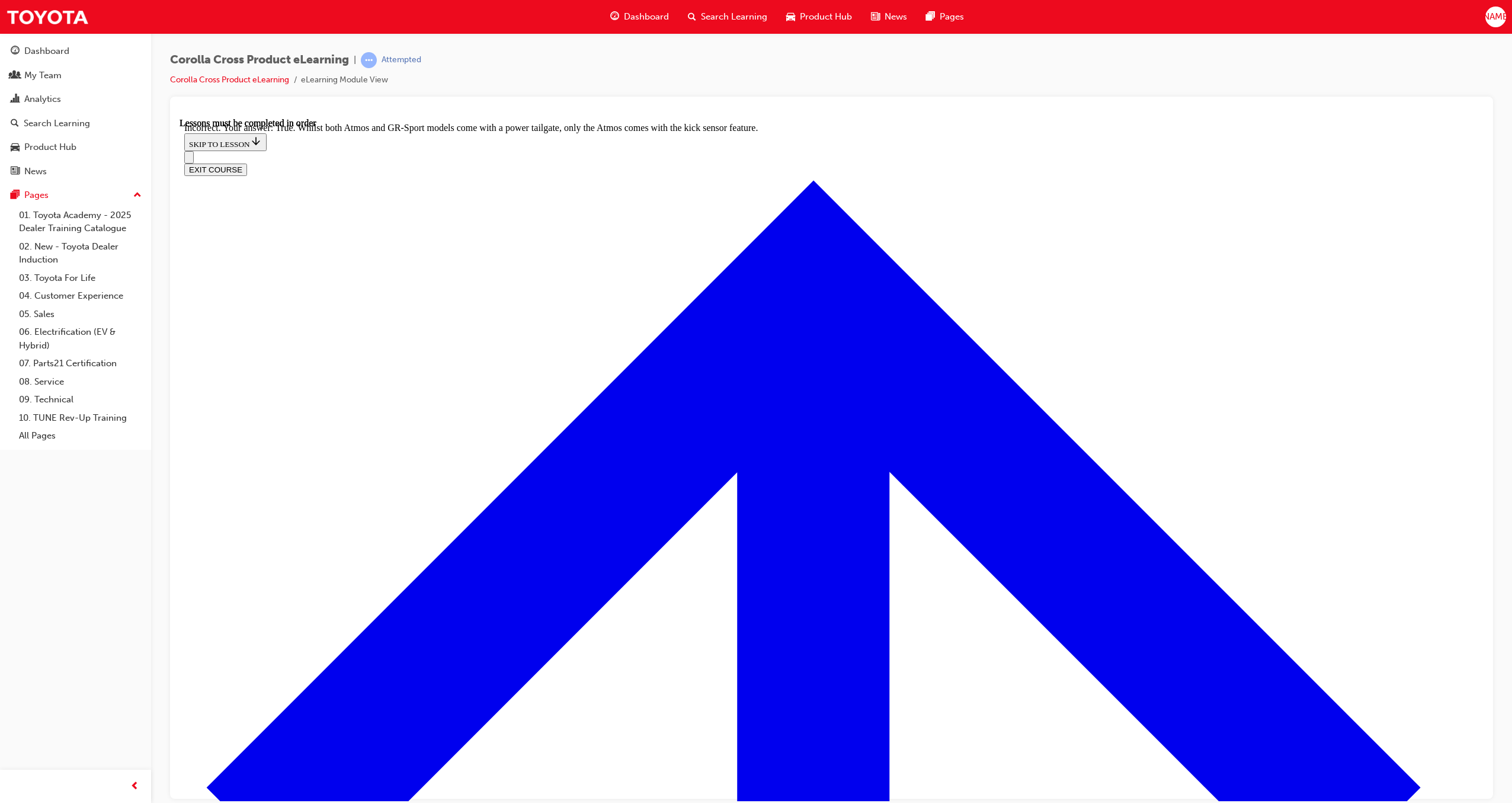 scroll, scrollTop: 1863, scrollLeft: 0, axis: vertical 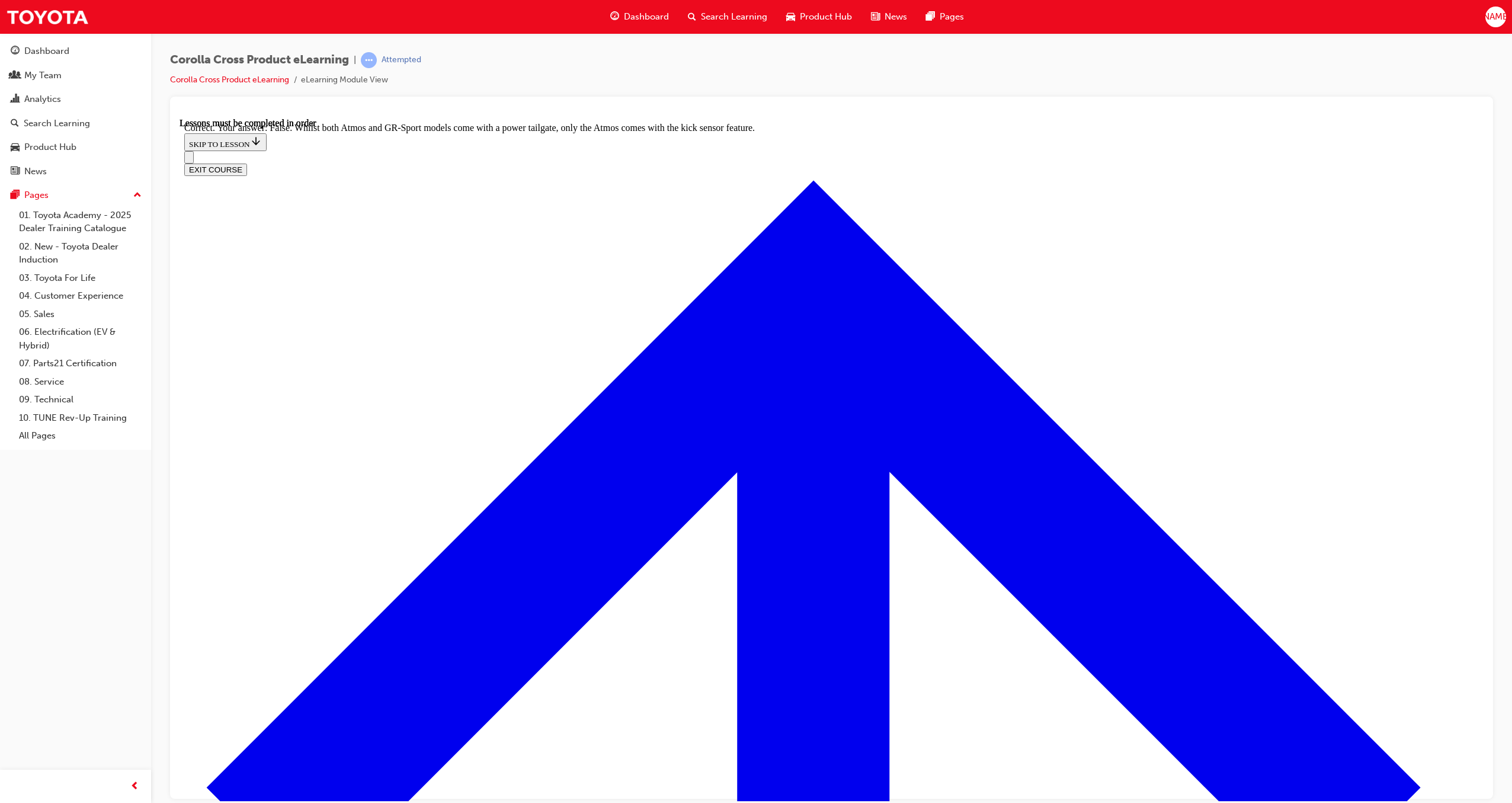click on "NEXT LESSON" at bounding box center (215, 8310) 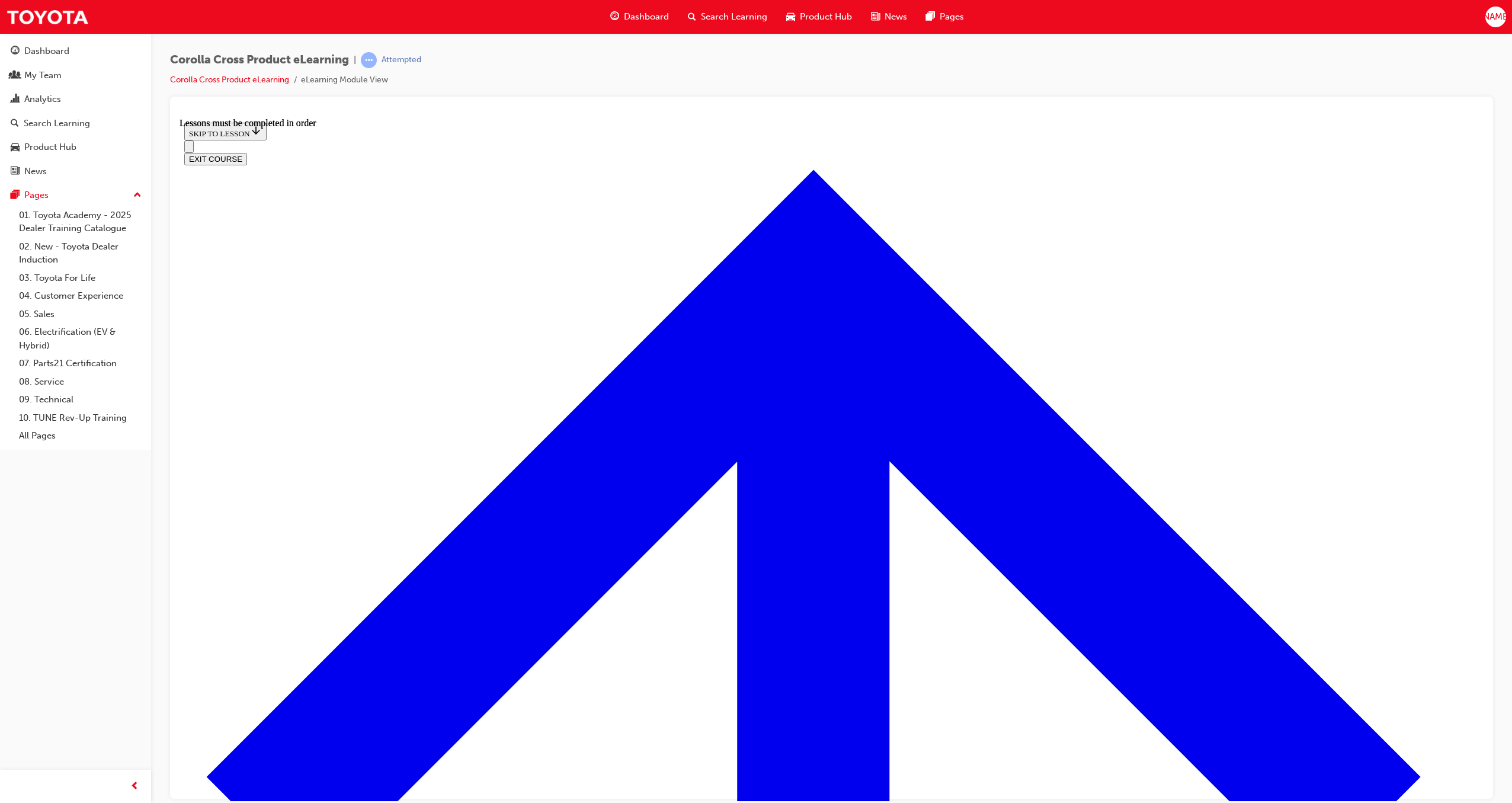 scroll, scrollTop: 2257, scrollLeft: 0, axis: vertical 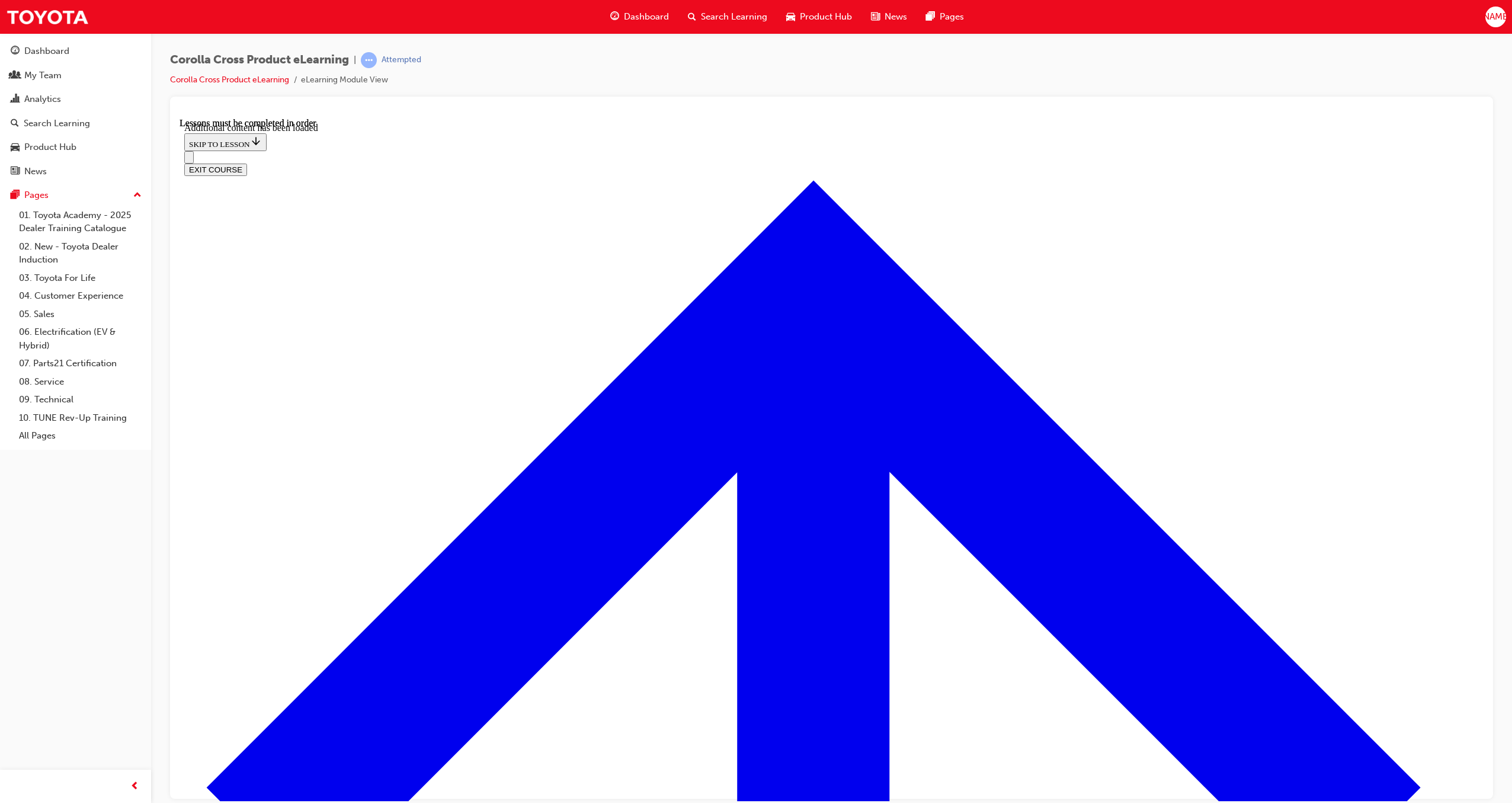 click on "Two-Tone Paint" at bounding box center (843, 5836) 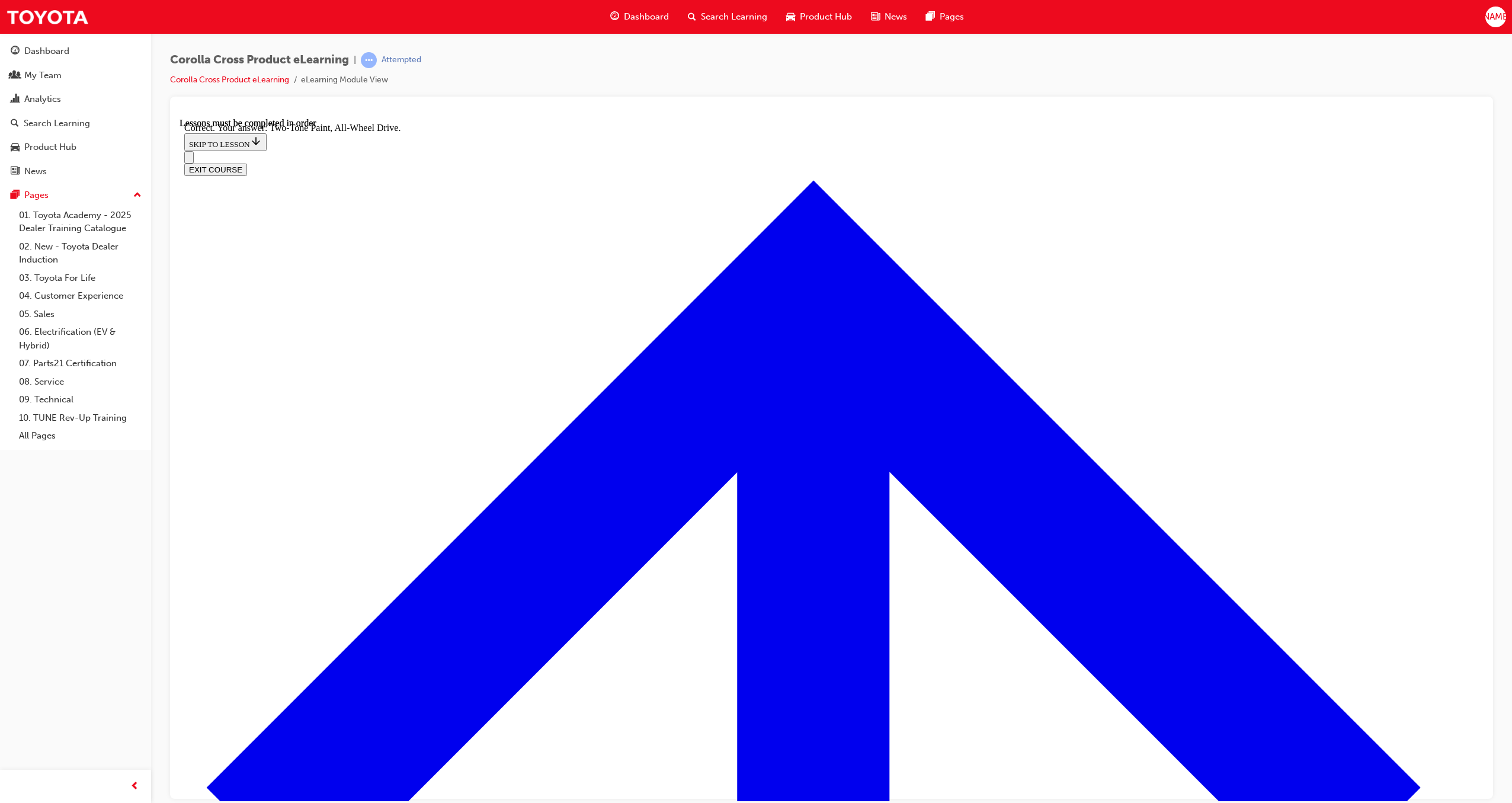 scroll, scrollTop: 3664, scrollLeft: 0, axis: vertical 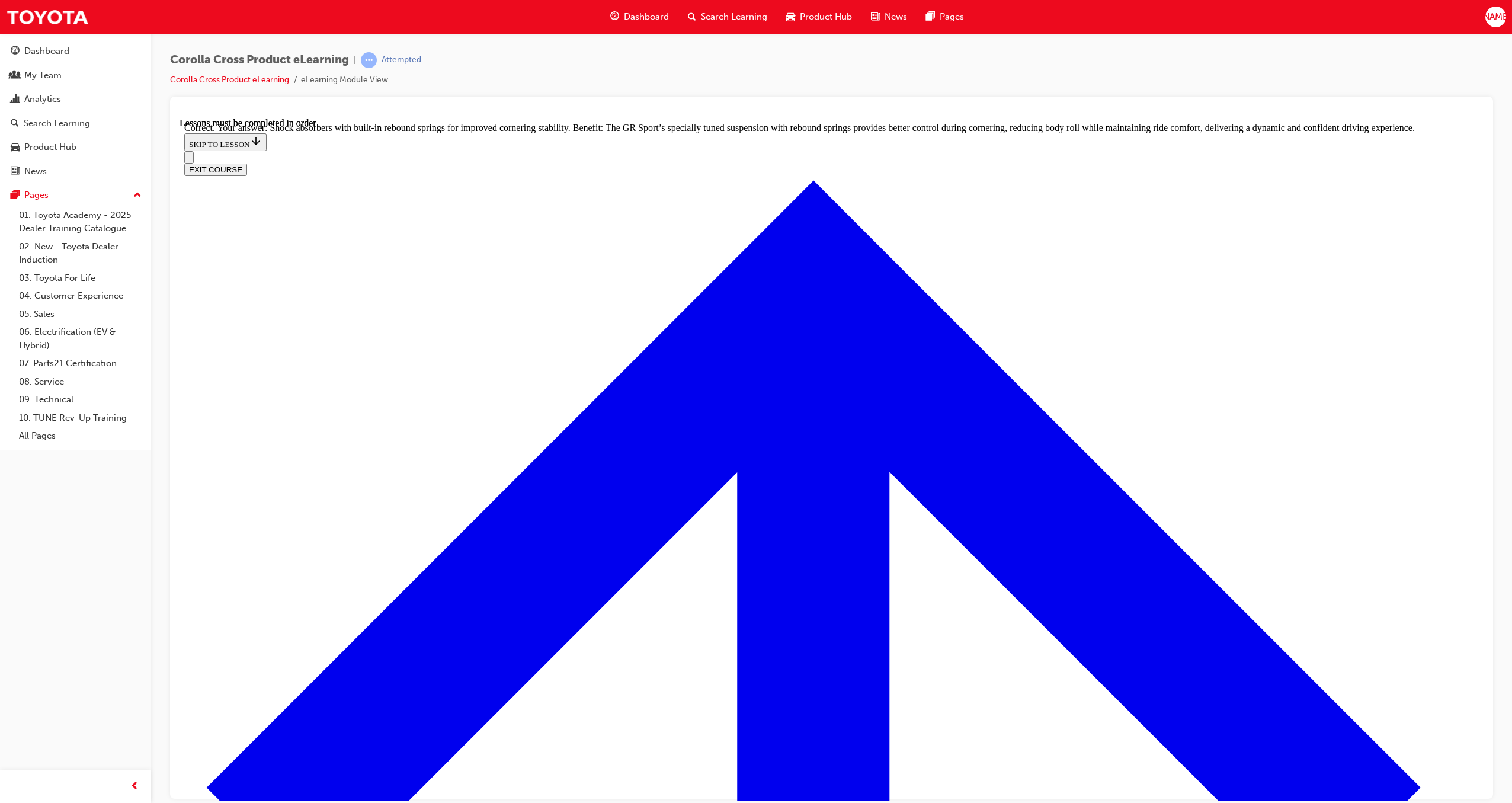 click on "NEXT LESSON" at bounding box center [215, 18777] 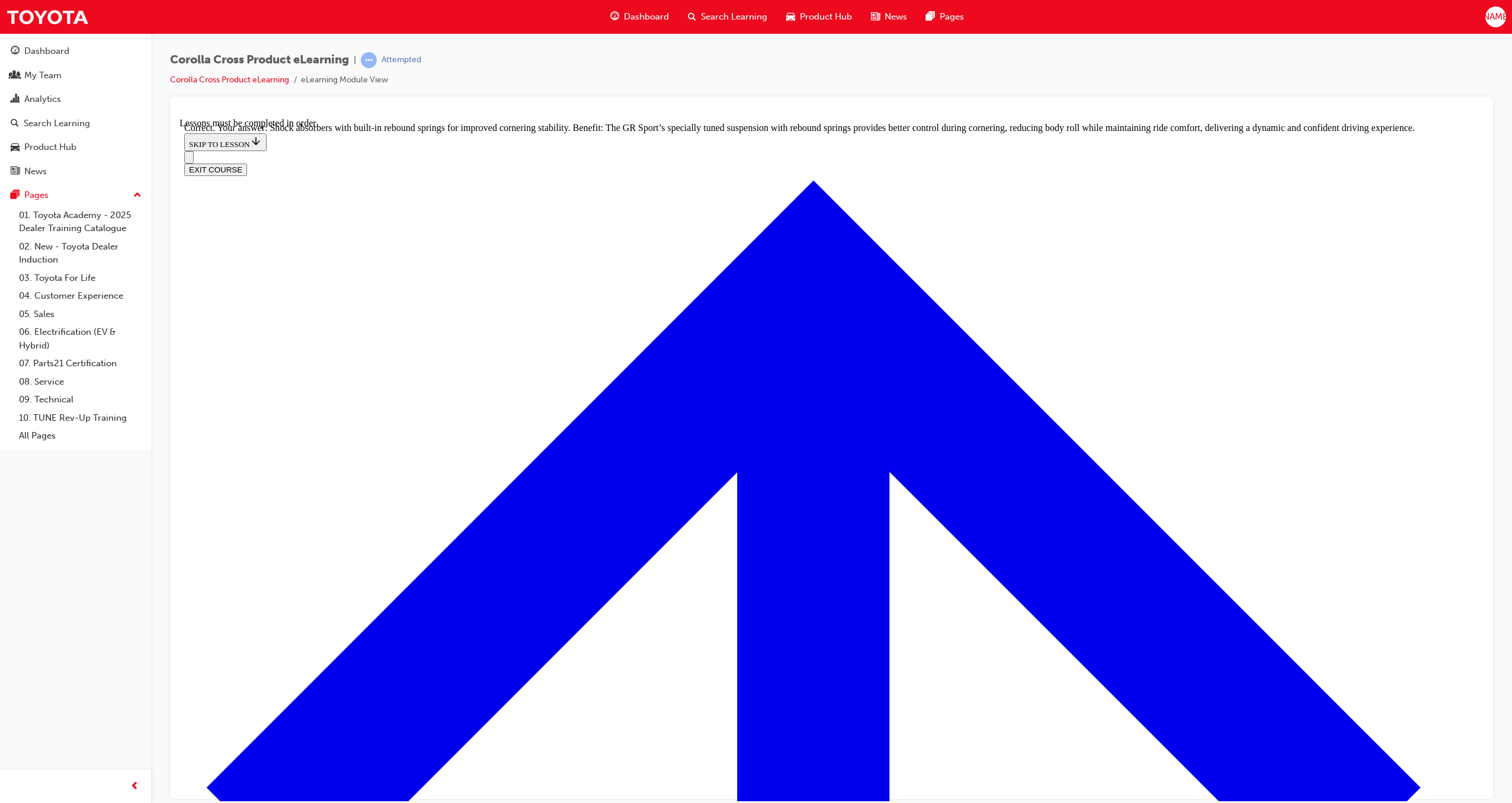 scroll, scrollTop: 0, scrollLeft: 0, axis: both 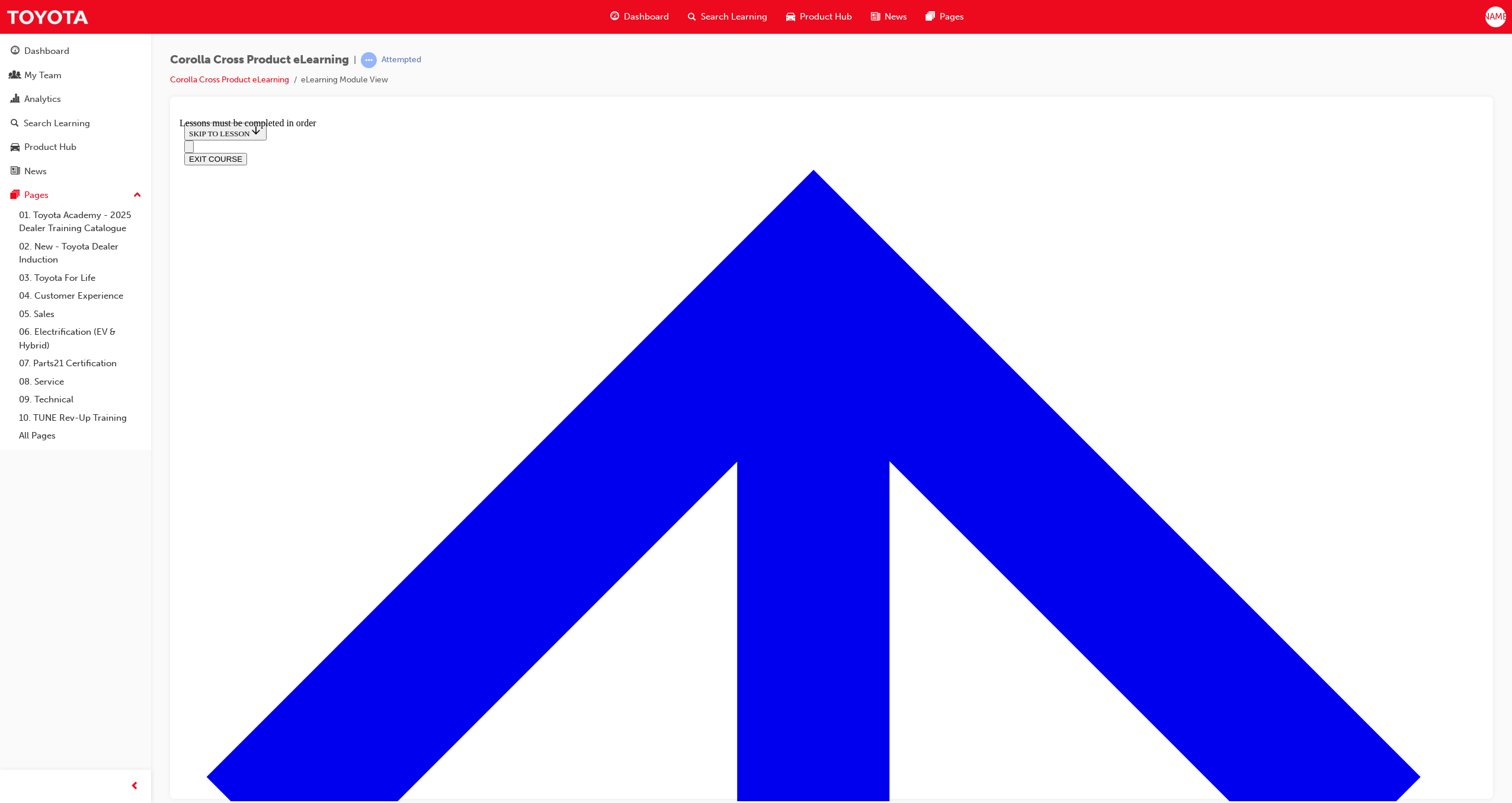 click on "Practicality" at bounding box center (257, 3485) 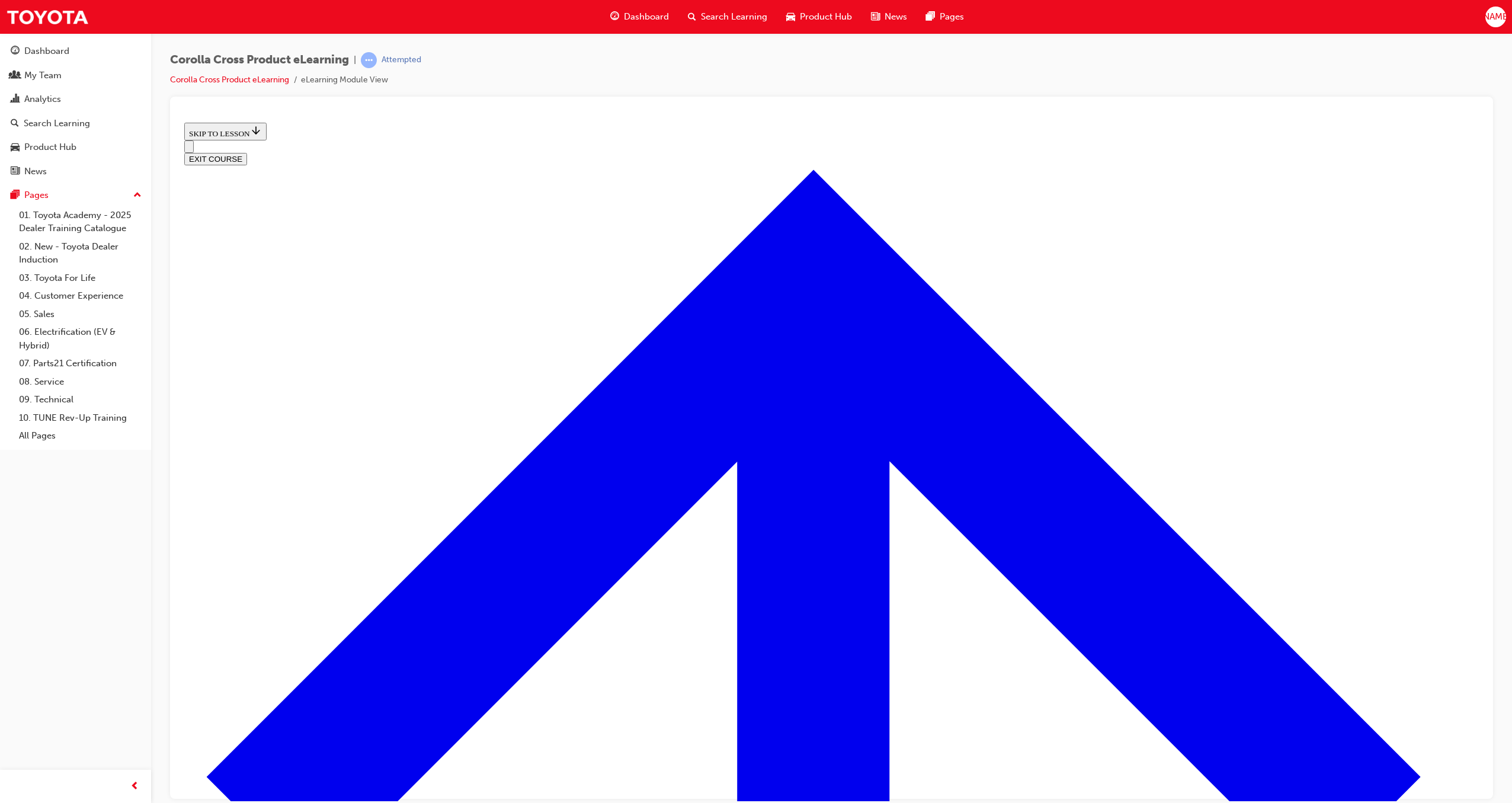 scroll, scrollTop: 226, scrollLeft: 0, axis: vertical 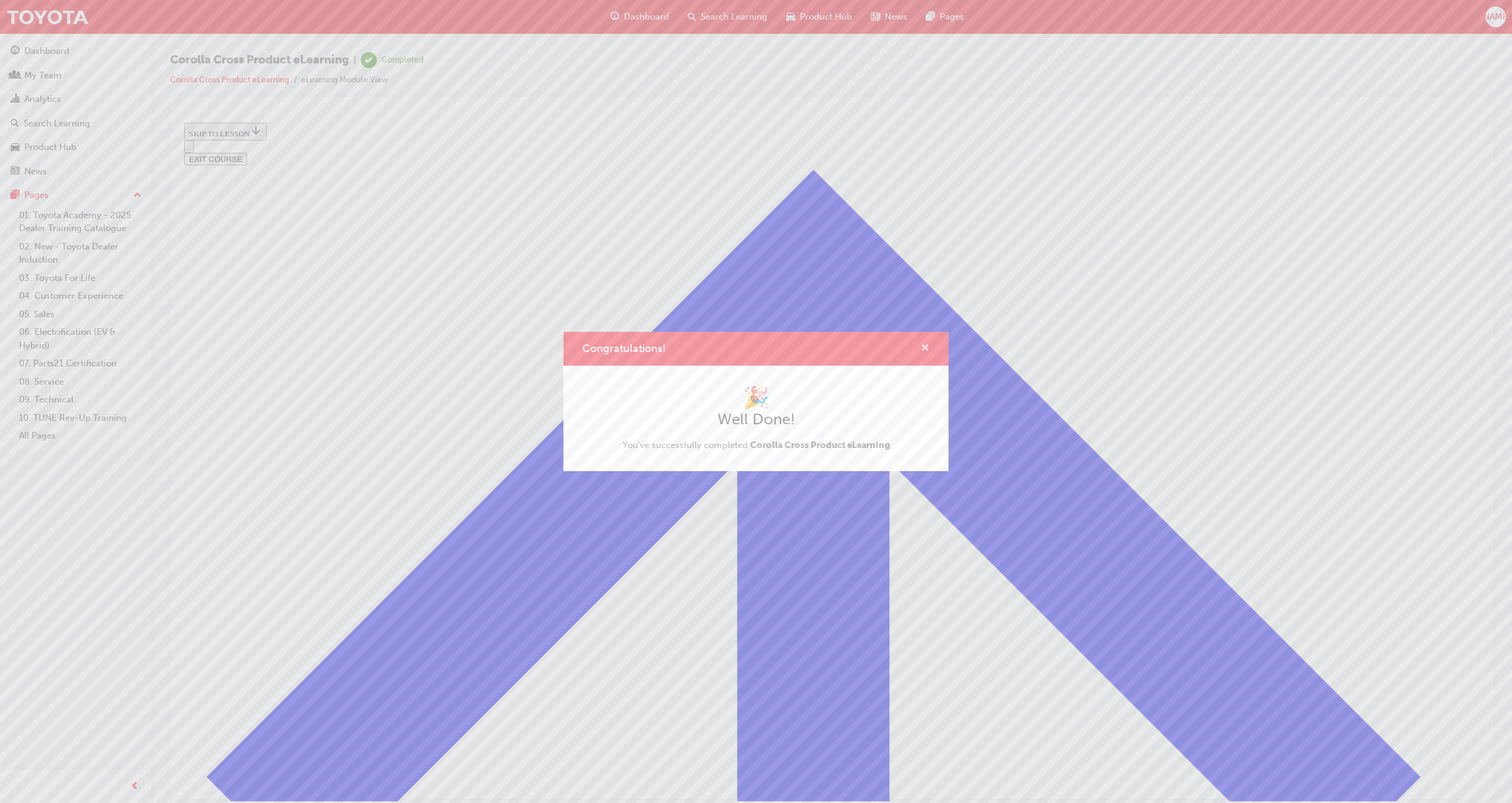 click at bounding box center [925, 349] 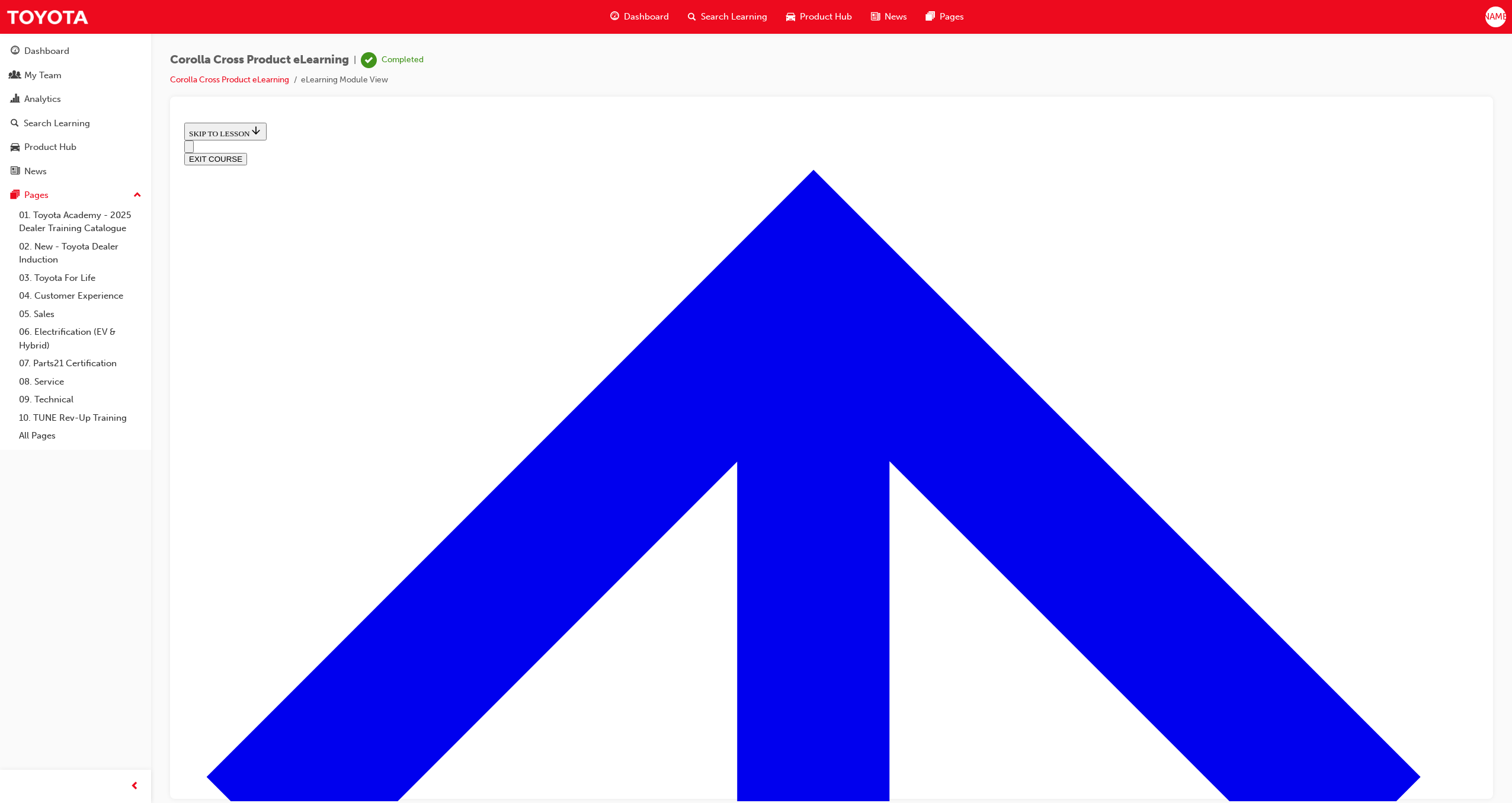 click on "Search Learning" at bounding box center [734, 17] 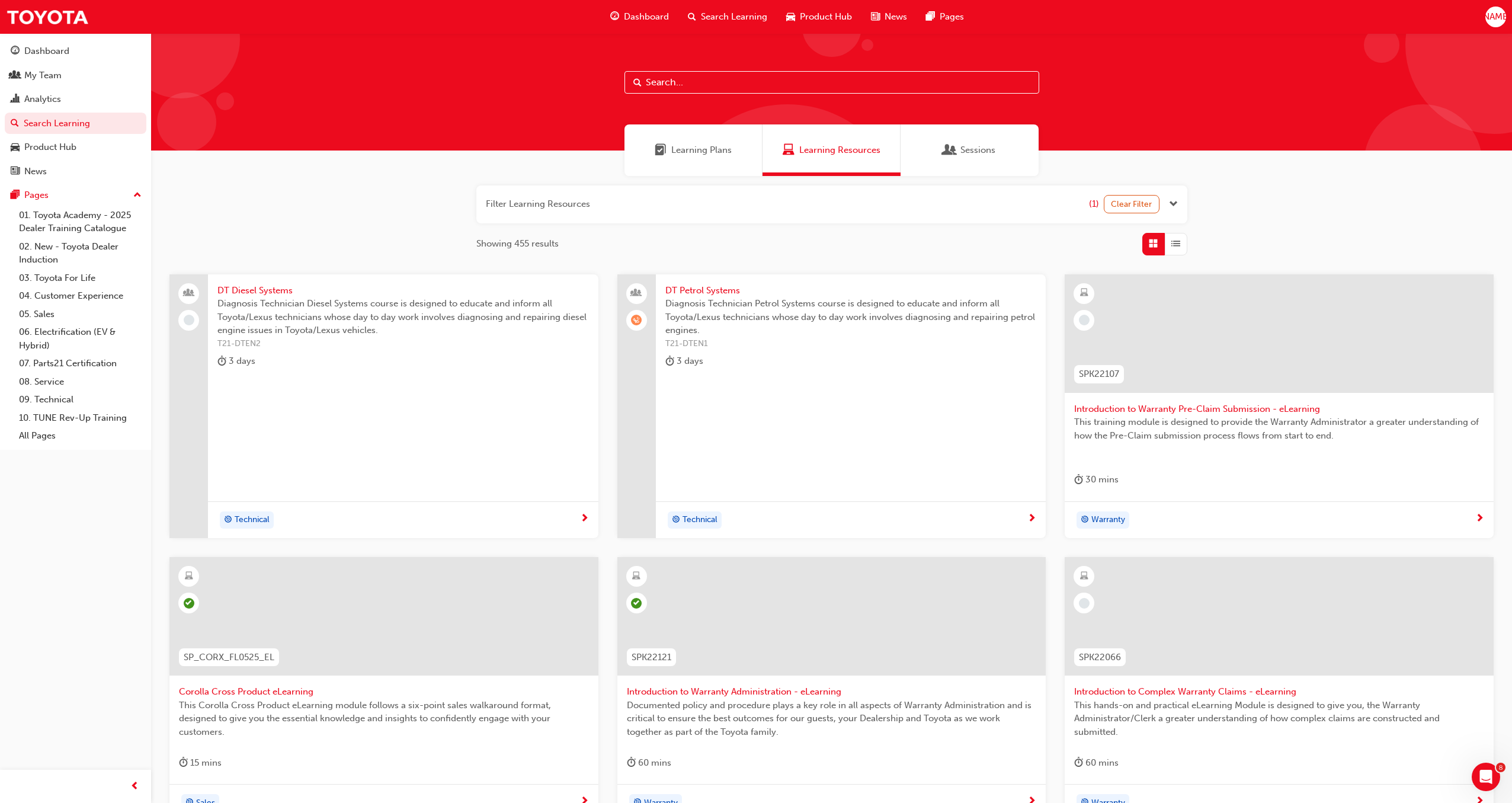 click at bounding box center [1173, 204] 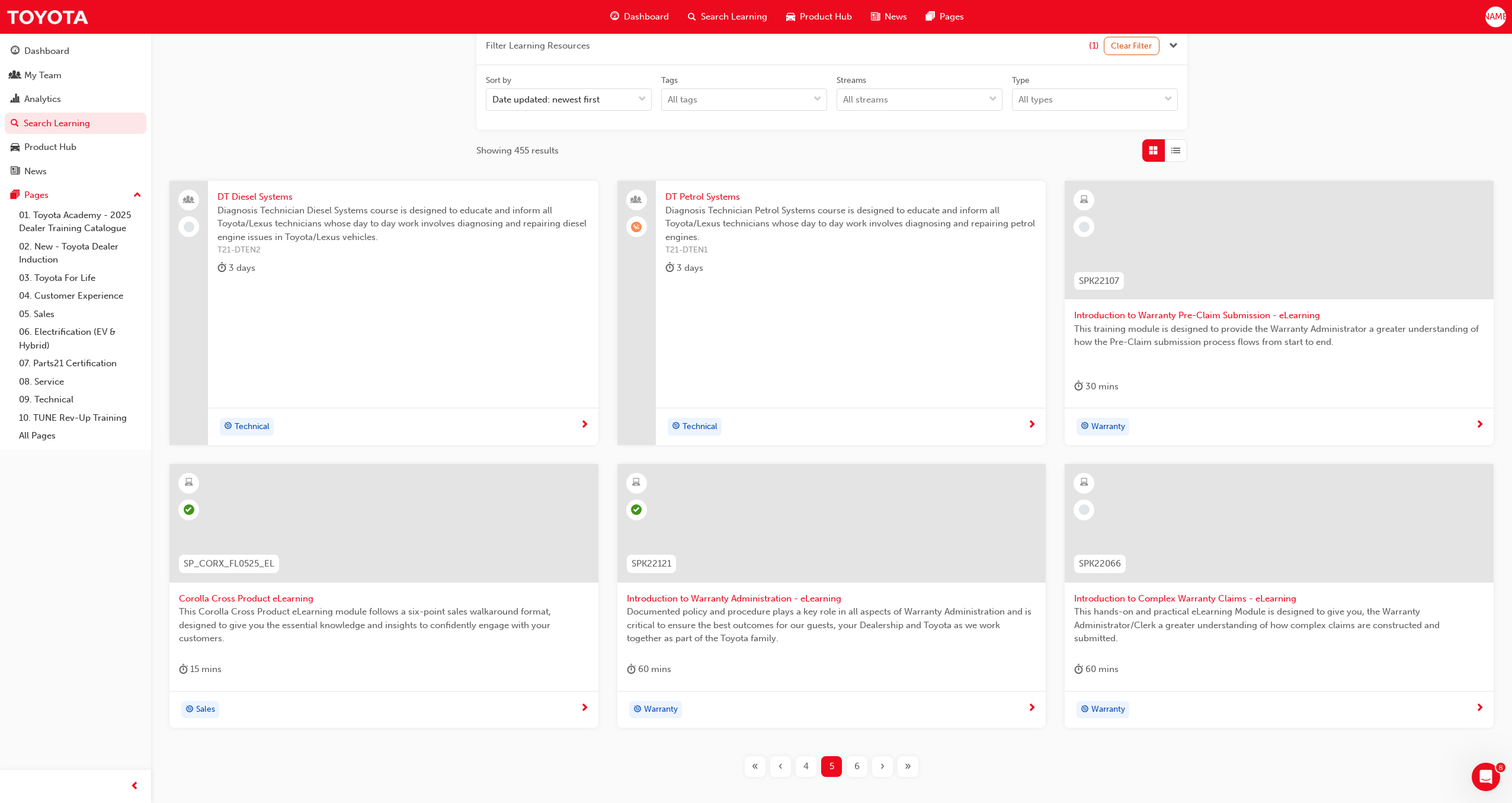 scroll, scrollTop: 228, scrollLeft: 0, axis: vertical 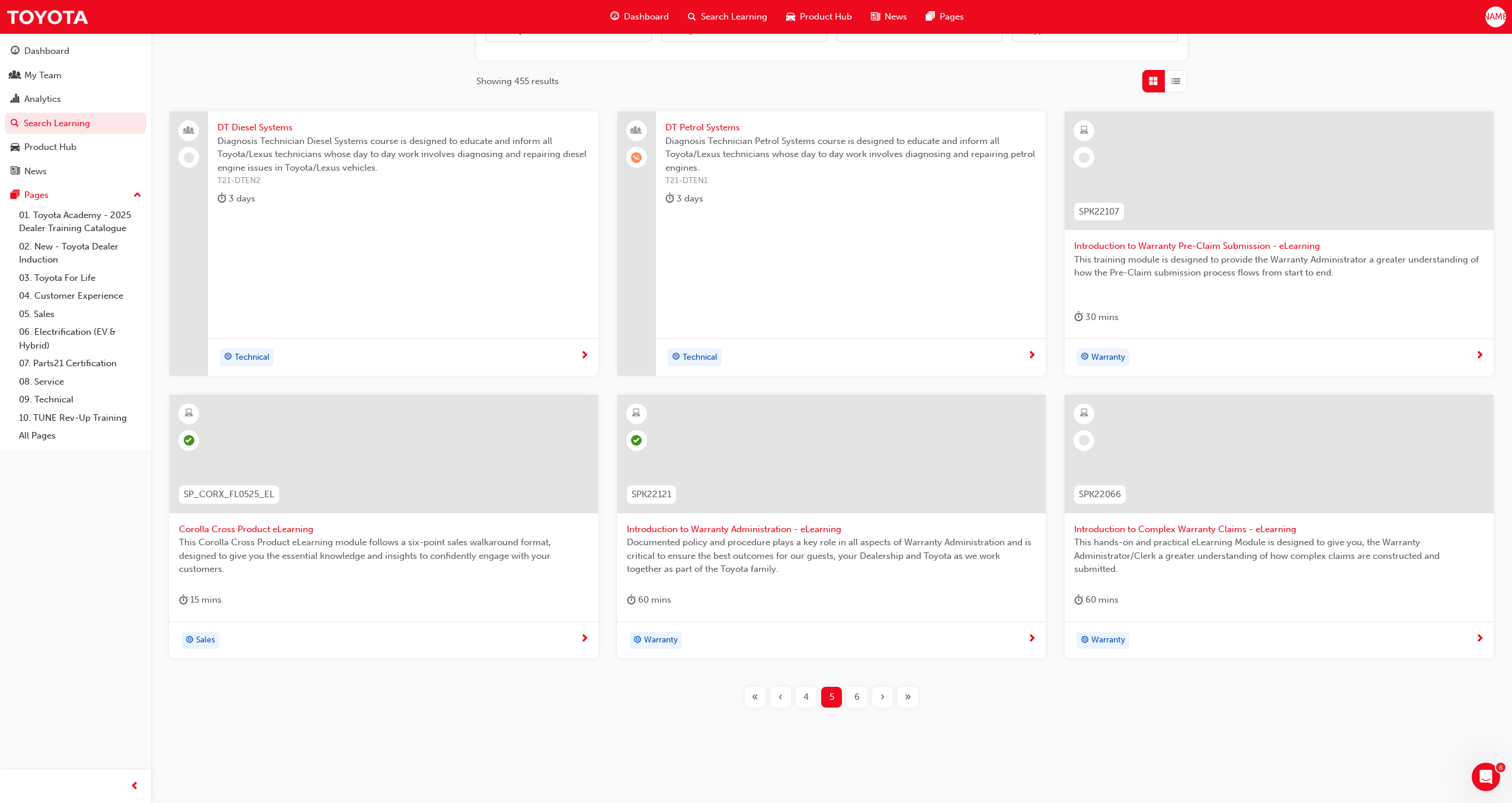 click on "6" at bounding box center (857, 697) 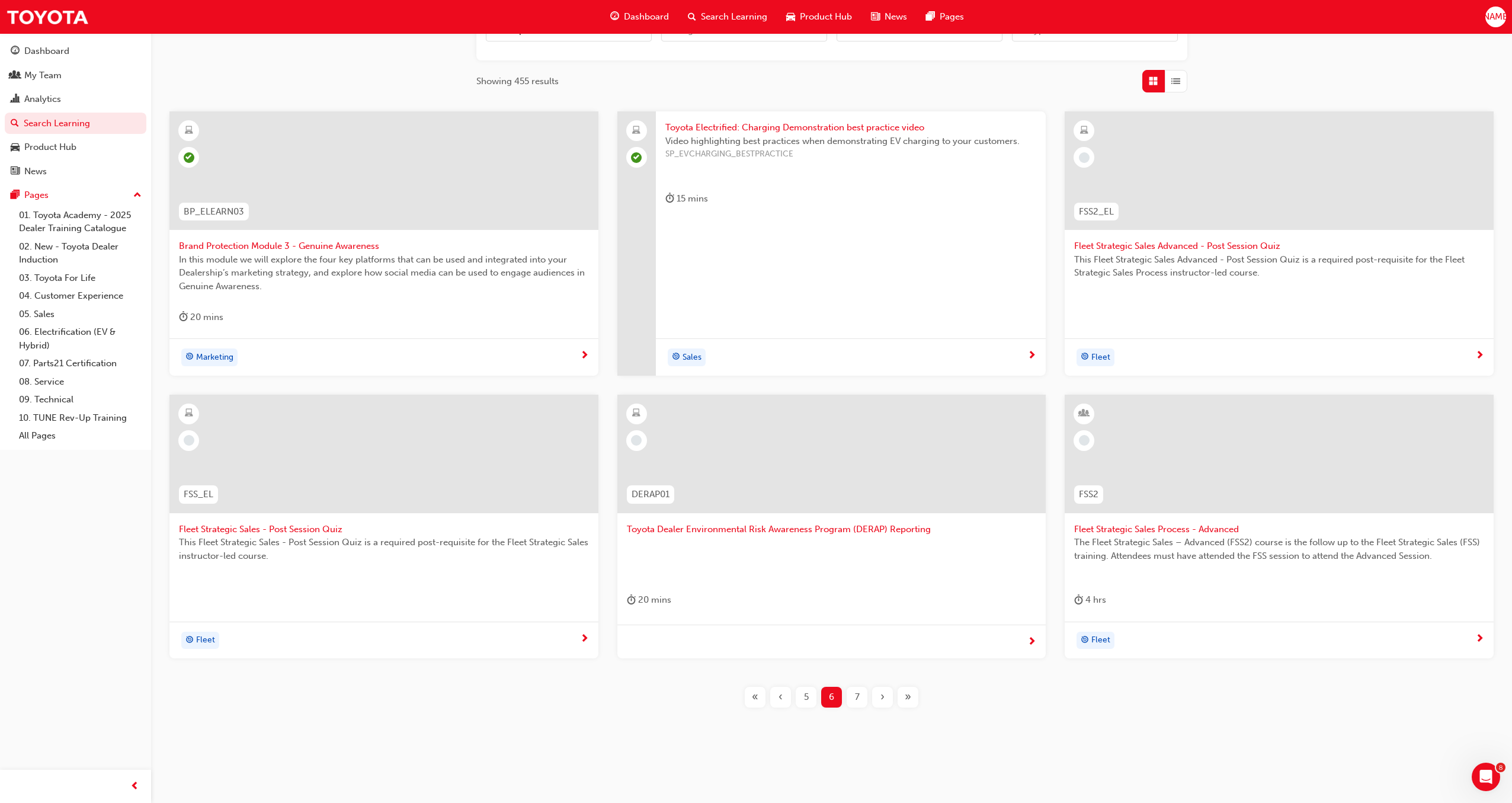 click on "Toyota Dealer Environmental Risk Awareness Program (DERAP) Reporting" at bounding box center [832, 529] 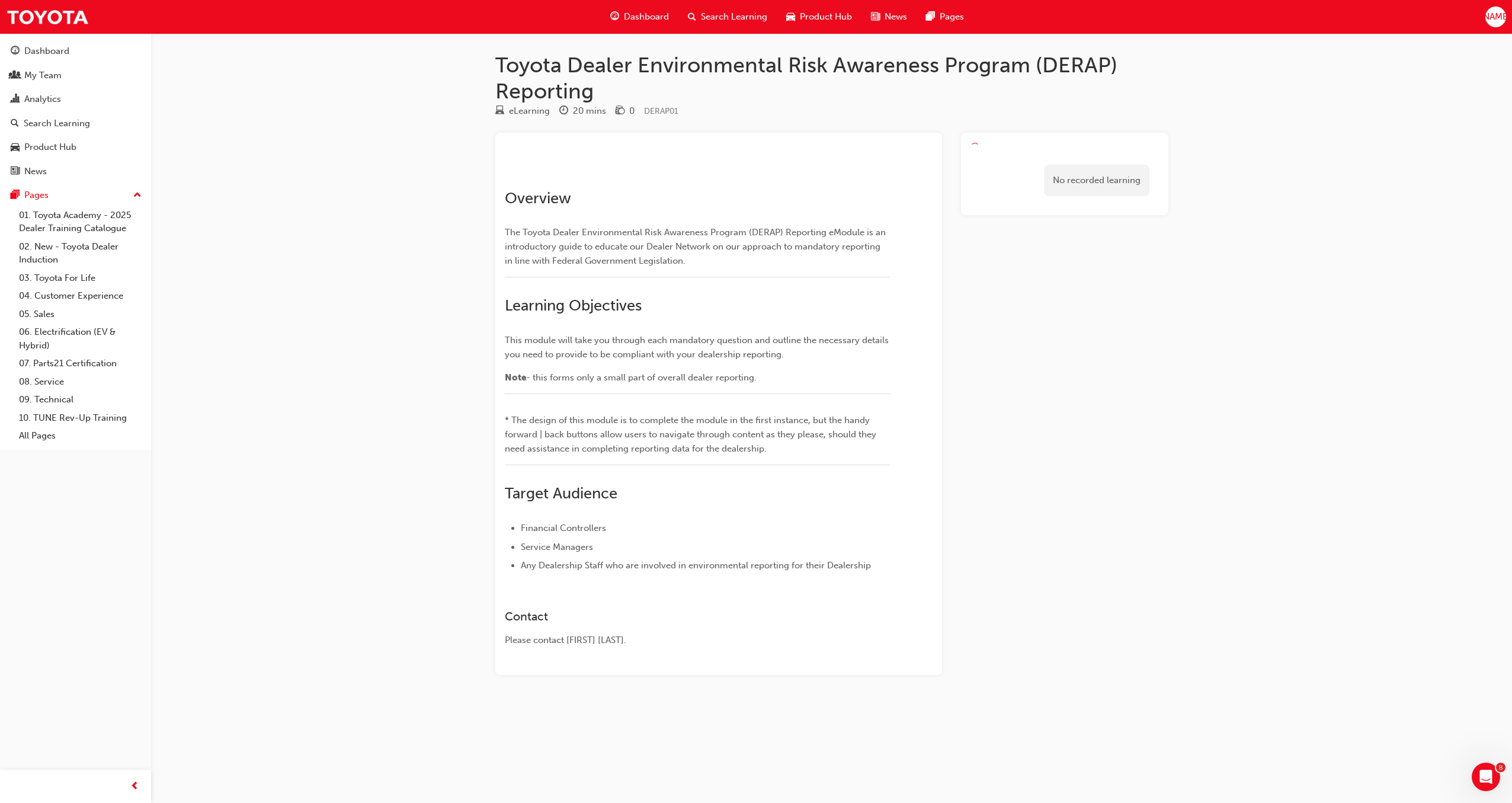 scroll, scrollTop: 0, scrollLeft: 0, axis: both 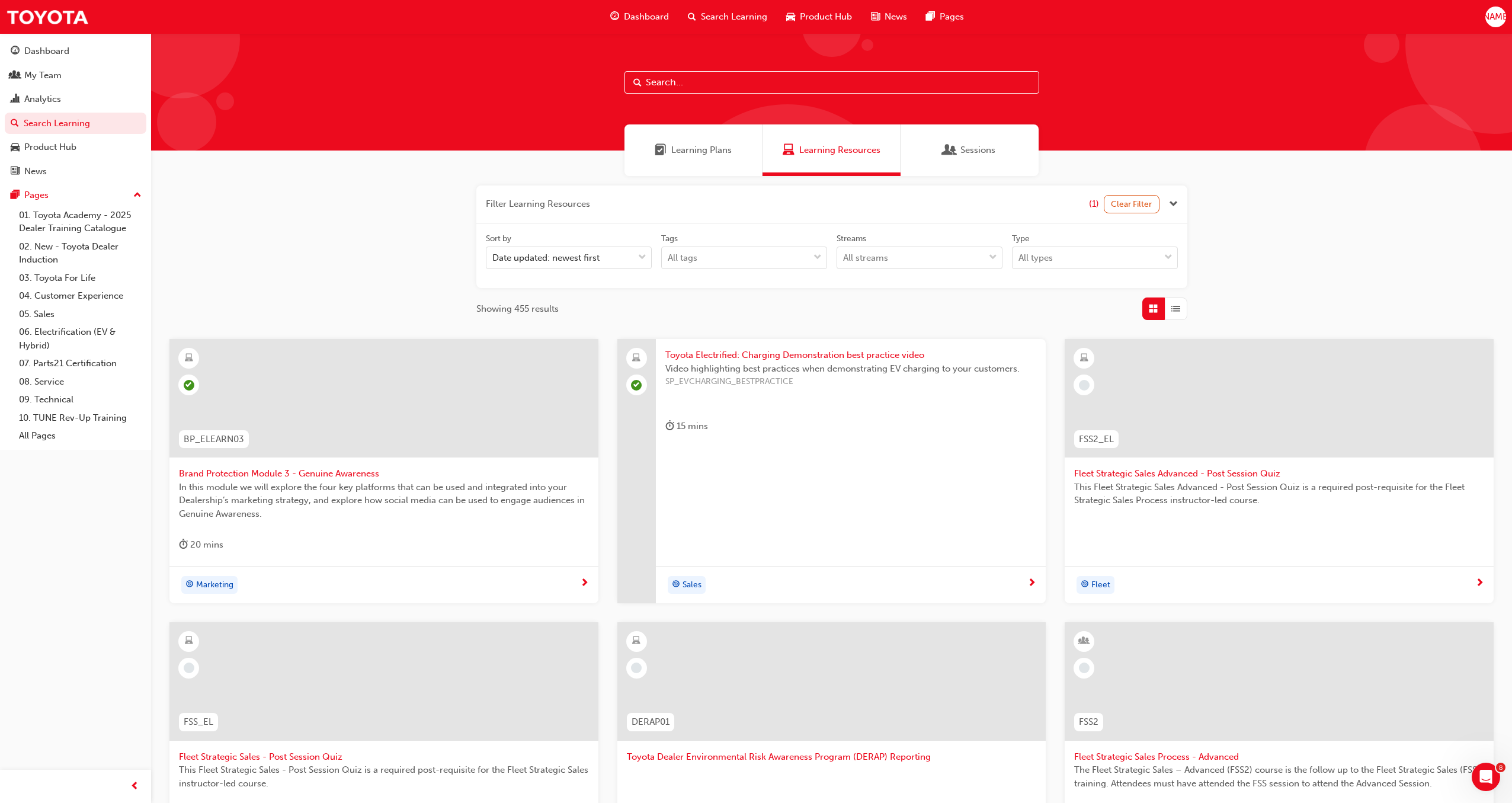 click on "Sessions" at bounding box center [969, 150] 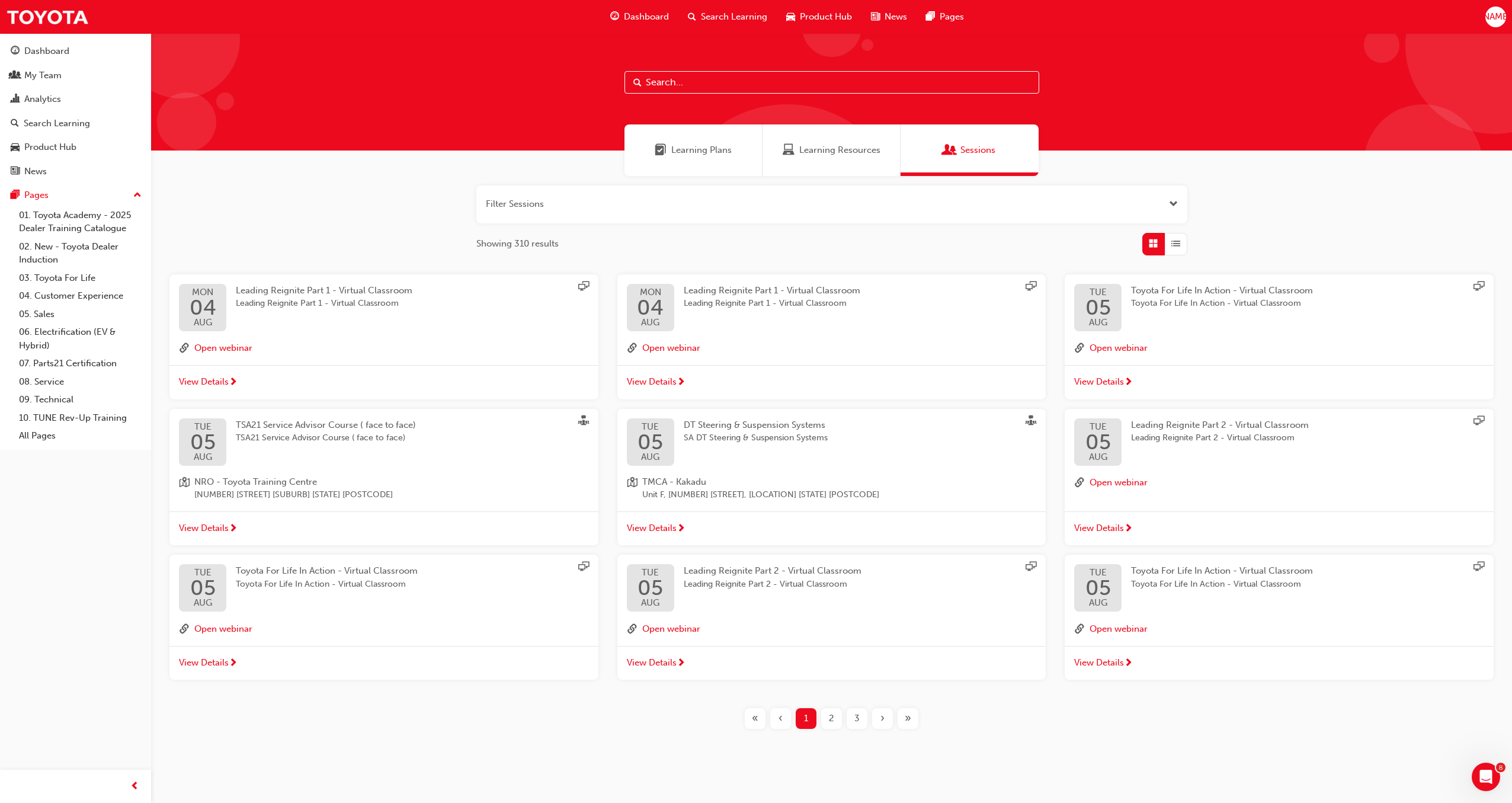 click at bounding box center [832, 204] 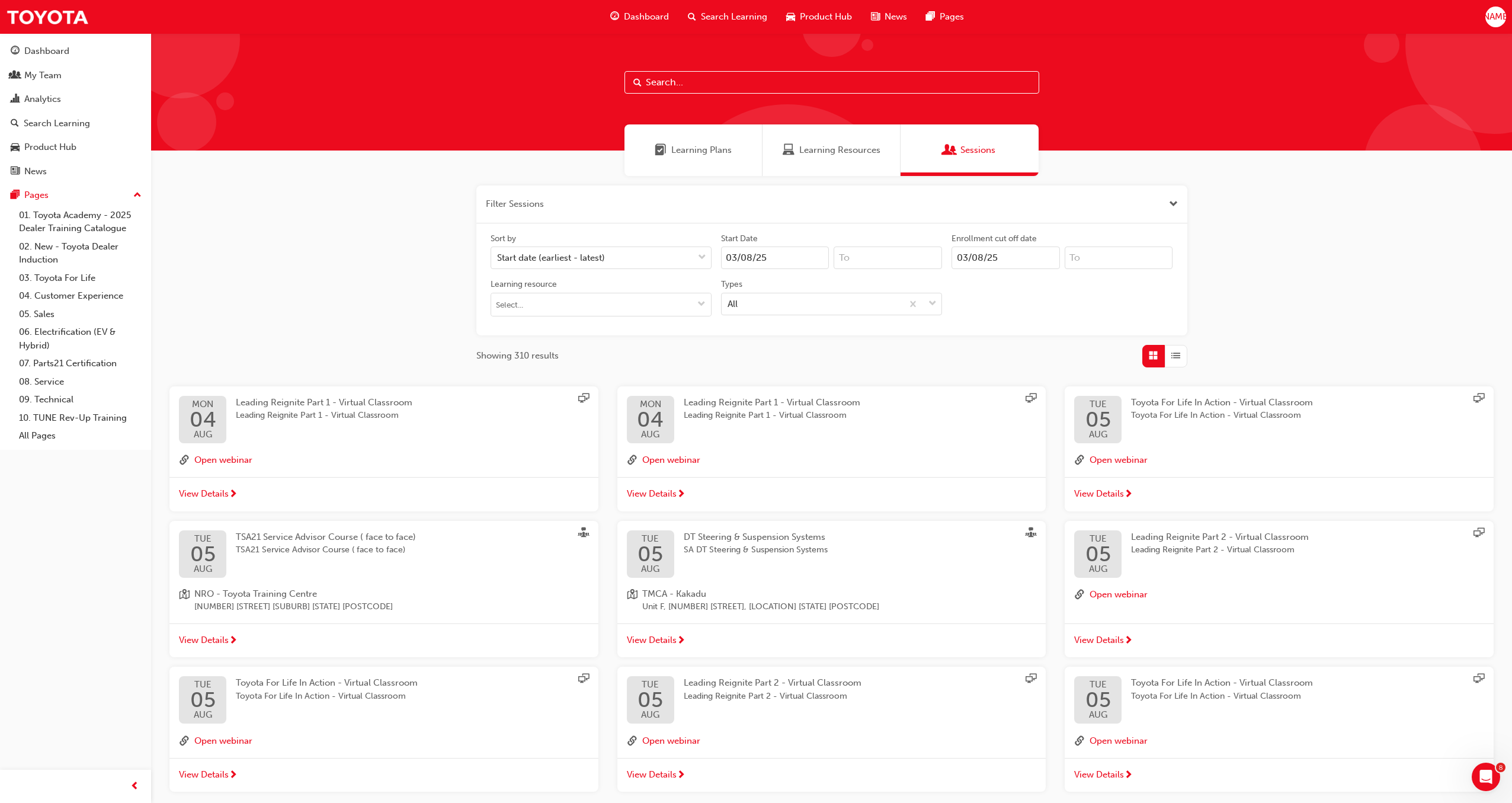 drag, startPoint x: 805, startPoint y: 341, endPoint x: 743, endPoint y: 331, distance: 62.801274 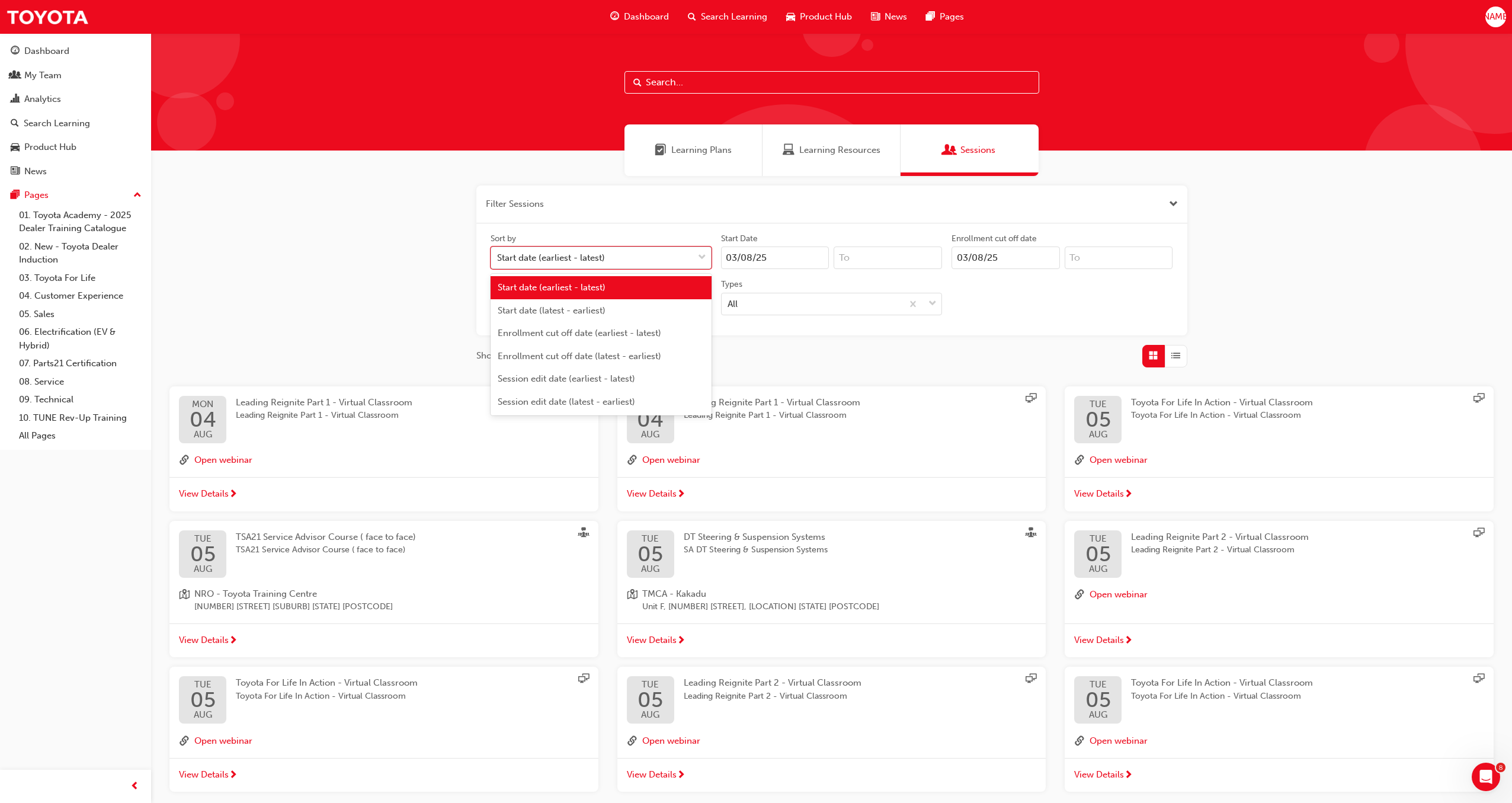 click at bounding box center [702, 258] 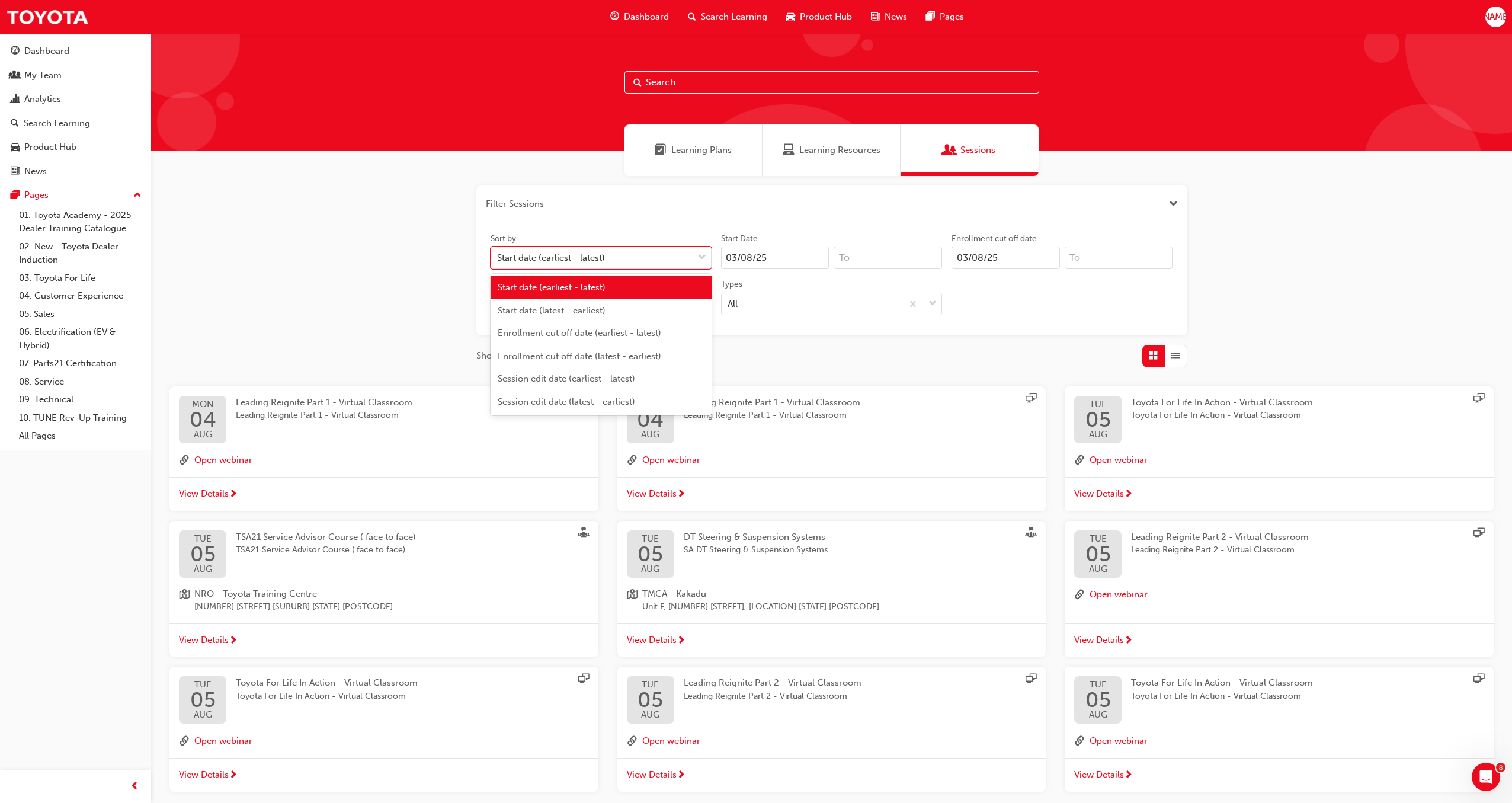 click on "Start date (earliest - latest)" at bounding box center (601, 287) 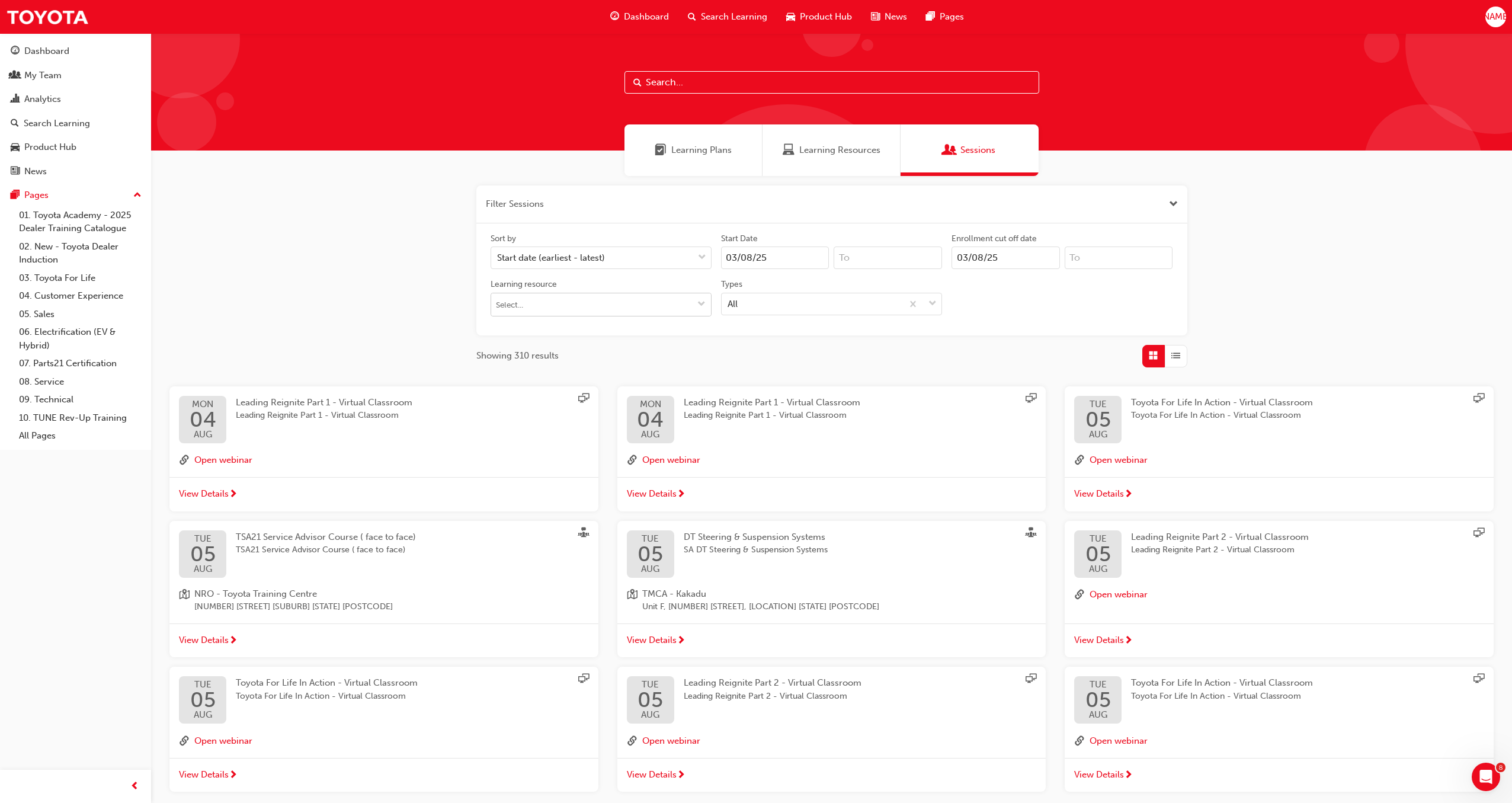 click on "Learning resource" at bounding box center (601, 305) 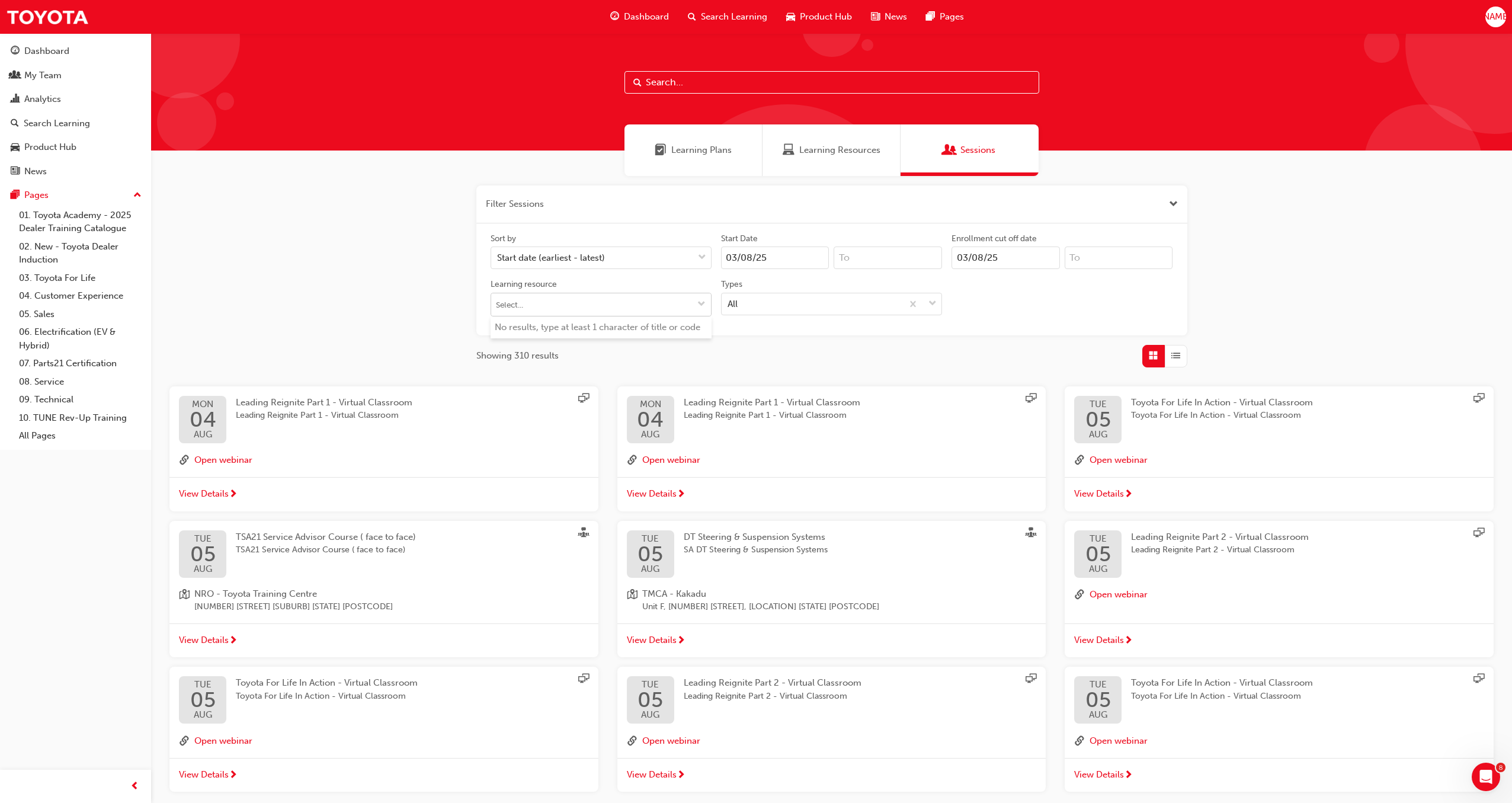 click on "Learning resource No results, type at least 1 character of title or code" at bounding box center [601, 305] 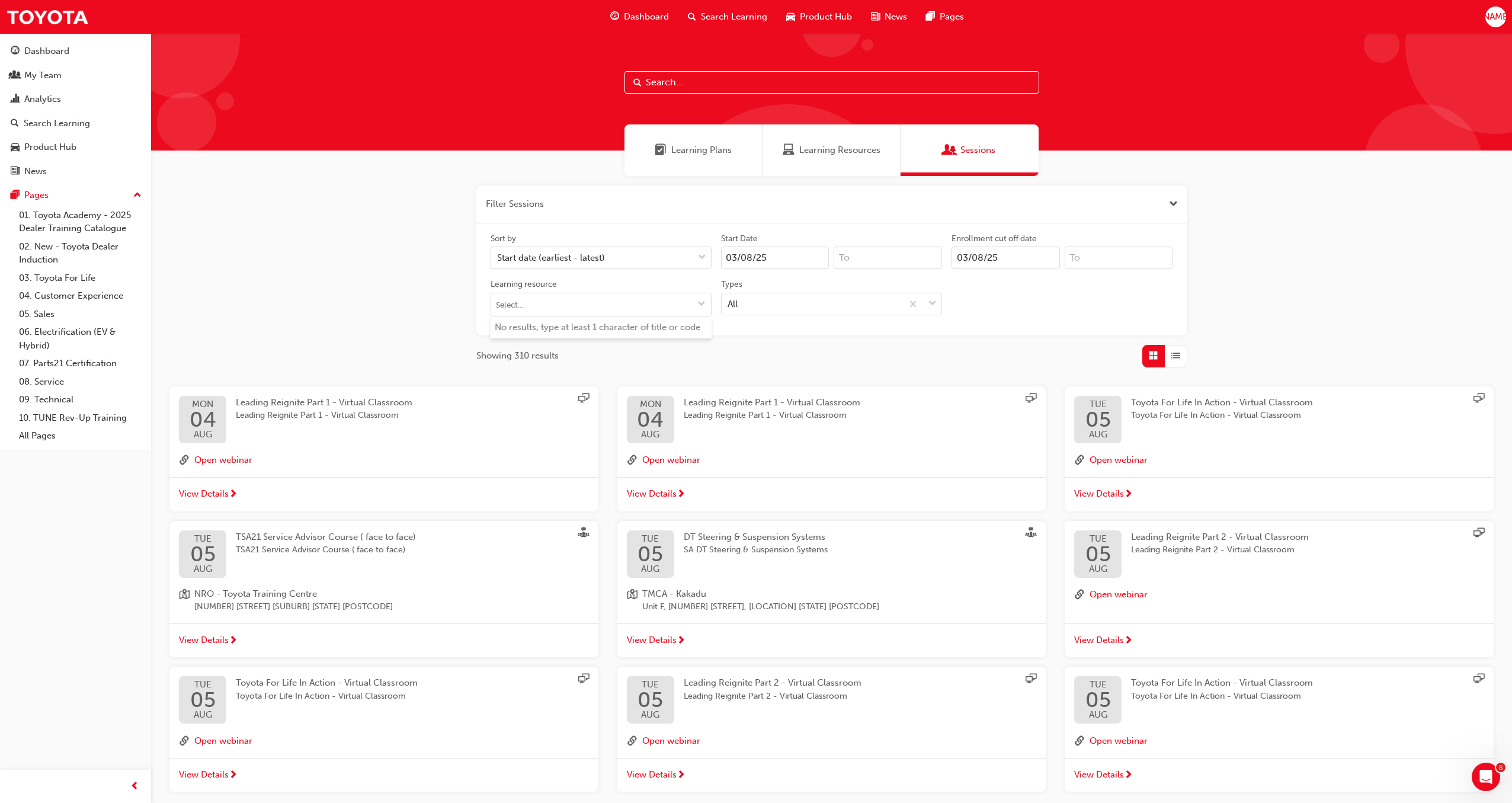 click on "Sort by Start date (earliest - latest) Start Date 03/08/25 Enrollment cut off date 03/08/25 Learning resource No results, type at least 1 character of title or code Types All" at bounding box center [832, 279] 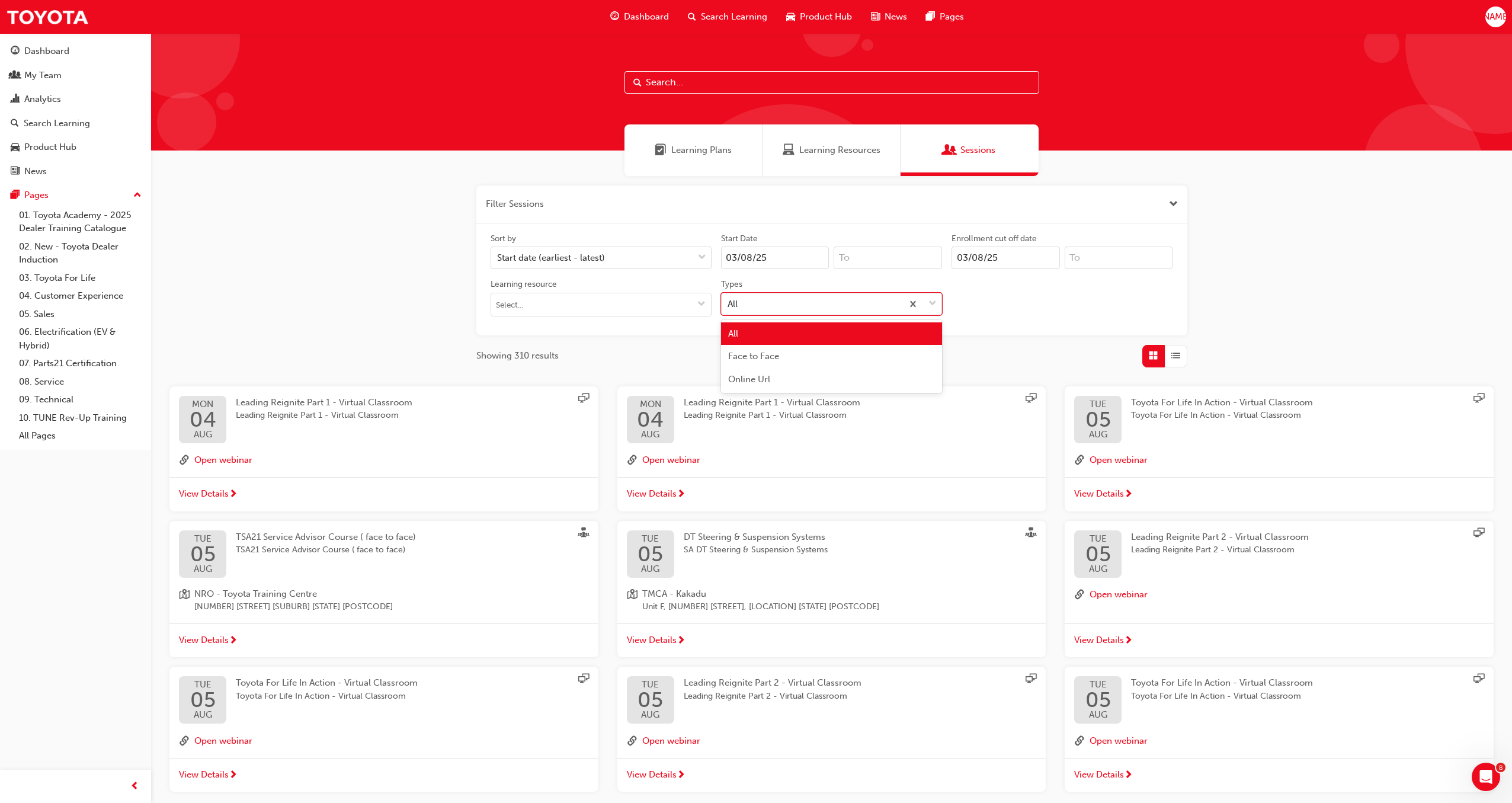 click at bounding box center (933, 304) 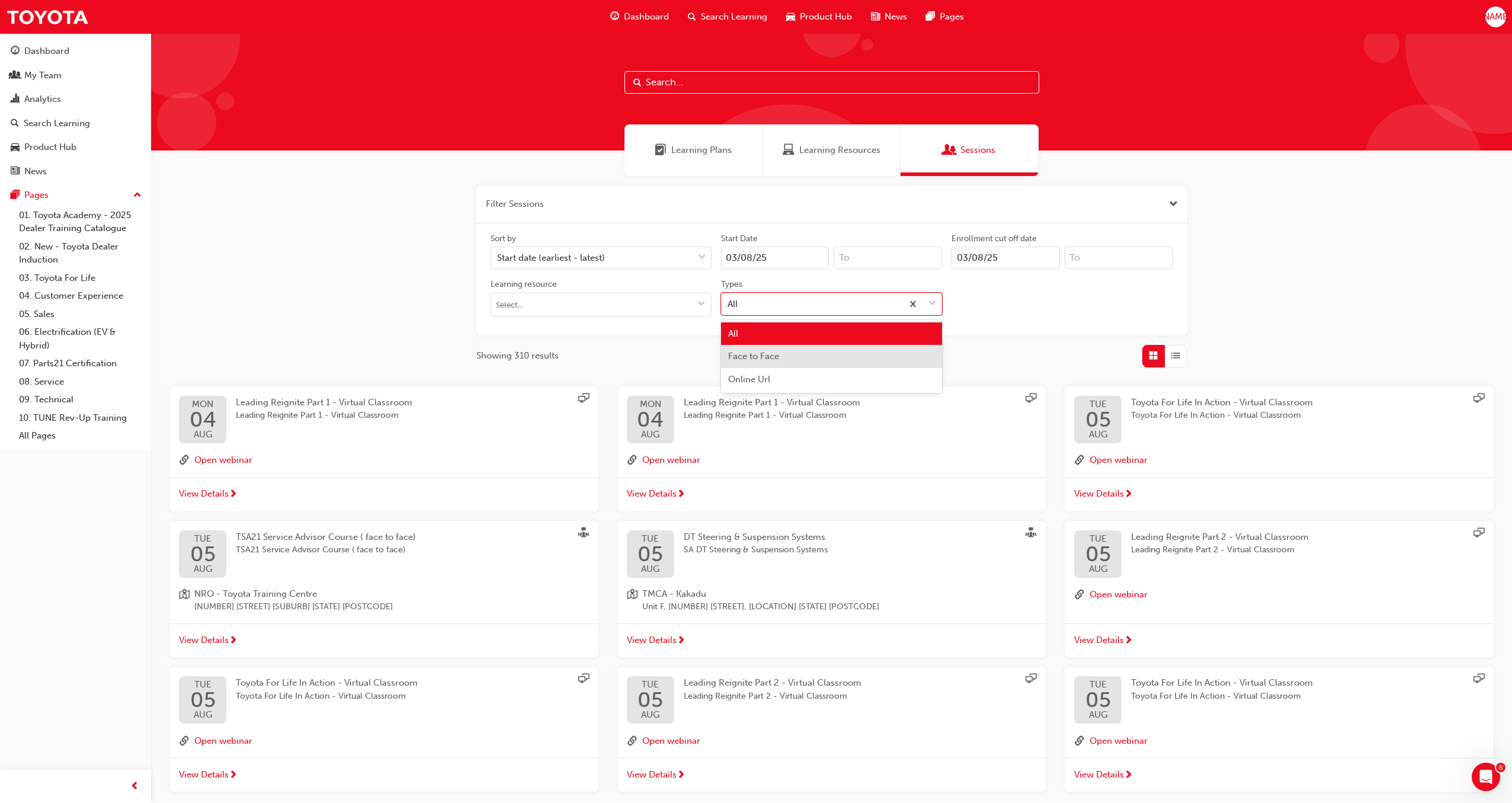 click on "Face to Face" at bounding box center [831, 356] 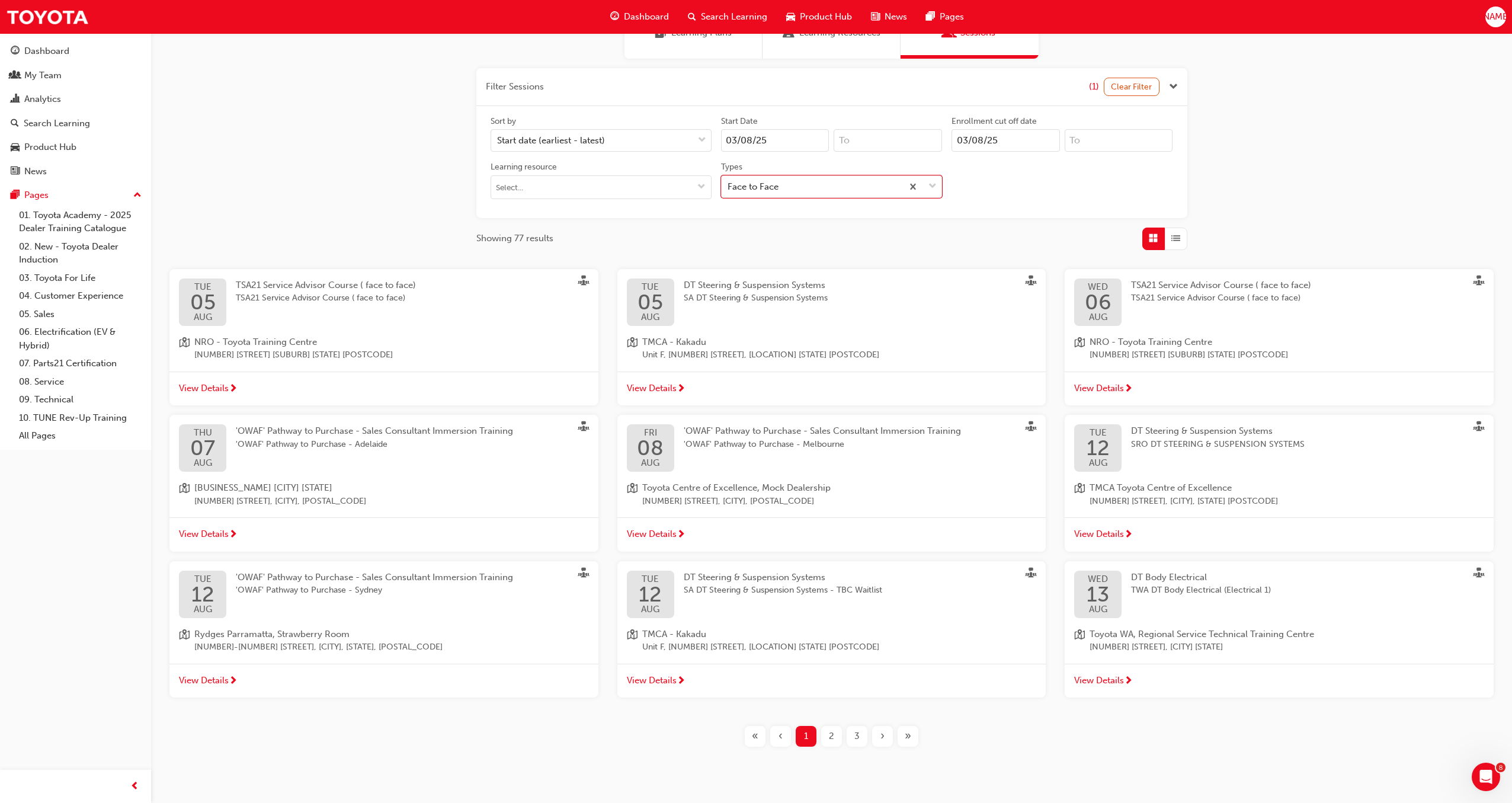 scroll, scrollTop: 139, scrollLeft: 0, axis: vertical 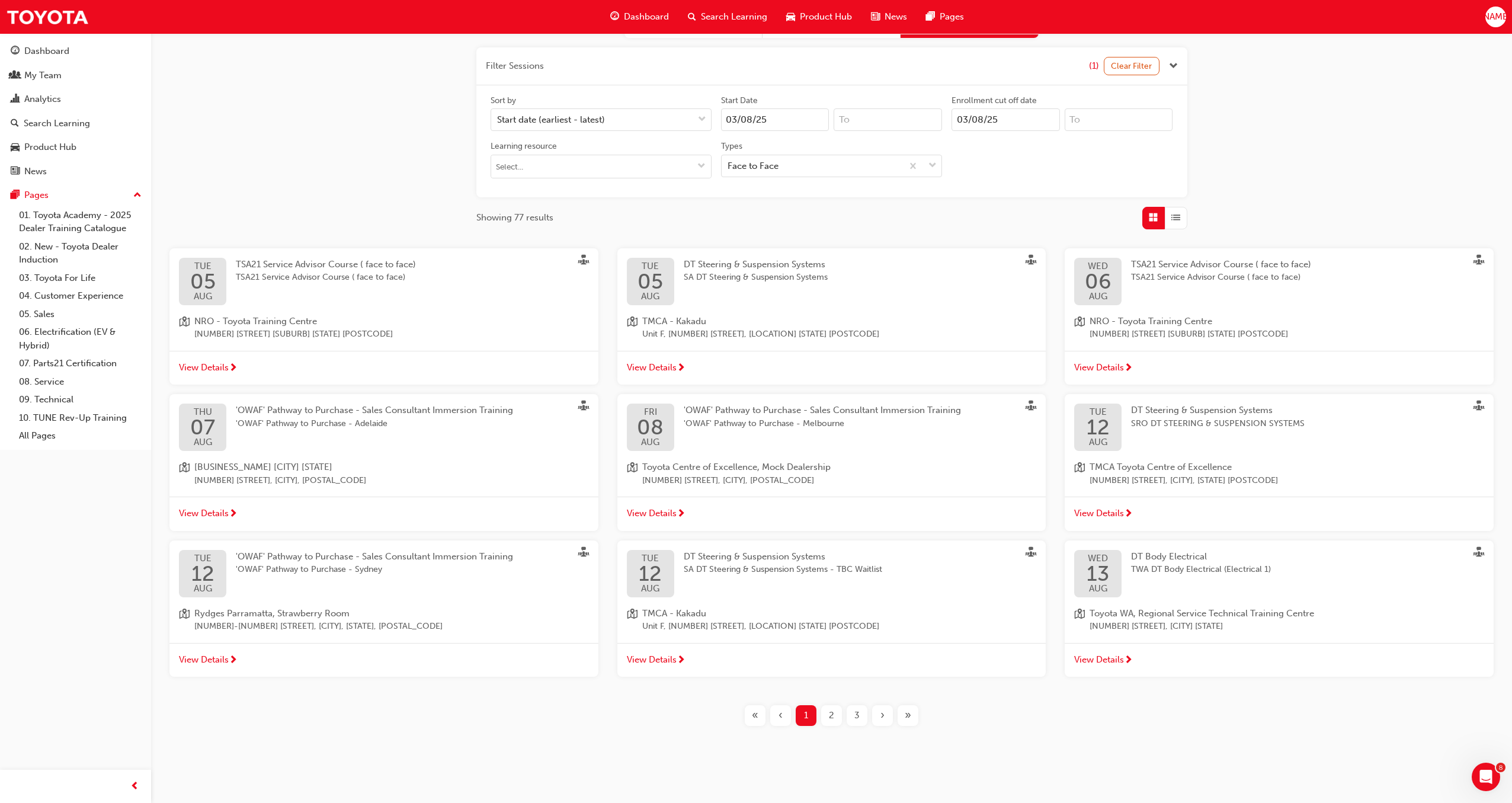 click on "DT Body Electrical" at bounding box center (1169, 556) 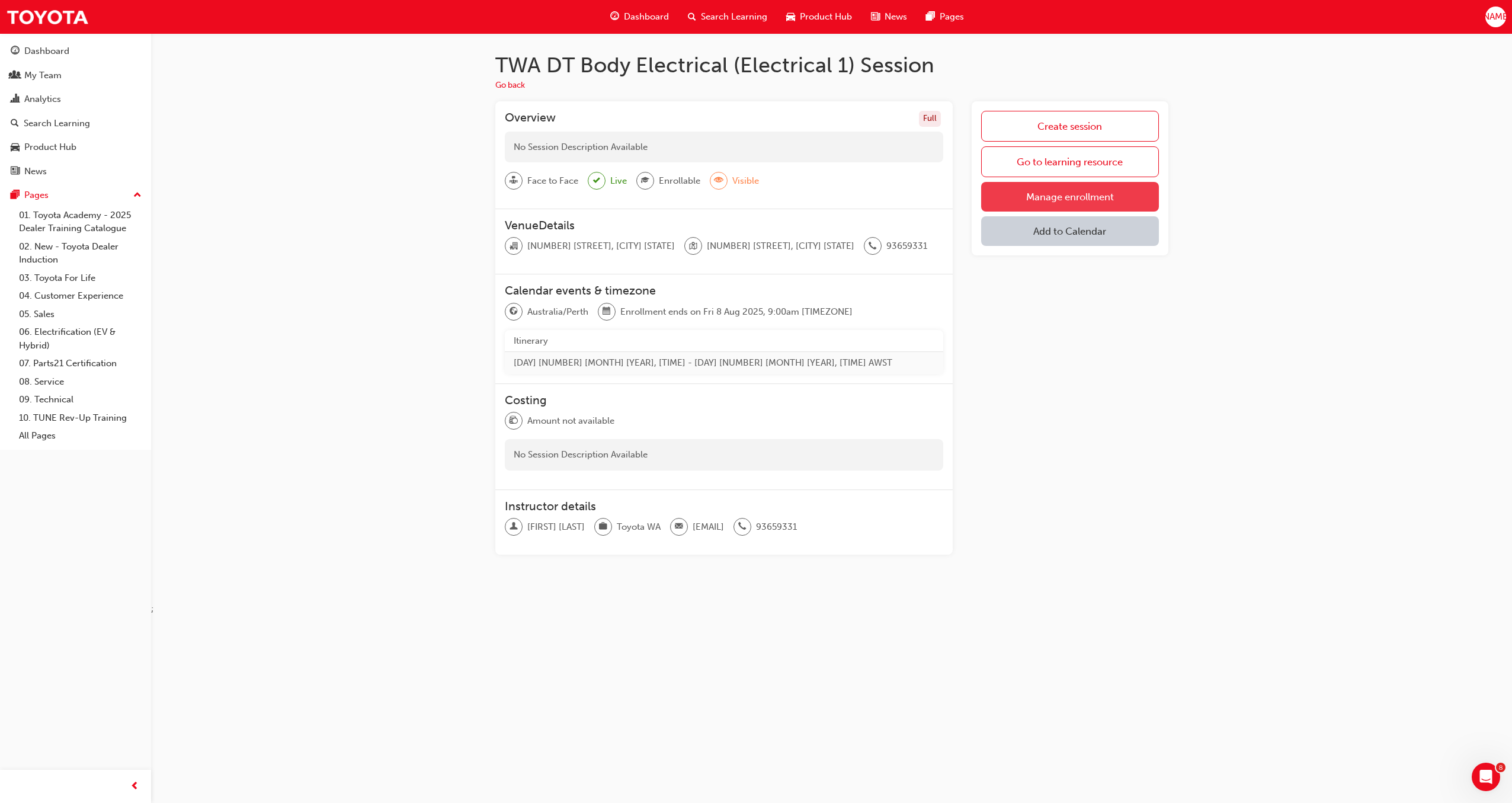 click on "Manage enrollment" at bounding box center (1069, 197) 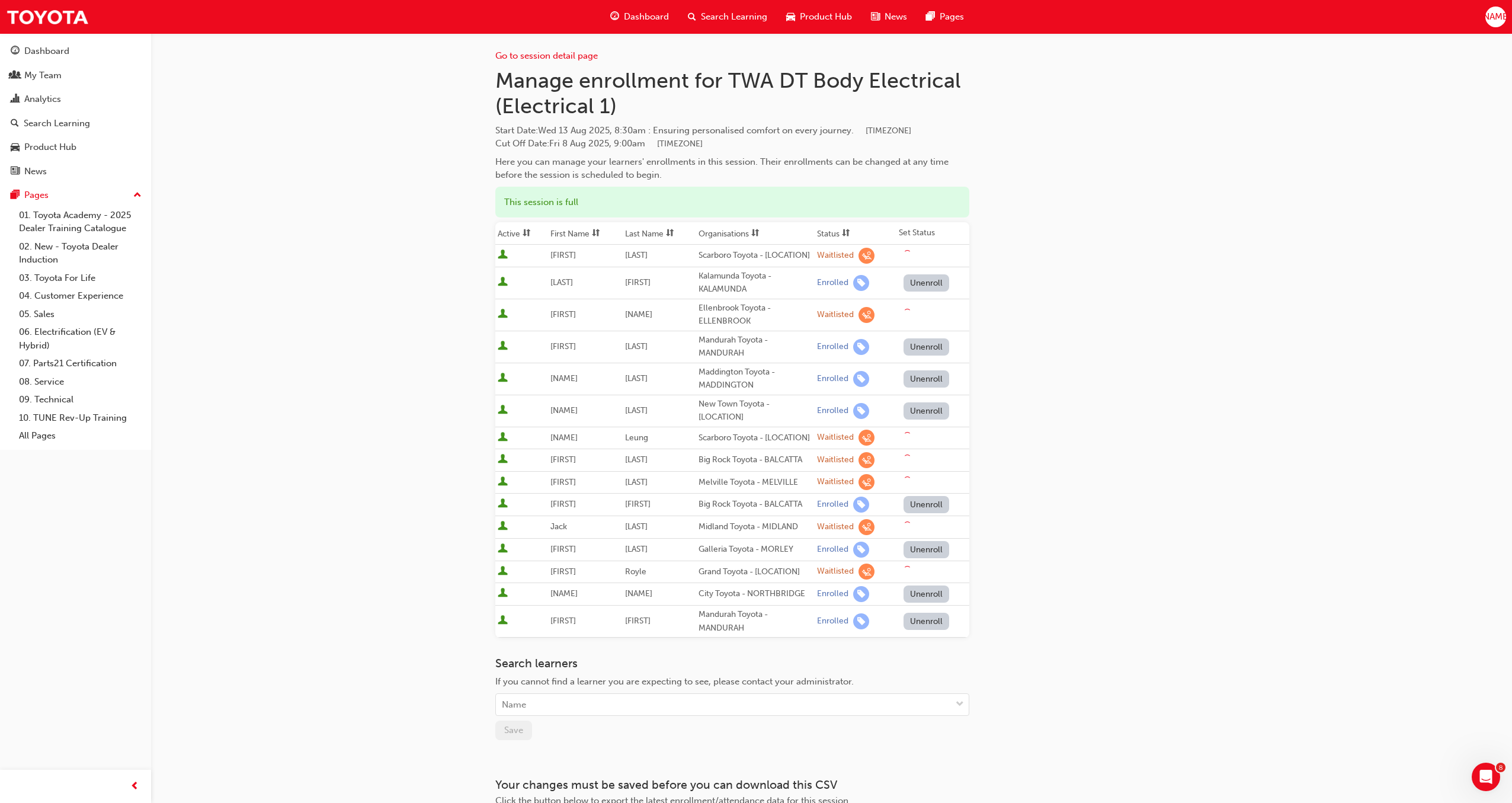 scroll, scrollTop: 0, scrollLeft: 0, axis: both 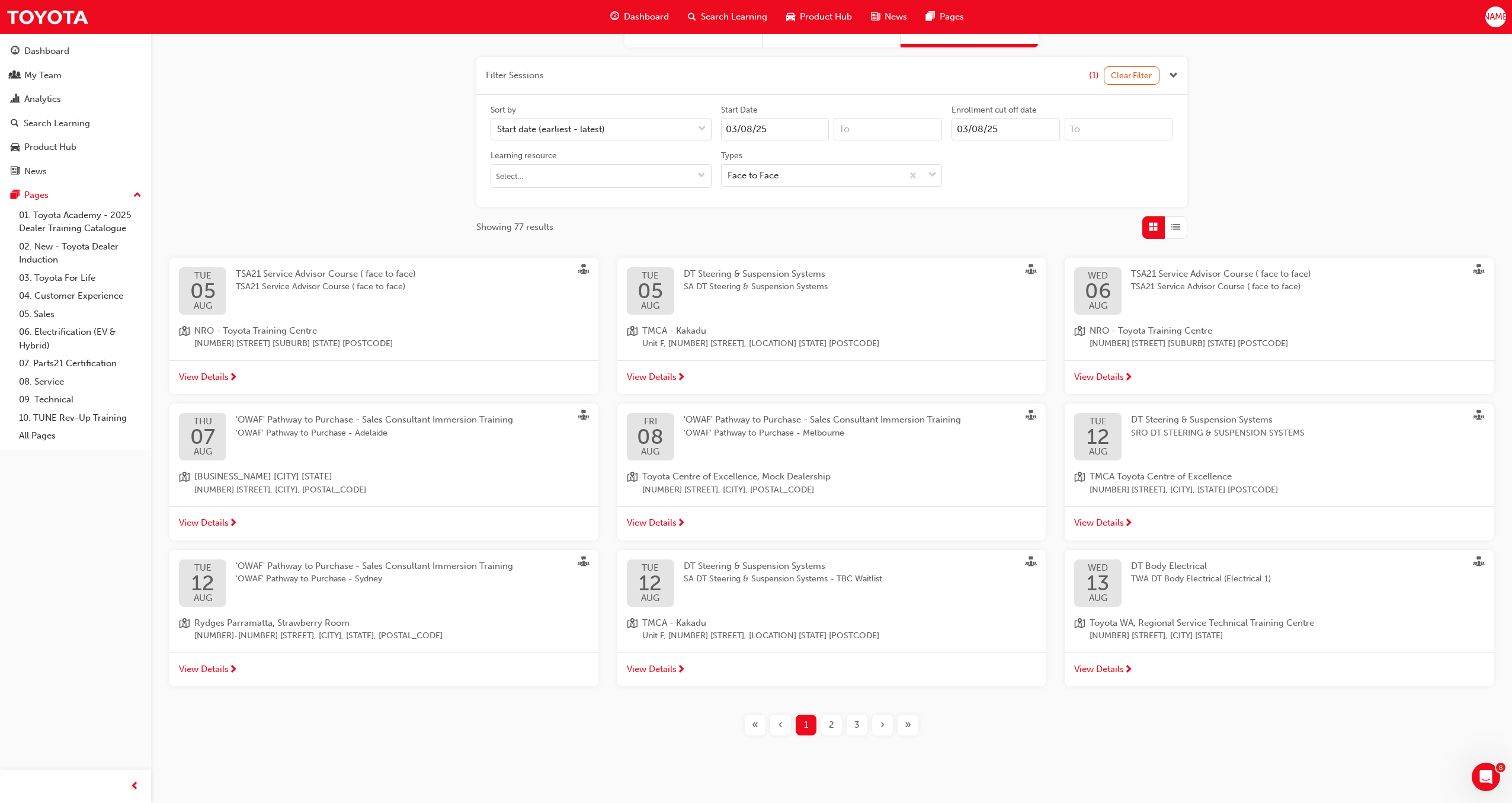 click on "2" at bounding box center (831, 725) 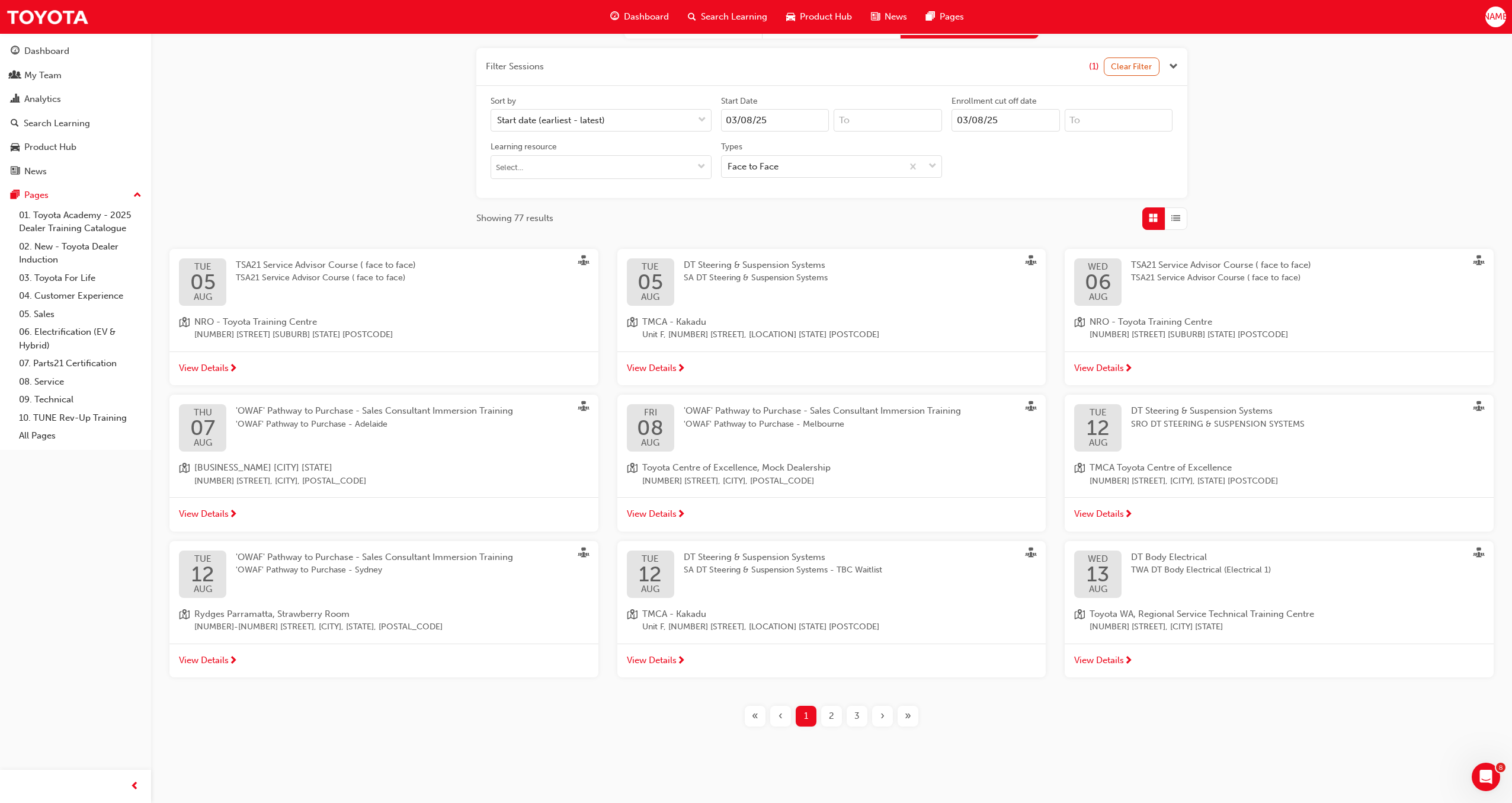 scroll, scrollTop: 139, scrollLeft: 0, axis: vertical 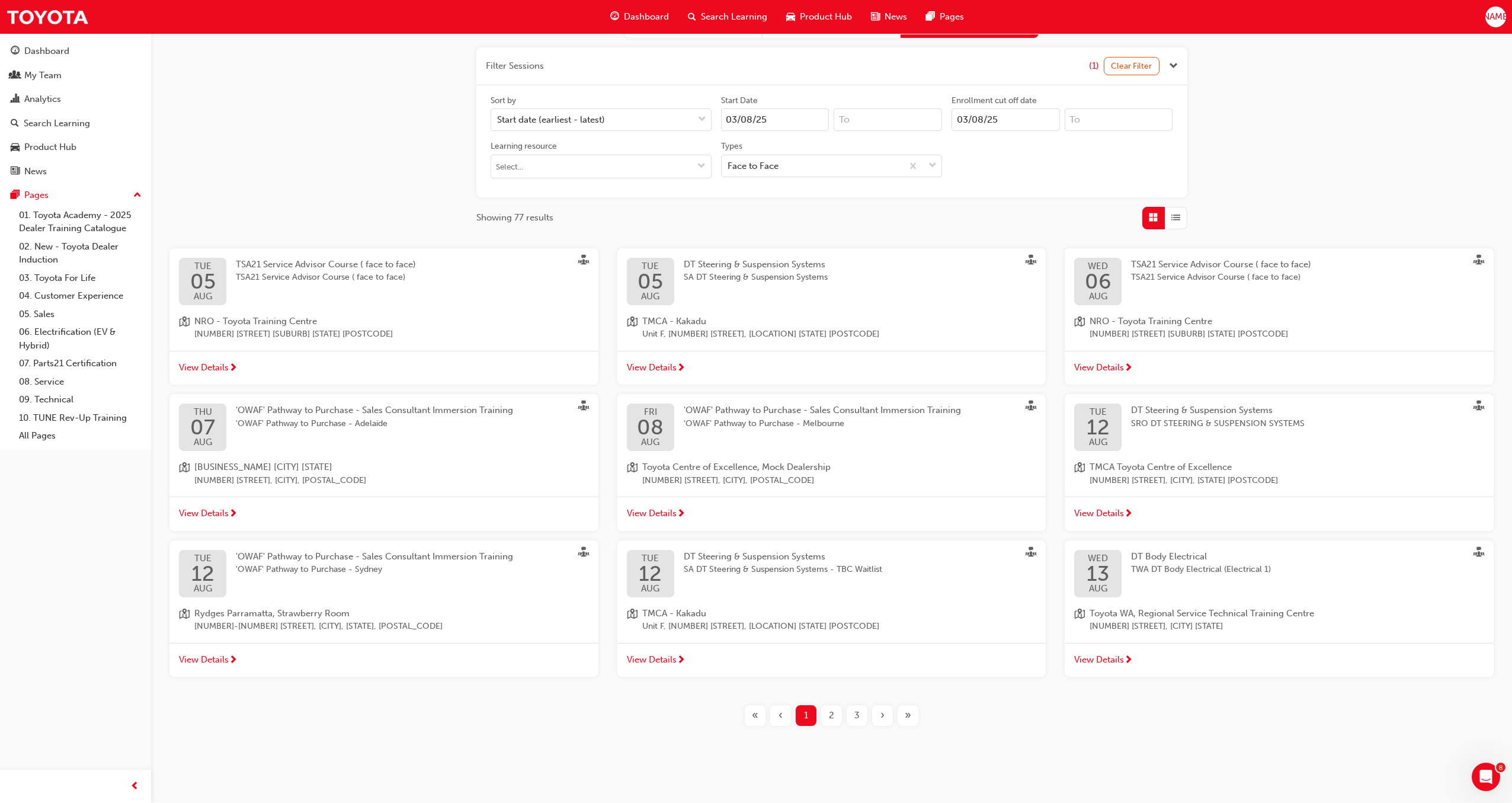 click on "2" at bounding box center (831, 715) 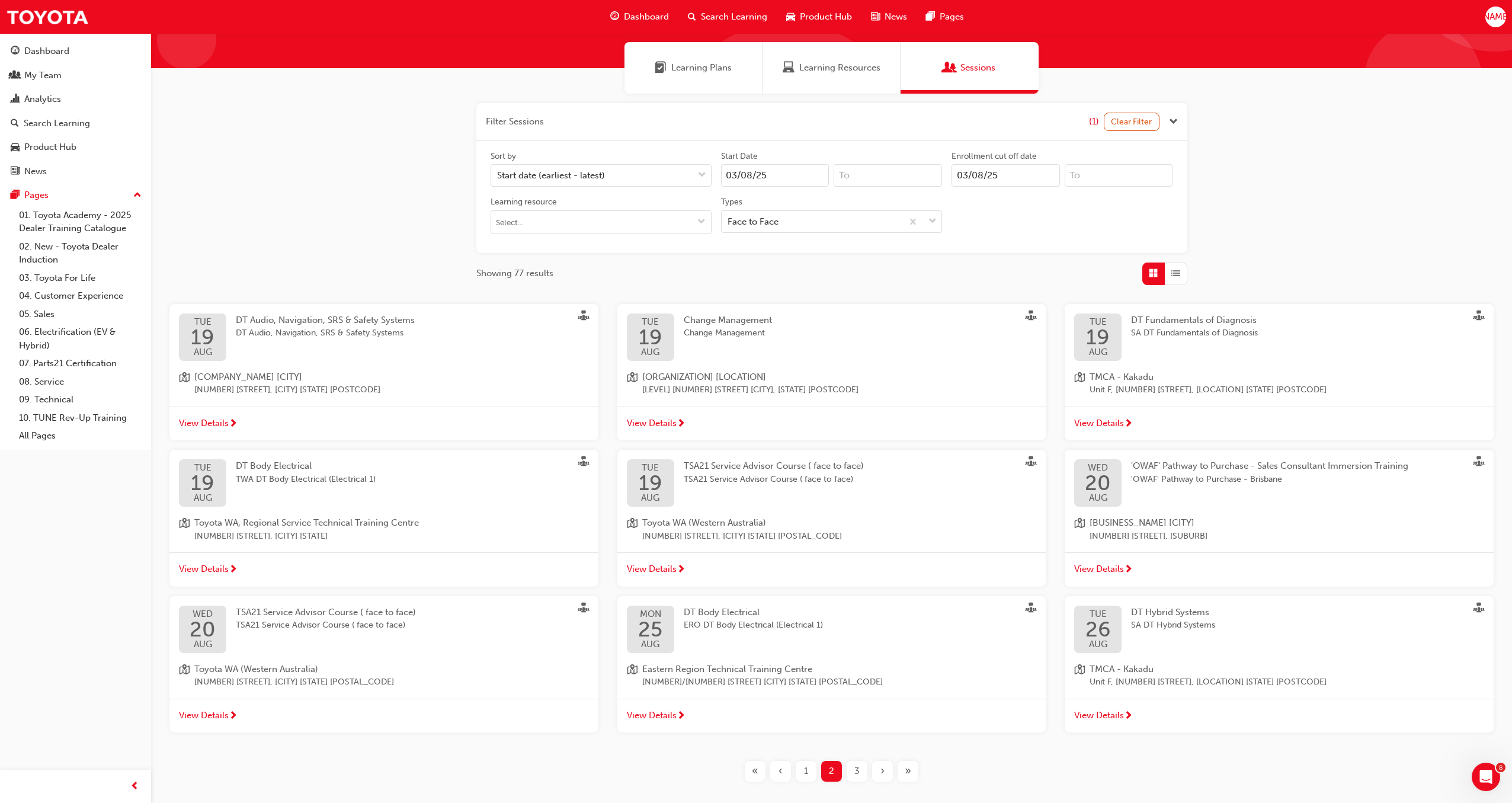 scroll, scrollTop: 139, scrollLeft: 0, axis: vertical 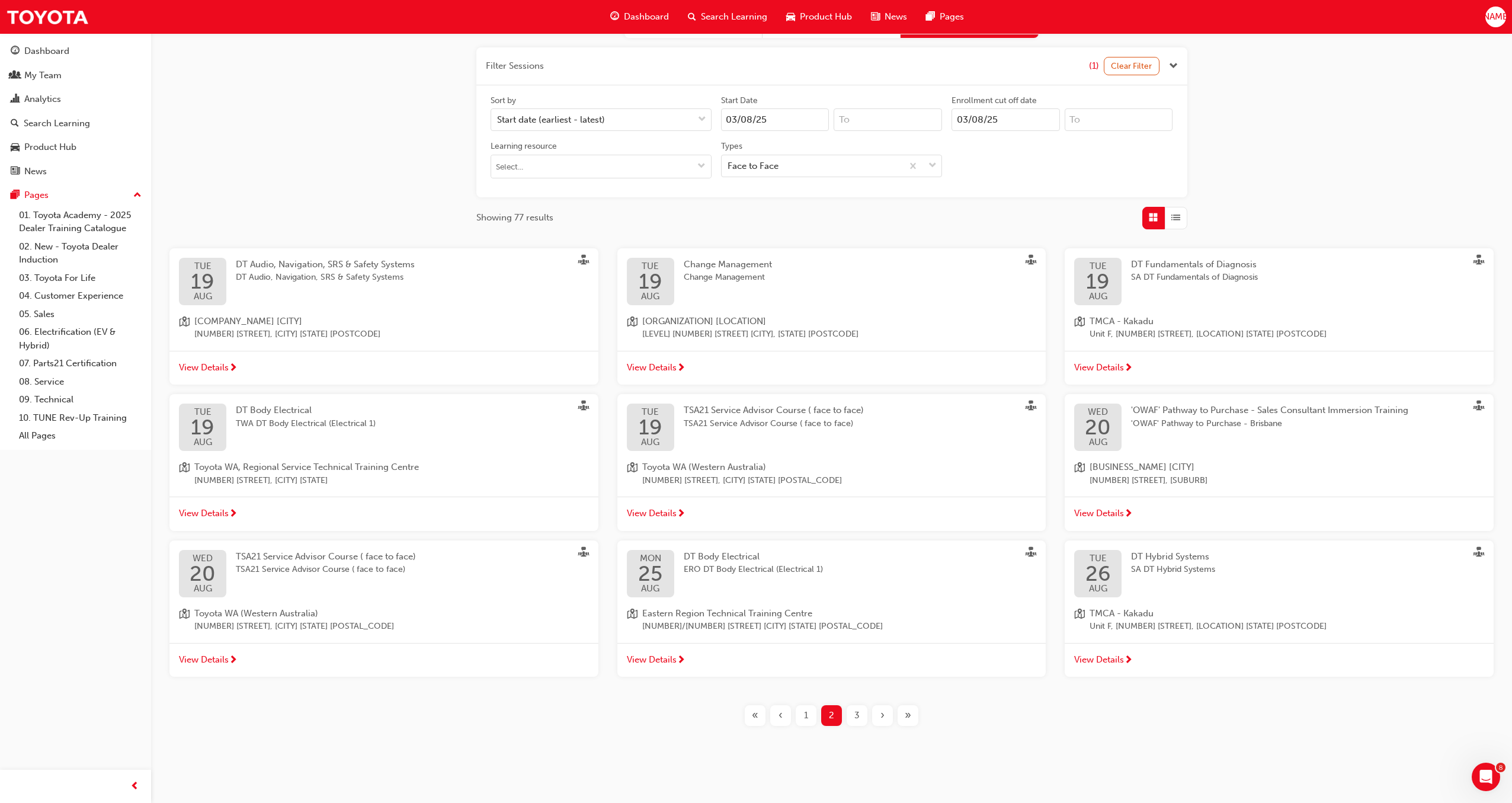 click on "View Details" at bounding box center (204, 513) 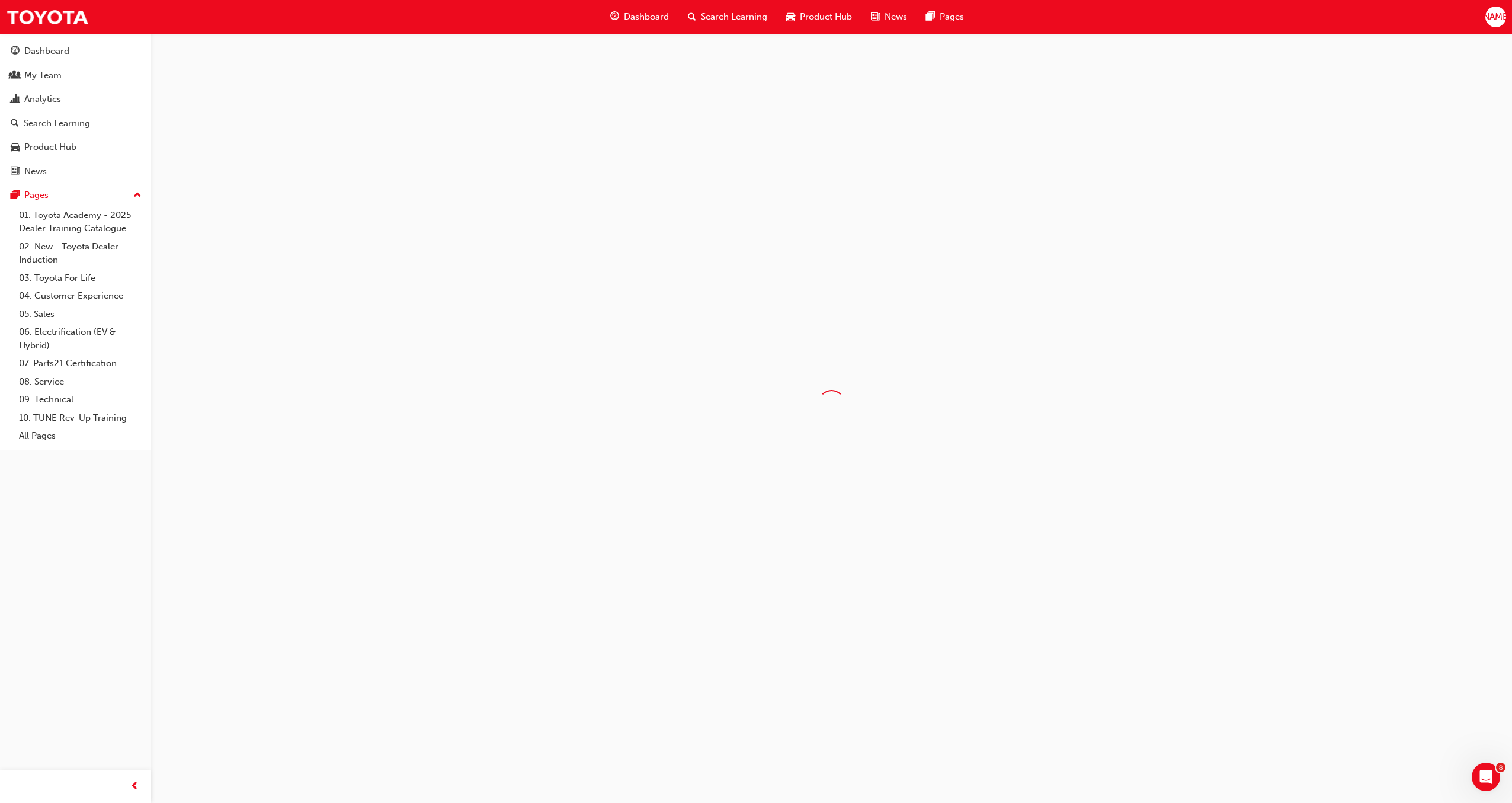 scroll, scrollTop: 0, scrollLeft: 0, axis: both 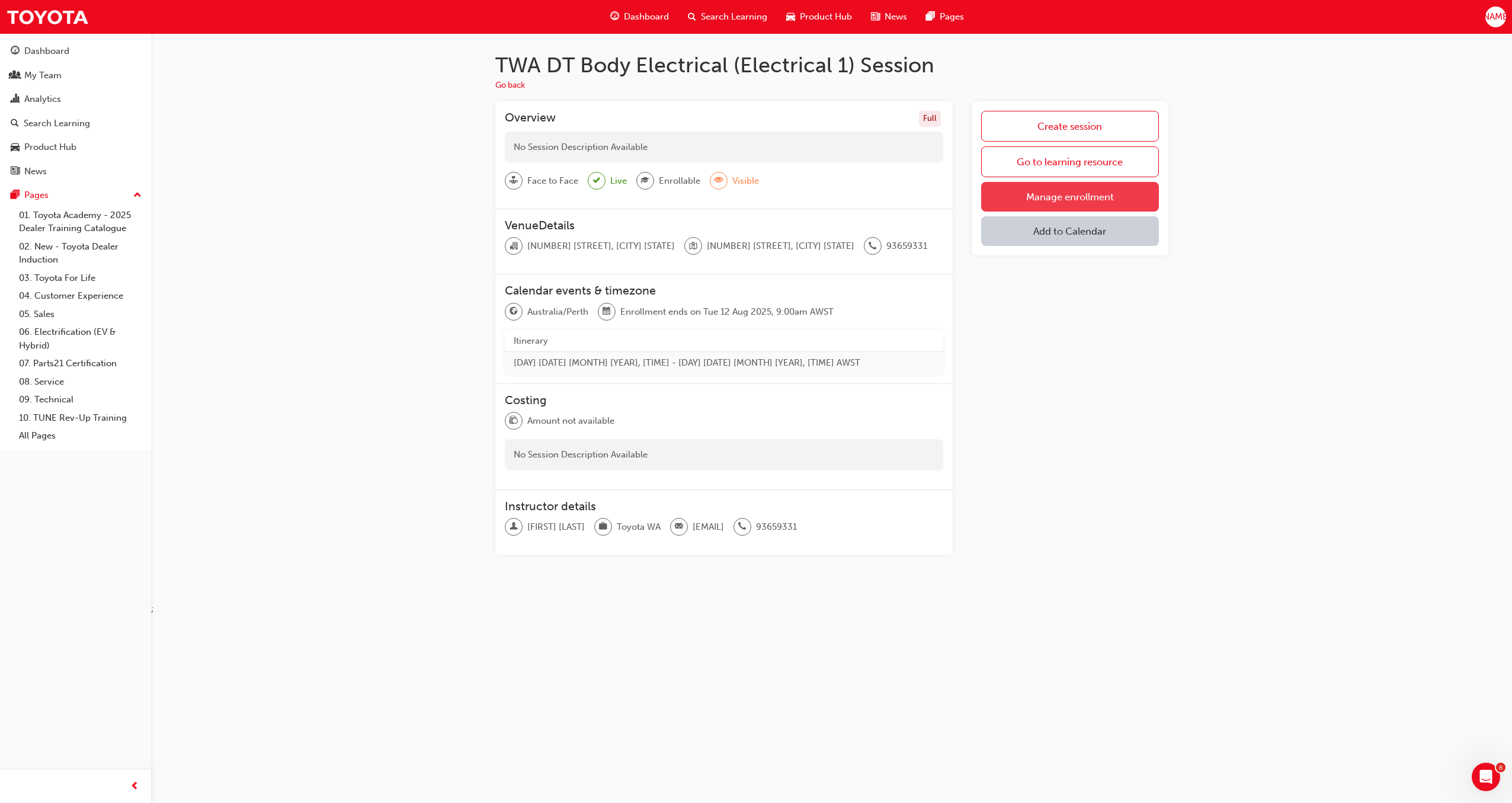 click on "Manage enrollment" at bounding box center [1069, 197] 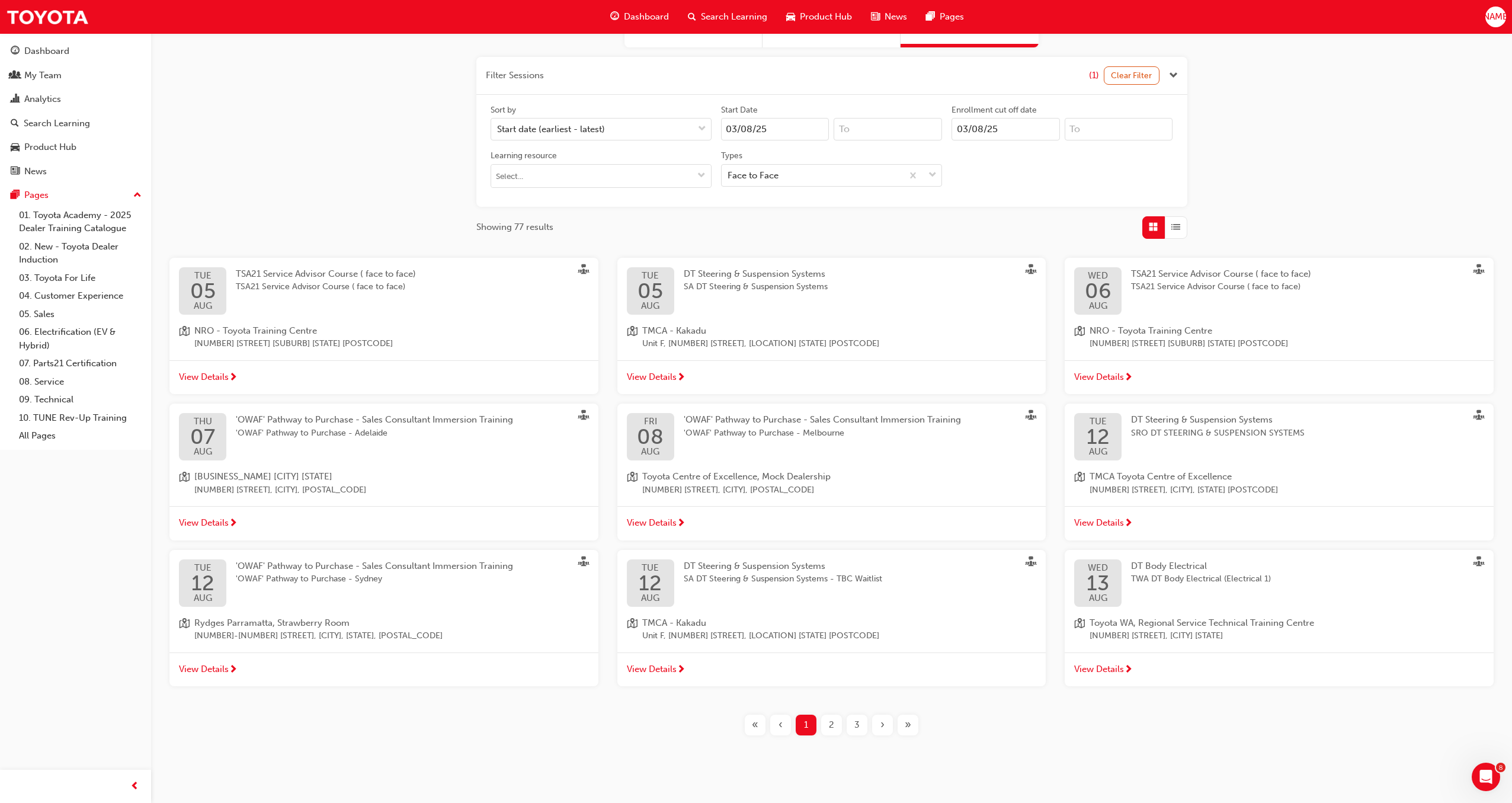 scroll, scrollTop: 139, scrollLeft: 0, axis: vertical 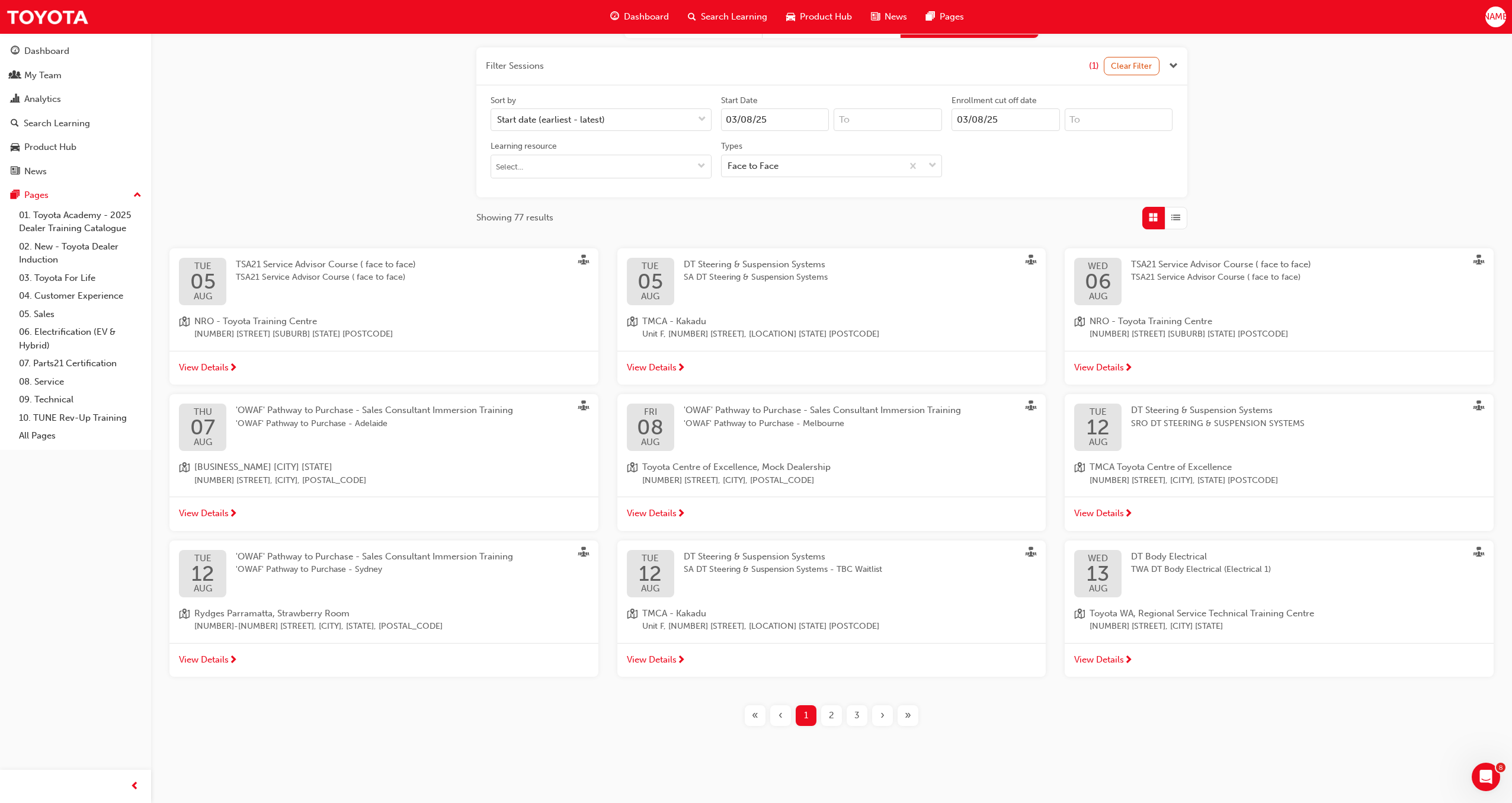 click on "2" at bounding box center [831, 715] 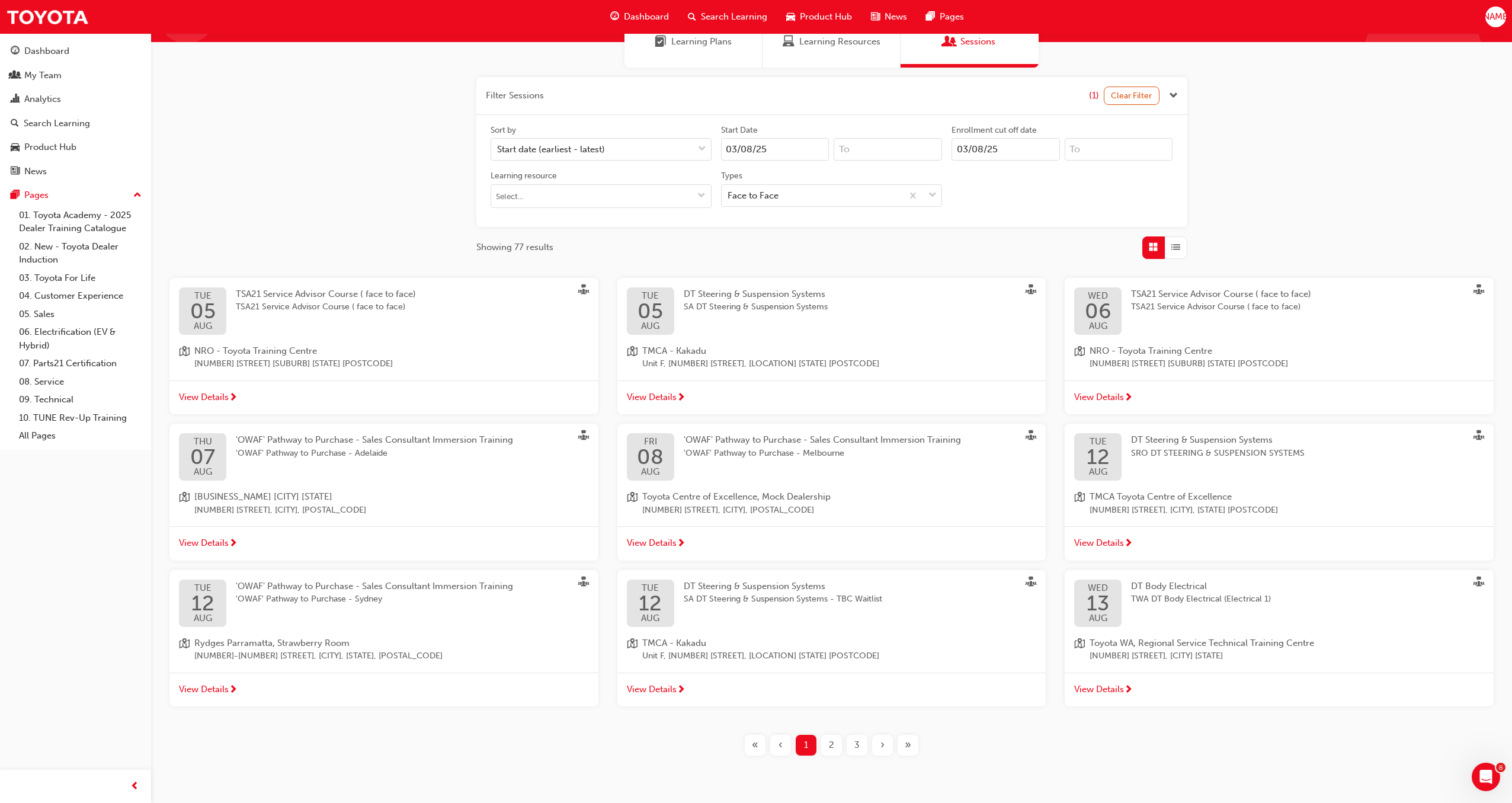 scroll, scrollTop: 139, scrollLeft: 0, axis: vertical 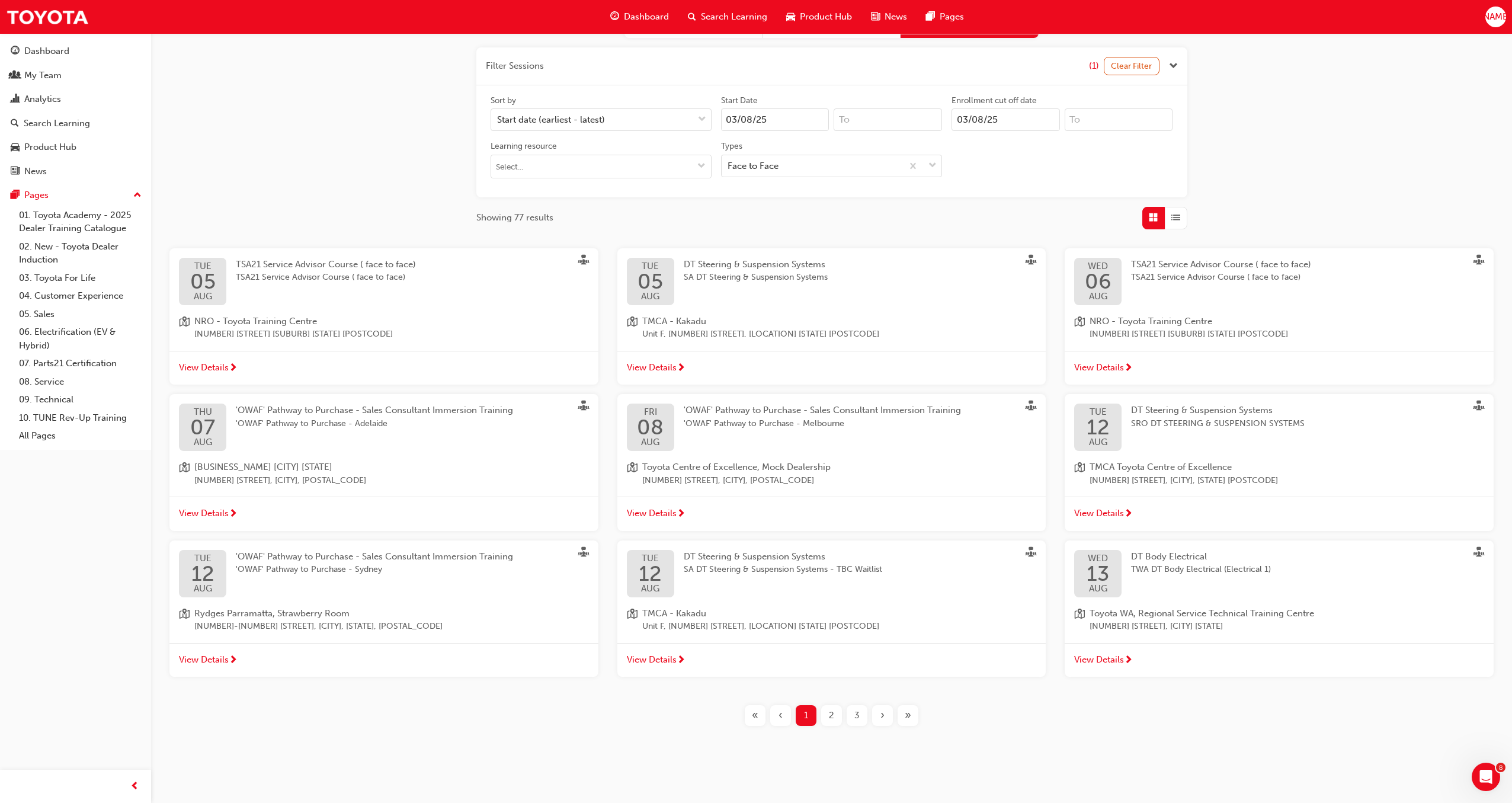 click on "2" at bounding box center [831, 715] 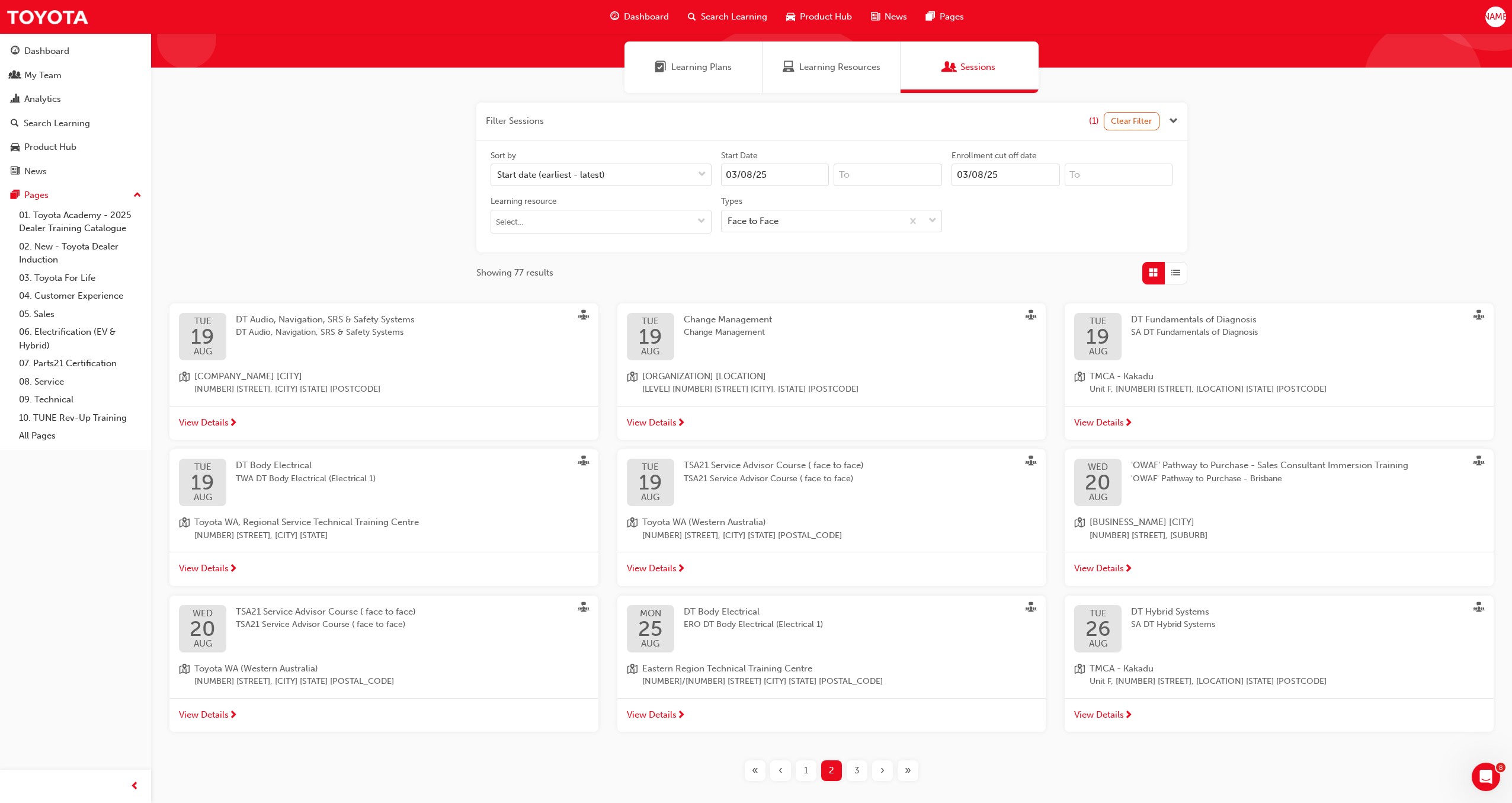 scroll, scrollTop: 85, scrollLeft: 0, axis: vertical 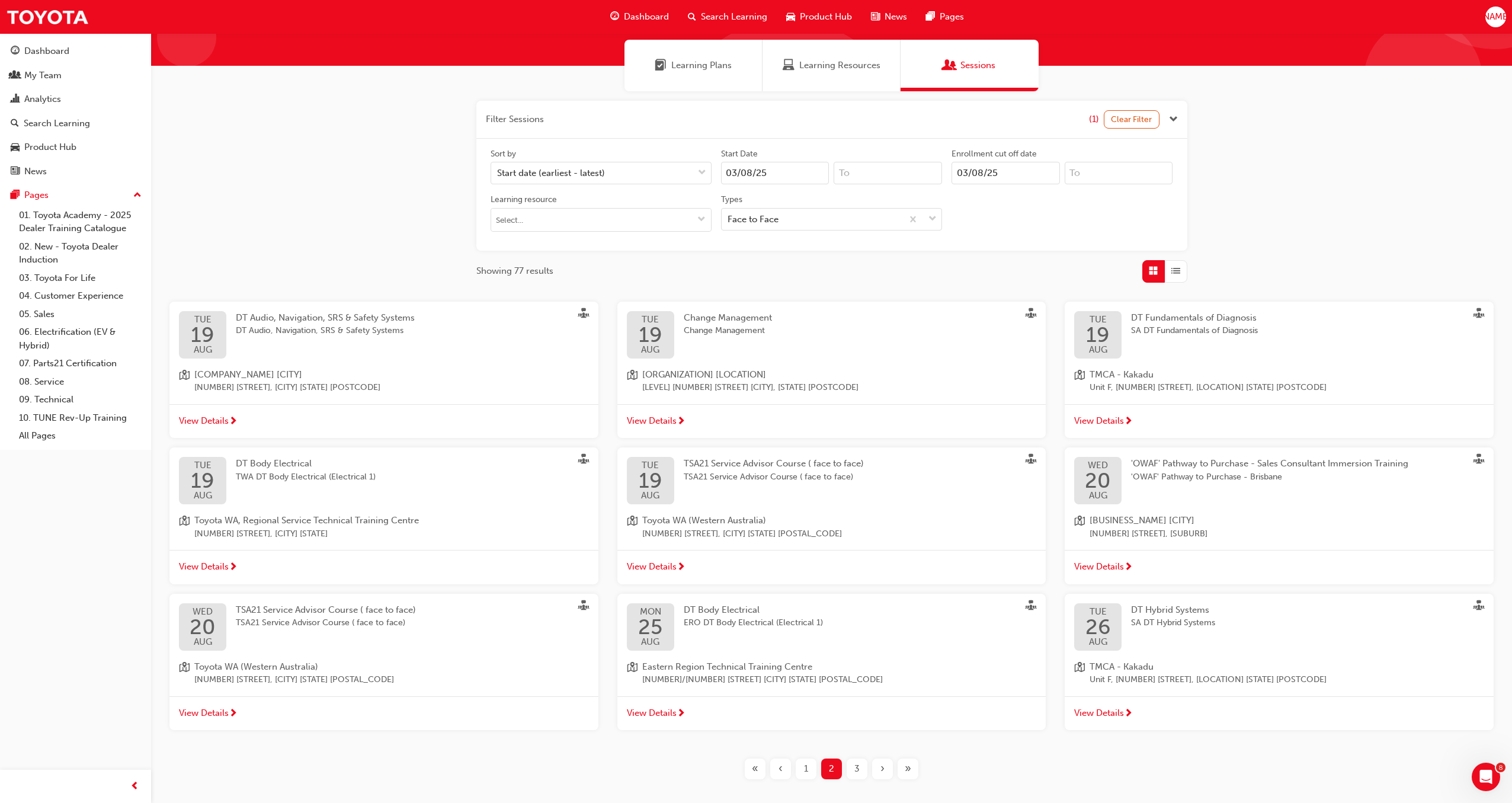 click on "3" at bounding box center [857, 769] 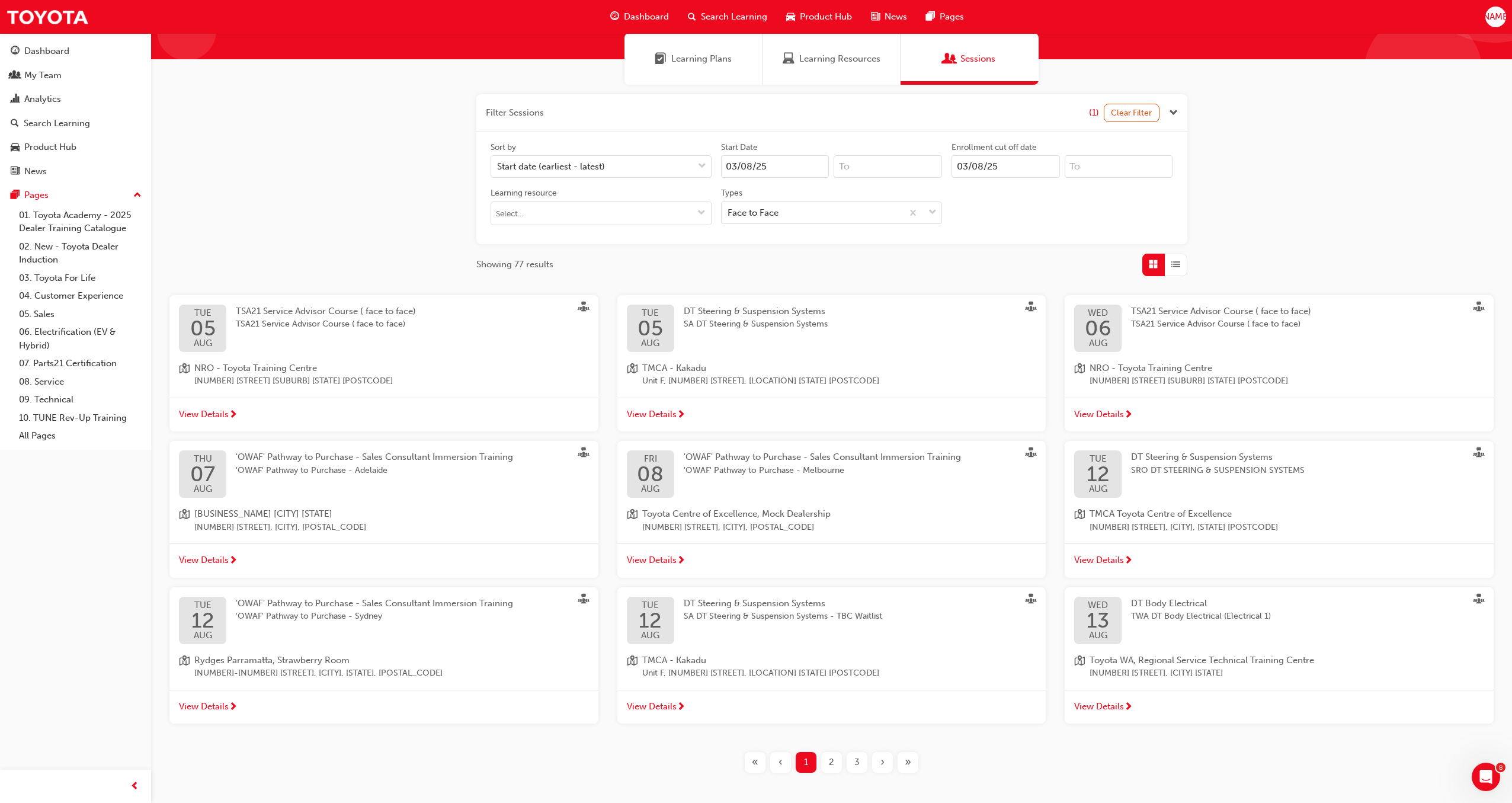 scroll, scrollTop: 95, scrollLeft: 0, axis: vertical 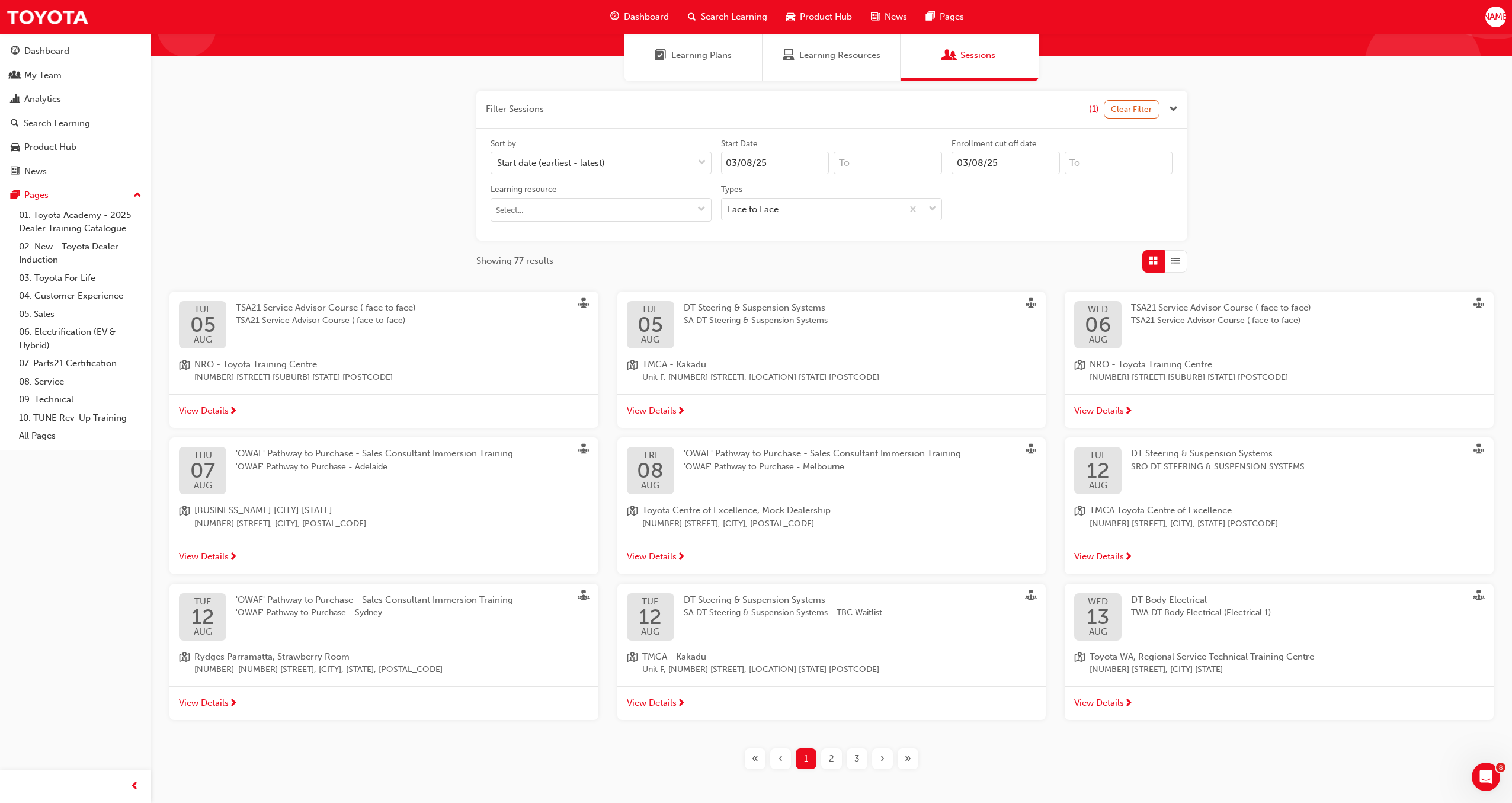 click on "›" at bounding box center [882, 759] 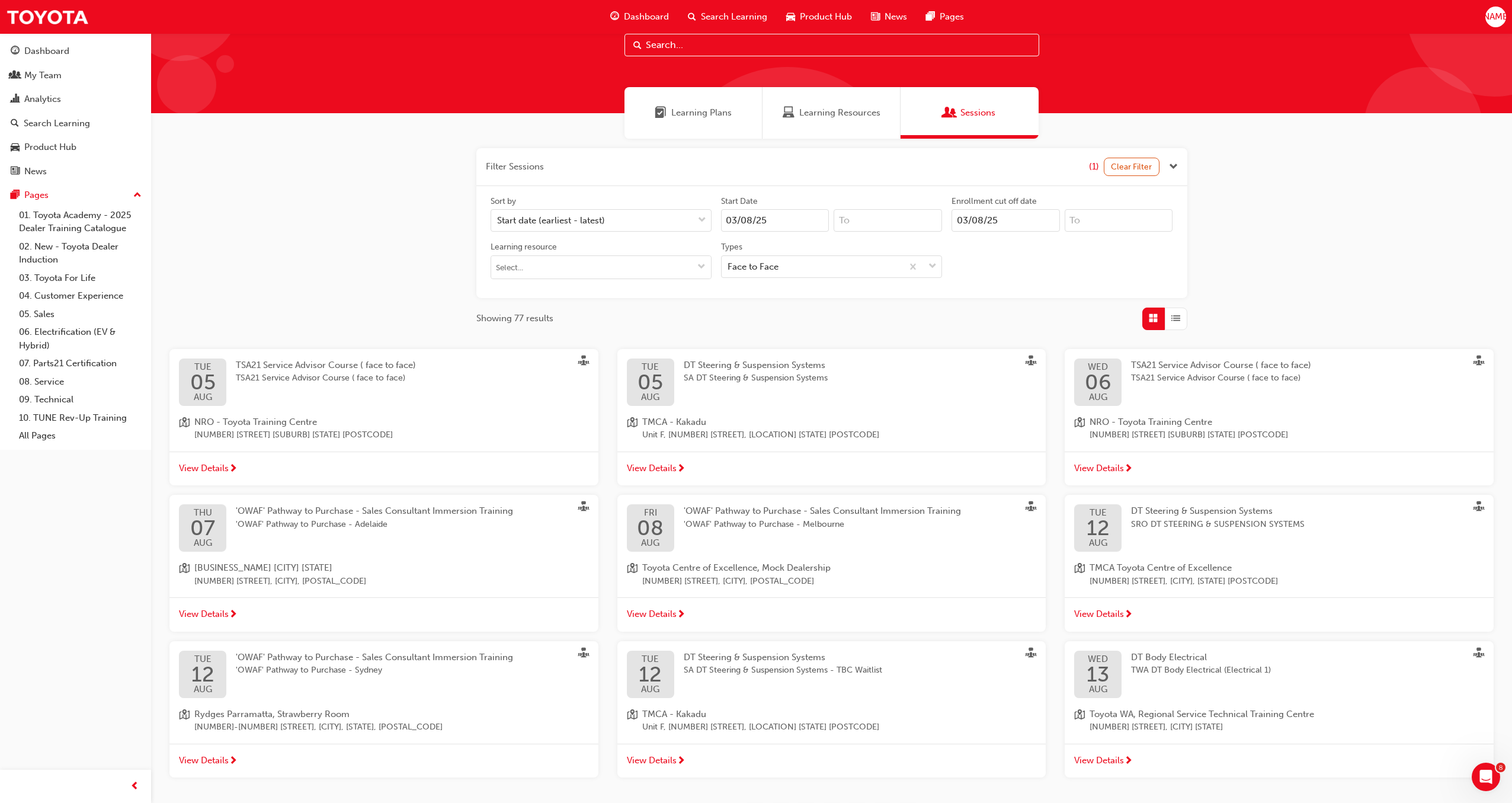 scroll, scrollTop: 0, scrollLeft: 0, axis: both 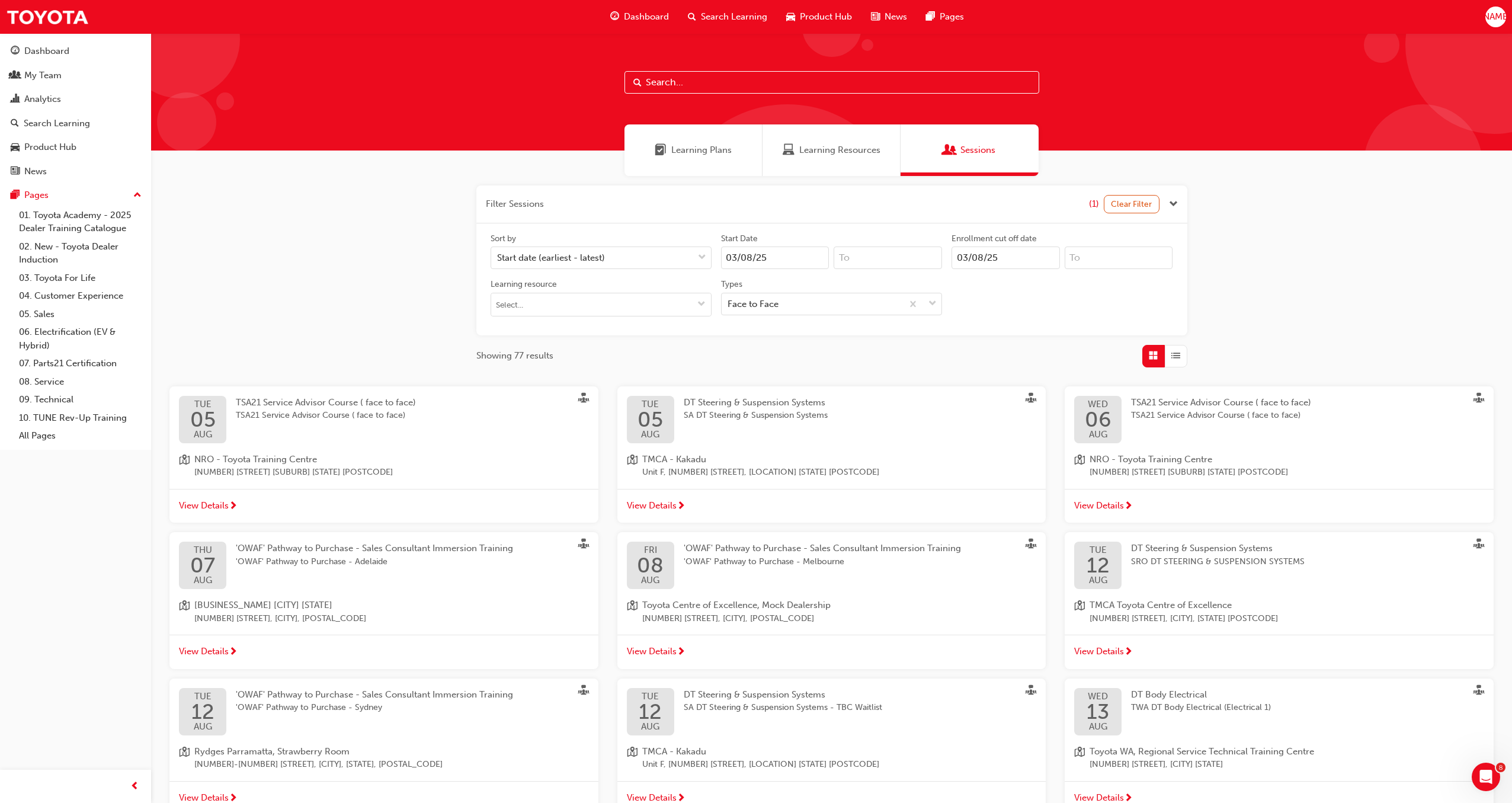 click on "Dashboard" at bounding box center [646, 17] 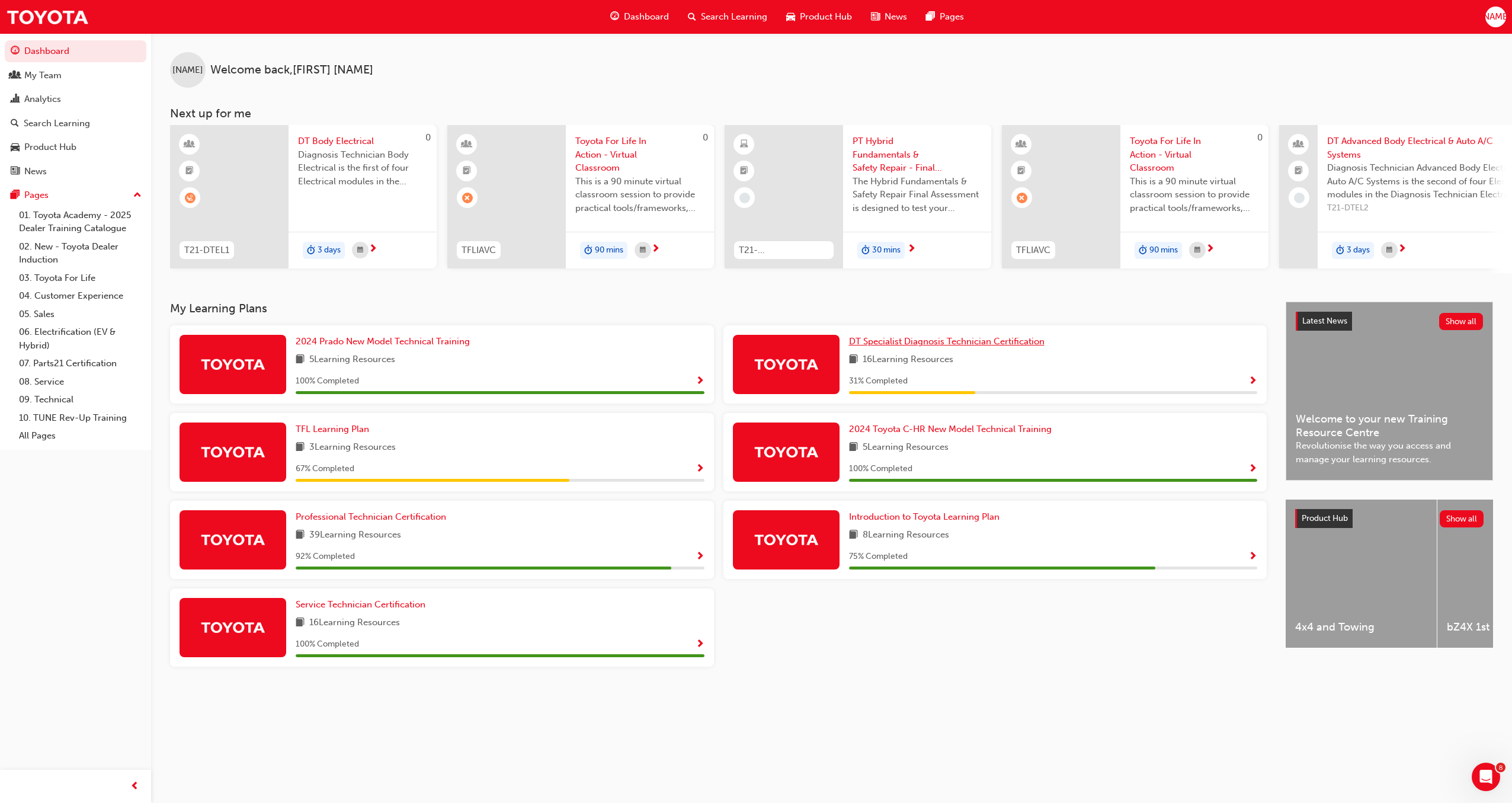 click on "DT Specialist Diagnosis Technician Certification" at bounding box center [947, 341] 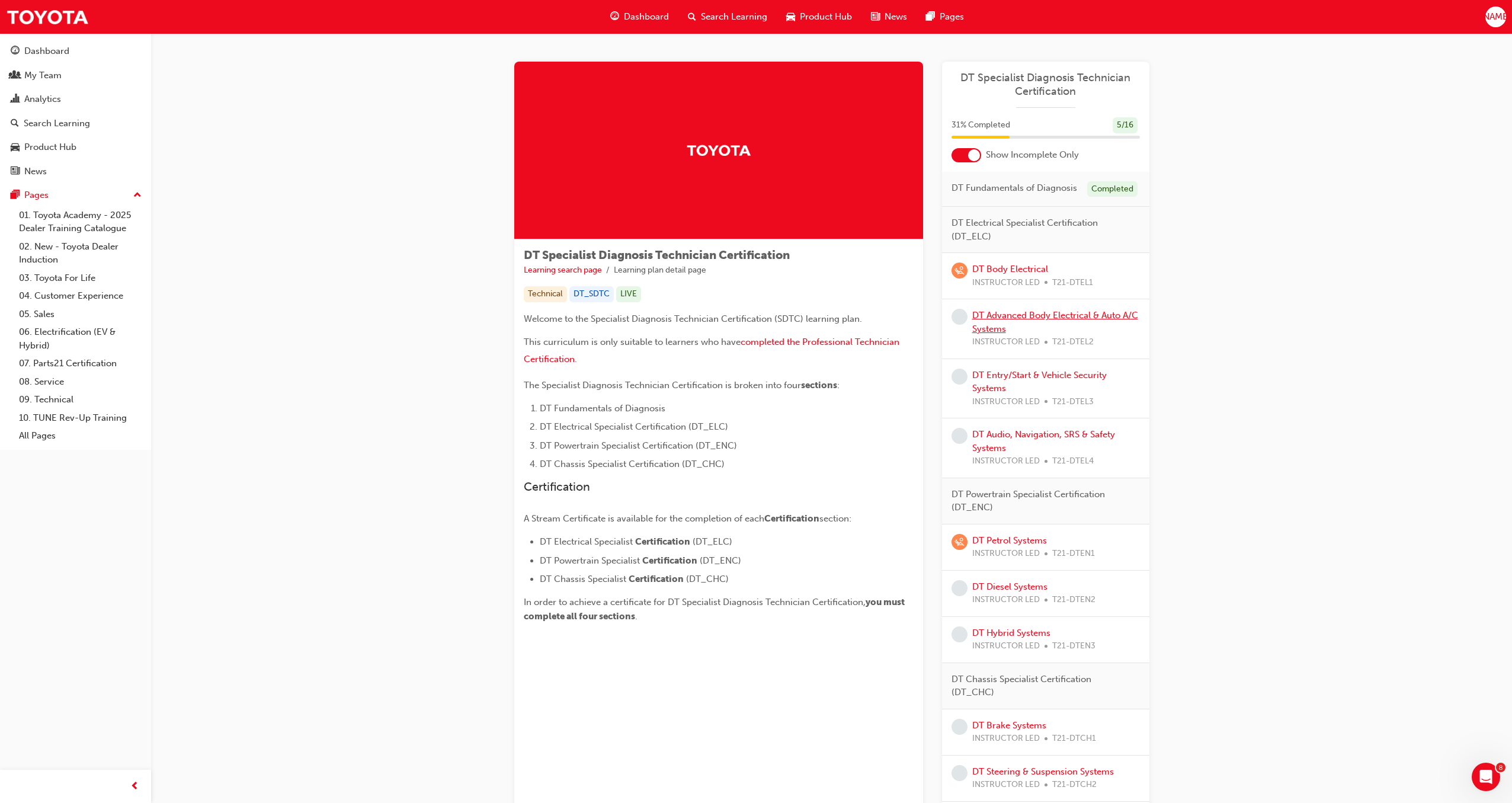 click on "DT Advanced Body Electrical & Auto A/C Systems" at bounding box center [1055, 322] 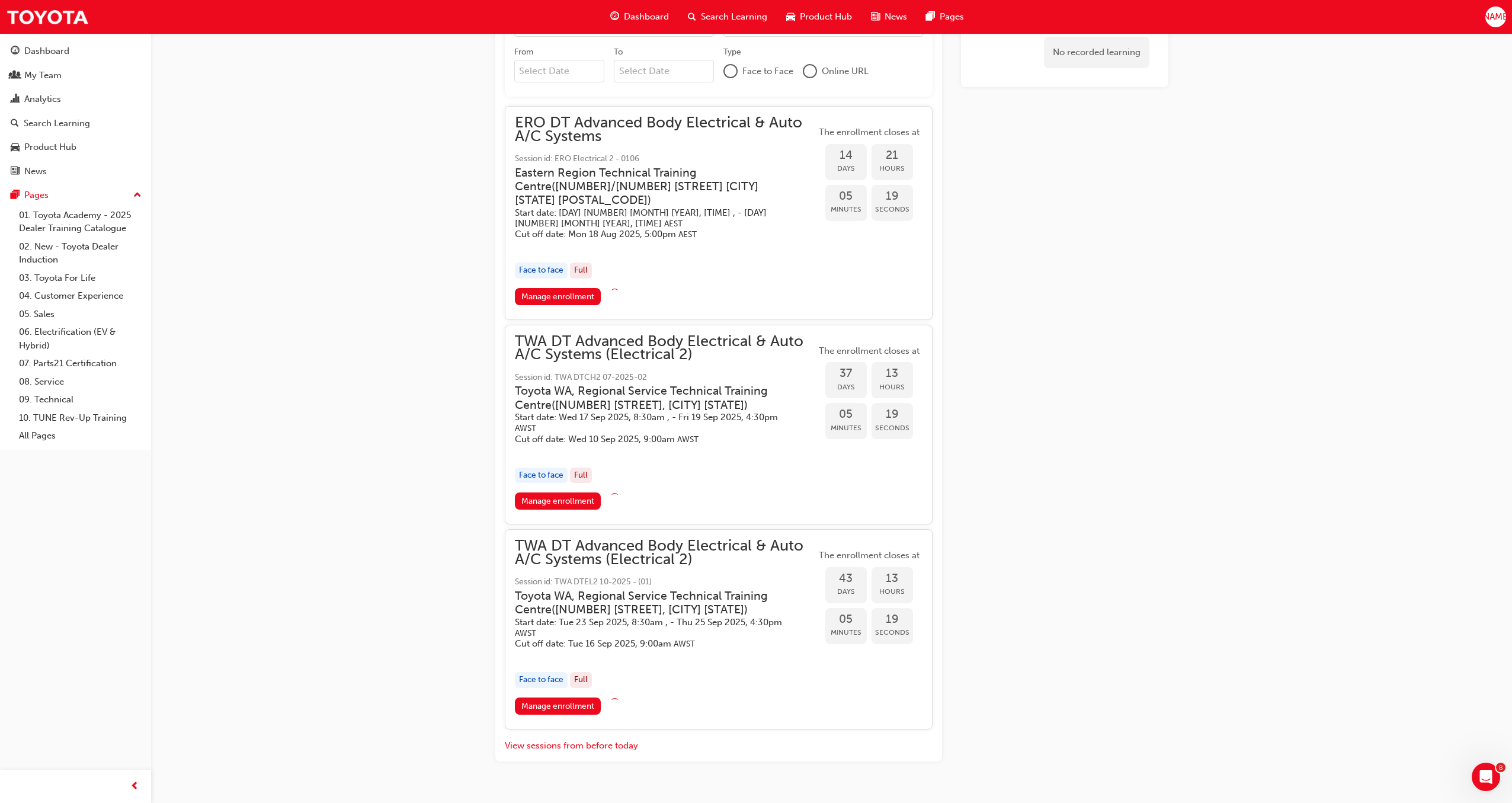 scroll, scrollTop: 652, scrollLeft: 0, axis: vertical 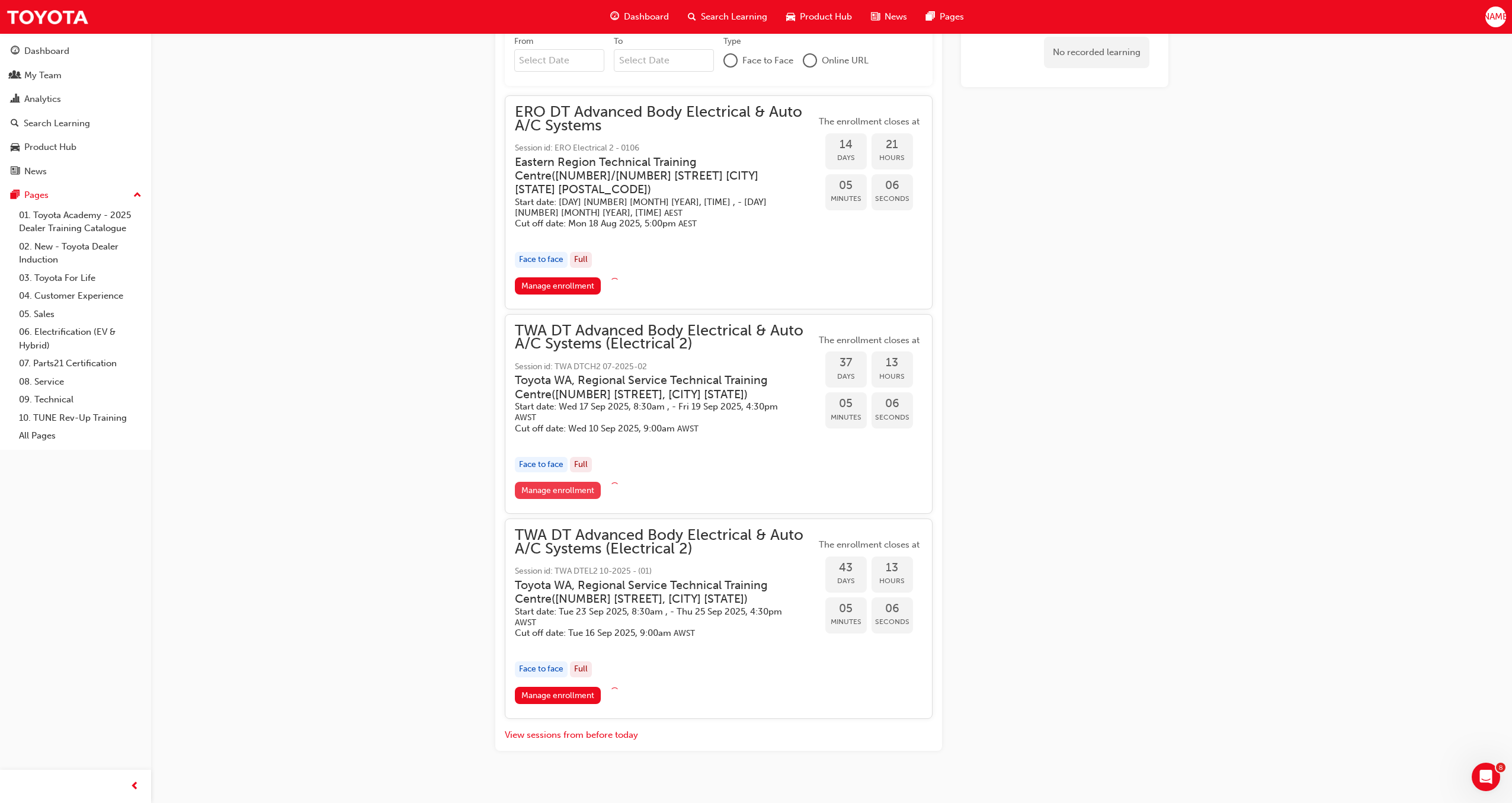 click on "Manage enrollment" at bounding box center [558, 490] 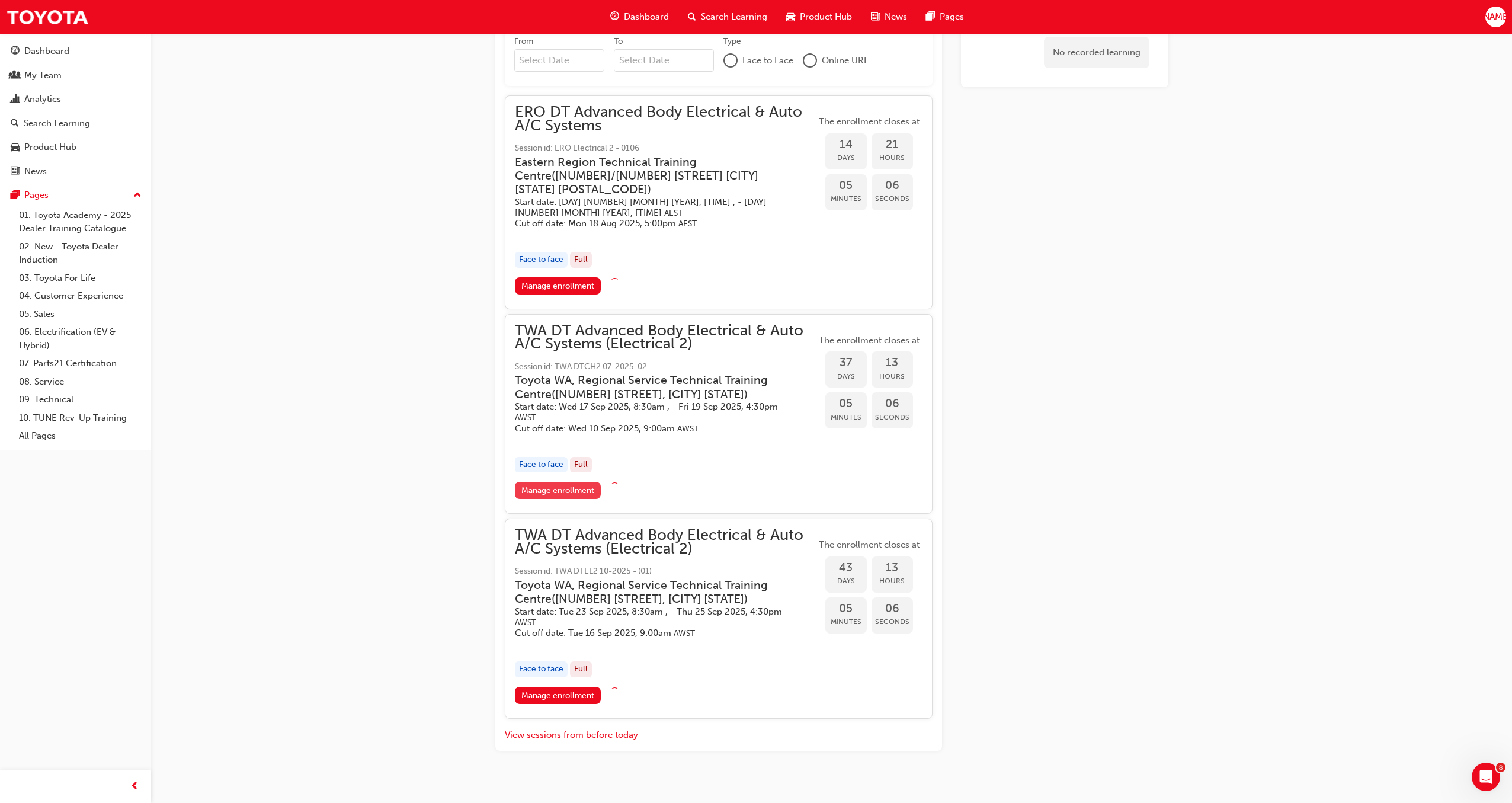 scroll, scrollTop: 0, scrollLeft: 0, axis: both 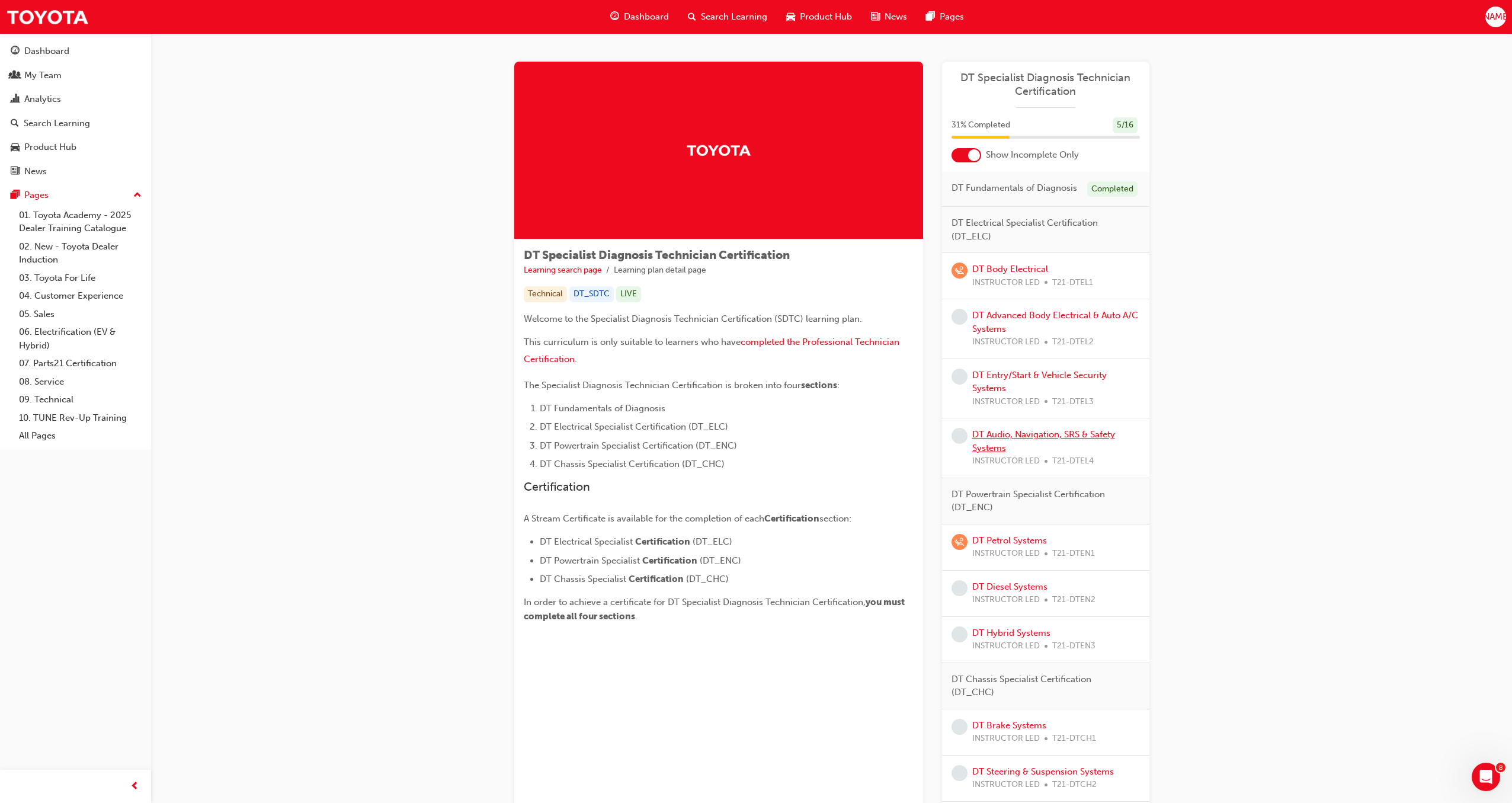 click on "DT Audio, Navigation, SRS & Safety Systems" at bounding box center [1043, 441] 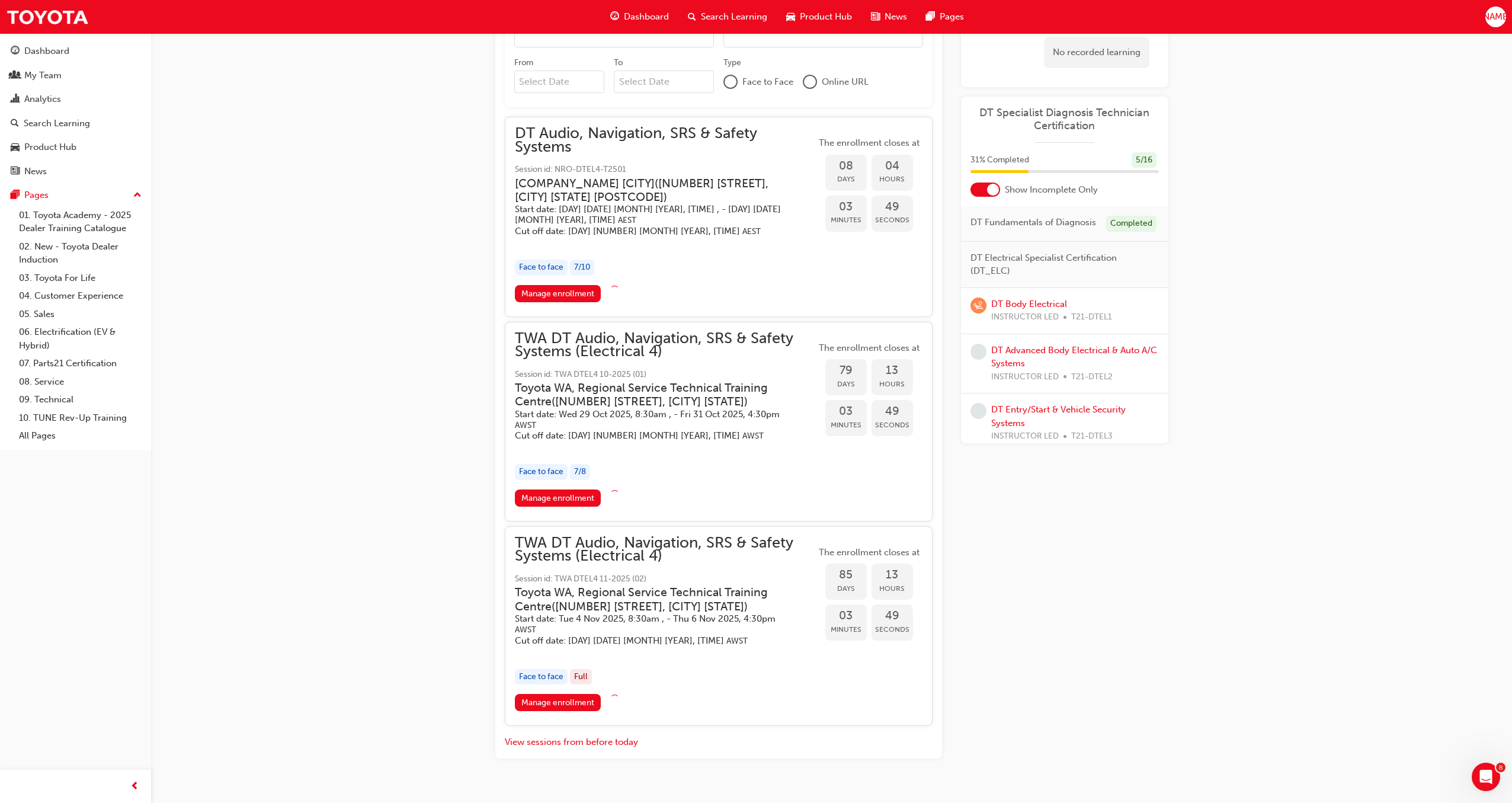 scroll, scrollTop: 638, scrollLeft: 0, axis: vertical 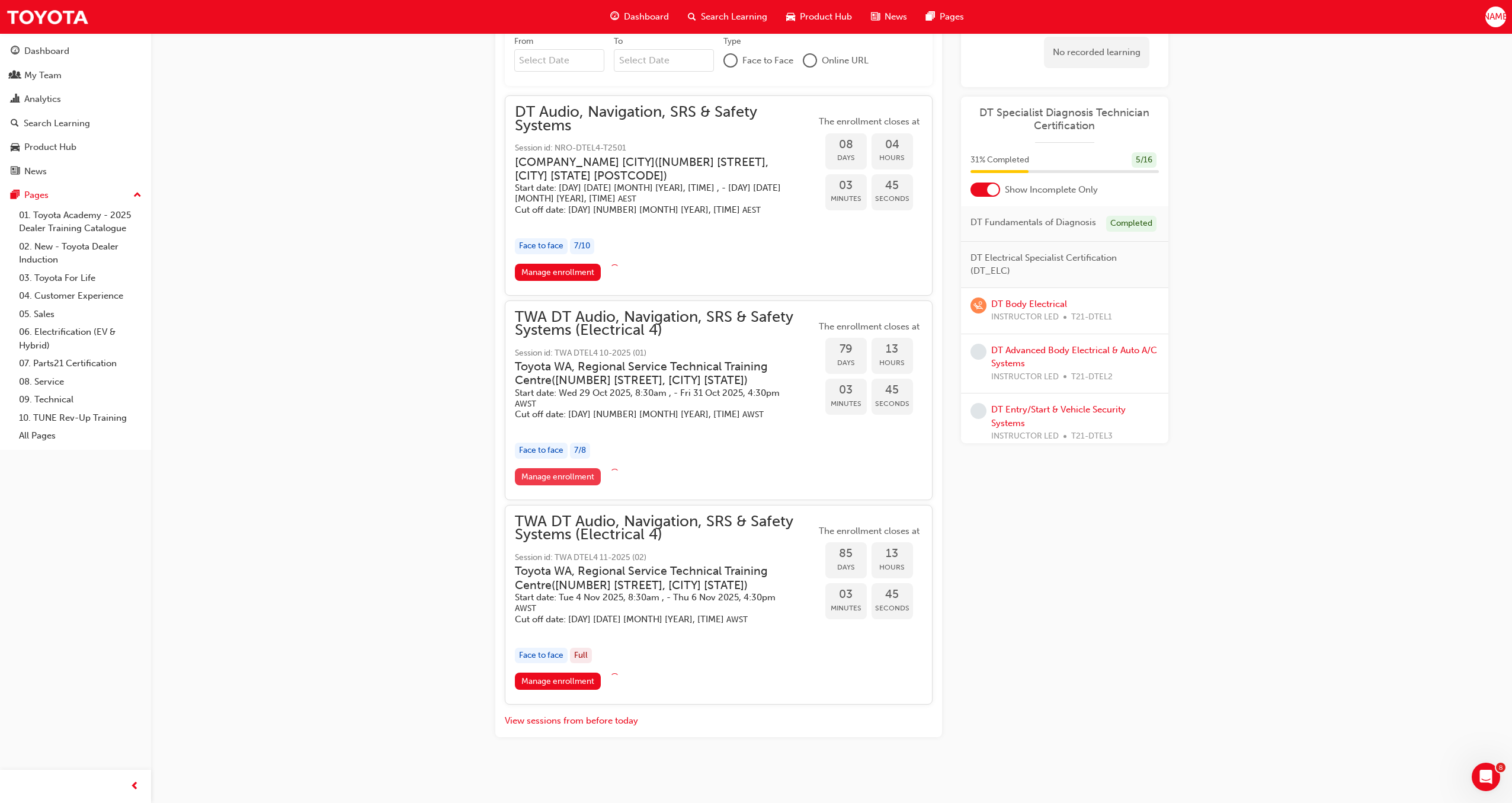 click on "Manage enrollment" at bounding box center (558, 476) 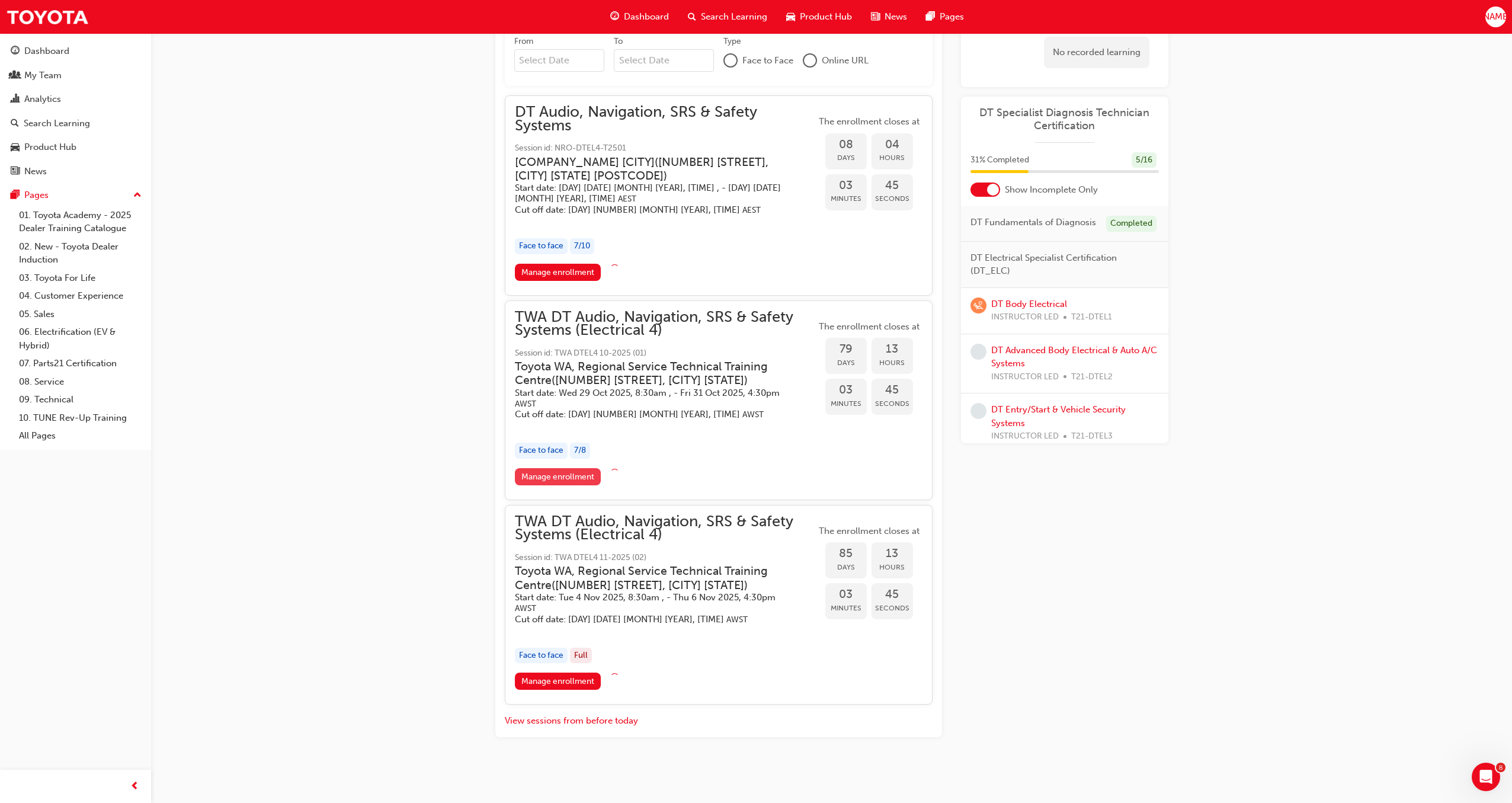 scroll, scrollTop: 0, scrollLeft: 0, axis: both 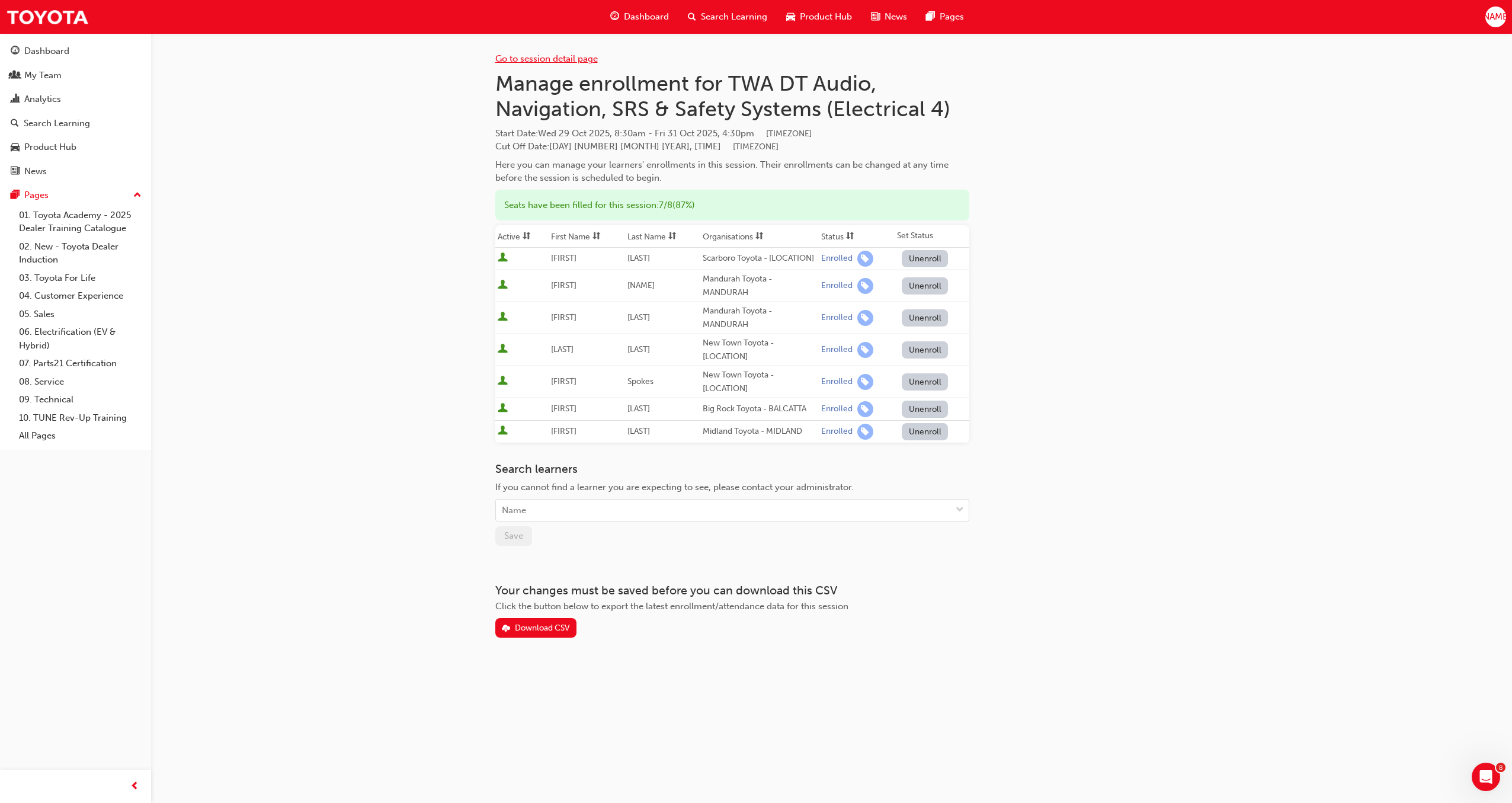 click on "Go to session detail page" at bounding box center (546, 59) 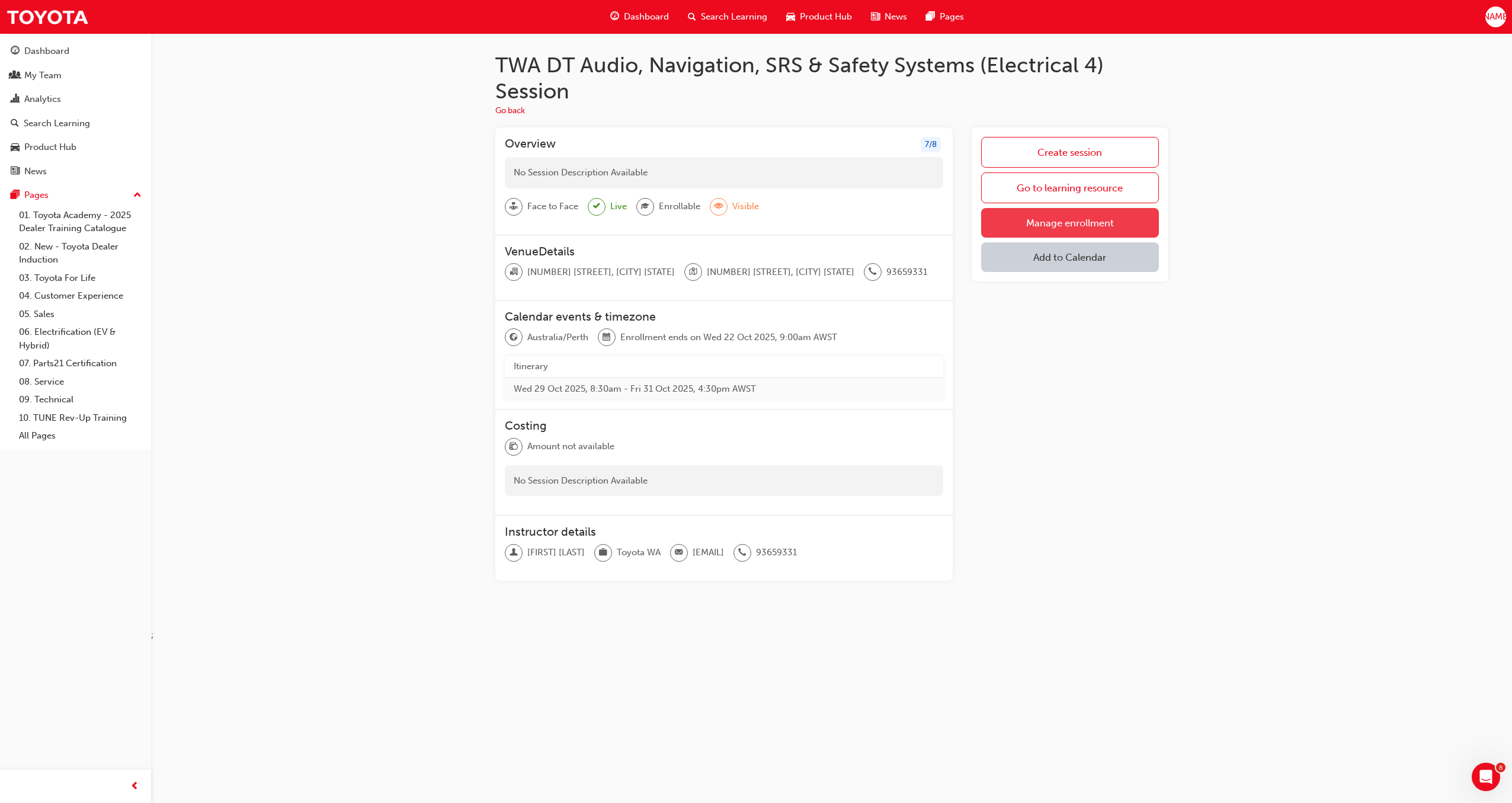 click on "Manage enrollment" at bounding box center [1069, 223] 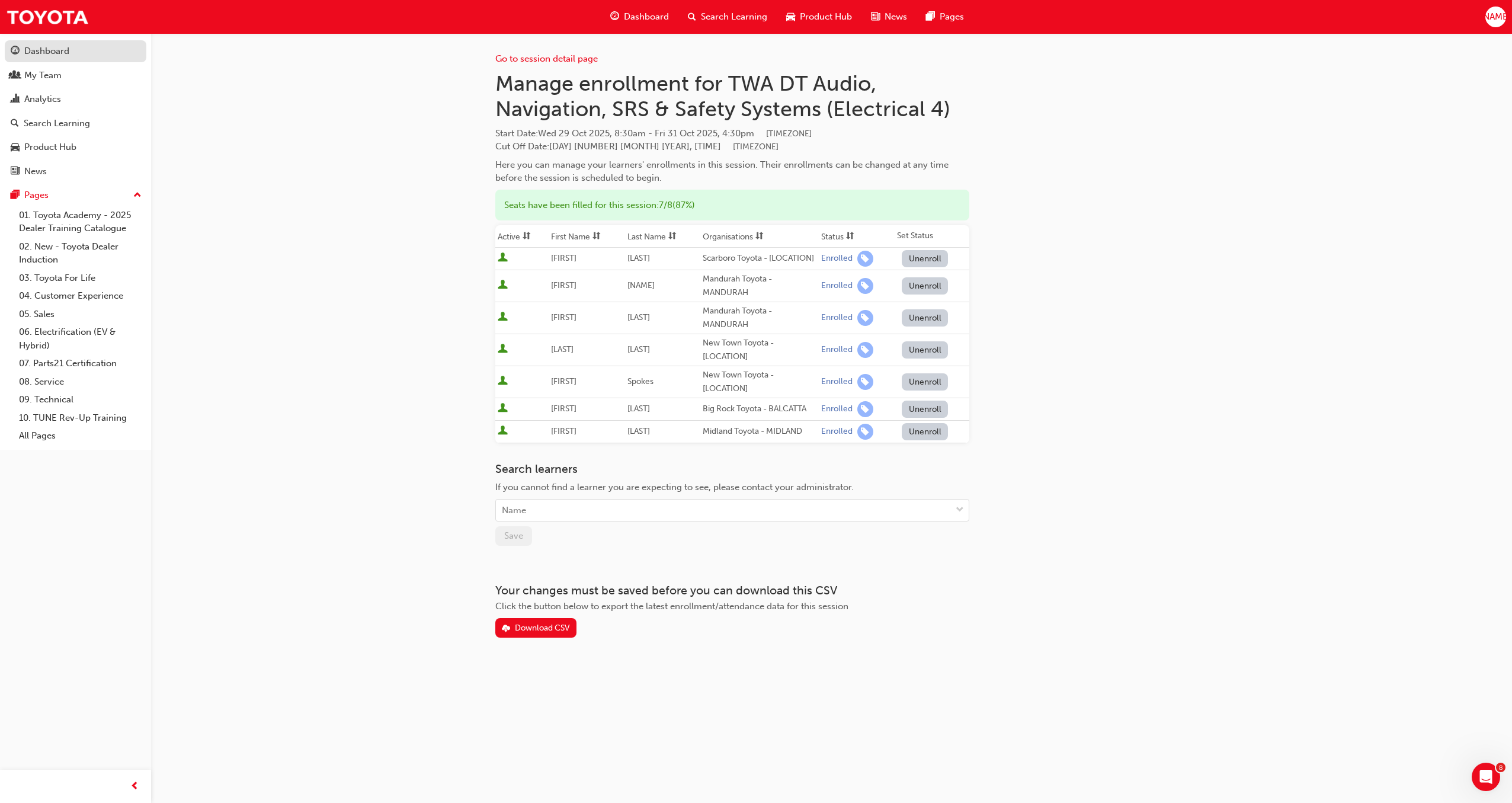 click on "Dashboard" at bounding box center [47, 51] 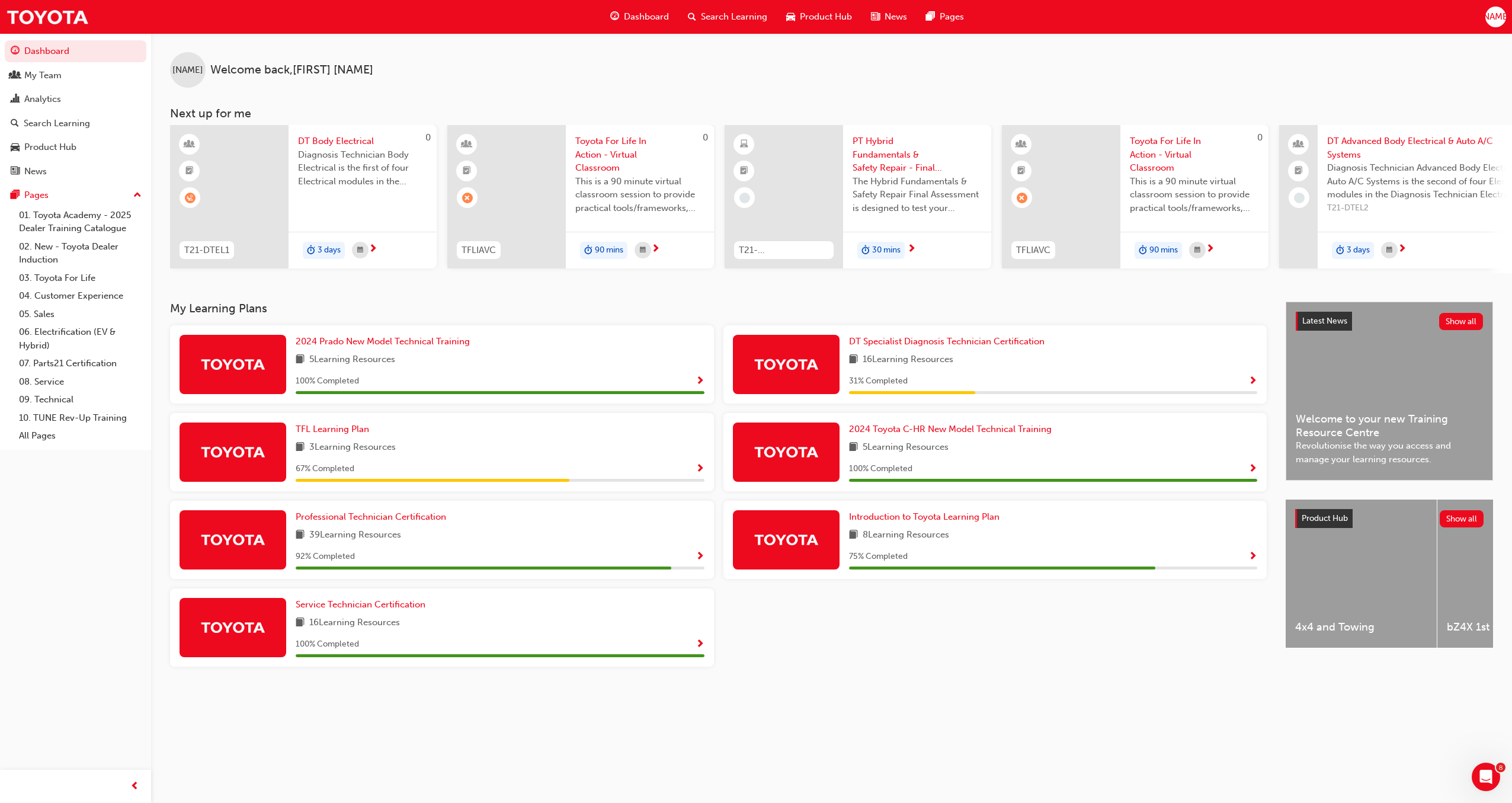 click on "DT Body Electrical" at bounding box center [363, 141] 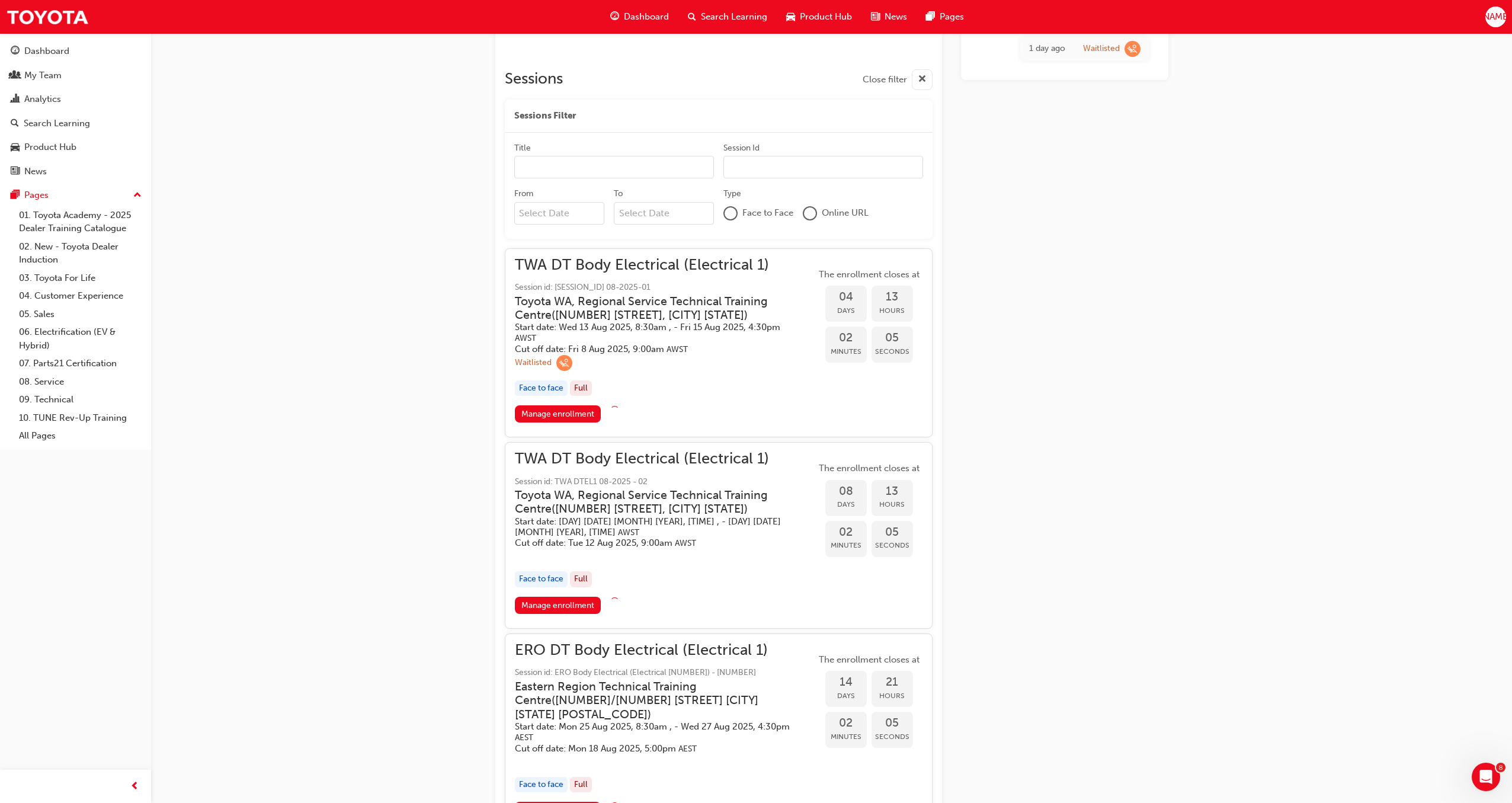 scroll, scrollTop: 428, scrollLeft: 0, axis: vertical 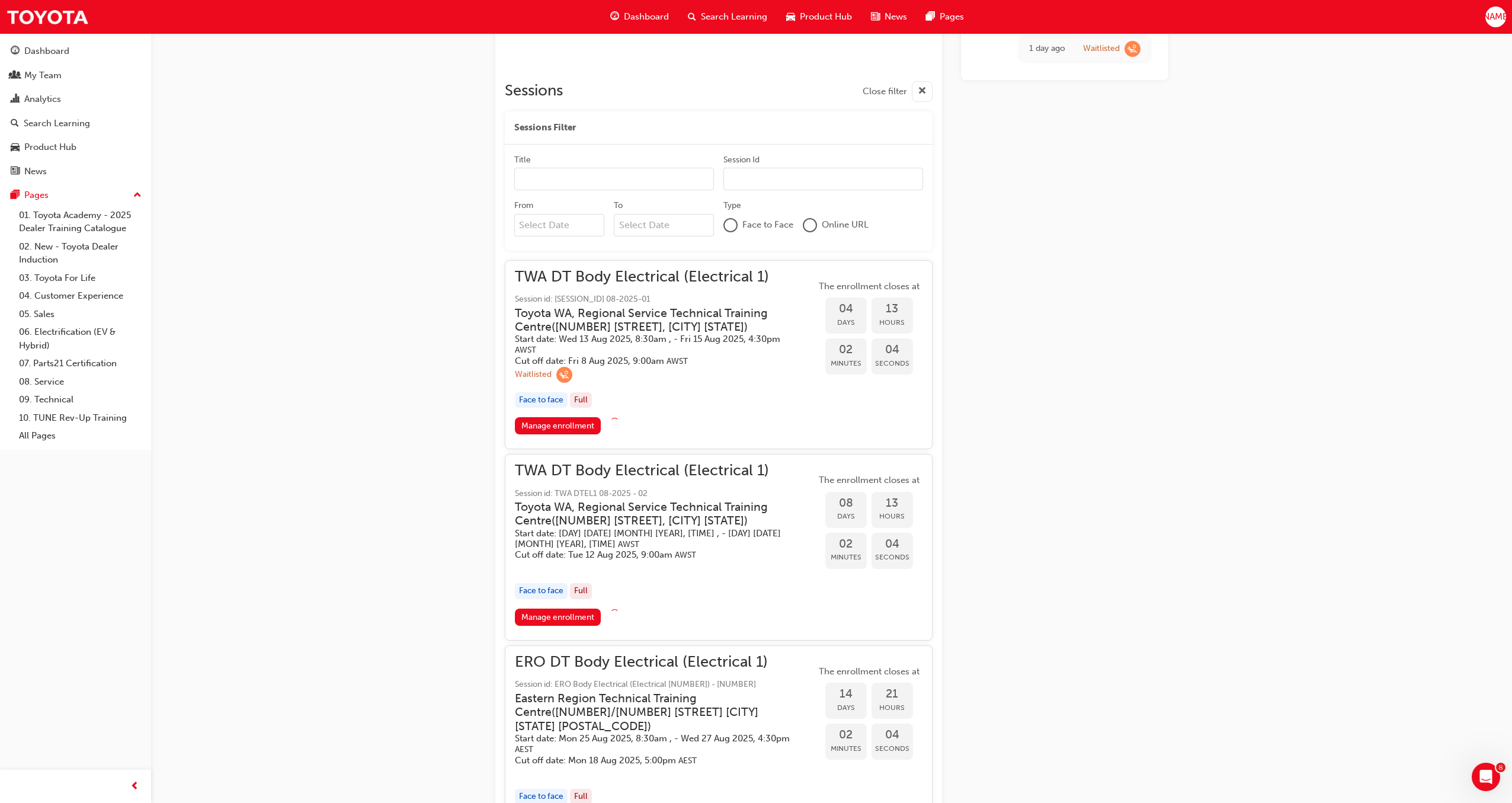 click on "TWA DT Body Electrical (Electrical 1)" at bounding box center [665, 277] 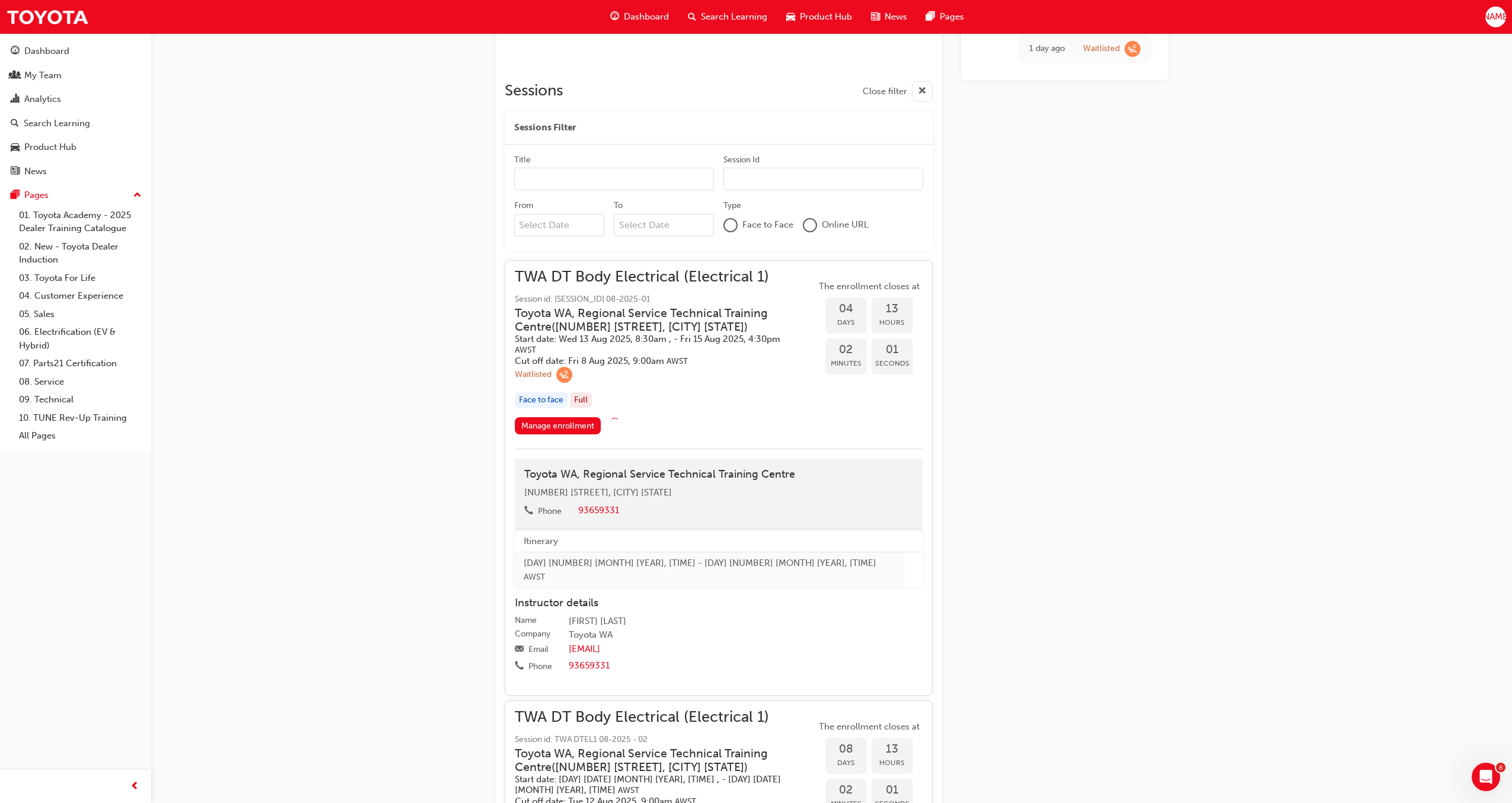 click on "TWA DT Body Electrical (Electrical 1)" at bounding box center [665, 277] 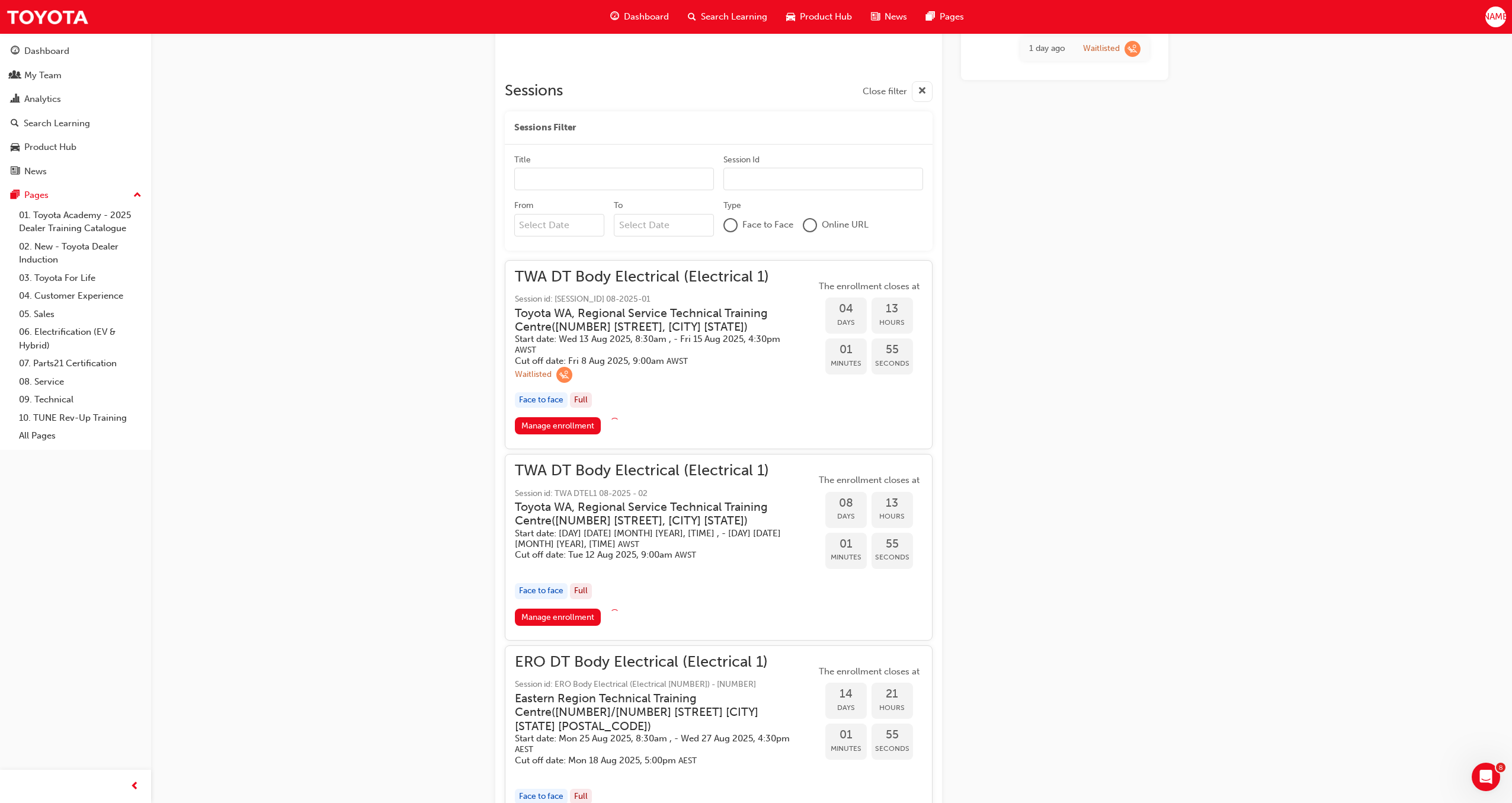 click on "TWA DT Body Electrical (Electrical 1)" at bounding box center (665, 277) 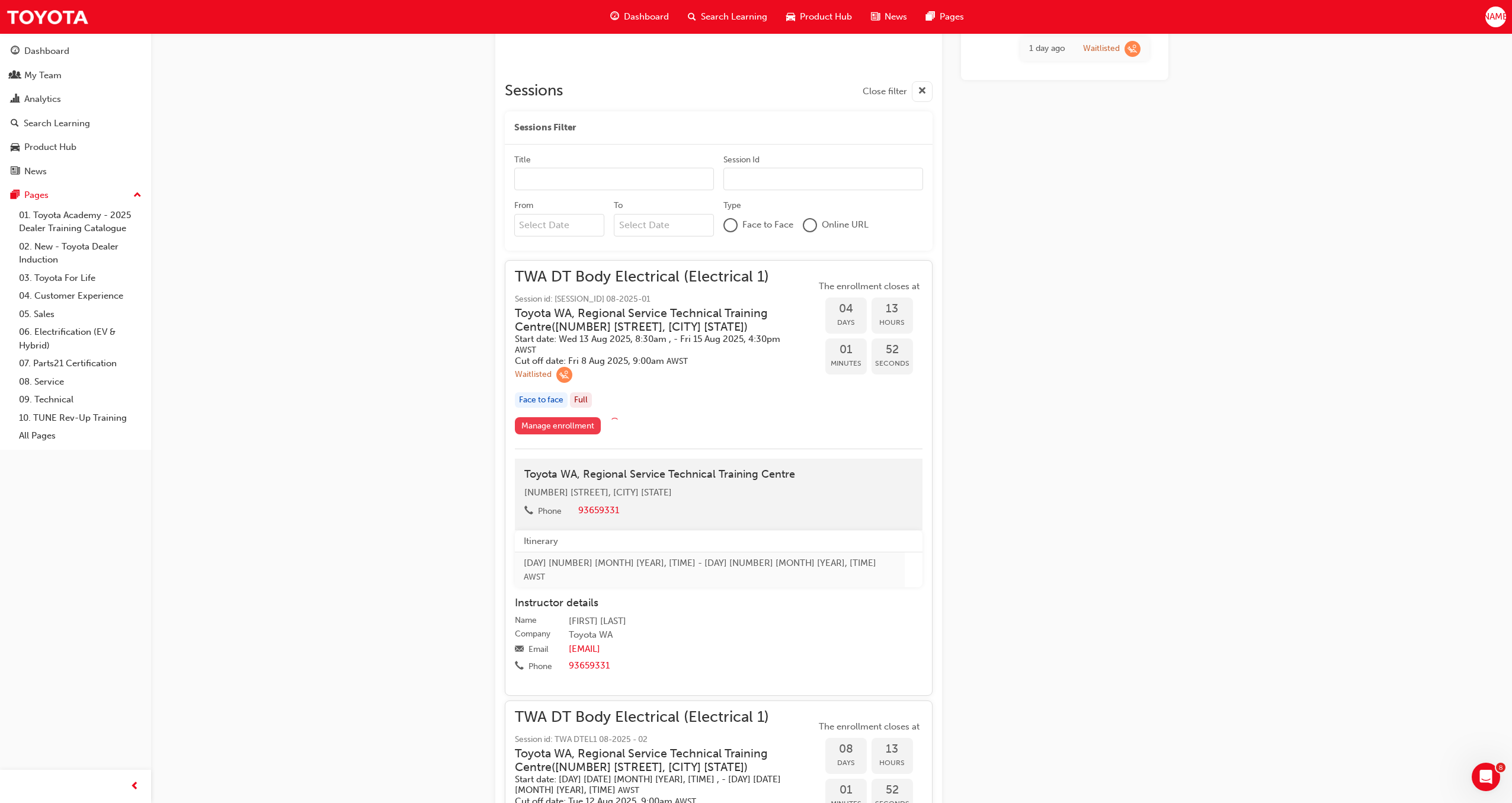 click on "Manage enrollment" at bounding box center [558, 426] 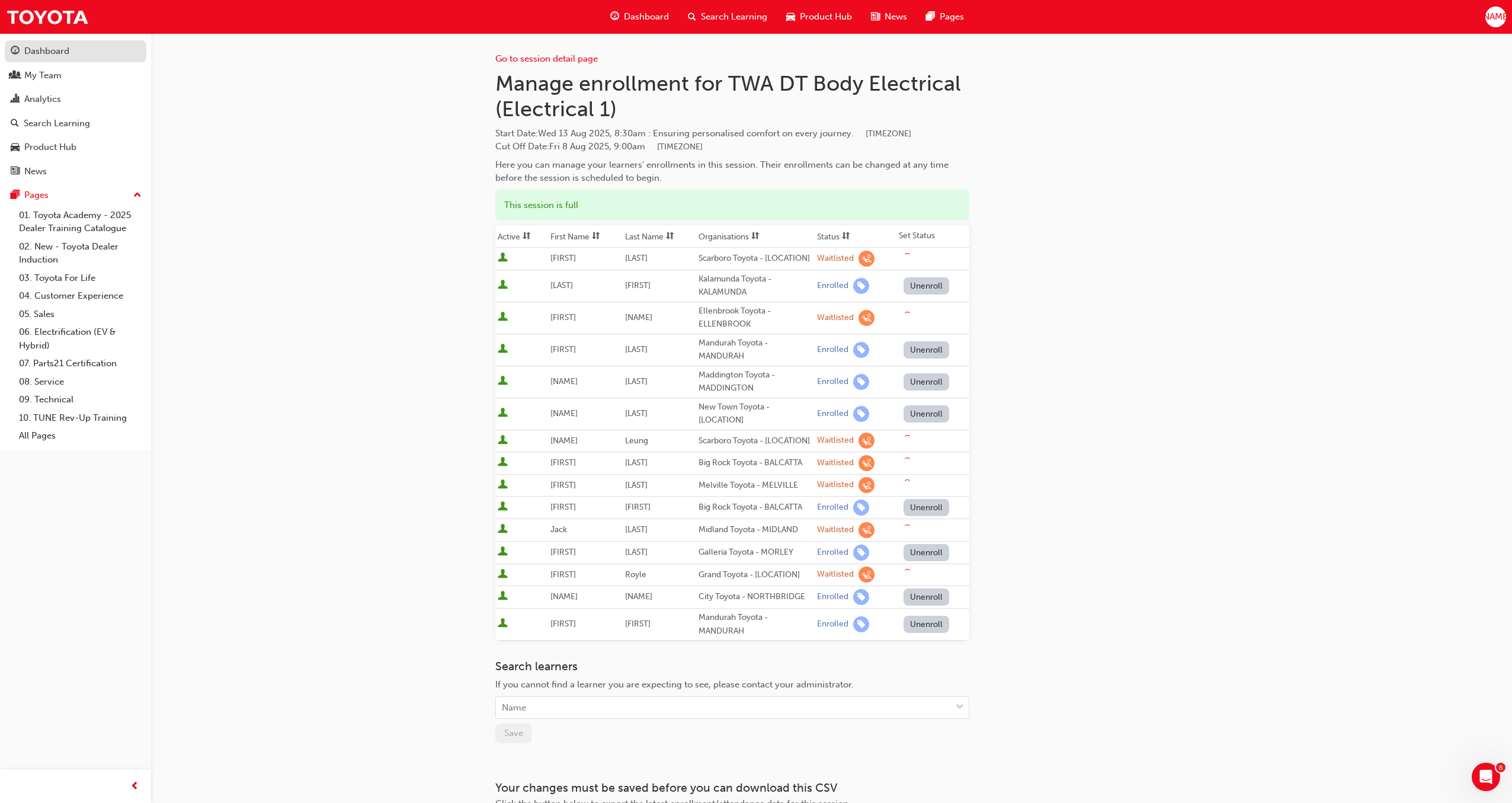 click on "Dashboard" at bounding box center (47, 51) 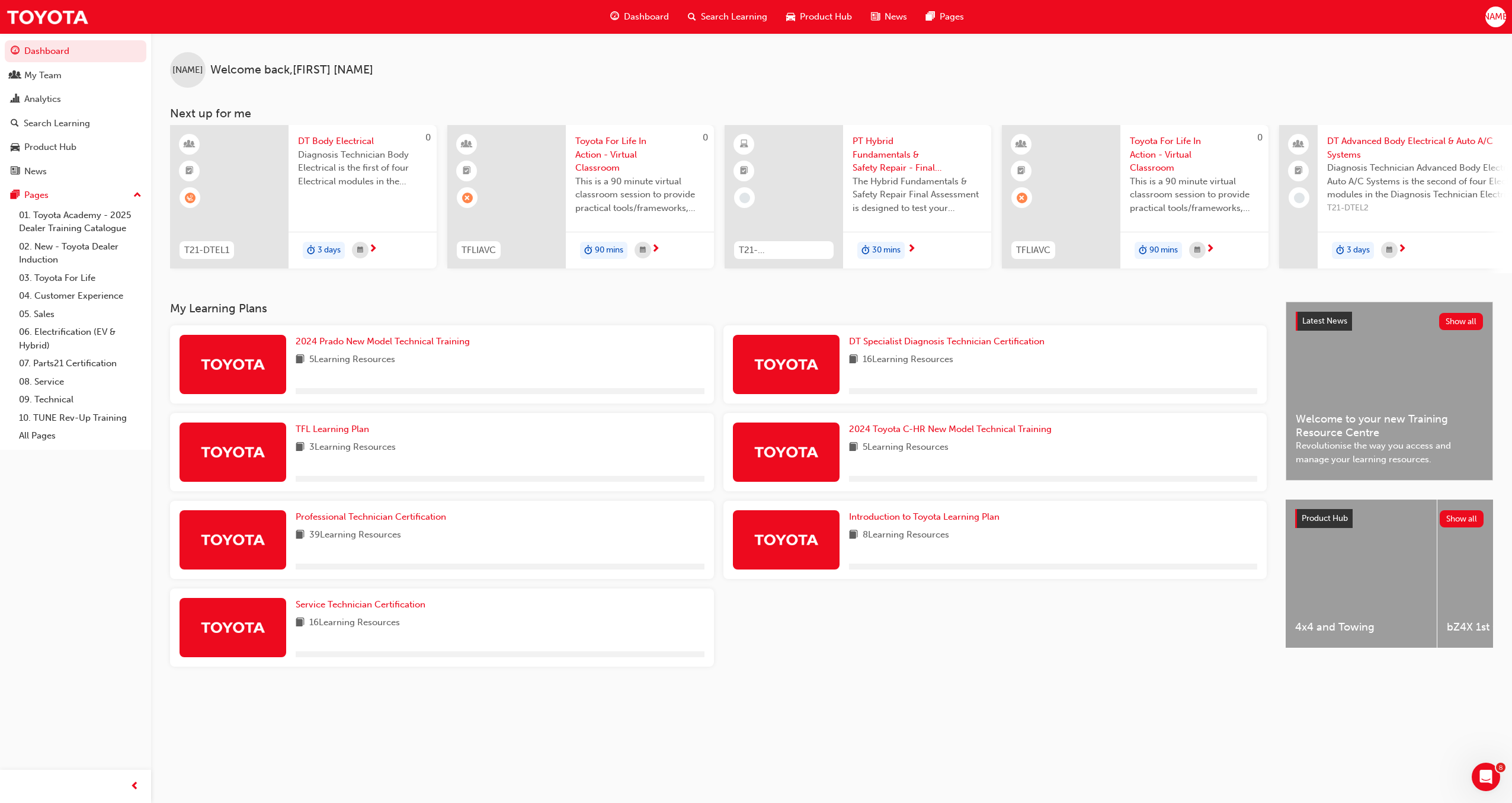click on "Search Learning" at bounding box center (734, 17) 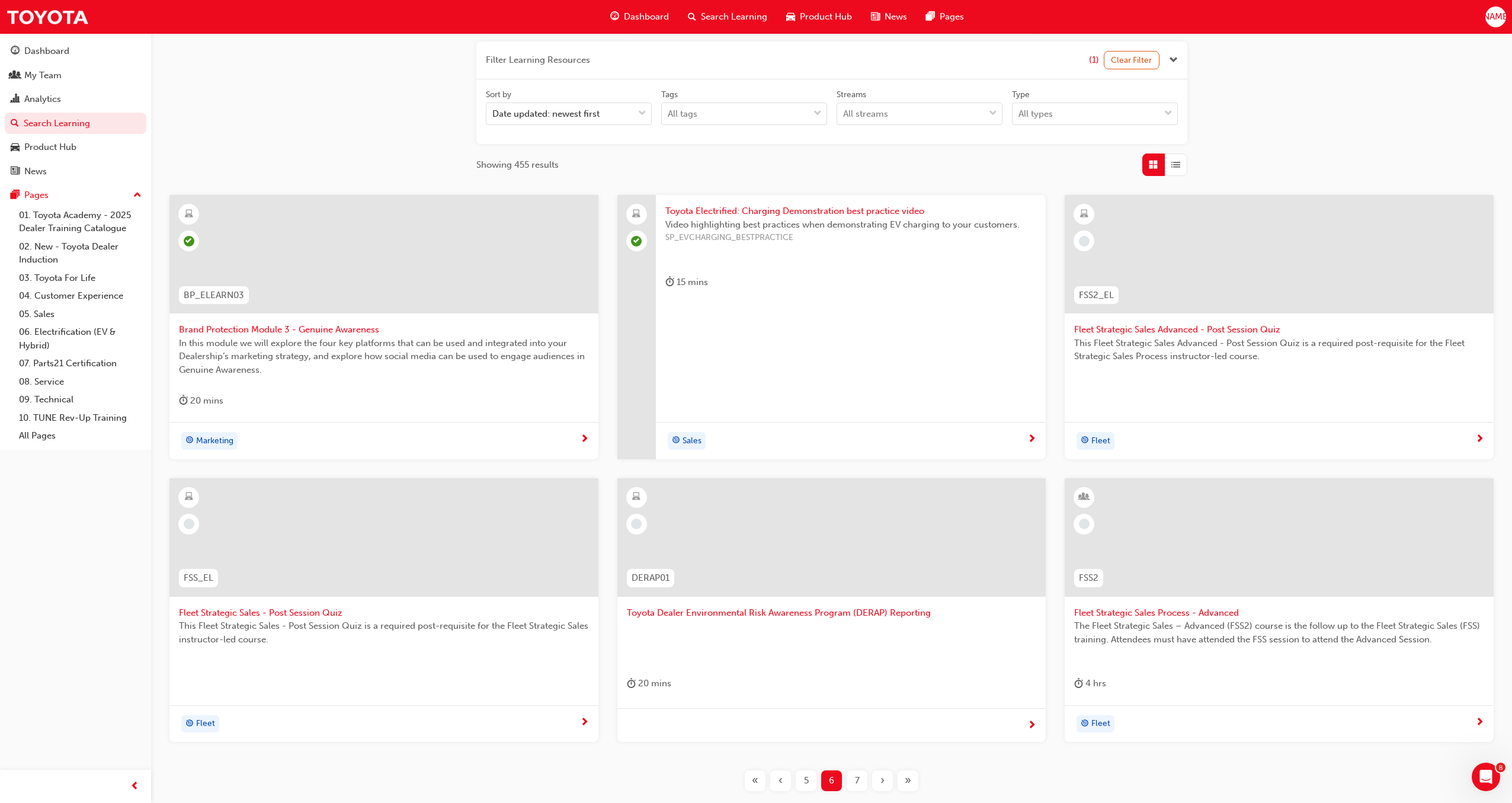 scroll, scrollTop: 228, scrollLeft: 0, axis: vertical 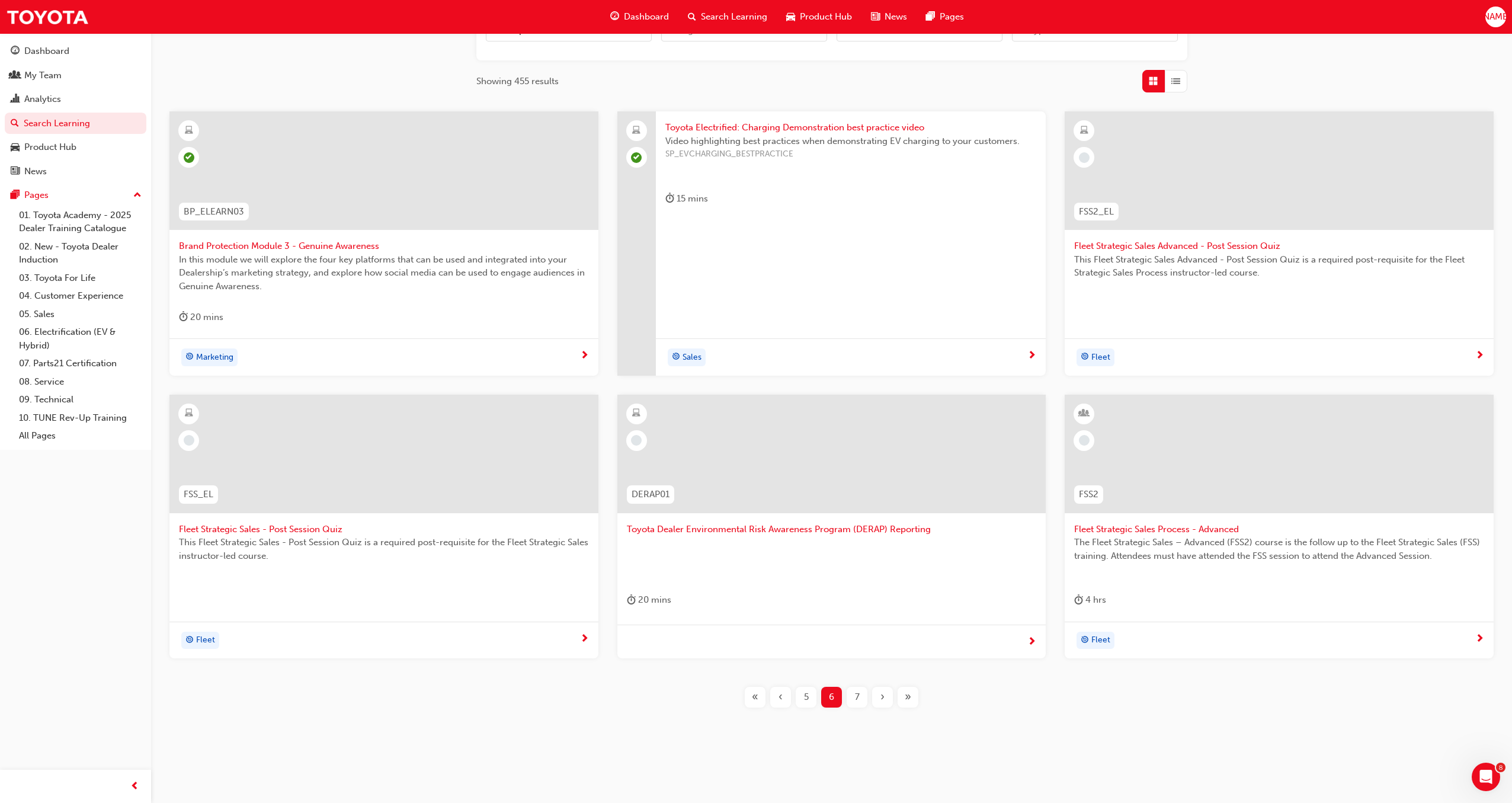click on "7" at bounding box center (857, 697) 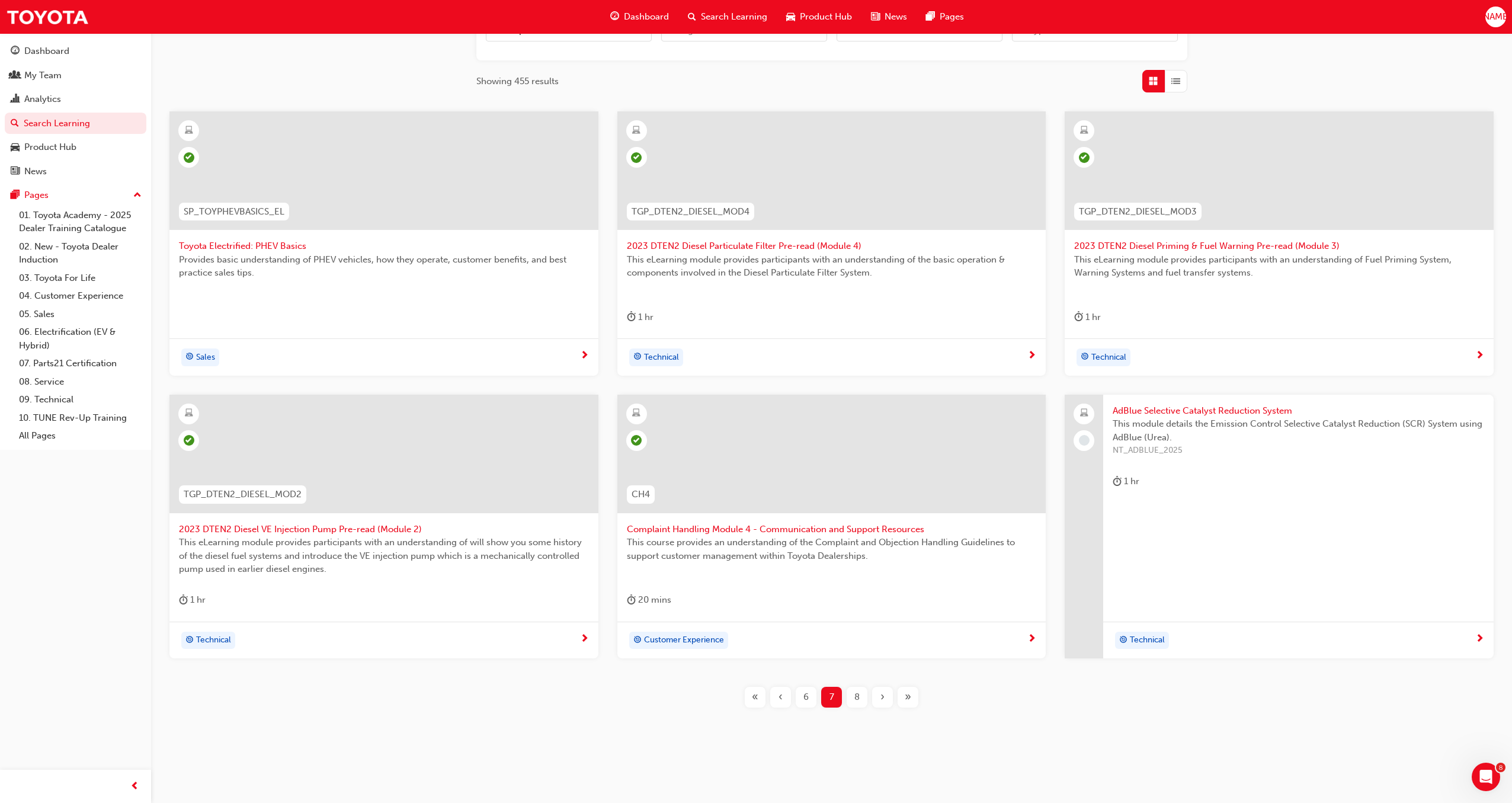 click on "AdBlue Selective Catalyst Reduction System" at bounding box center (1298, 411) 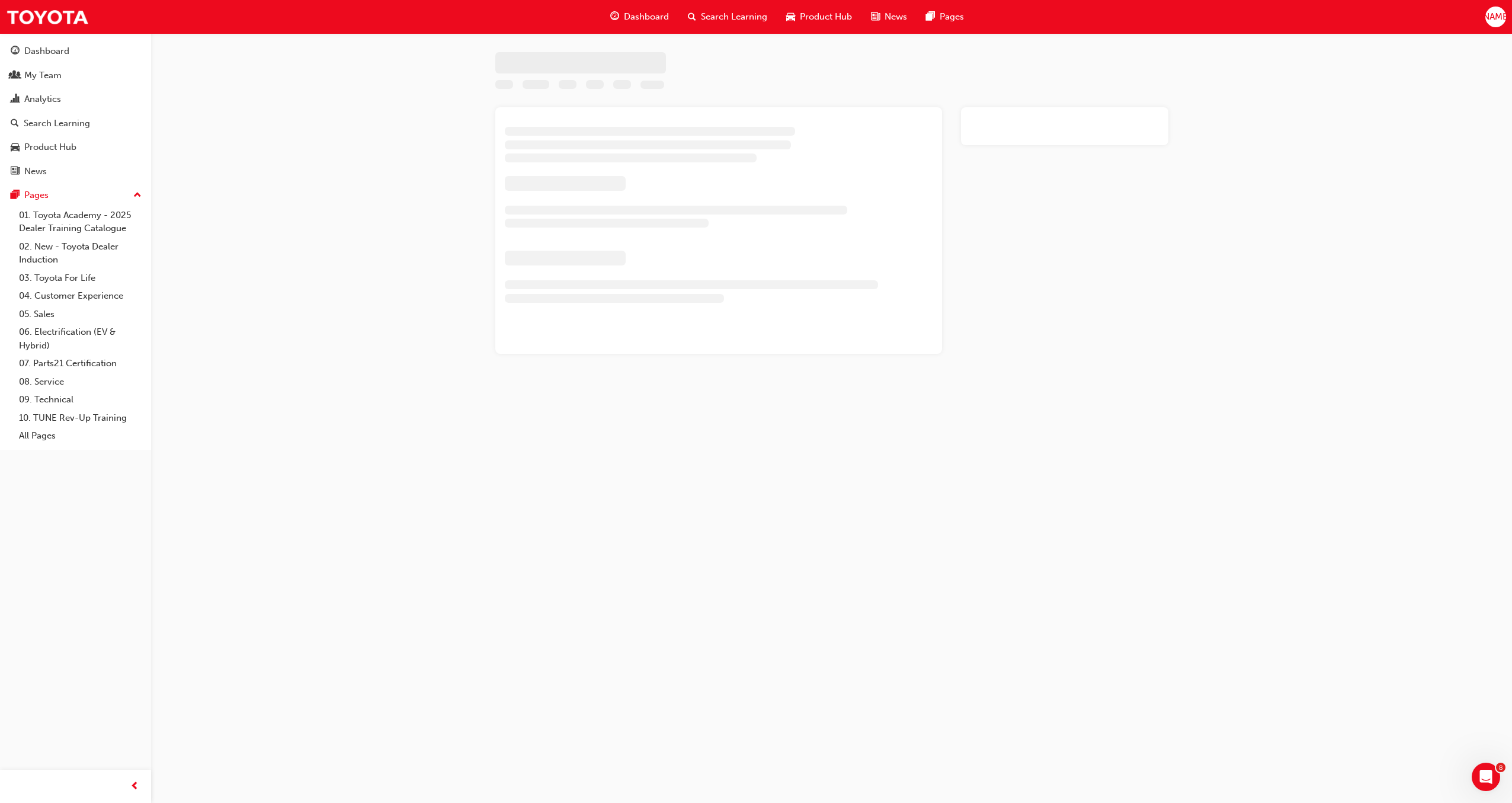 scroll, scrollTop: 0, scrollLeft: 0, axis: both 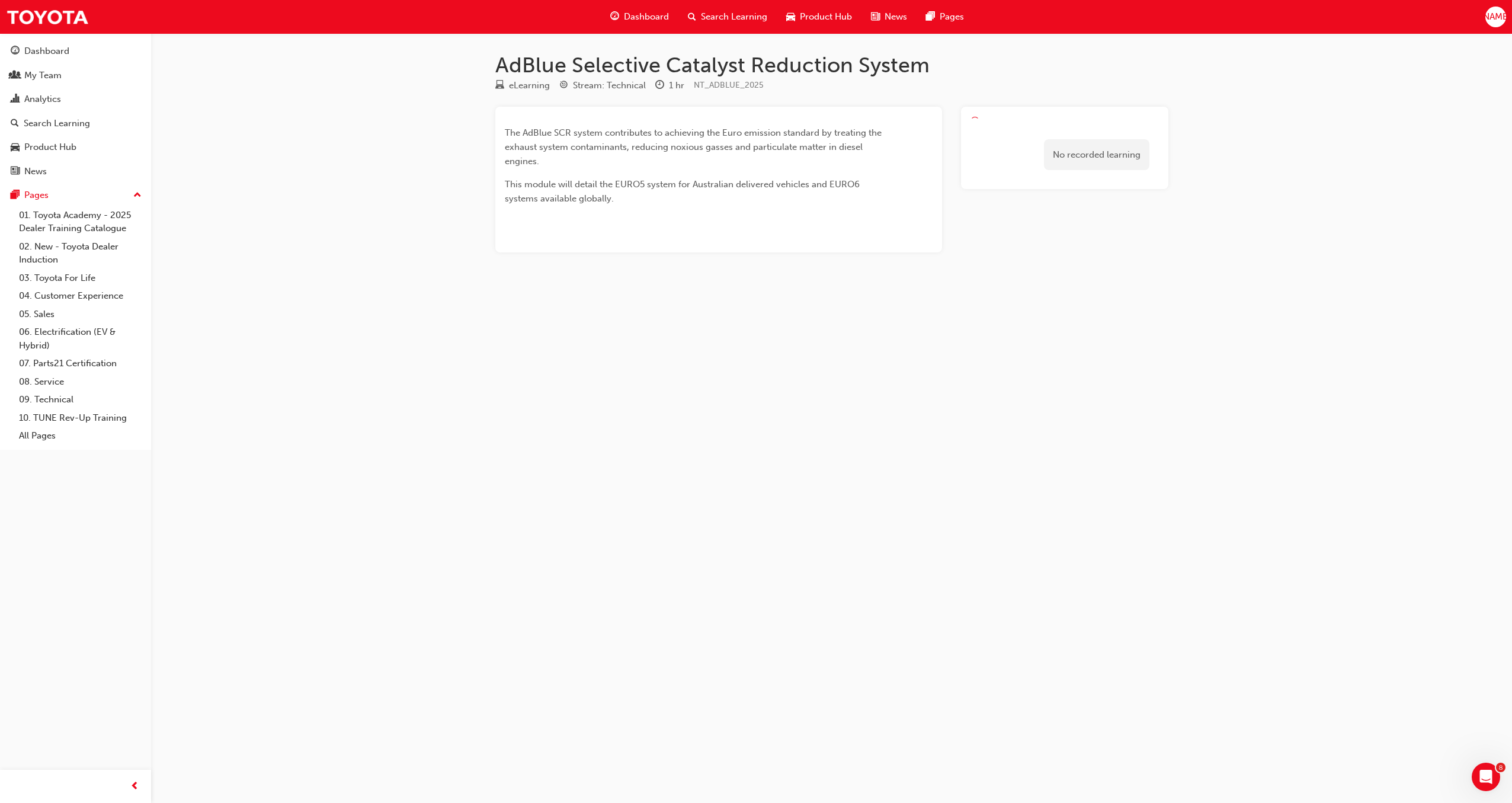 click on "AdBlue Selective Catalyst Reduction System eLearning Stream:   Technical 1 hr NT_ADBLUE_2025 The AdBlue SCR system contributes to achieving the Euro emission standard by treating the exhaust system contaminants, reducing noxious gasses and particulate matter in diesel engines. This module will detail the EURO5 system for Australian delivered vehicles and EURO6 systems available globally. No recorded learning" at bounding box center [756, 401] 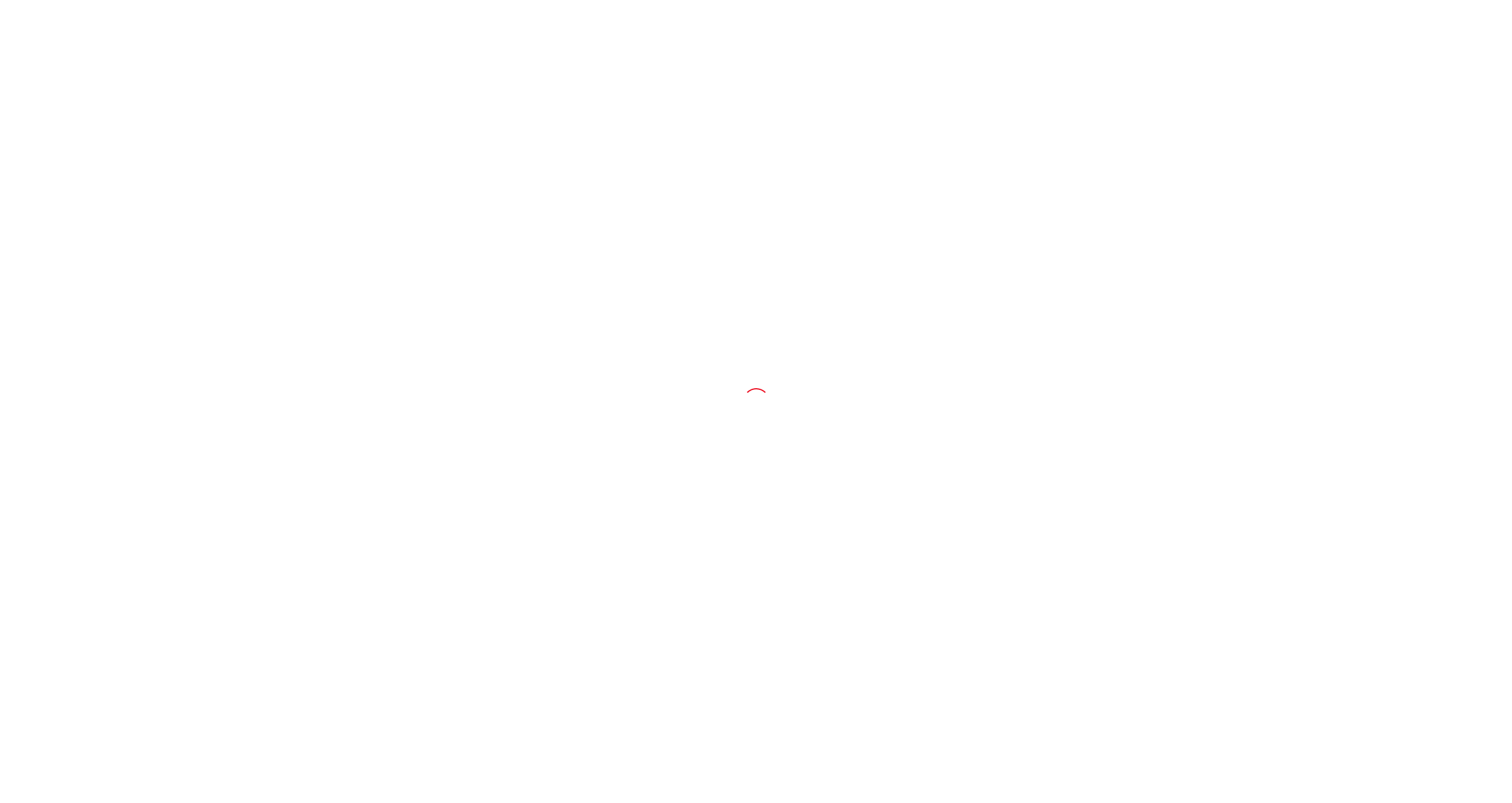 scroll, scrollTop: 0, scrollLeft: 0, axis: both 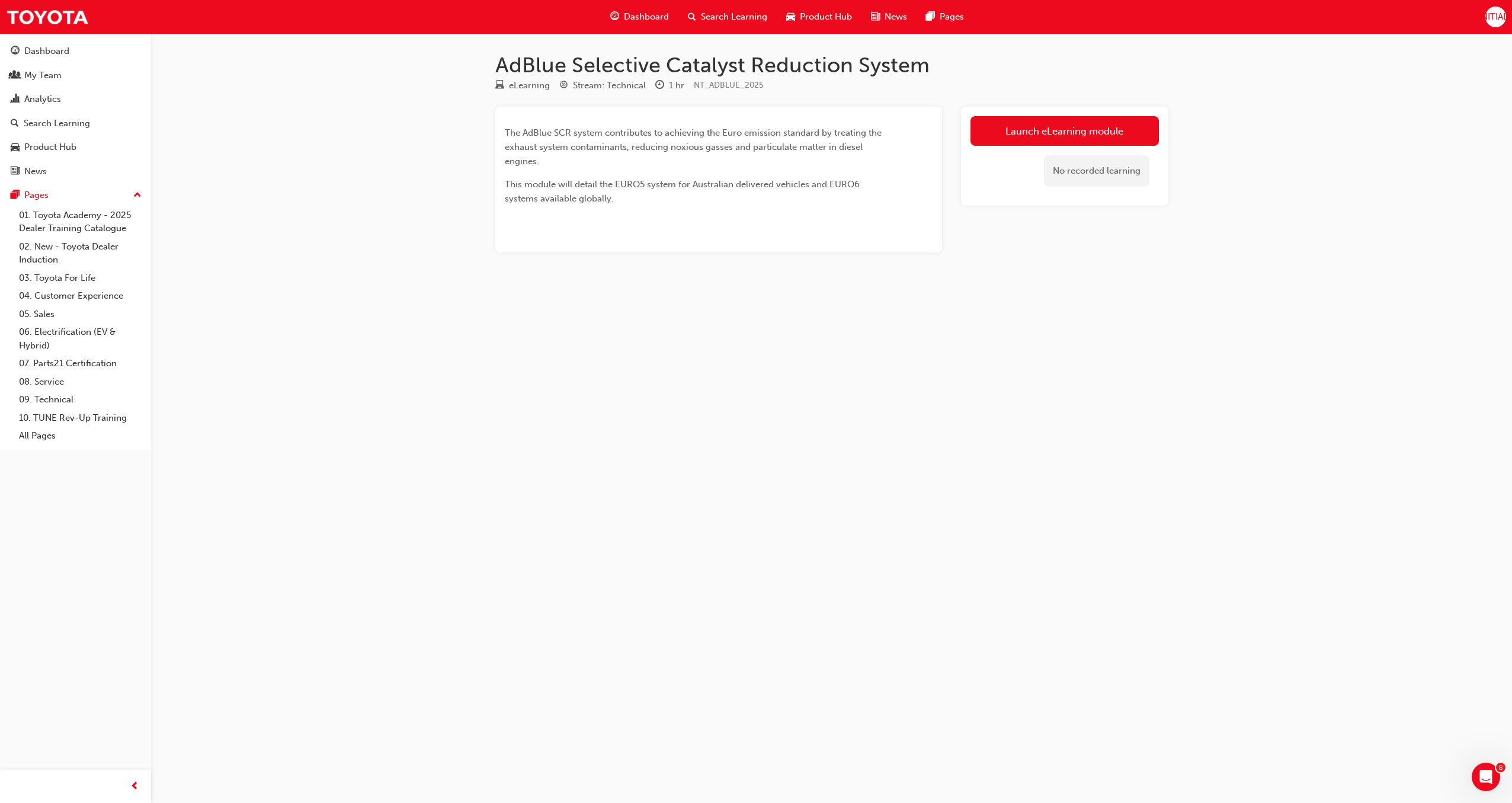 click on "[NAME]" at bounding box center (1495, 17) 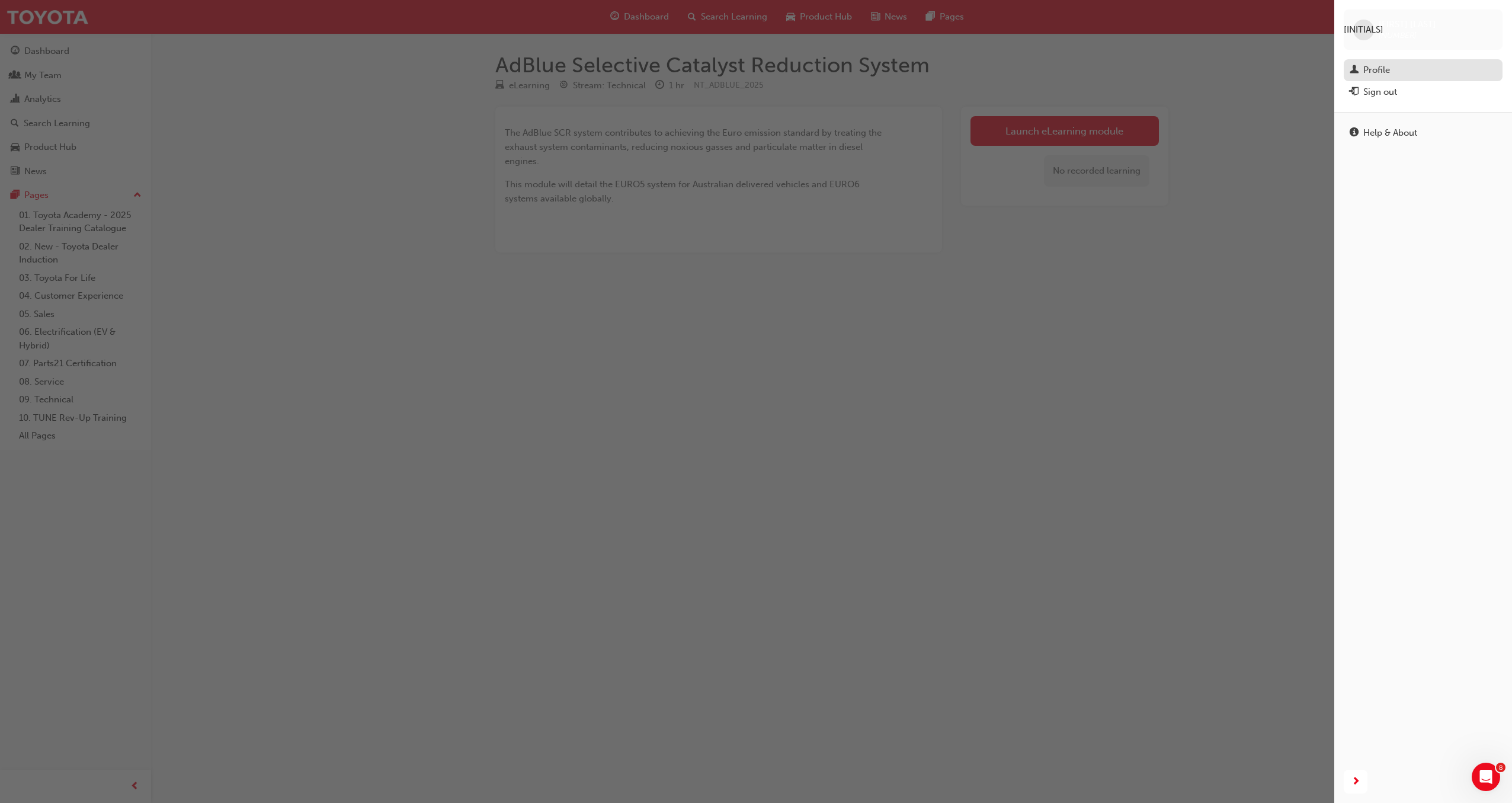 click on "Profile" at bounding box center (1376, 70) 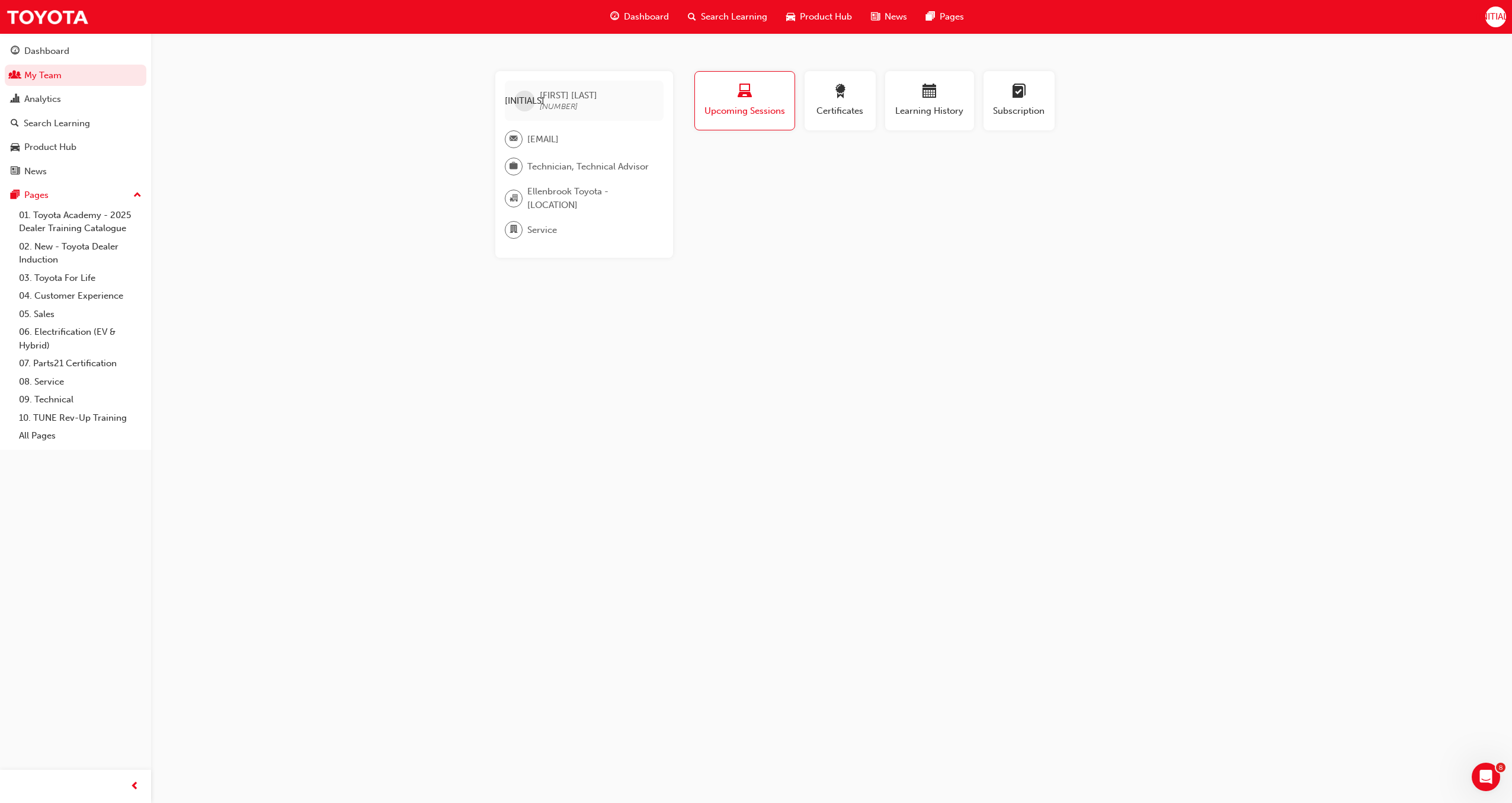 click on "Upcoming Sessions" at bounding box center (745, 111) 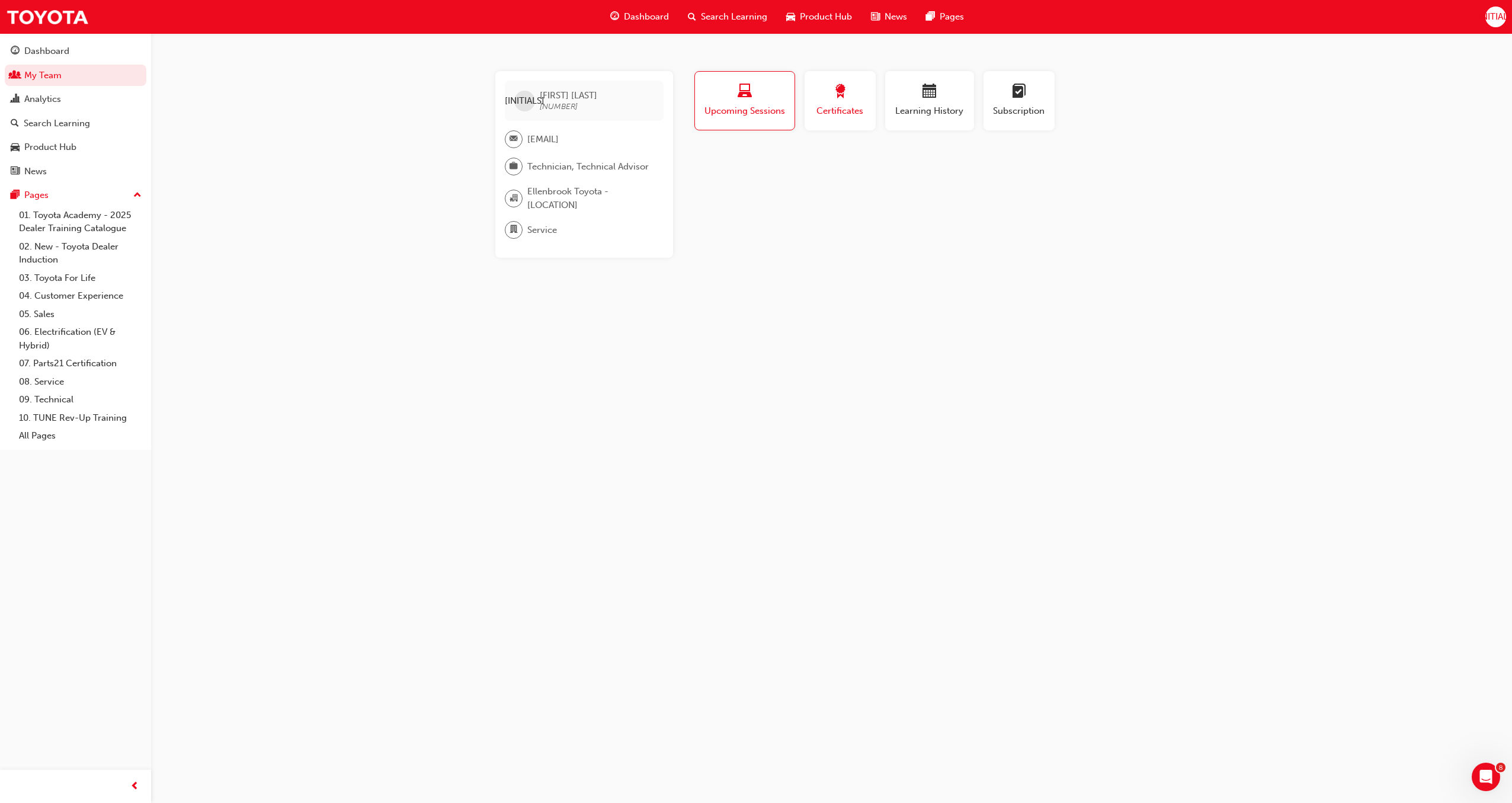 click on "Certificates" at bounding box center (840, 101) 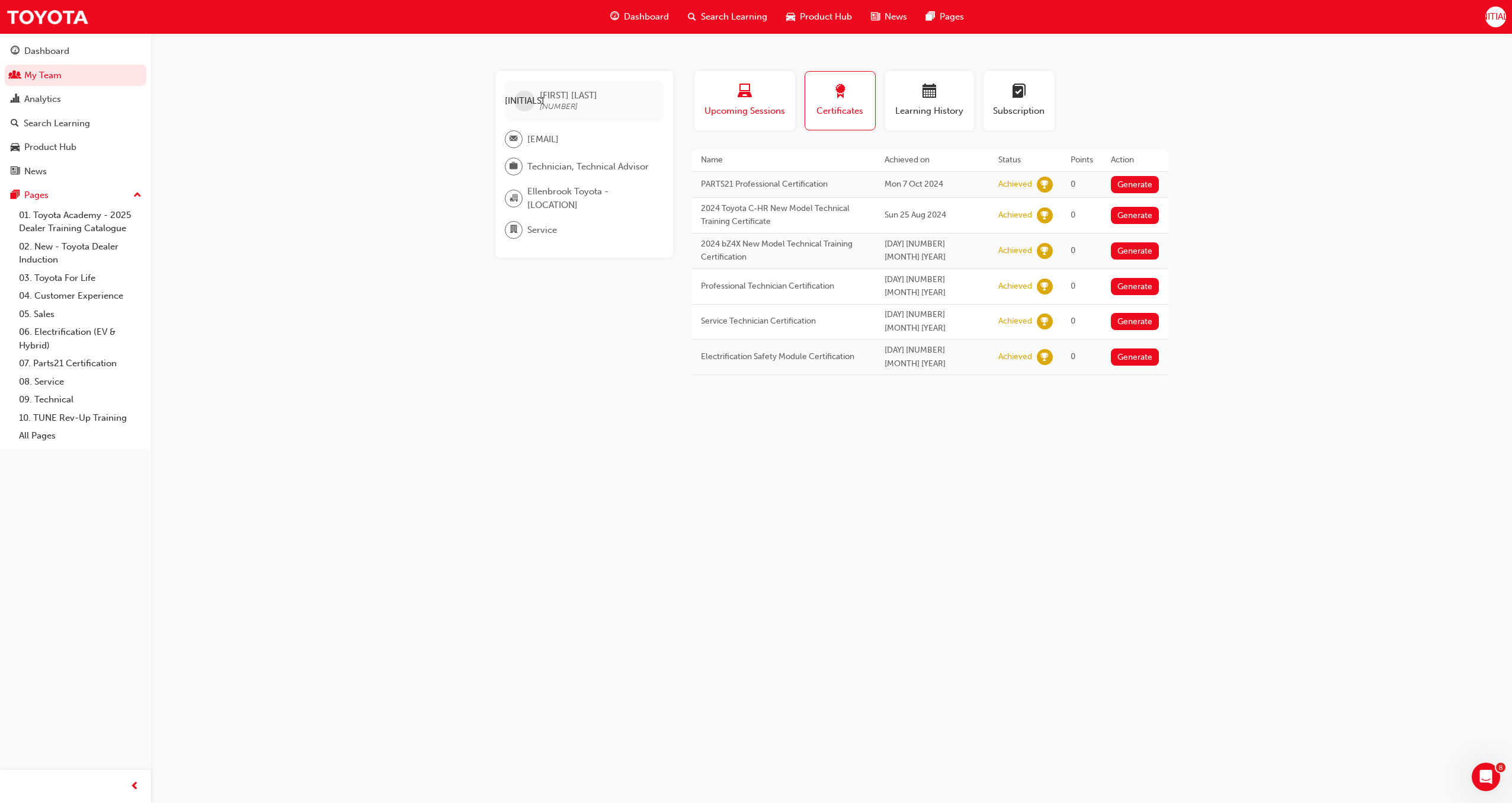 click on "Upcoming Sessions" at bounding box center [745, 111] 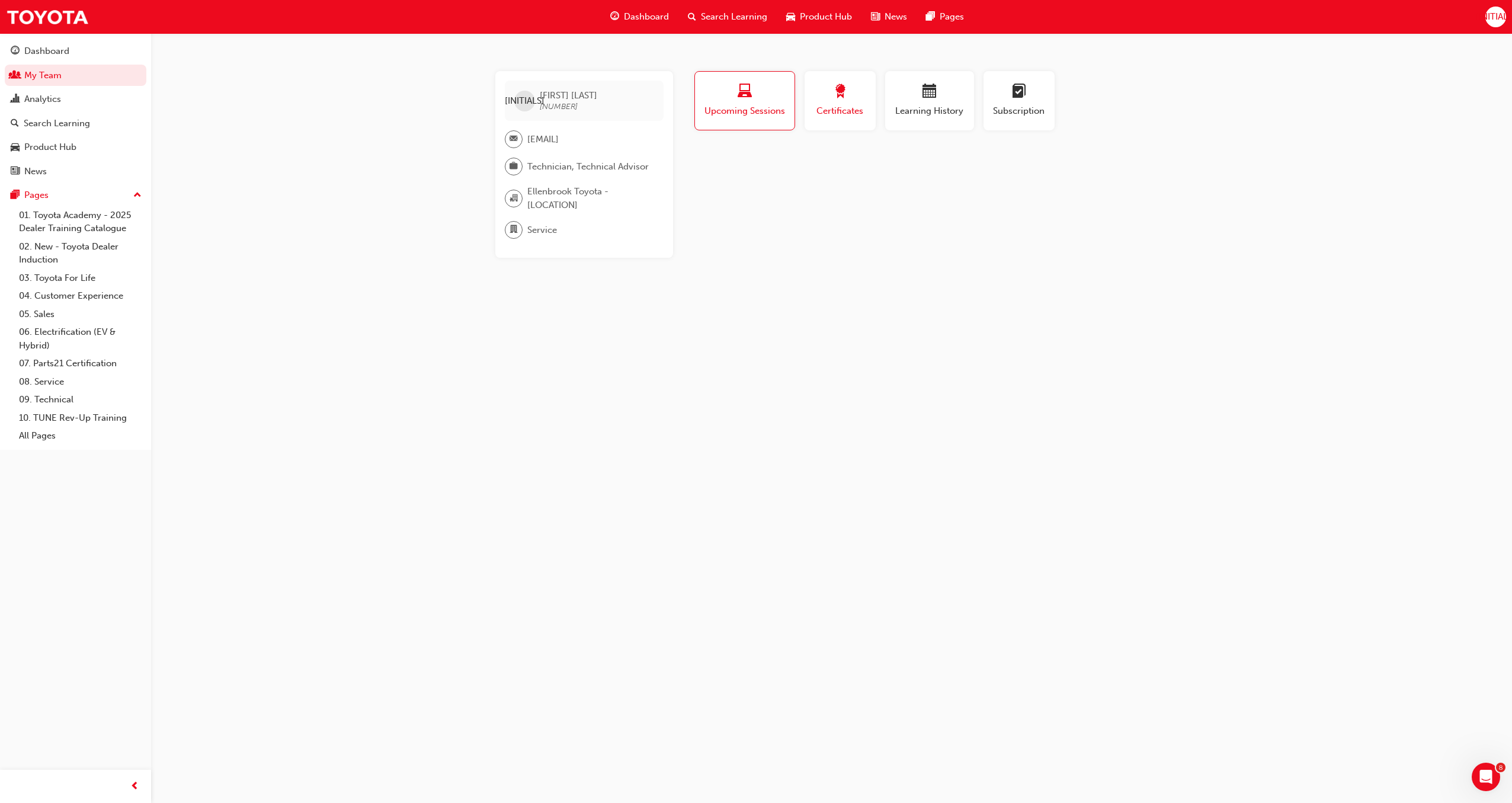click on "Certificates" at bounding box center (840, 111) 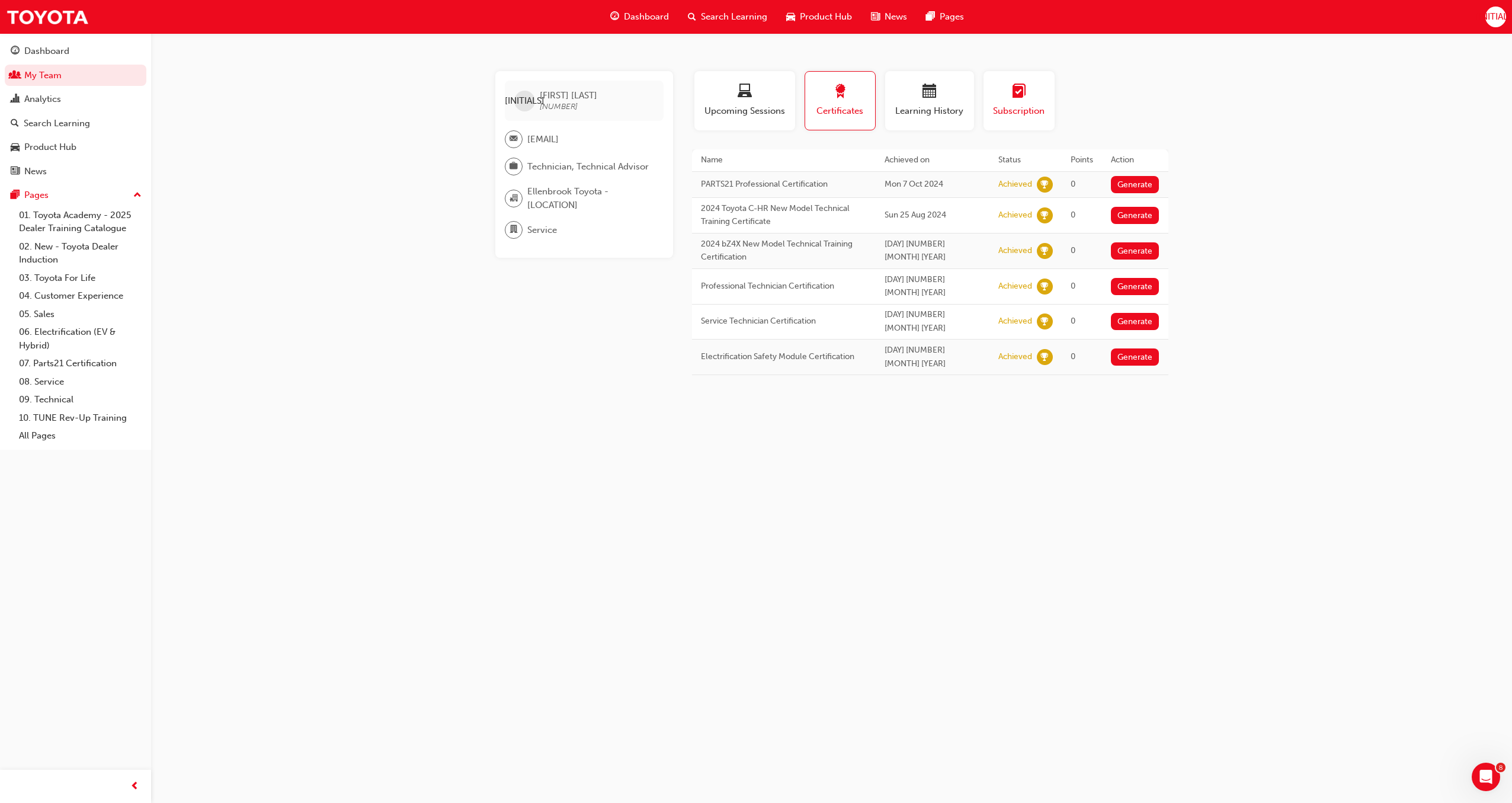 click on "Subscription" at bounding box center (1019, 111) 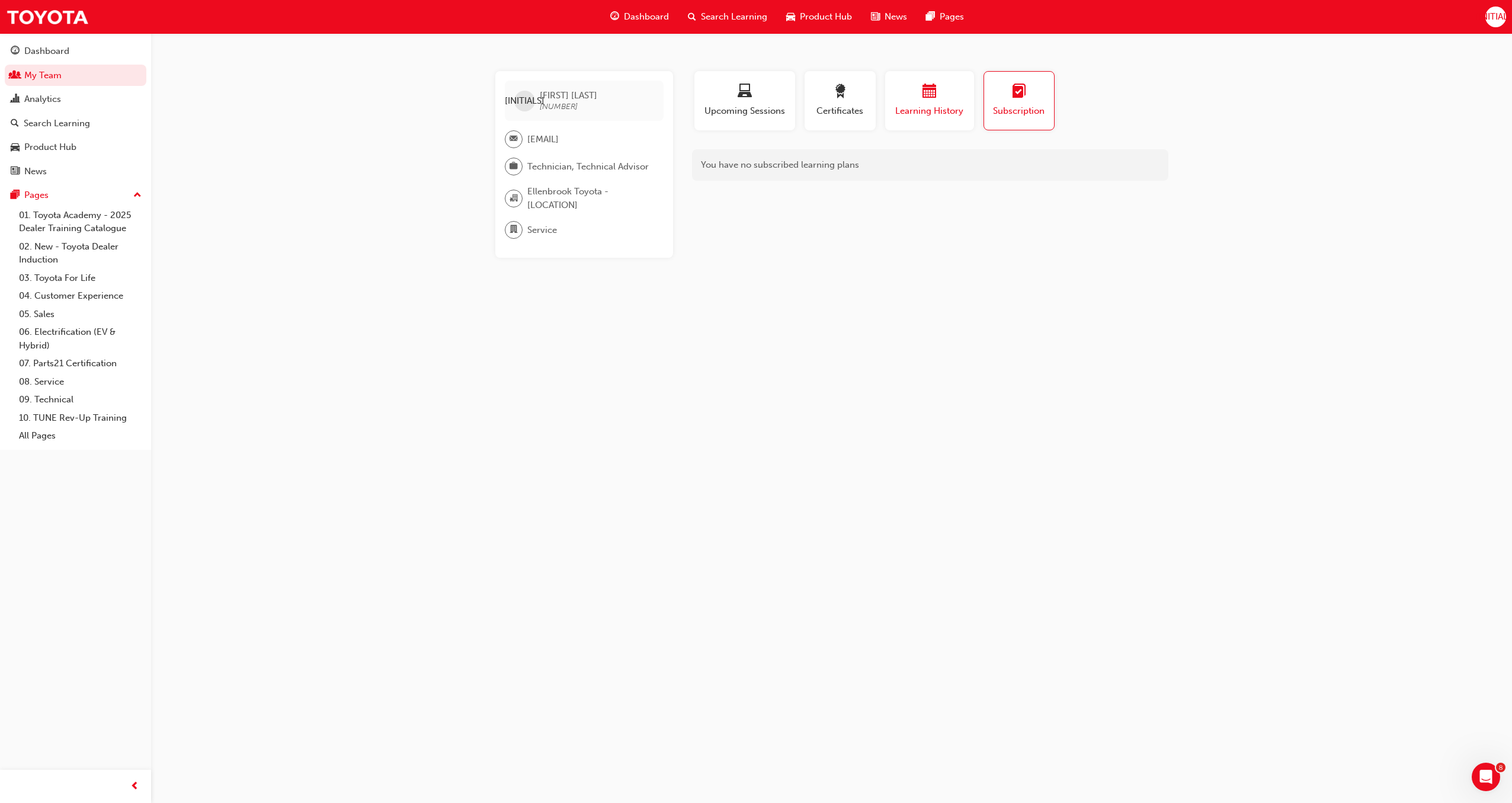 click on "Learning History" at bounding box center [930, 111] 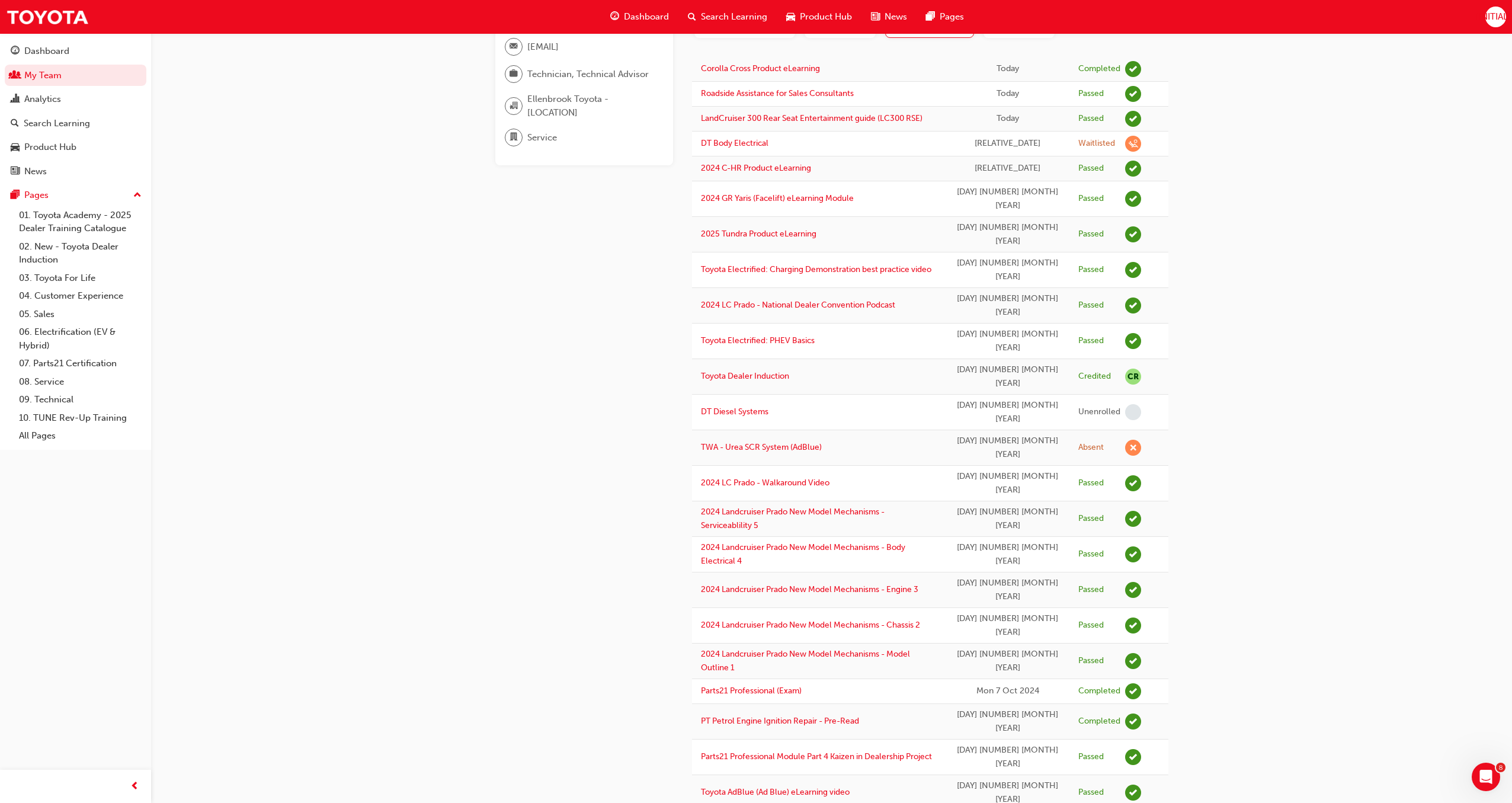 scroll, scrollTop: 0, scrollLeft: 0, axis: both 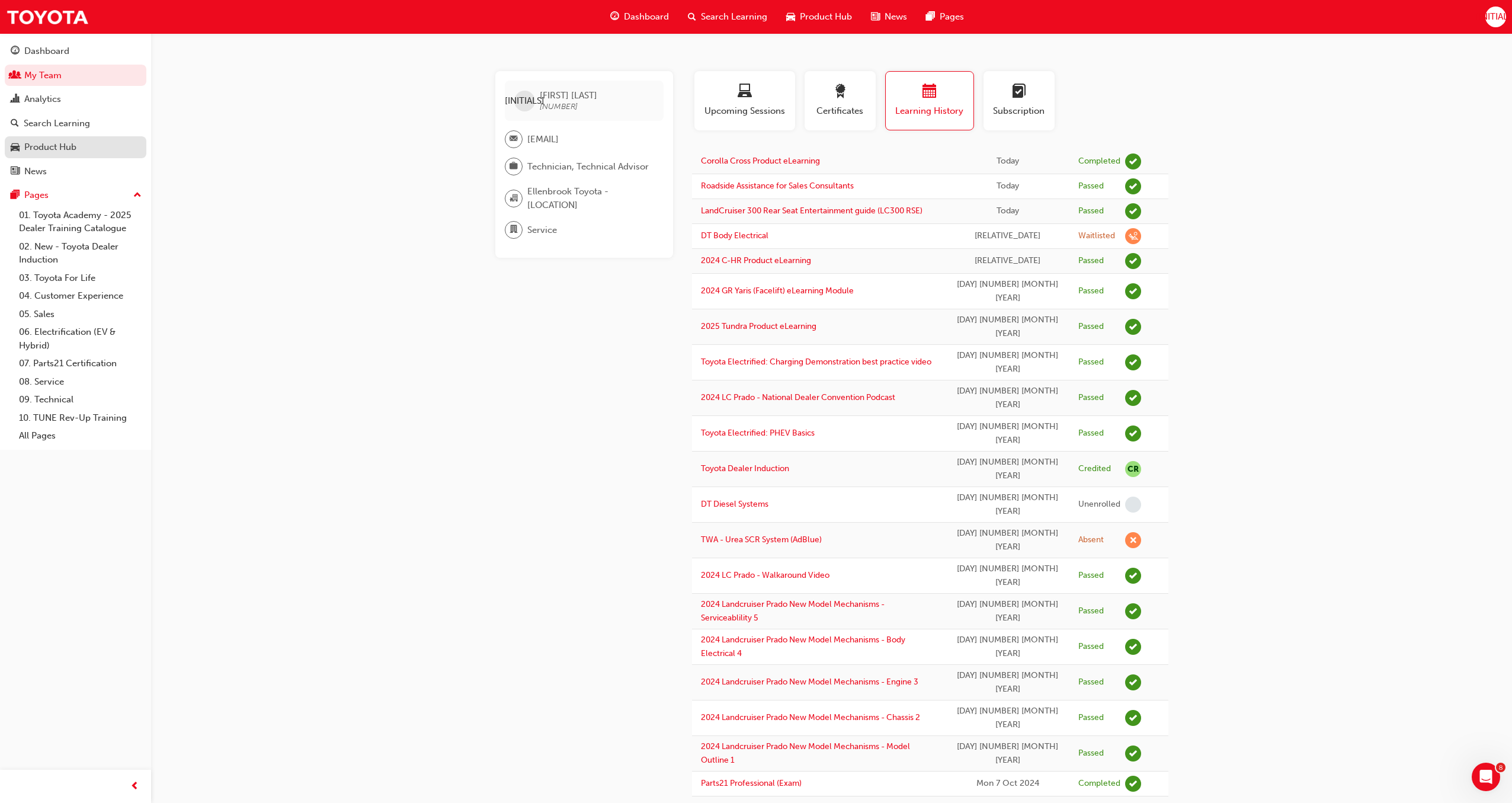click on "Product Hub" at bounding box center (50, 147) 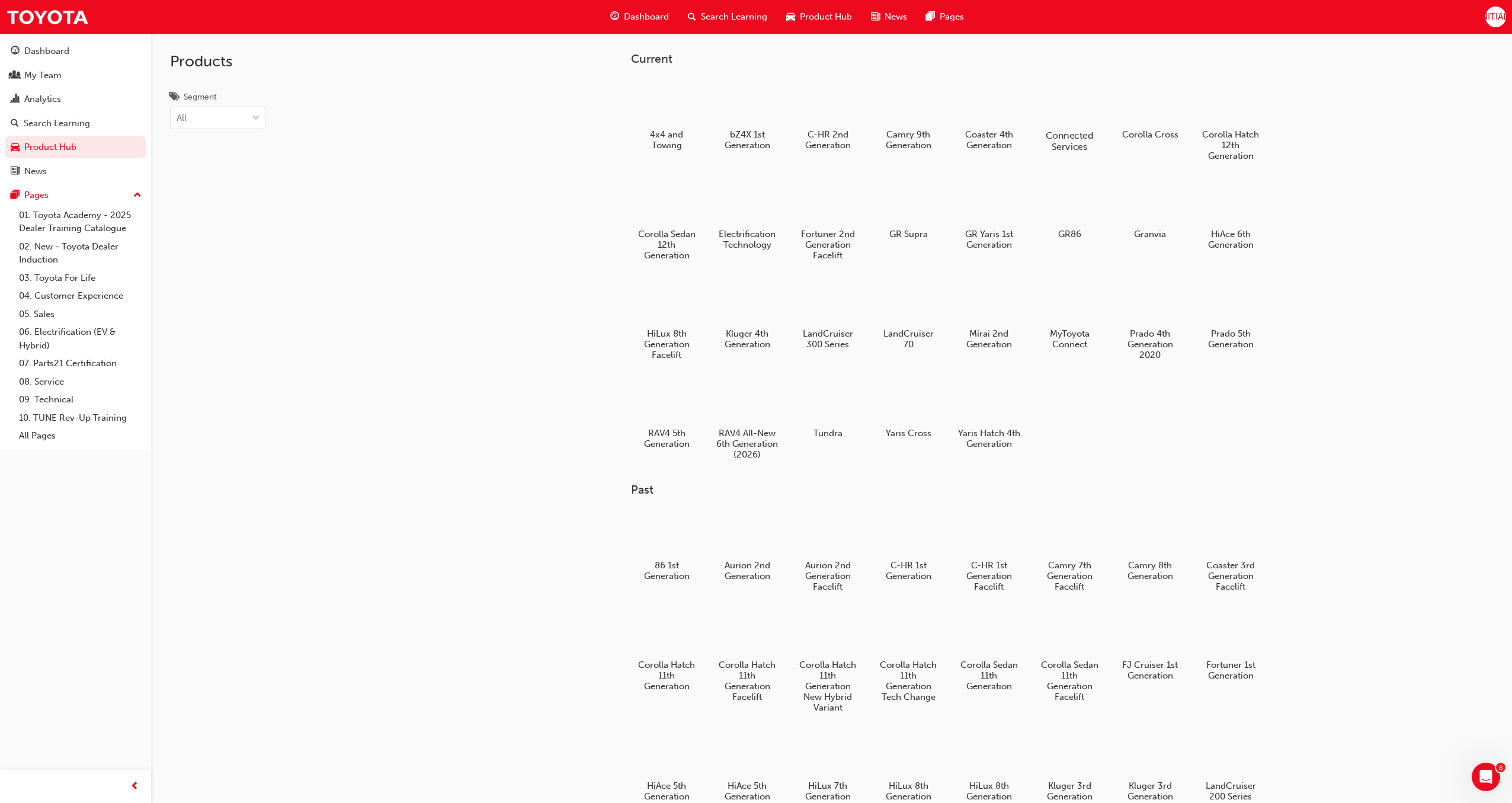 click on "Connected Services" at bounding box center (1069, 141) 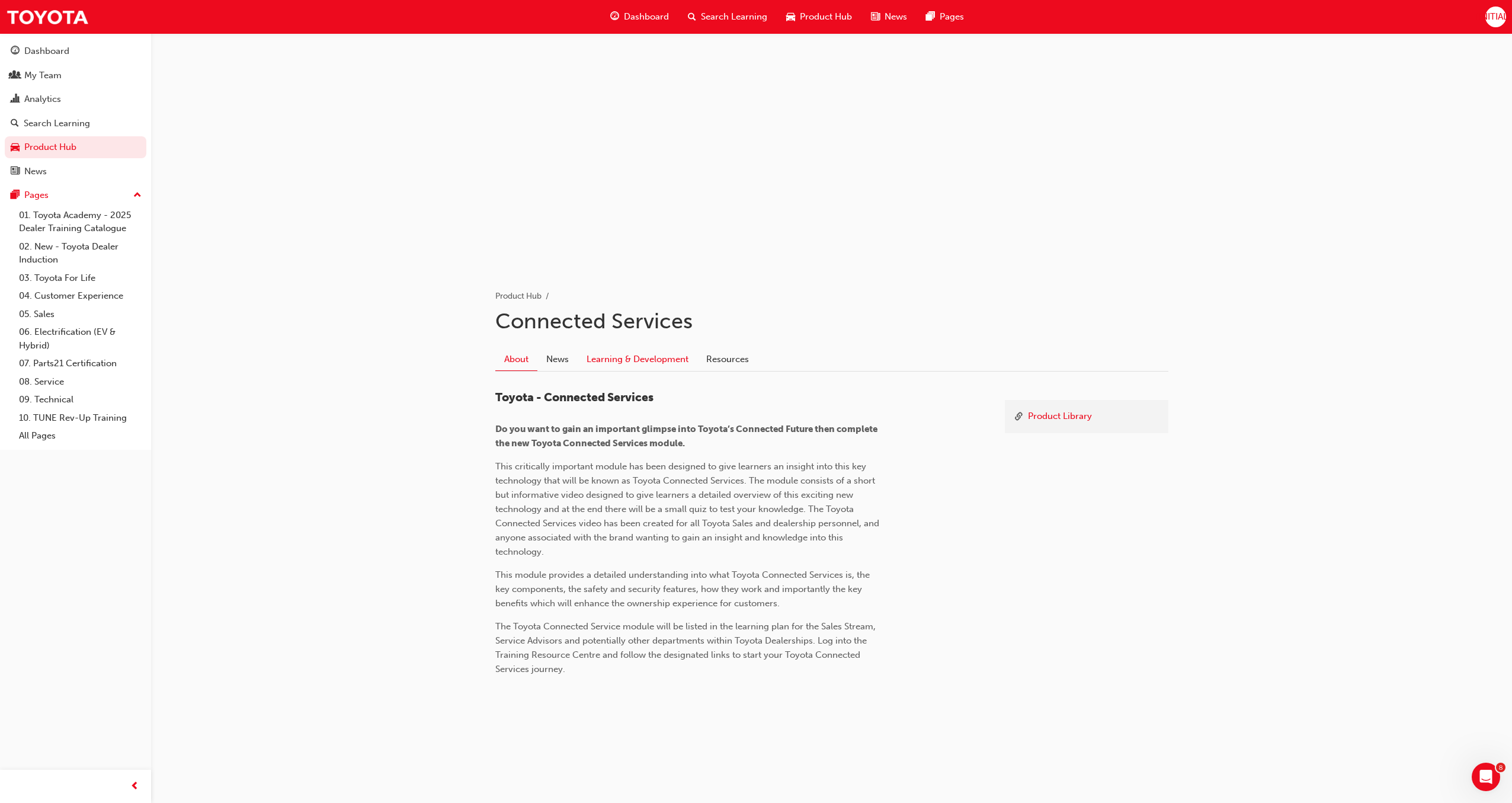 click on "Learning & Development" at bounding box center [638, 359] 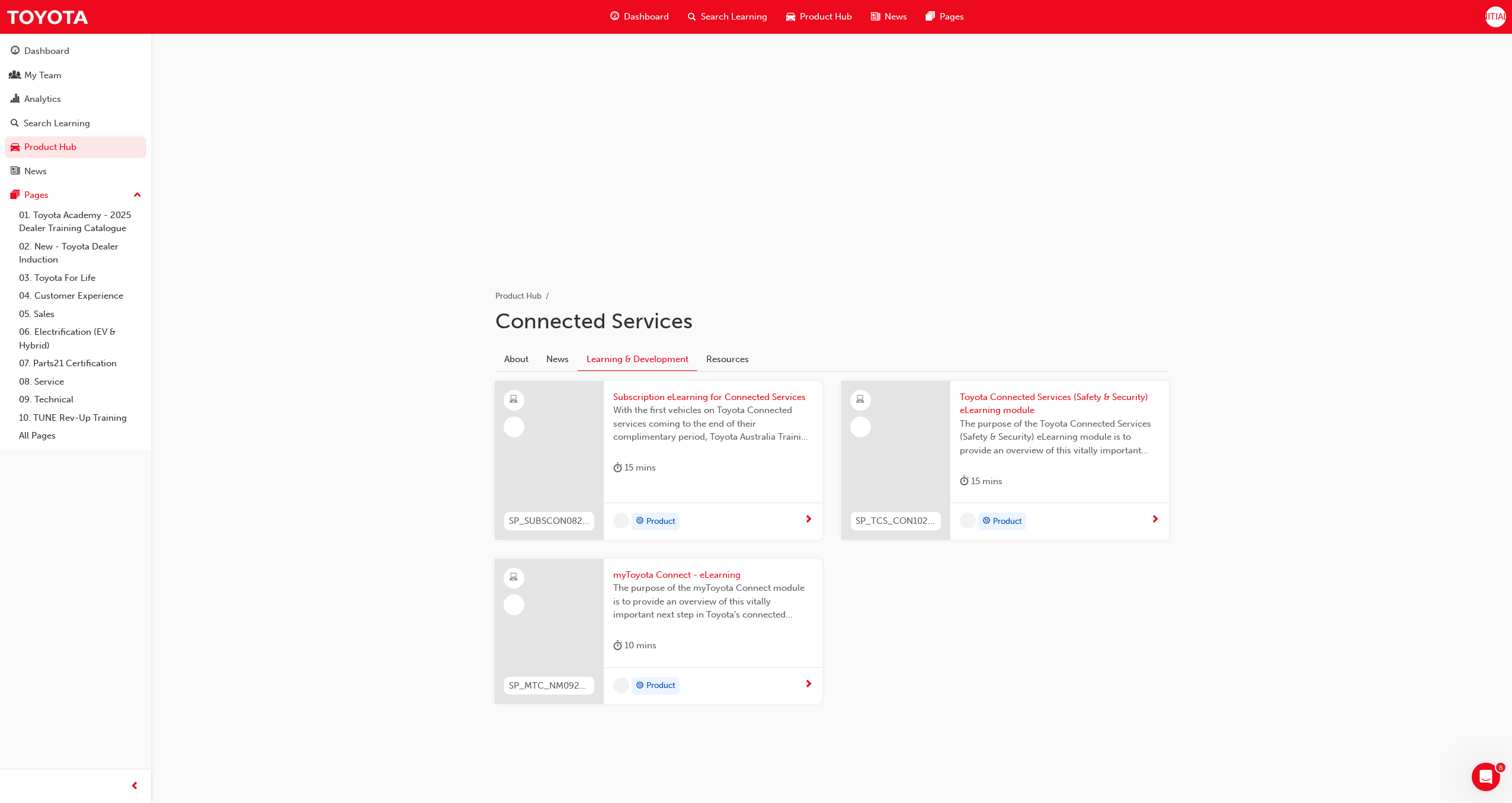 scroll, scrollTop: 0, scrollLeft: 0, axis: both 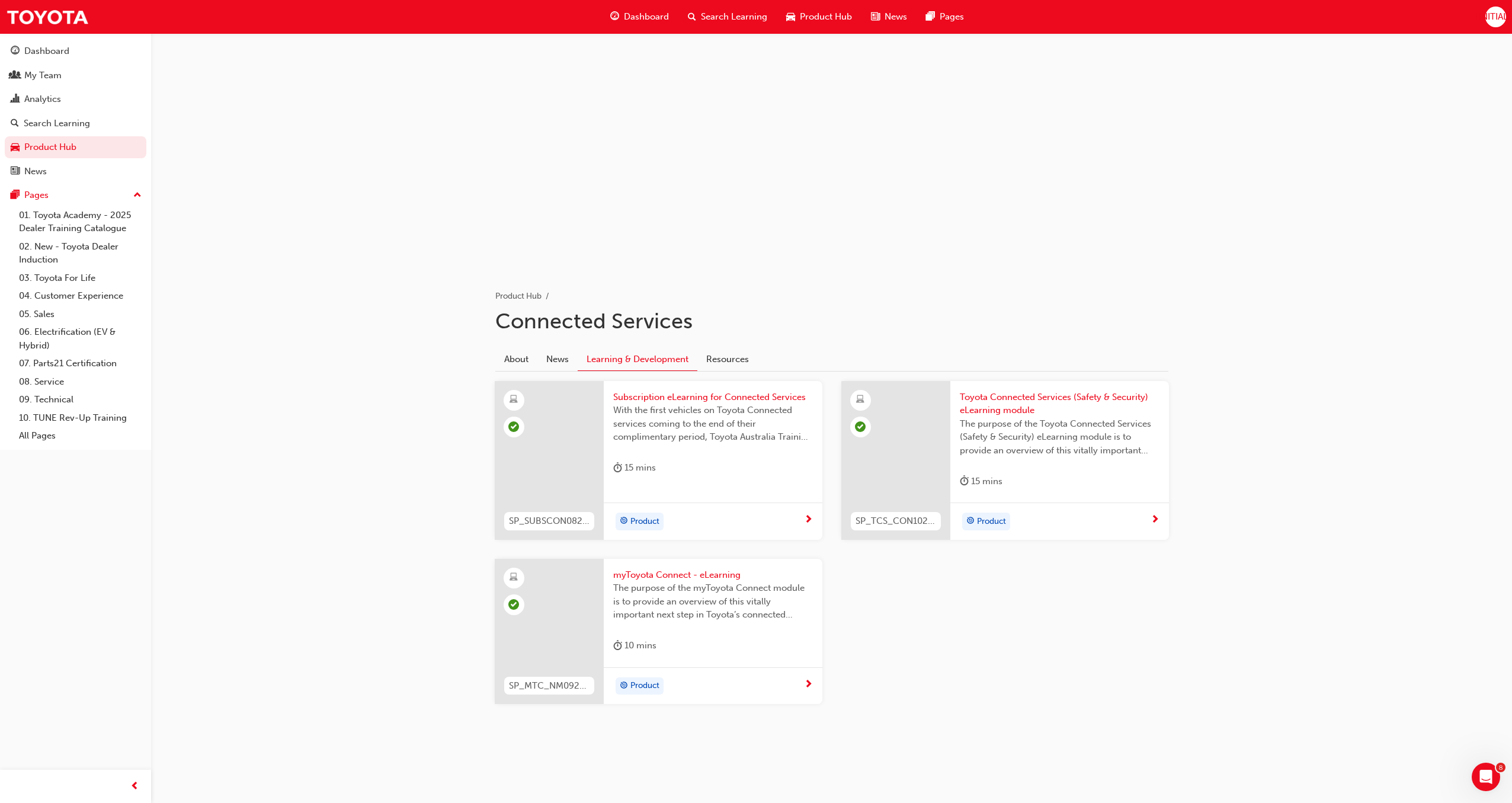 click on "CQ" at bounding box center (1495, 17) 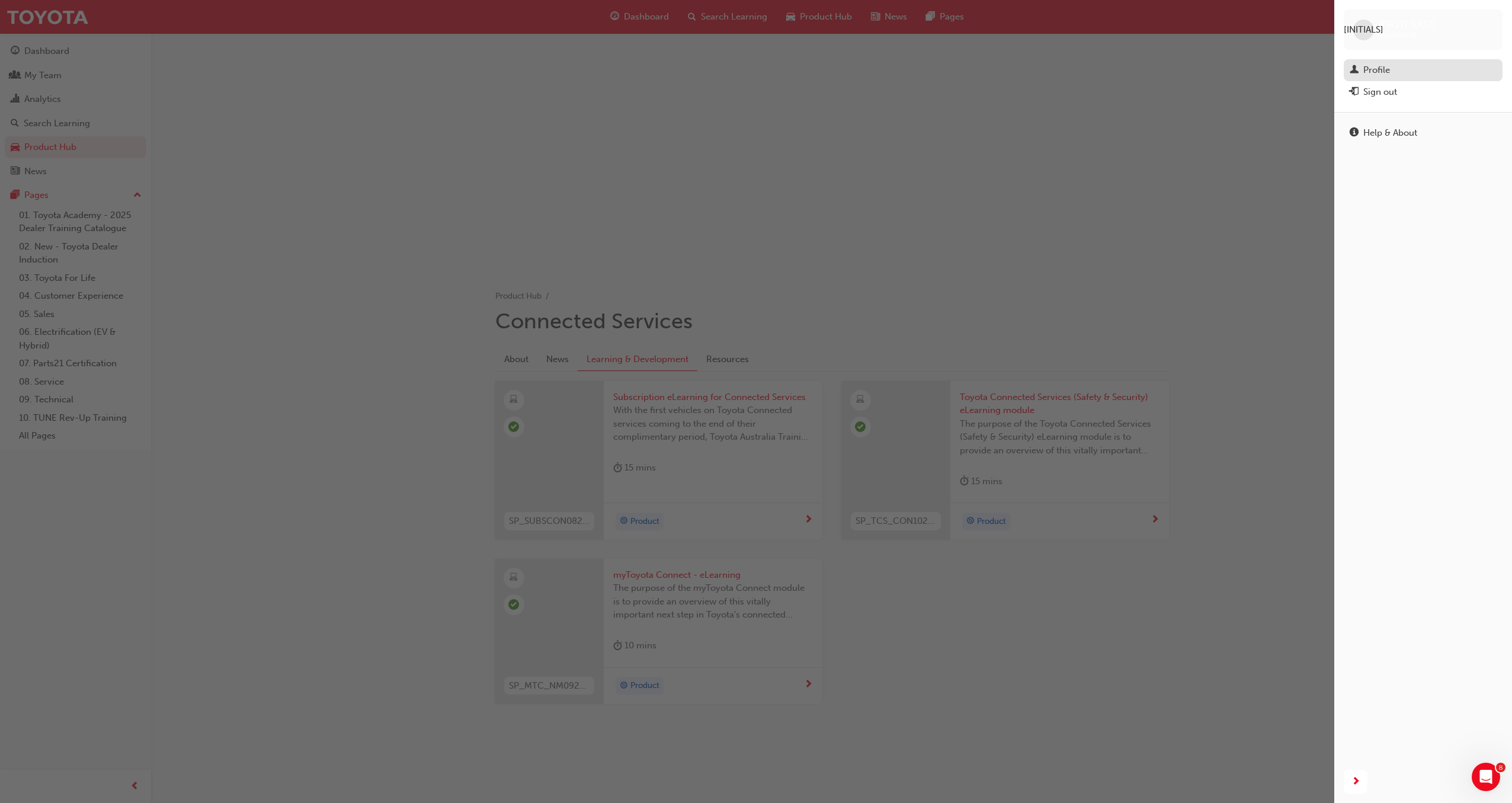 click on "Profile" at bounding box center [1423, 70] 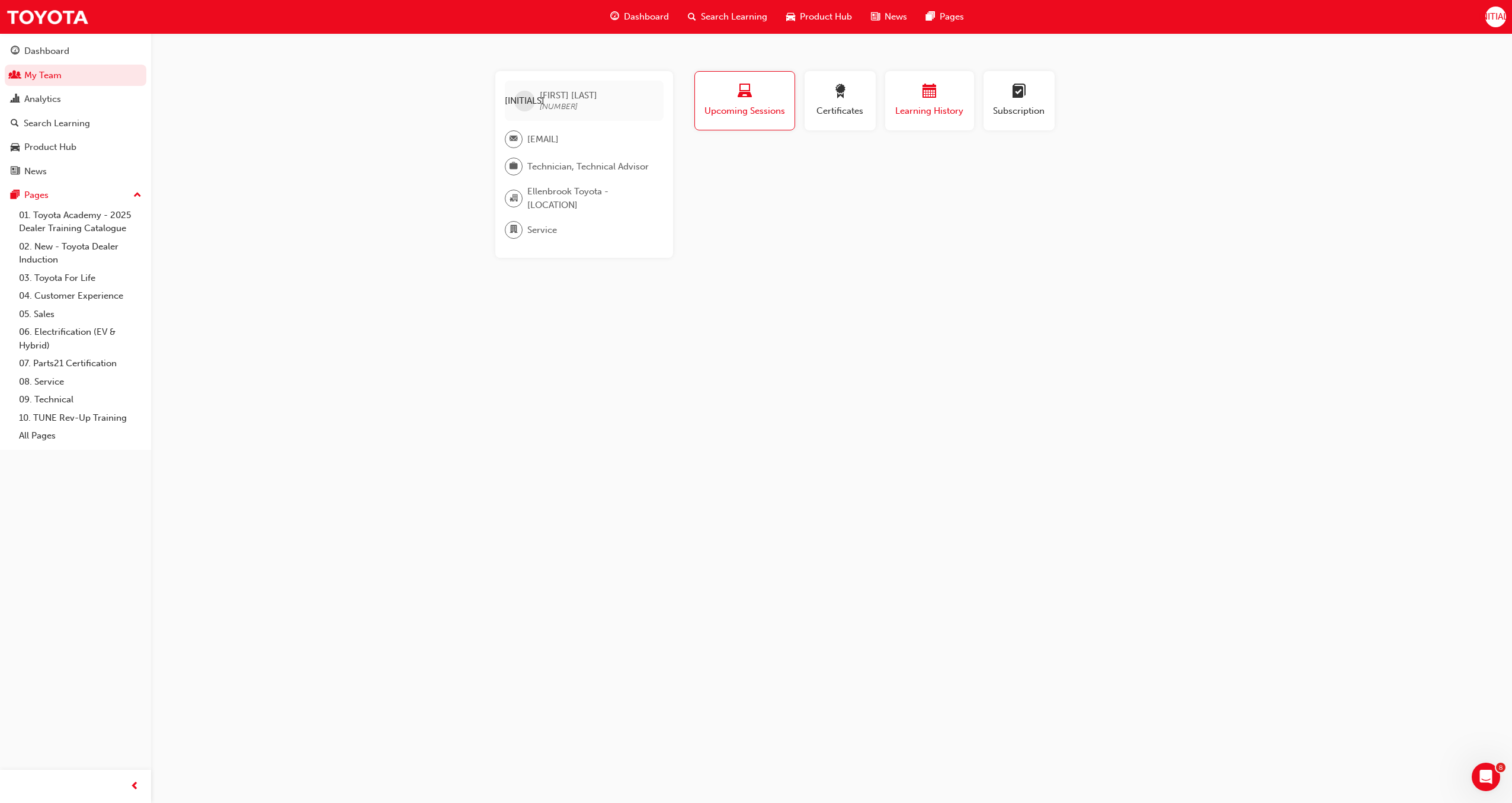 click on "Learning History" at bounding box center (930, 101) 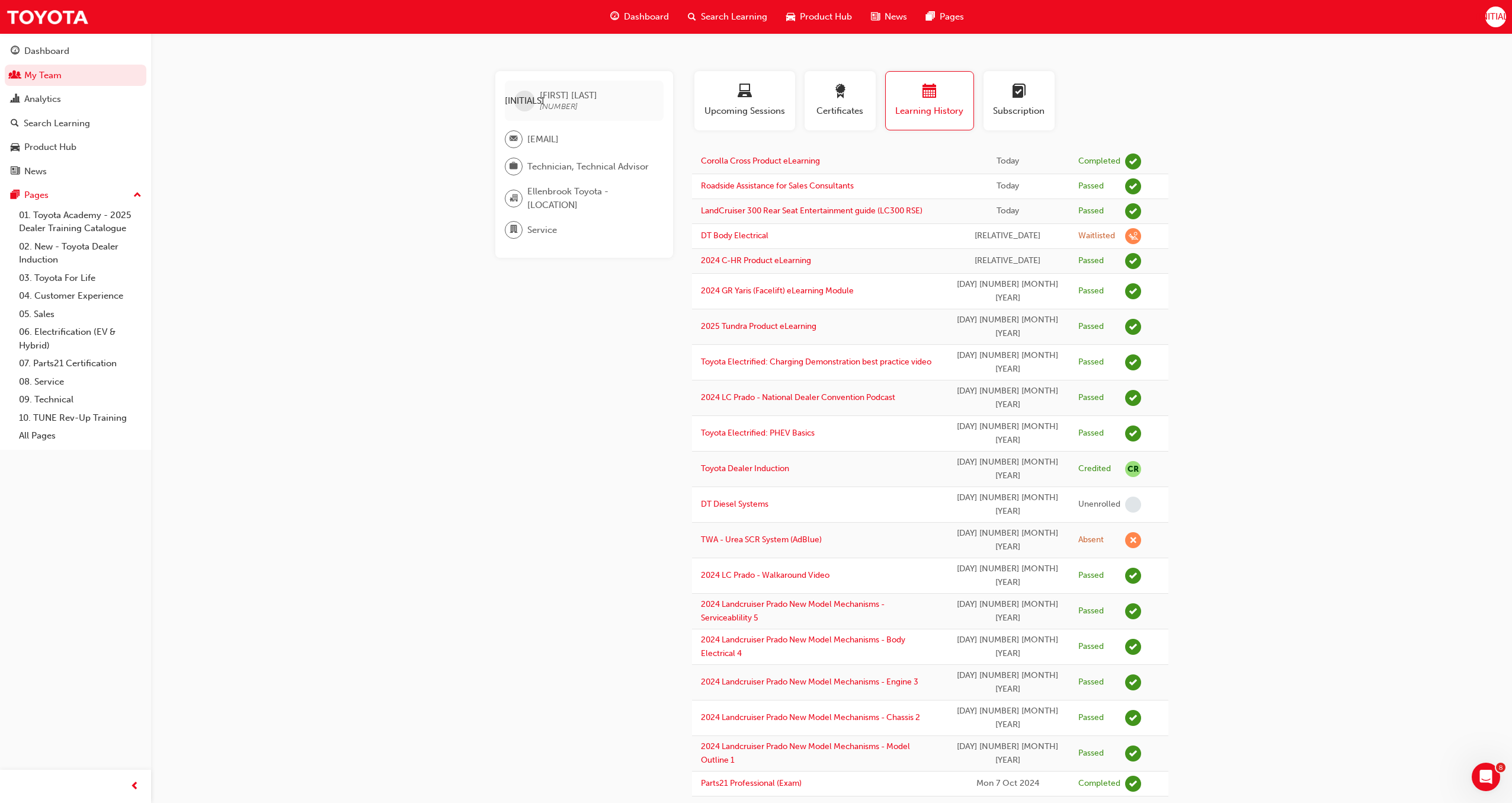 click on "CQ Clint   Quinn 649982 clint.quinn@ellenbrooktoyota.com.au Technician, Technical Advisor Ellenbrook Toyota - ELLENBROOK Service This user has been inactive since 2 days ago and doesn't currently have access to the platform Profile Upcoming Sessions Certificates Learning History Subscription CQ Clint   Quinn 649982 clint.quinn@ellenbrooktoyota.com.au Technician, Technical Advisor Ellenbrook Toyota - ELLENBROOK Service This user has been inactive since 2 days ago and doesn't currently have access to the platform Name Achieved on Status Points Action PARTS21 Professional Certification Mon 7 Oct 2024 Achieved 0 Generate 2024 Toyota C-HR New Model Technical Training Certificate Sun 25 Aug 2024 Achieved 0 Generate 2024 bZ4X New Model Technical Training Certification Sun 18 Feb 2024 Achieved 0 Generate Professional Technician Certification Fri 20 Oct 2023 Achieved 0 Generate Service Technician Certification Sat 25 Mar 2023 Achieved 0 Generate Electrification Safety Module Certification Sat 25 Mar 2023 Achieved 0" at bounding box center [756, 939] 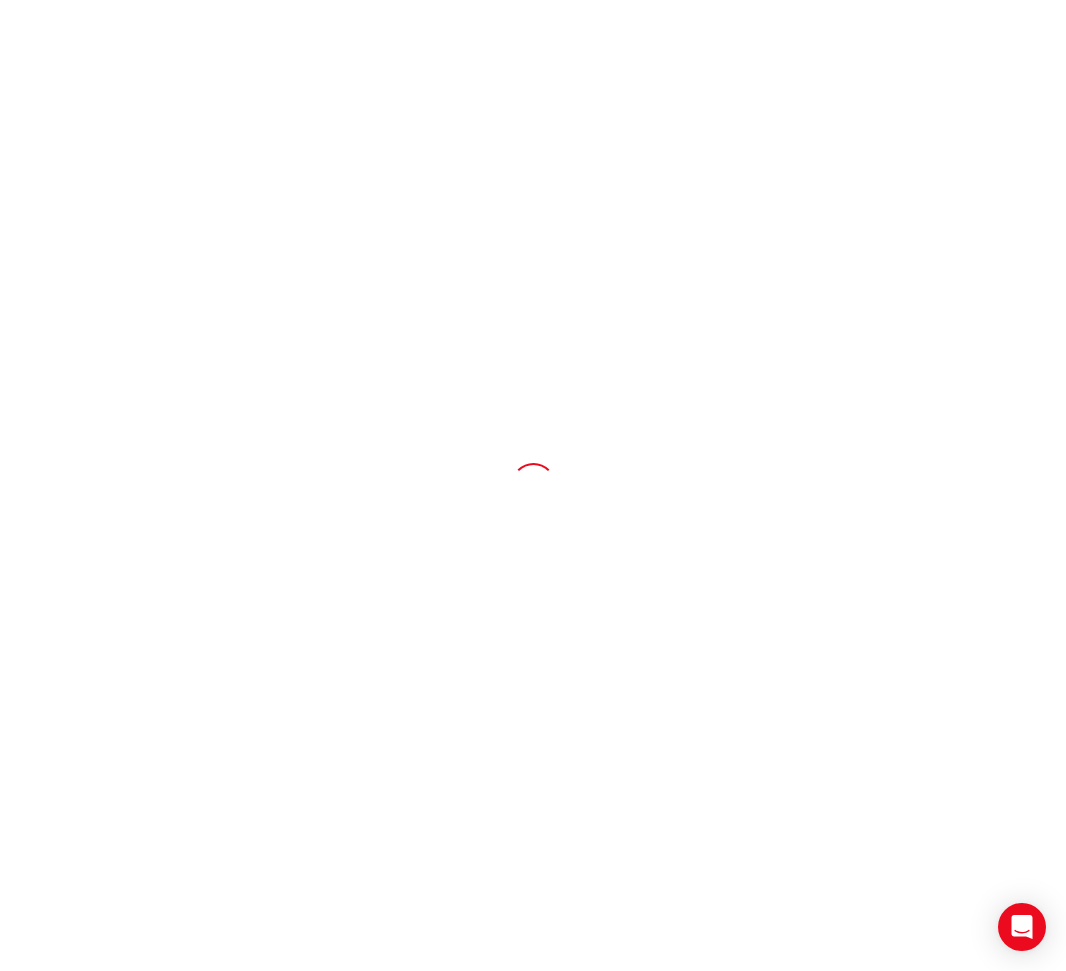 scroll, scrollTop: 0, scrollLeft: 0, axis: both 